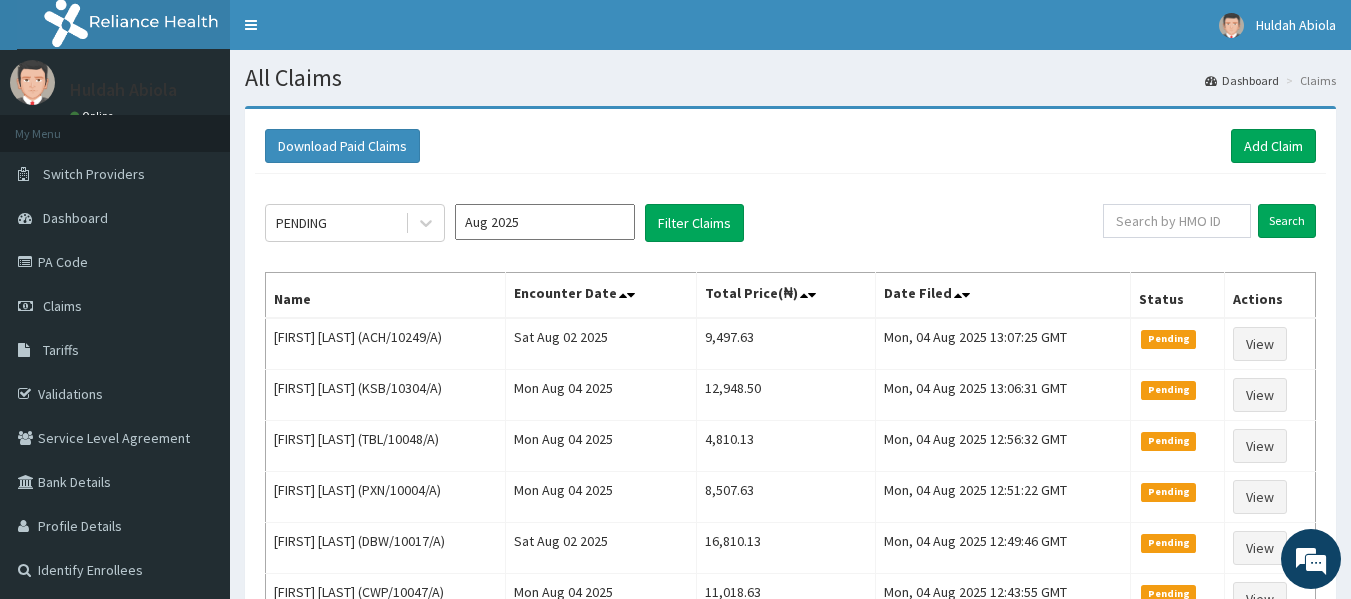 scroll, scrollTop: 0, scrollLeft: 0, axis: both 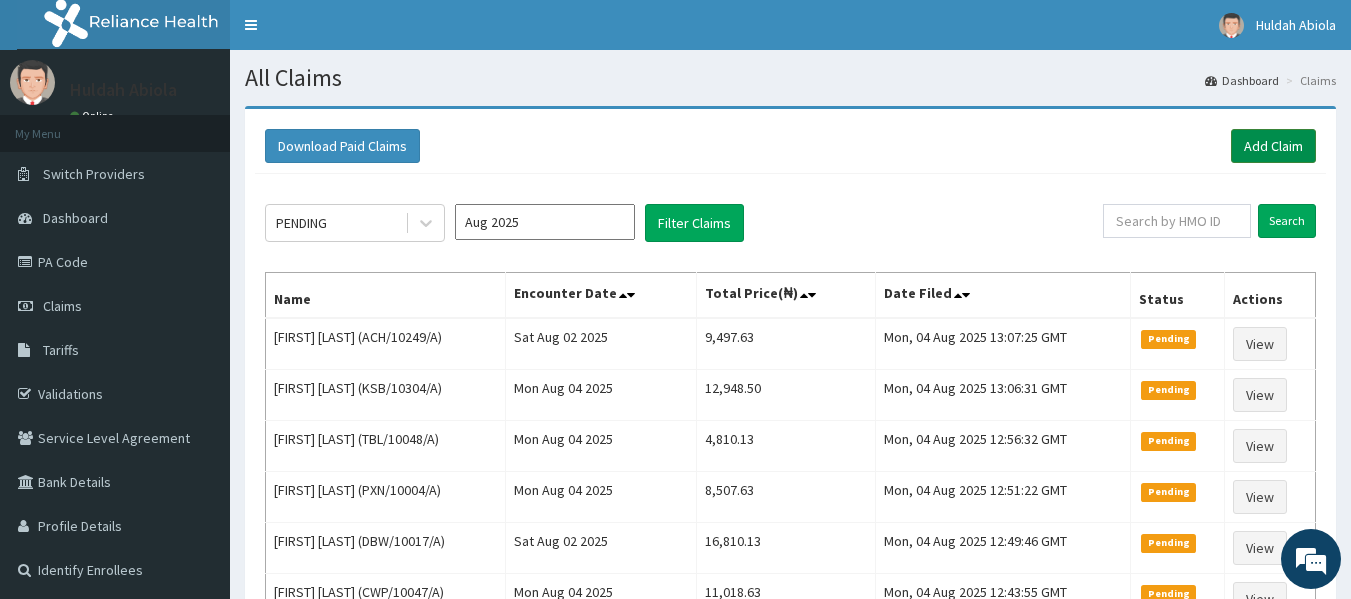 click on "Add Claim" at bounding box center [1273, 146] 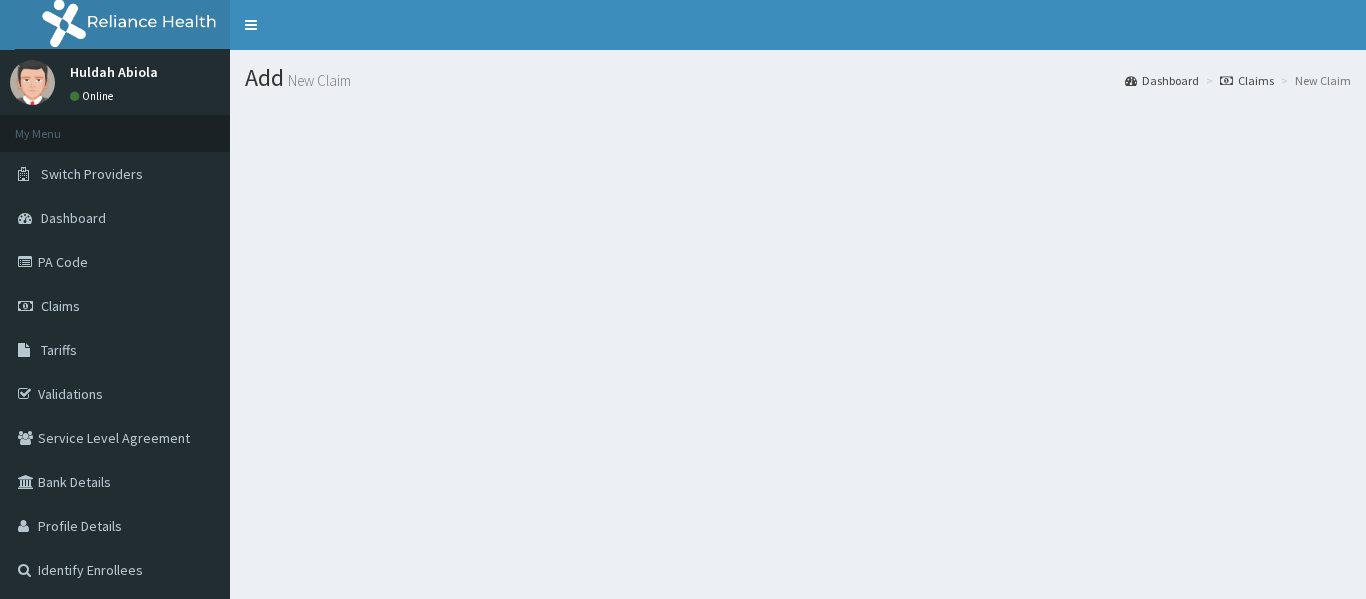 scroll, scrollTop: 0, scrollLeft: 0, axis: both 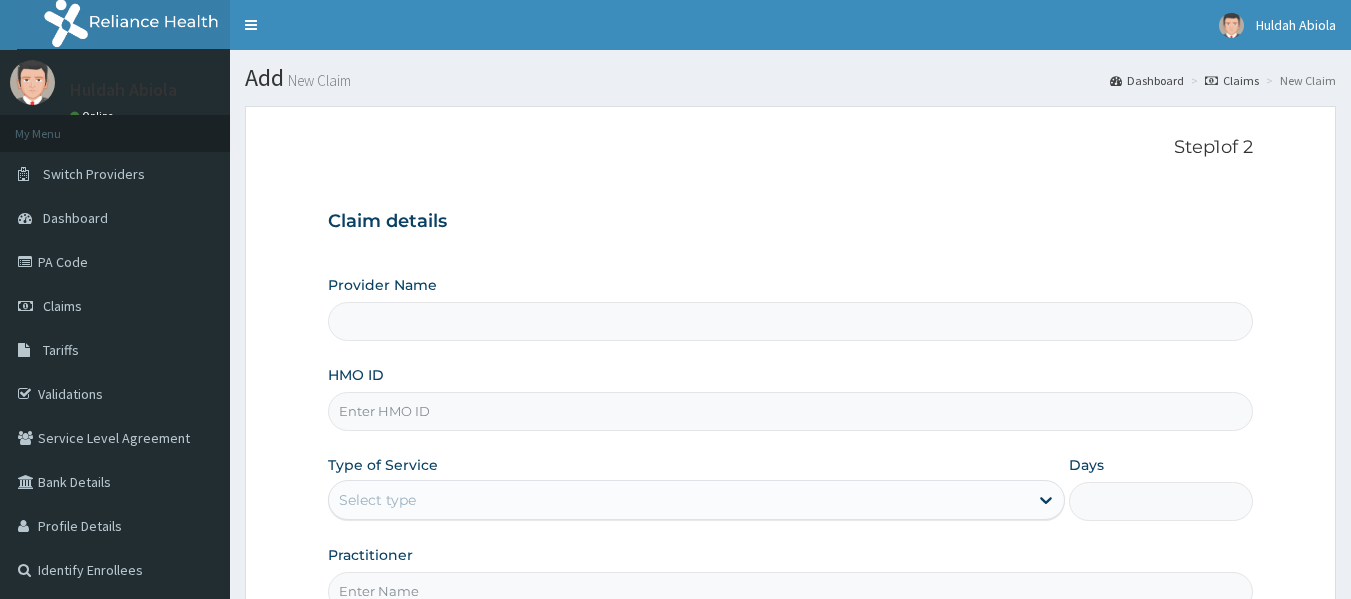 click on "HMO ID" at bounding box center [791, 411] 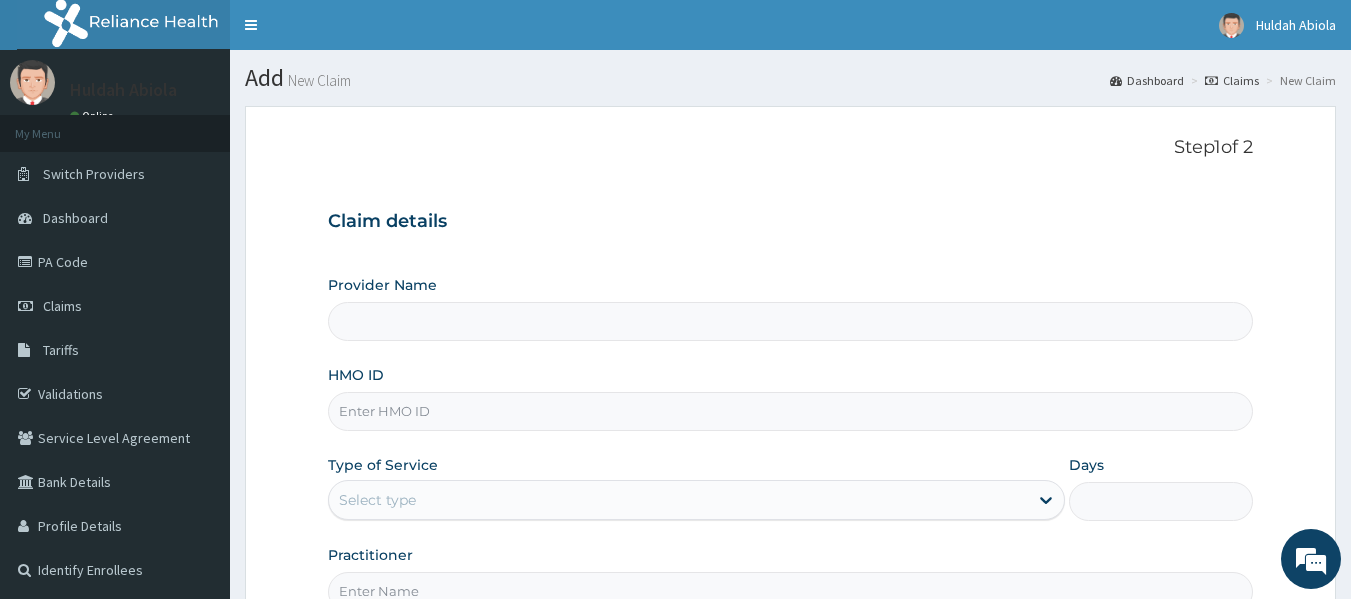 paste on "2506995" 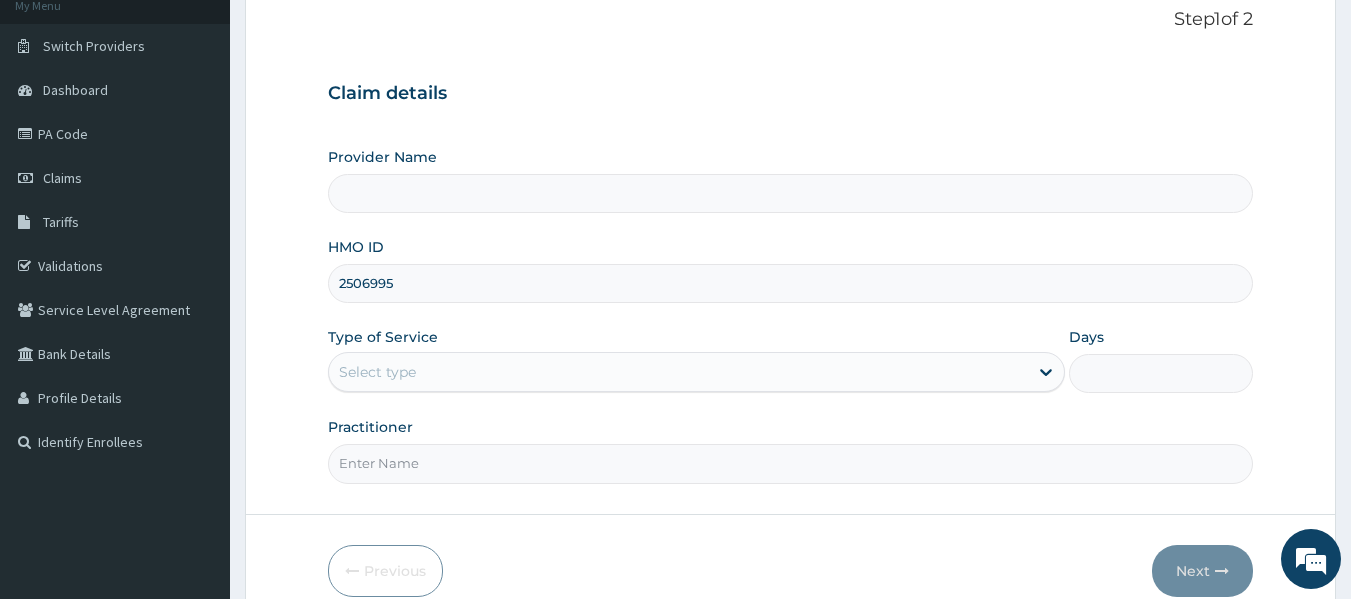 scroll, scrollTop: 138, scrollLeft: 0, axis: vertical 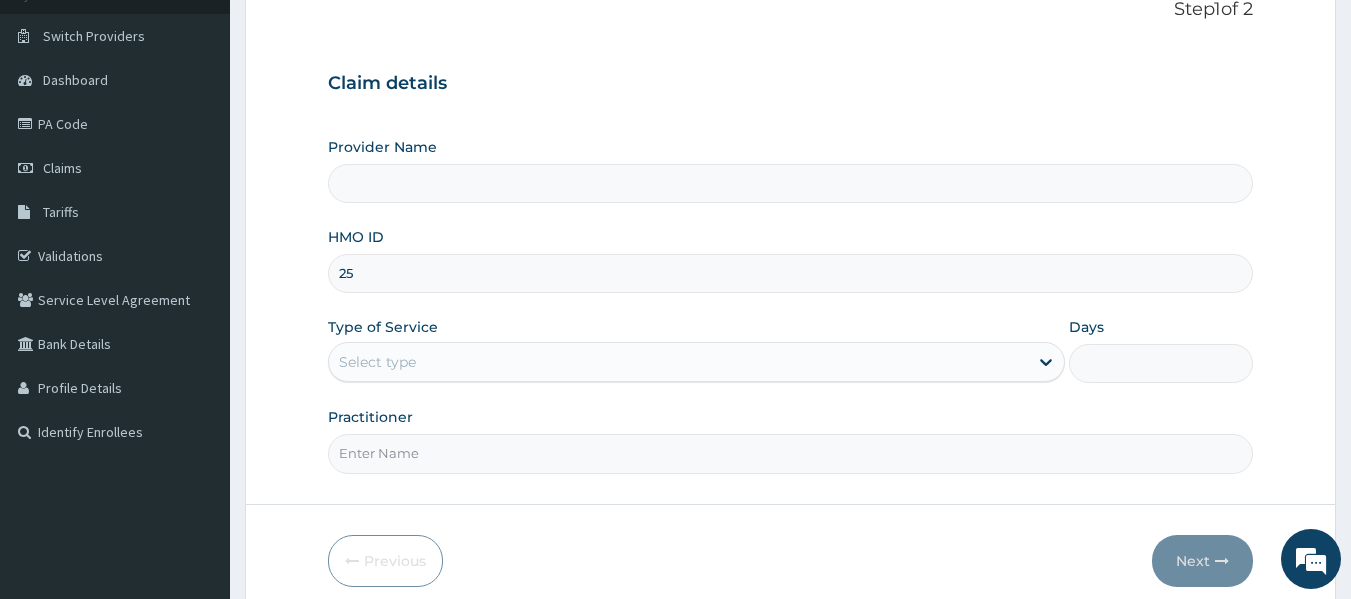 type on "2" 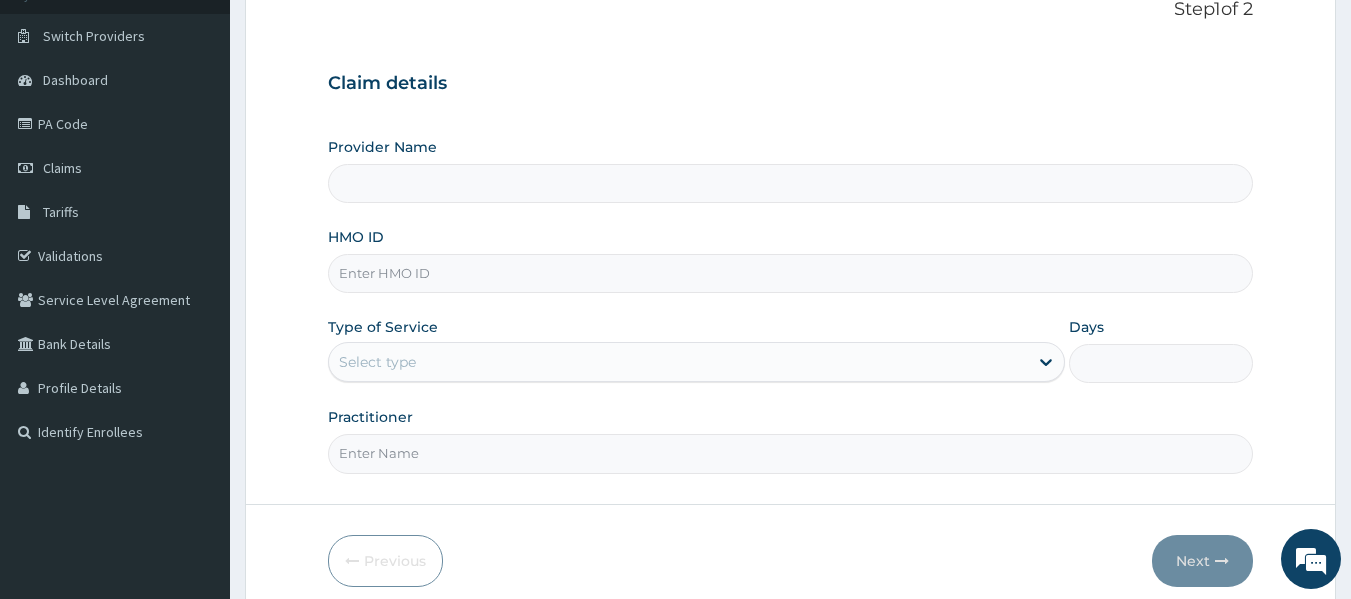 scroll, scrollTop: 0, scrollLeft: 0, axis: both 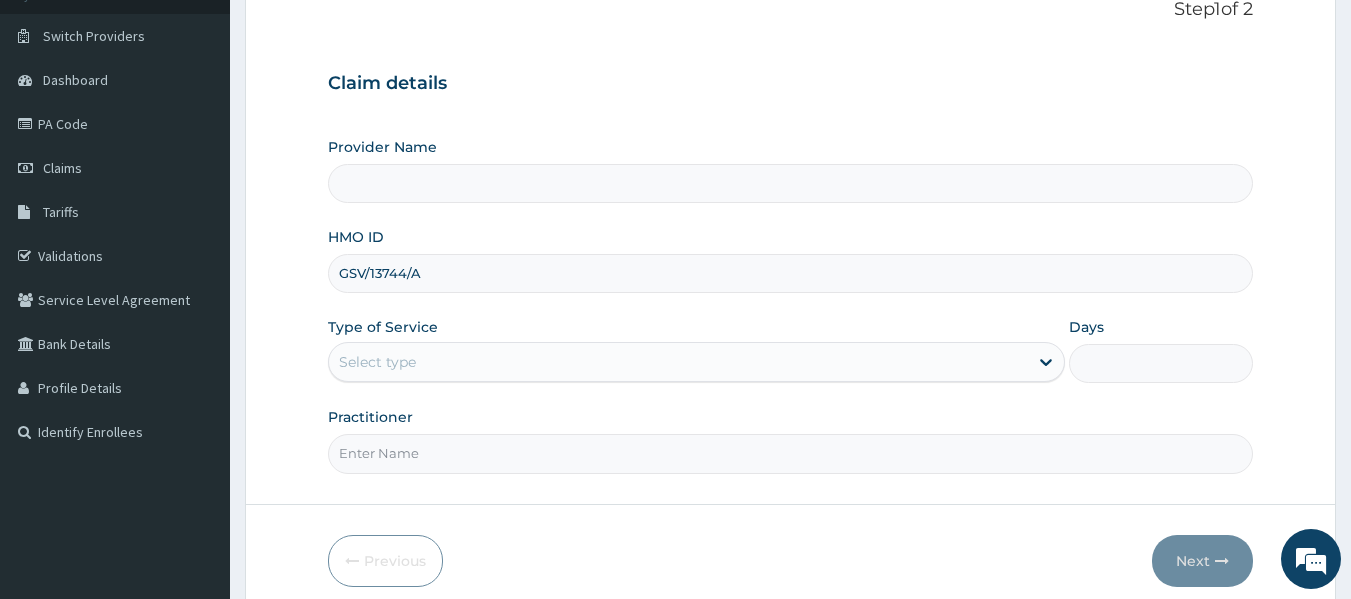 type on "GSV/13744/A" 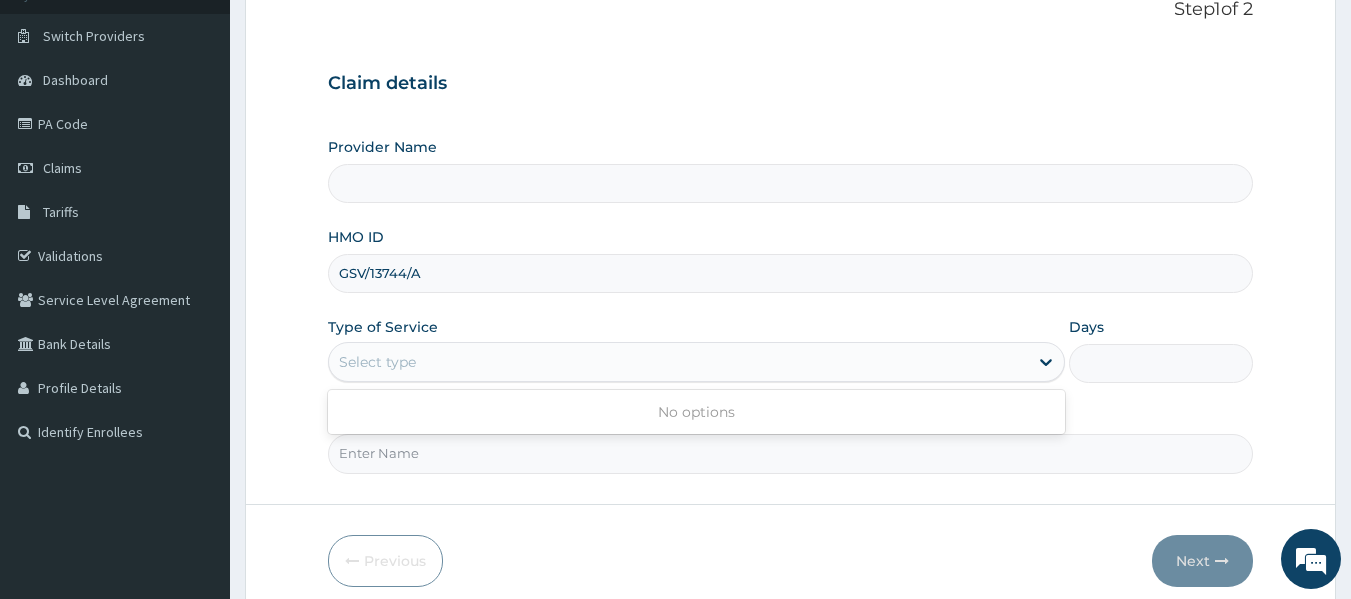 click on "Select type" at bounding box center (678, 362) 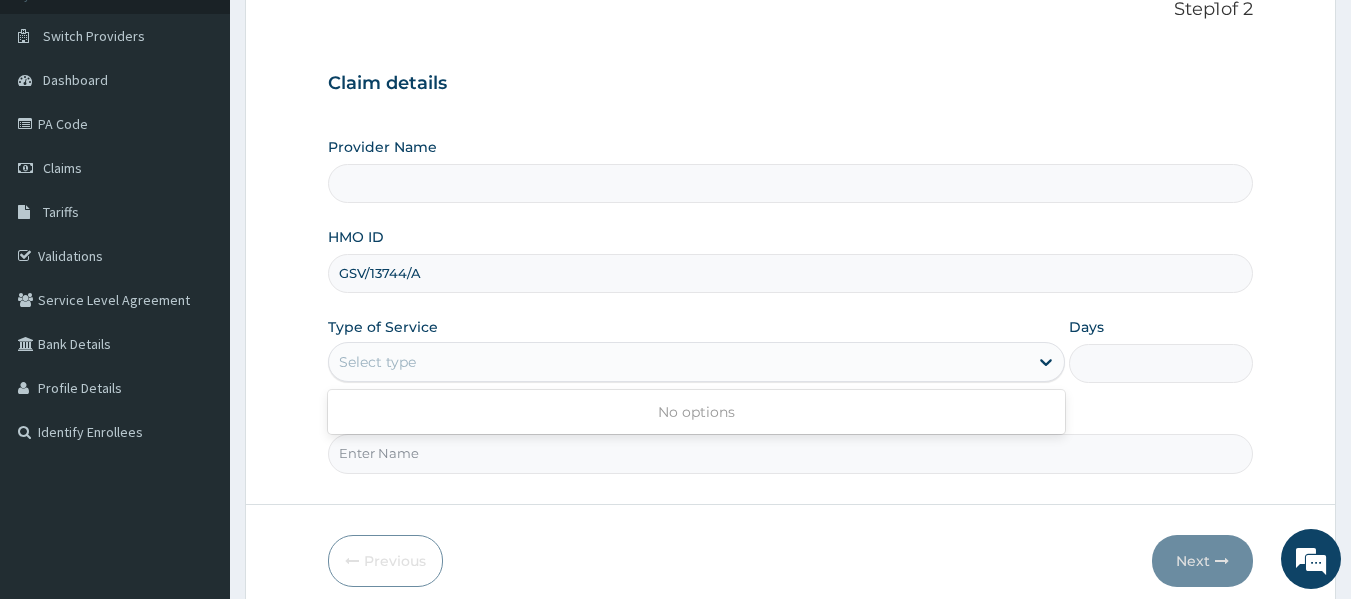 scroll, scrollTop: 0, scrollLeft: 0, axis: both 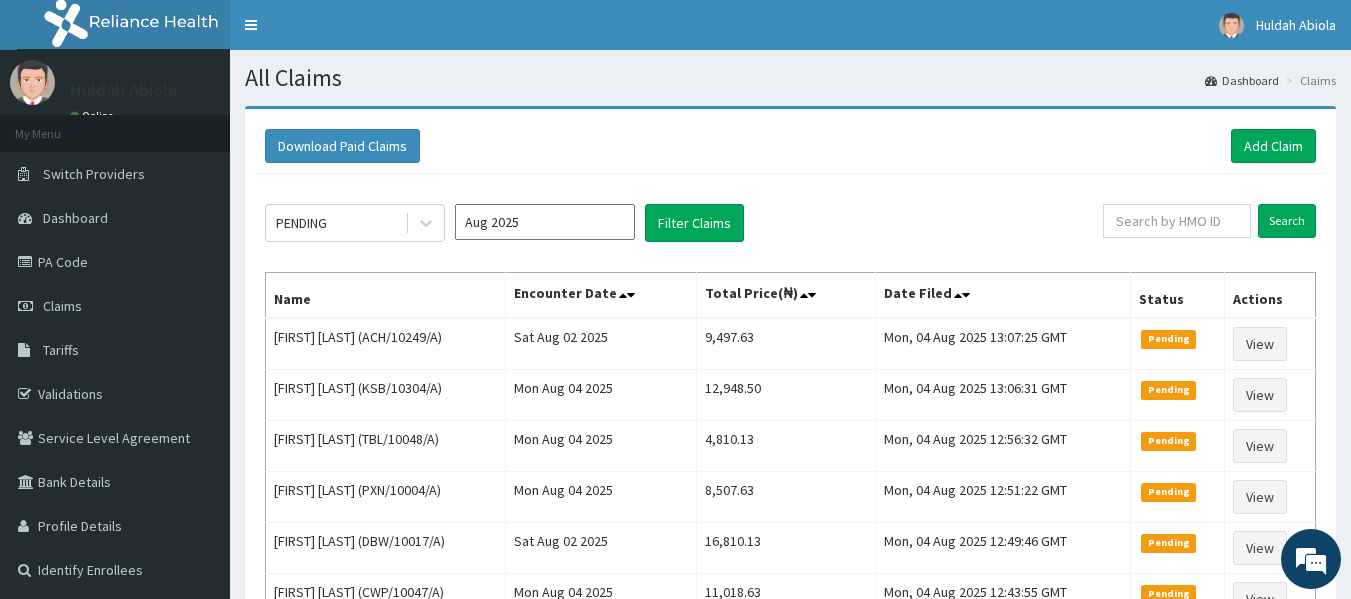 click on "All Claims" at bounding box center (790, 78) 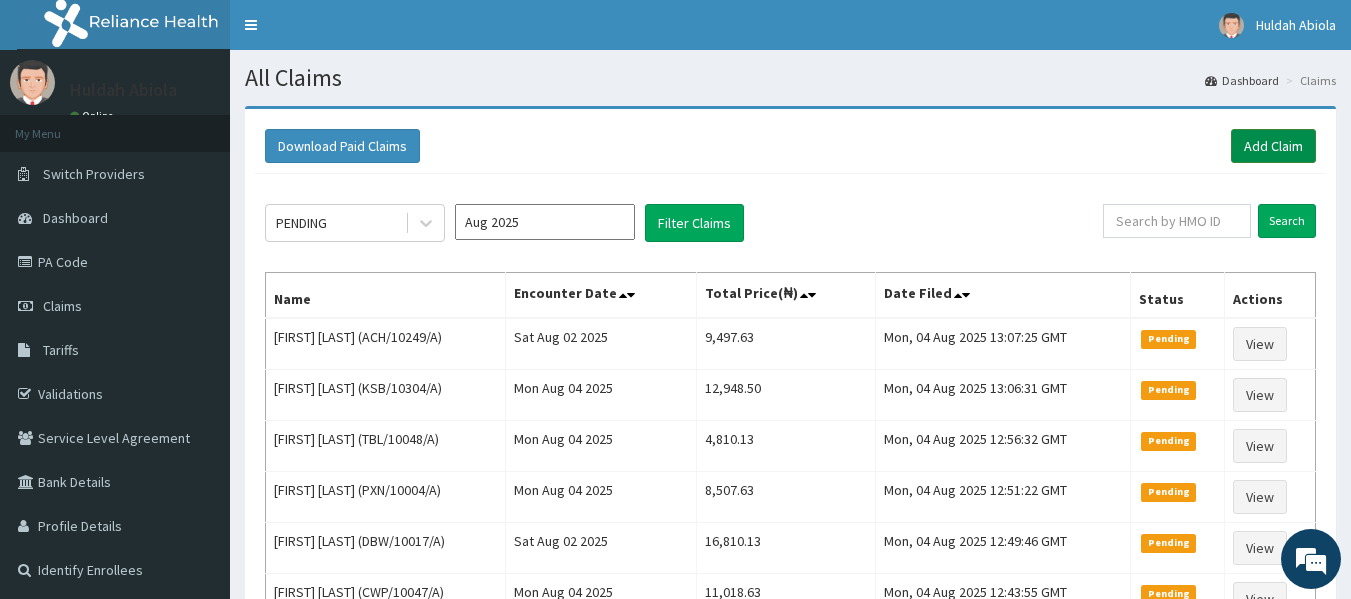 click on "Add Claim" at bounding box center [1273, 146] 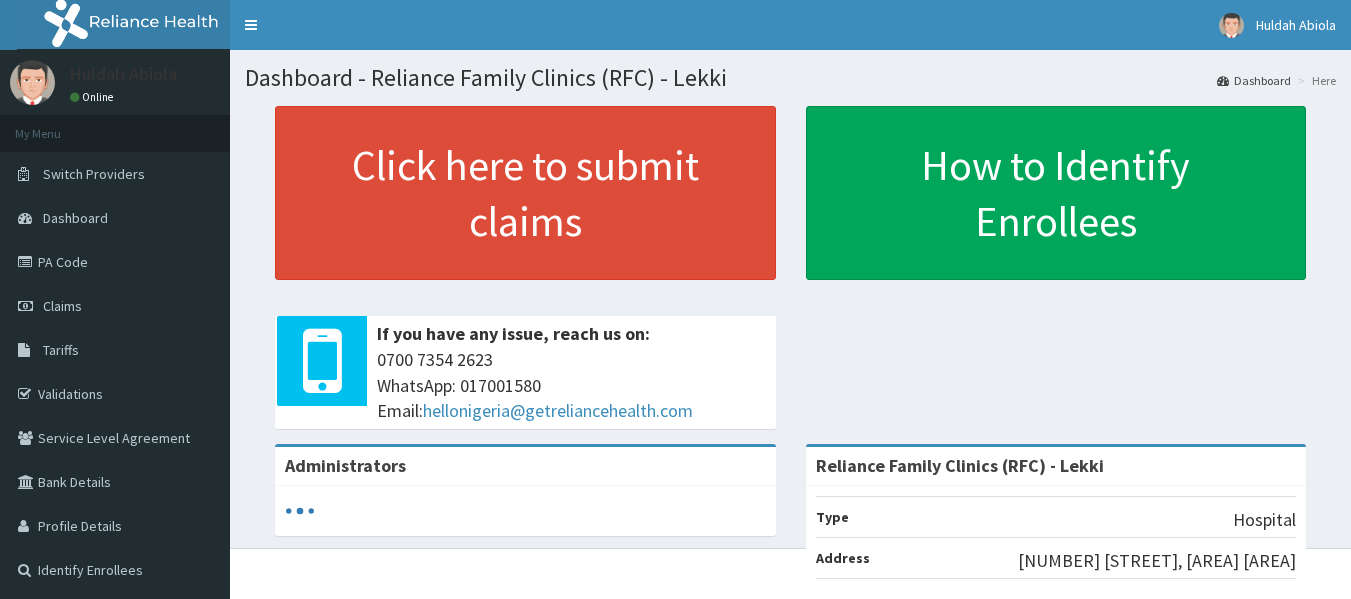 scroll, scrollTop: 0, scrollLeft: 0, axis: both 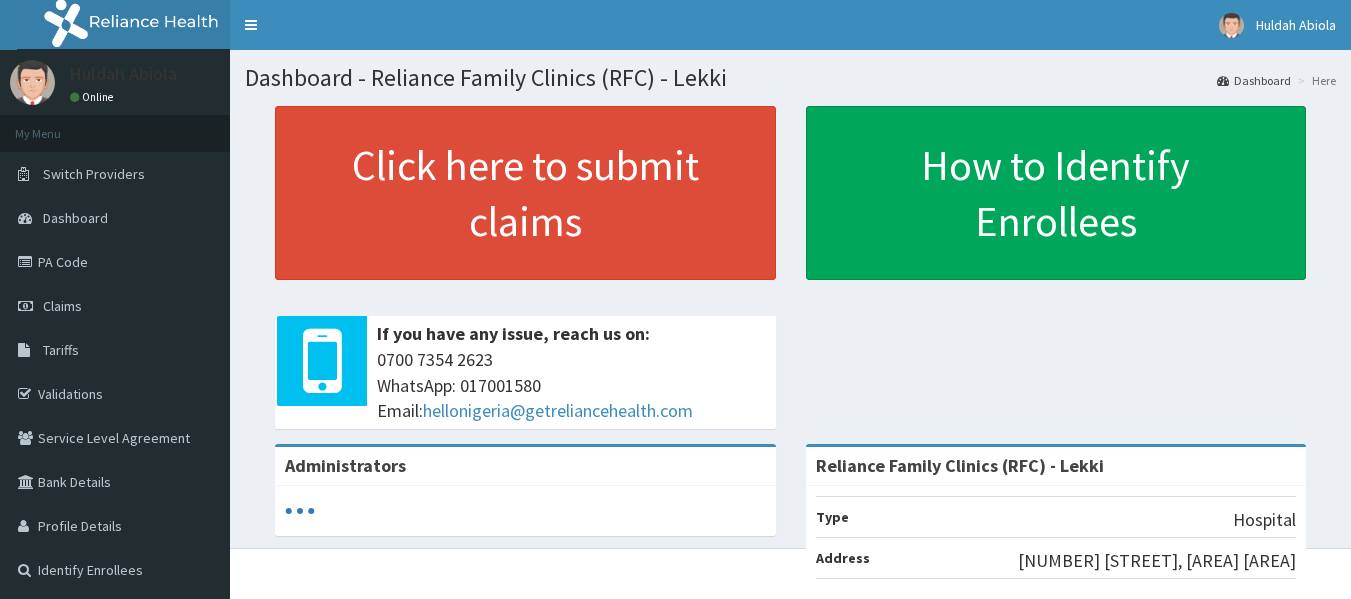 click on "Claims" at bounding box center [115, 306] 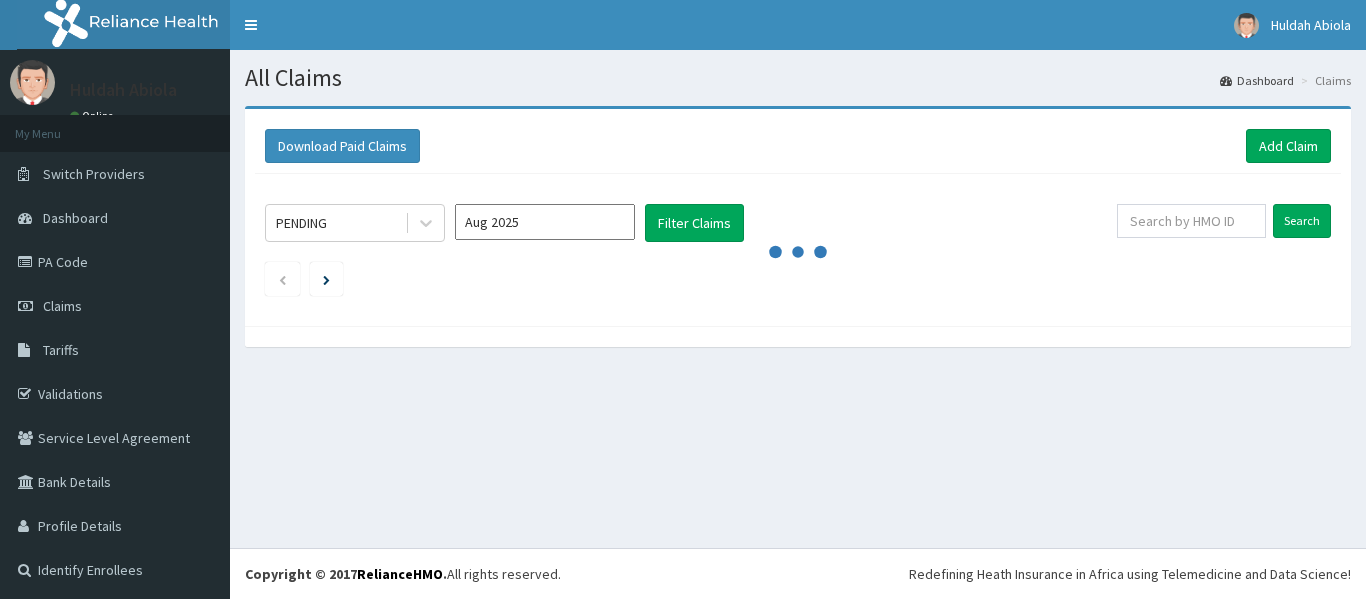 scroll, scrollTop: 0, scrollLeft: 0, axis: both 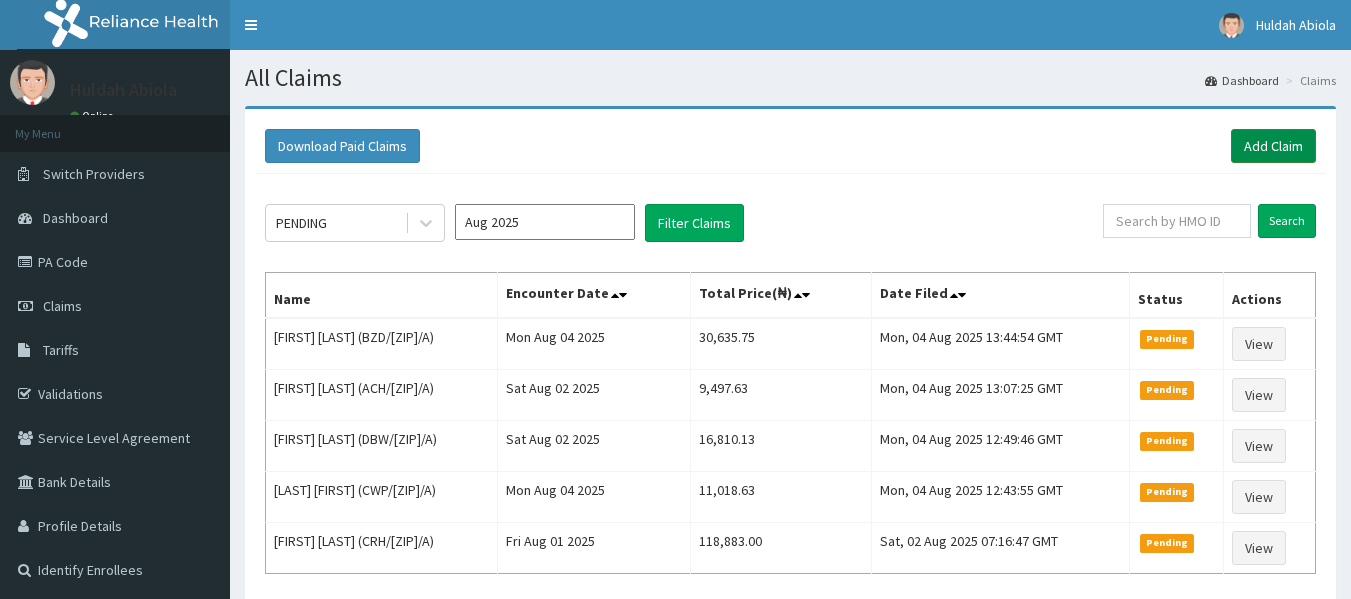click on "Add Claim" 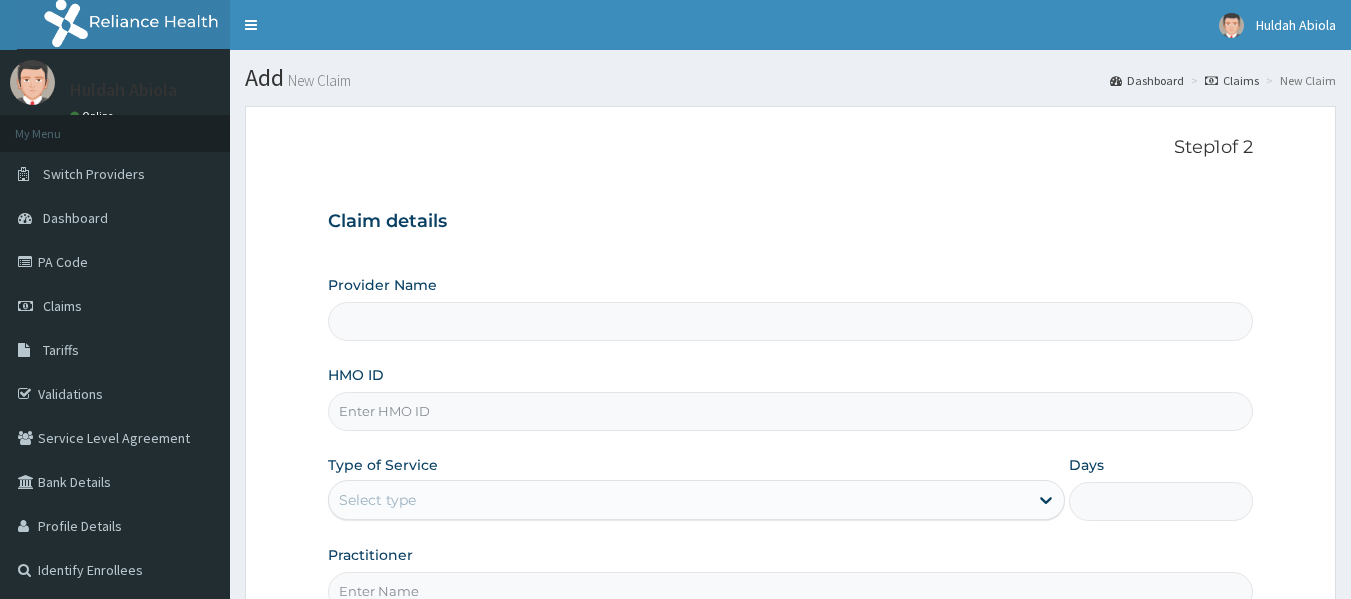 scroll, scrollTop: 0, scrollLeft: 0, axis: both 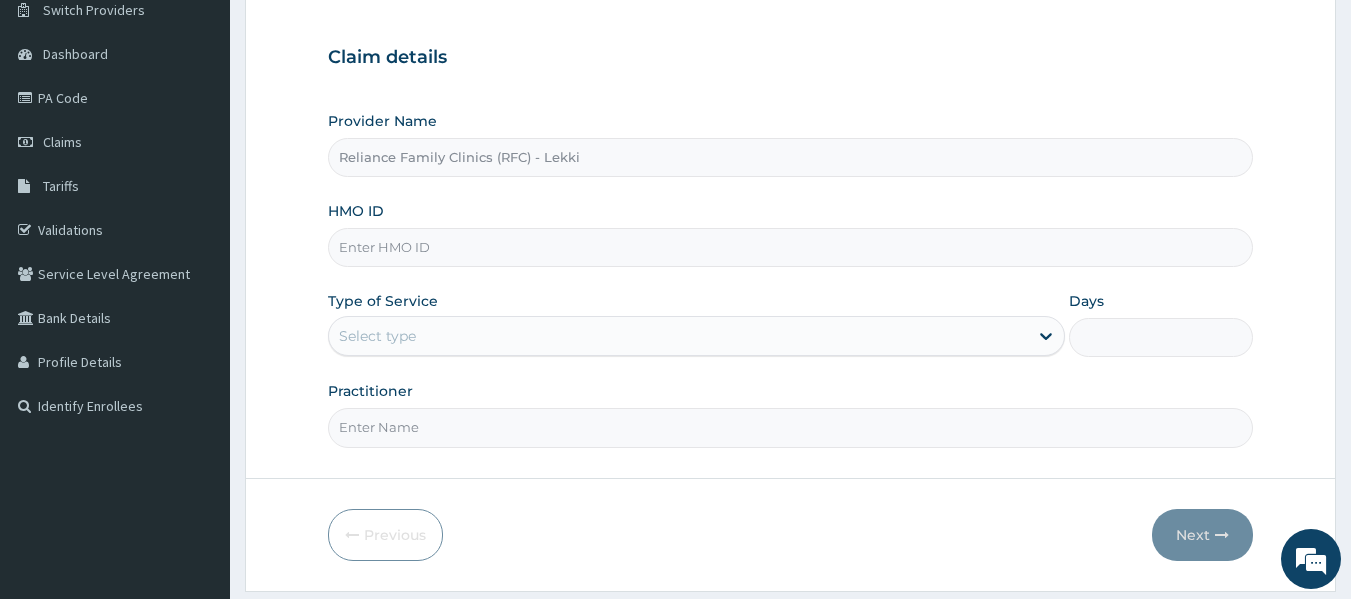 click on "HMO ID" at bounding box center [791, 247] 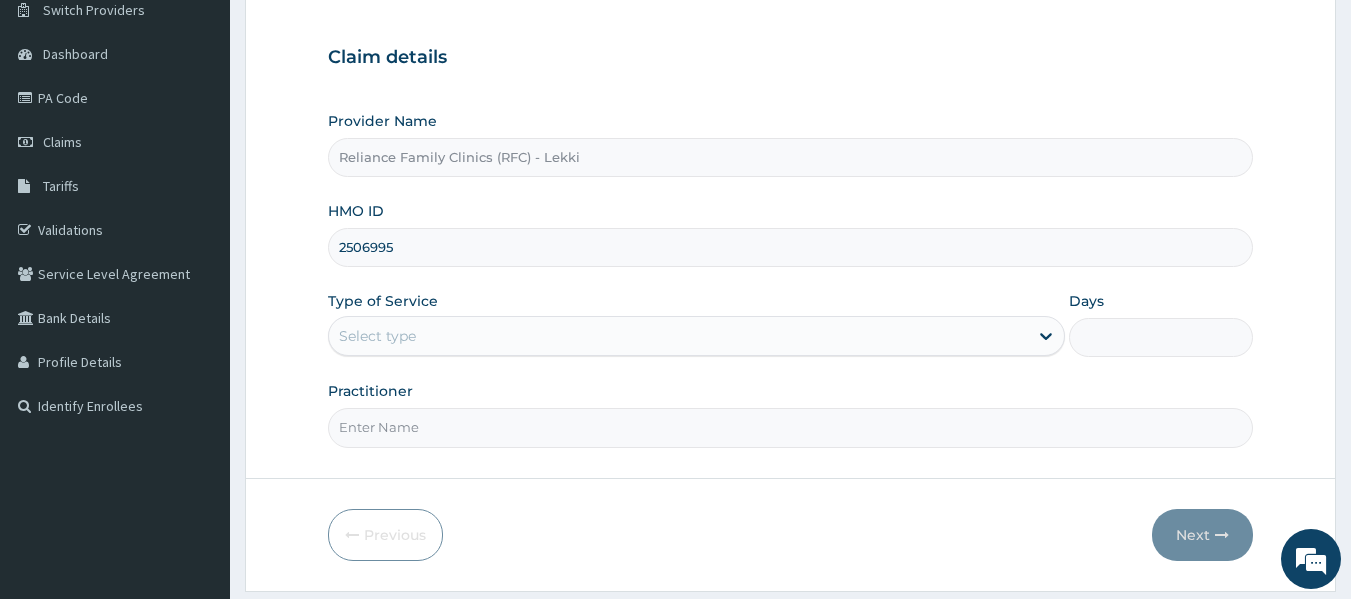 click on "2506995" at bounding box center [791, 247] 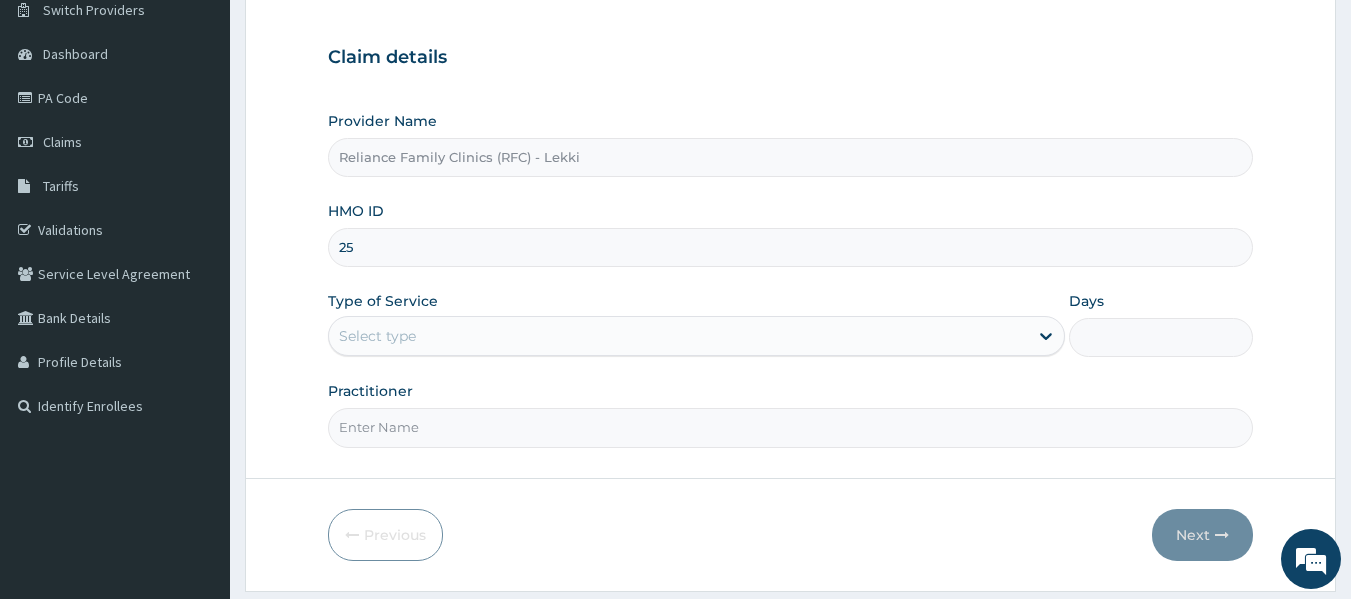 type on "2" 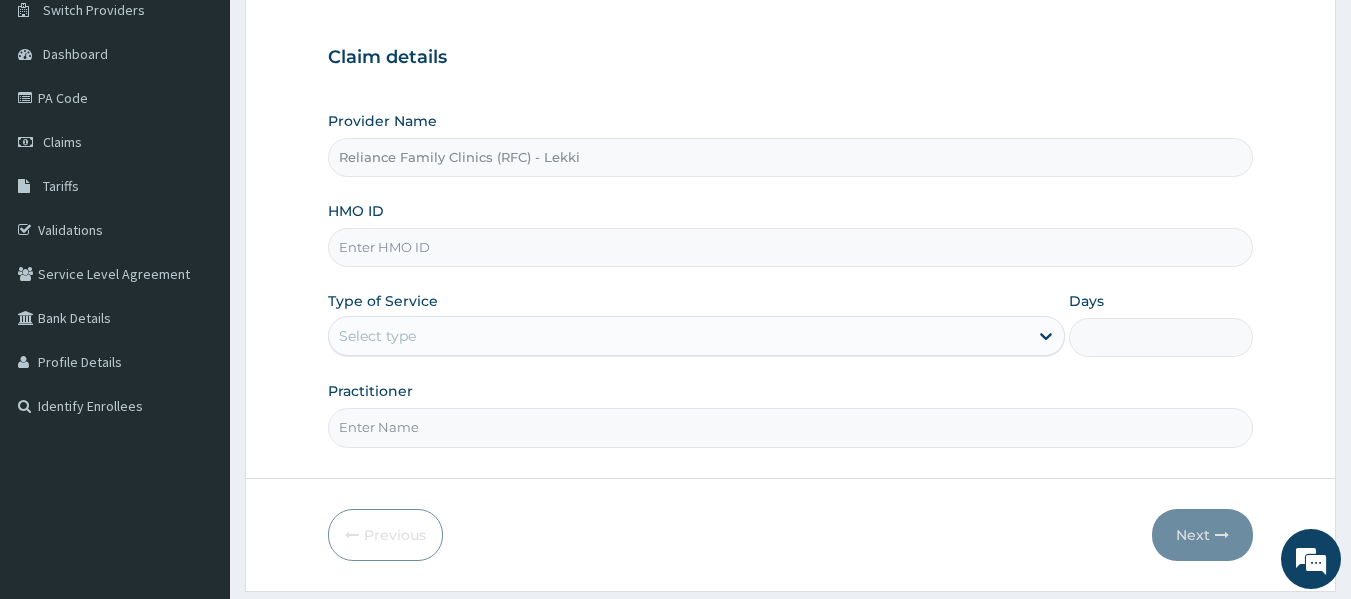 scroll, scrollTop: 0, scrollLeft: 0, axis: both 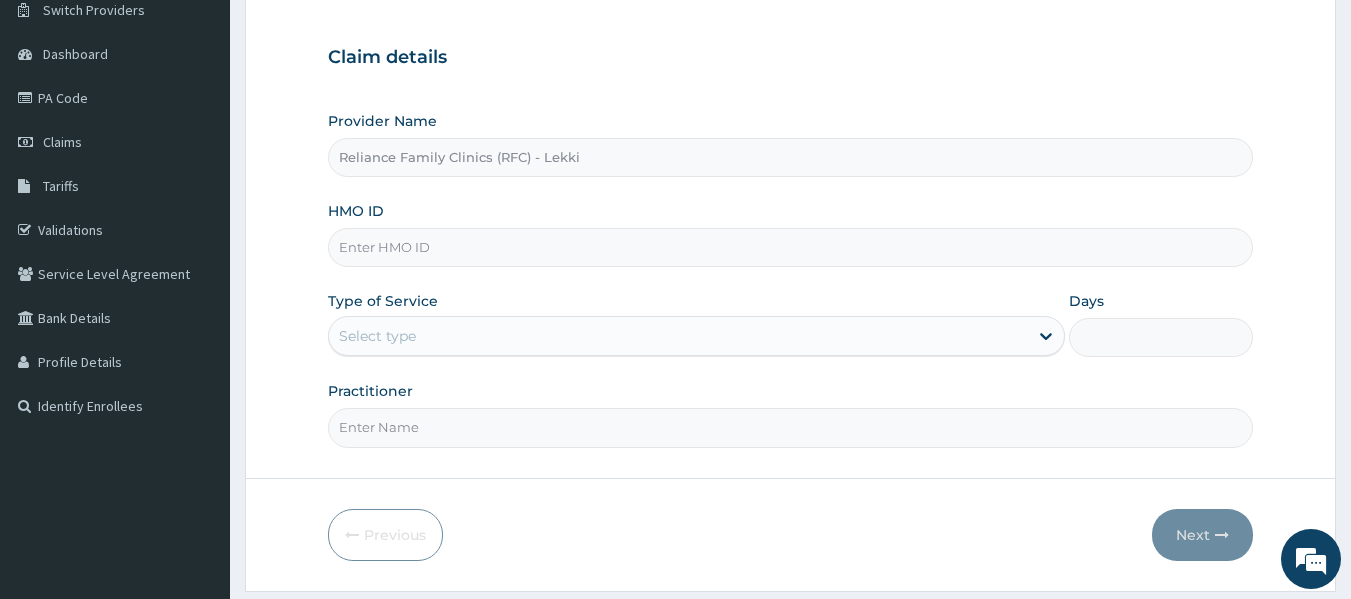 click on "HMO ID" at bounding box center [791, 247] 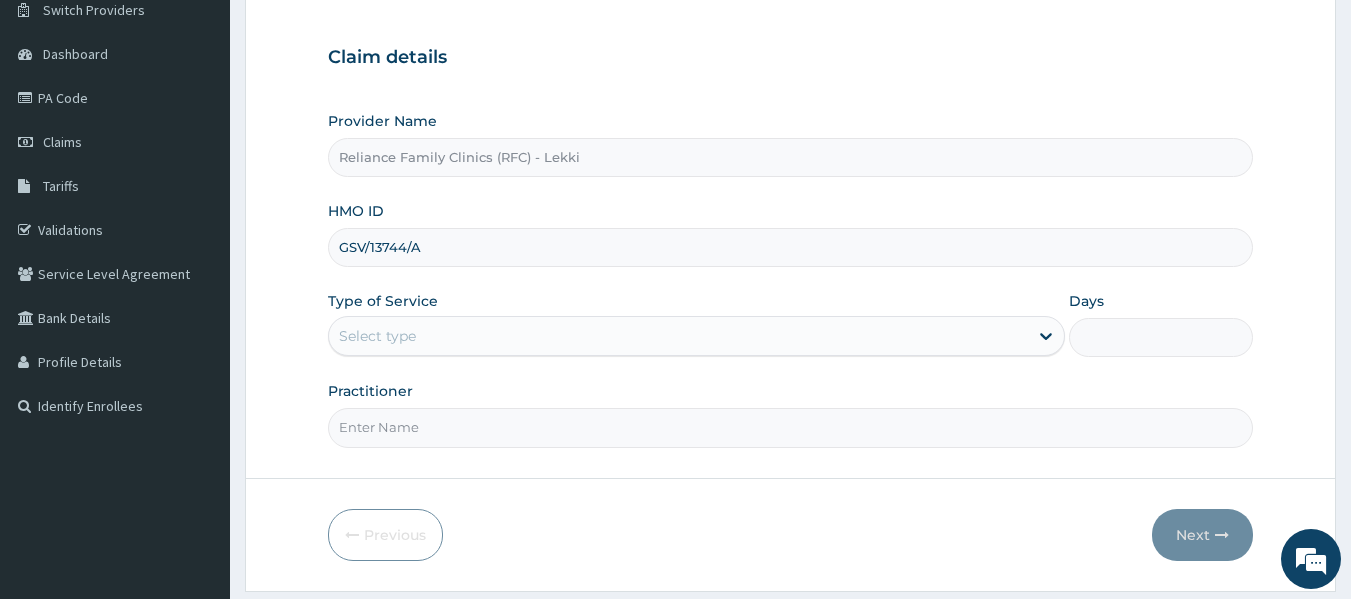 type on "GSV/13744/A" 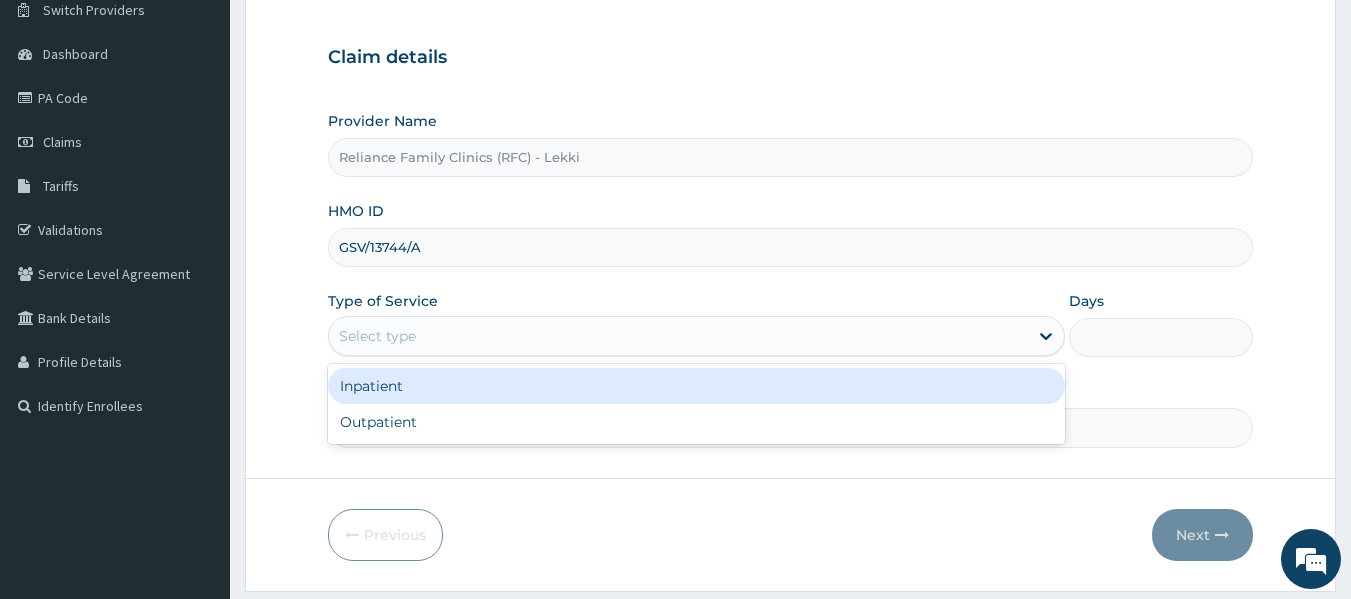 click on "Select type" at bounding box center [678, 336] 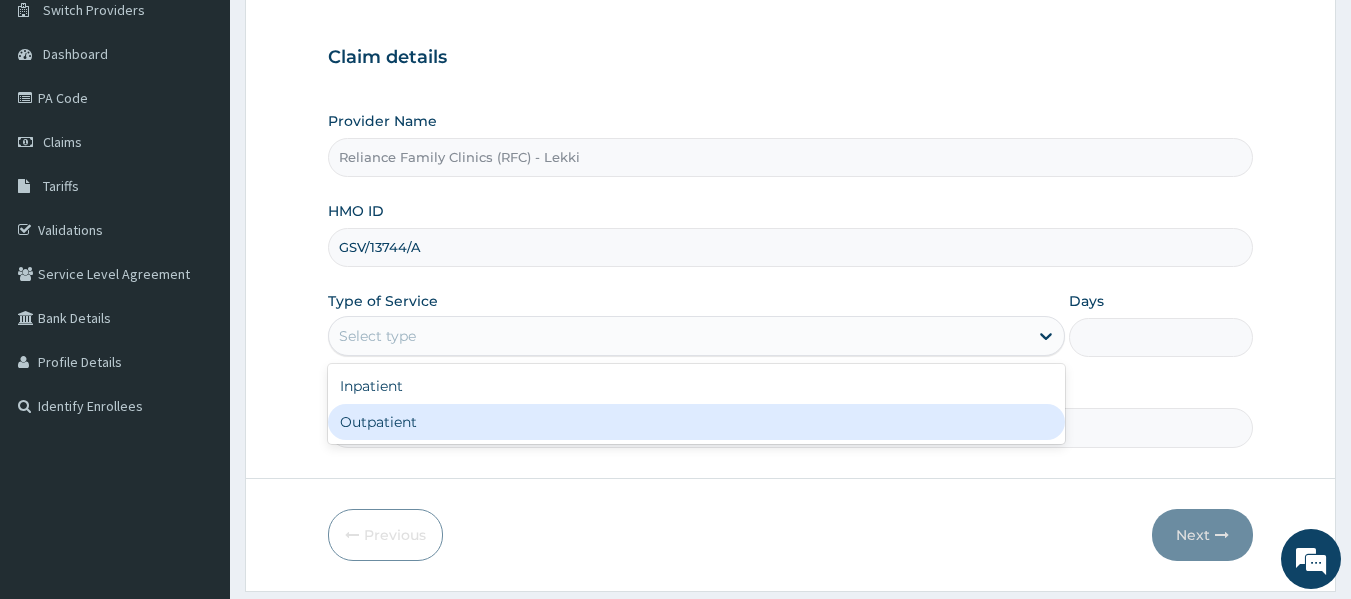 click on "Outpatient" at bounding box center (696, 422) 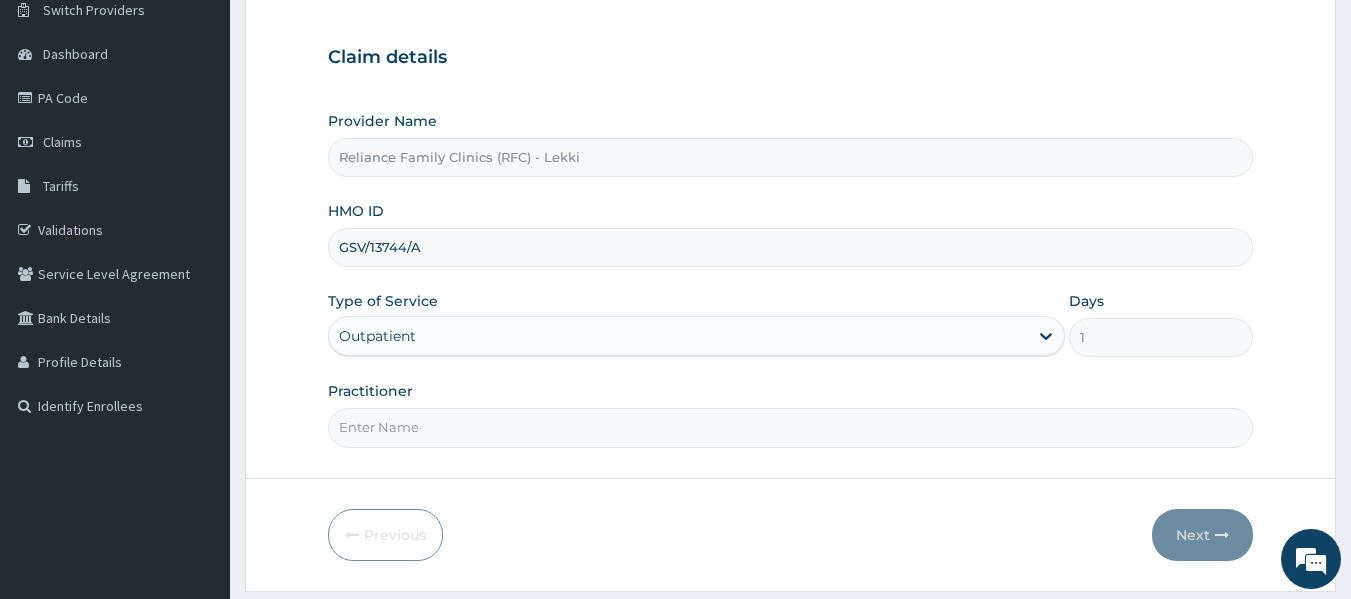click on "Practitioner" at bounding box center (791, 427) 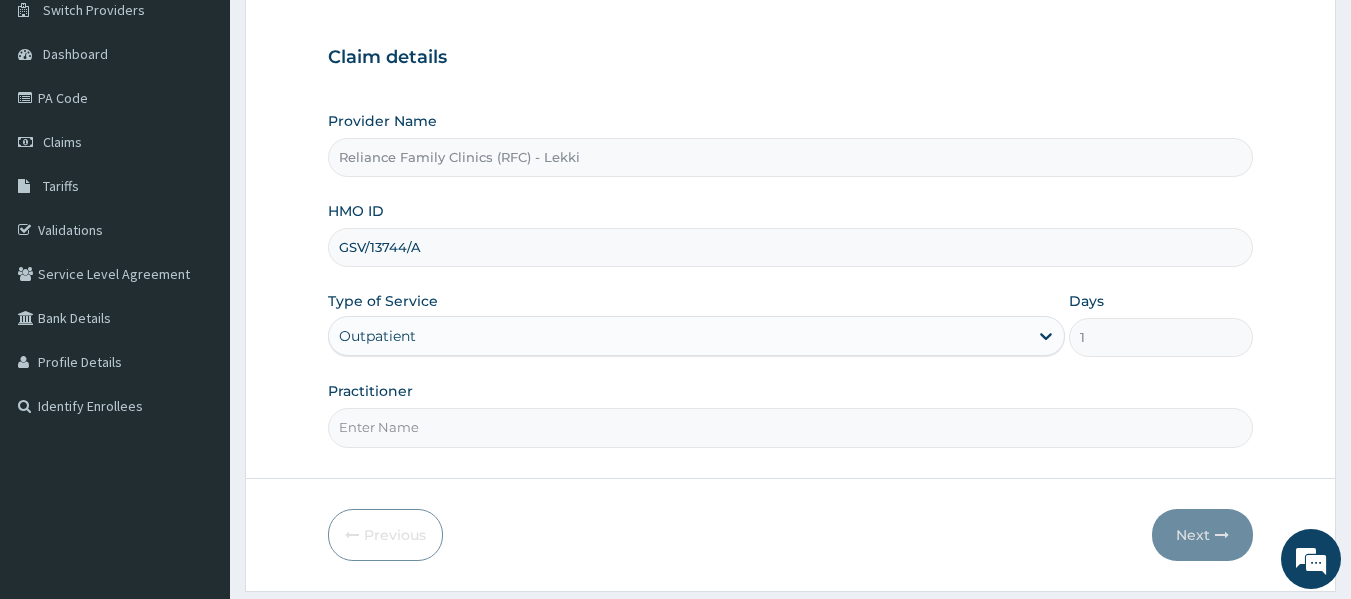 type on "Dr Bunmi" 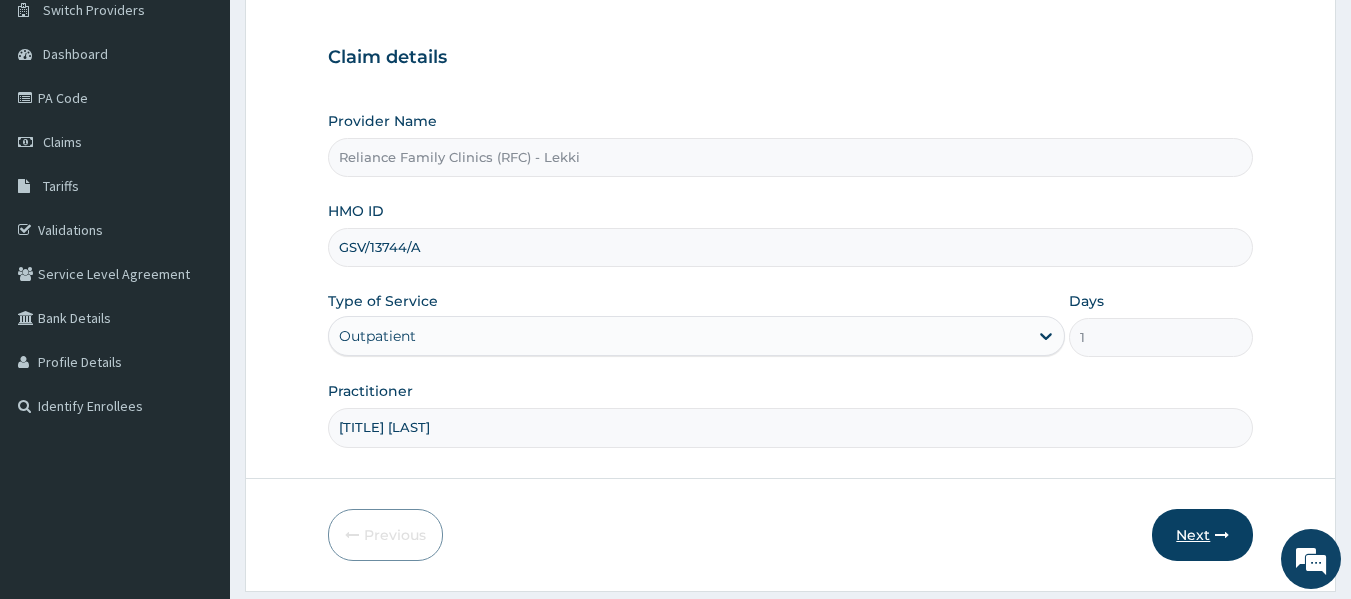 click at bounding box center (1222, 535) 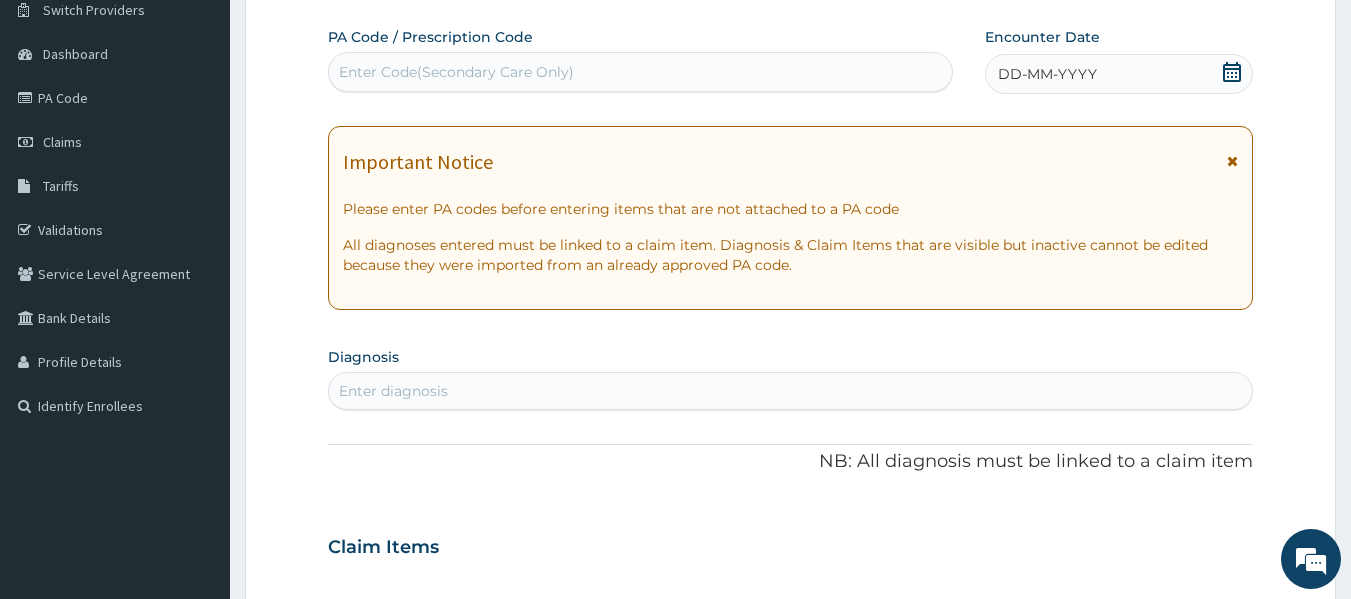 click 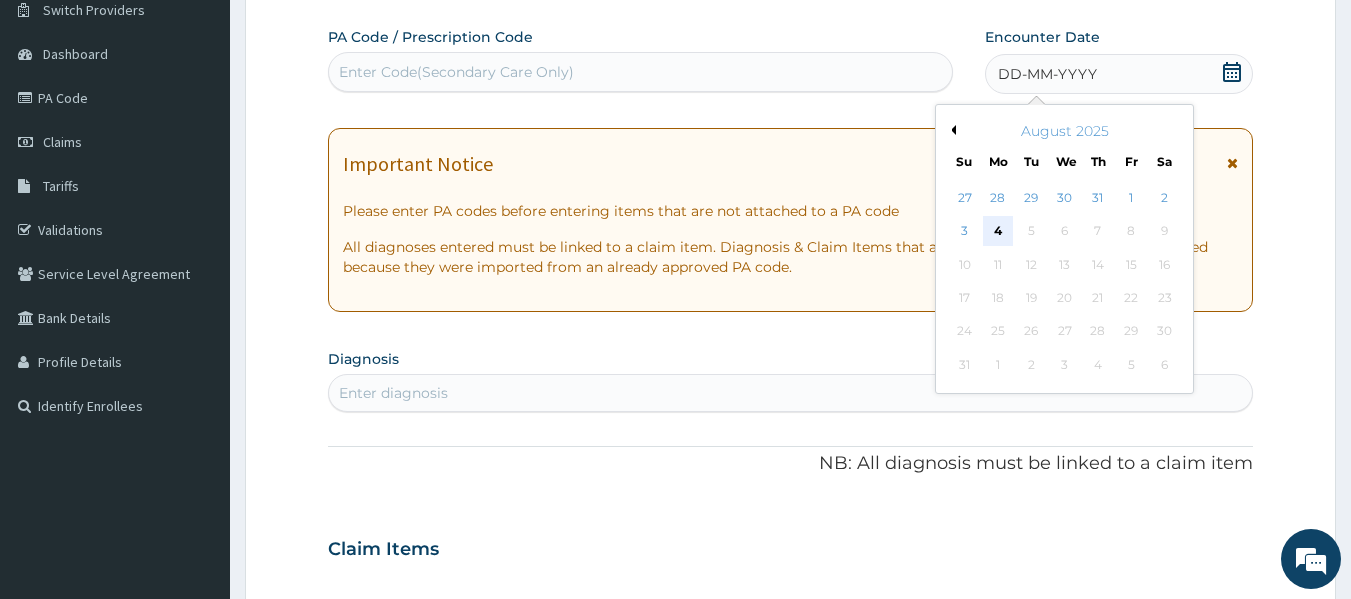 click on "4" at bounding box center [998, 232] 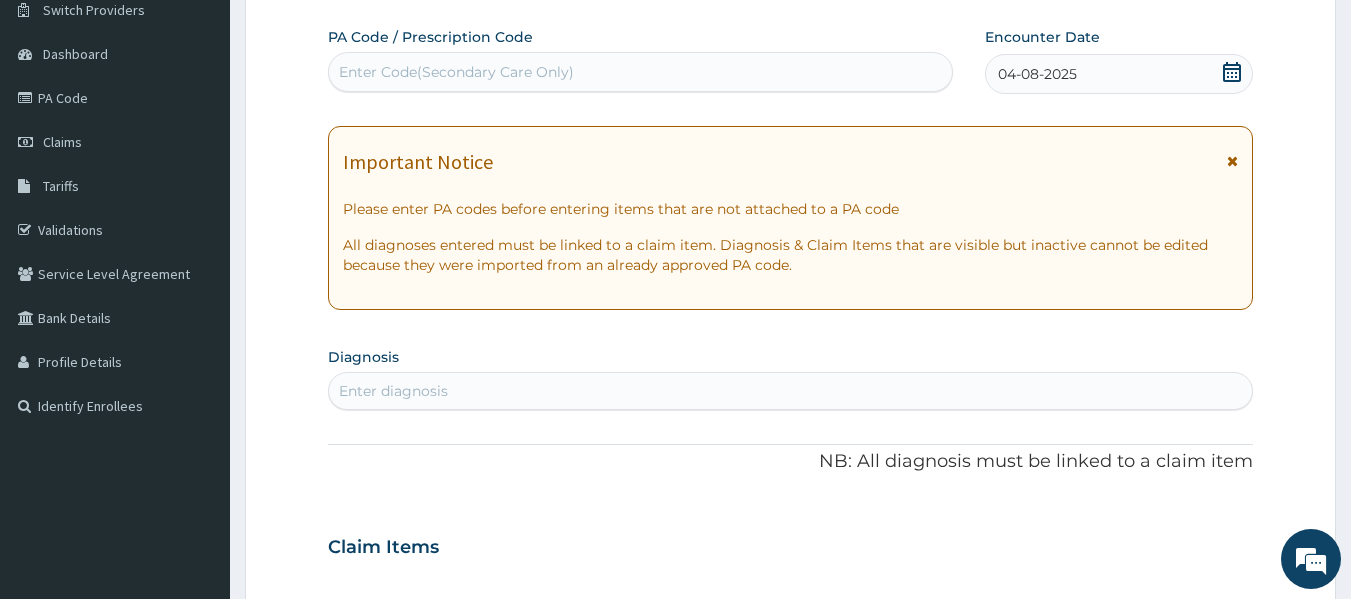 click on "Enter diagnosis" at bounding box center [791, 391] 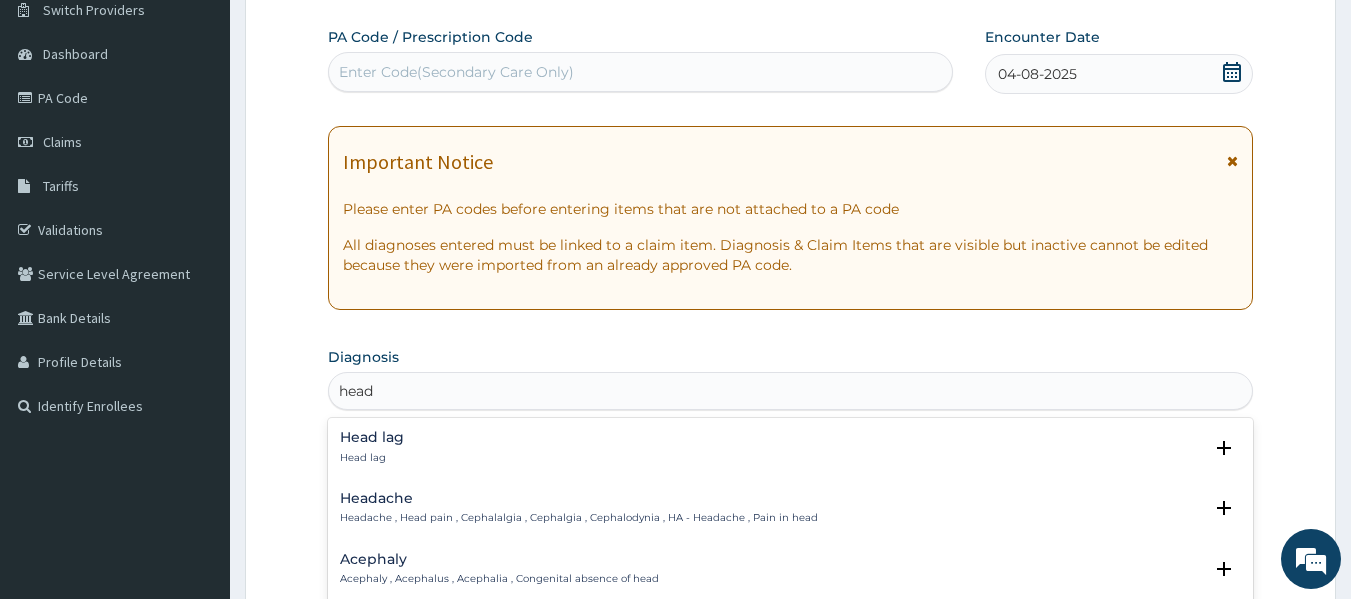 type on "heada" 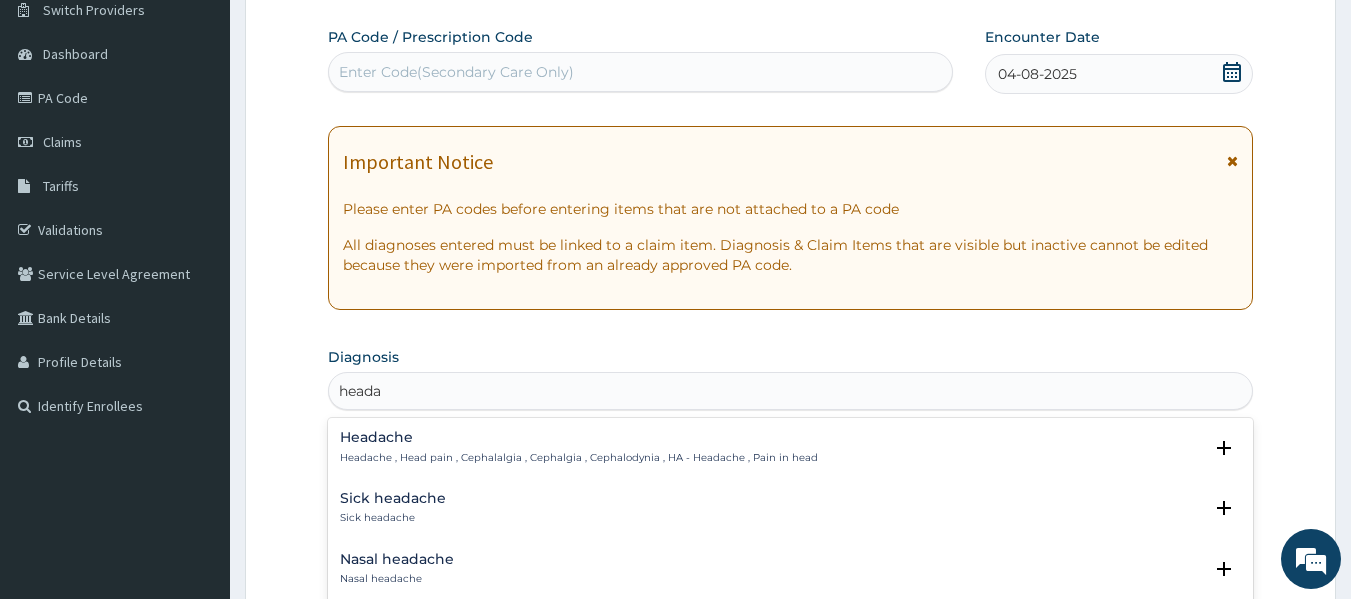click on "Headache , Head pain , Cephalalgia , Cephalgia , Cephalodynia , HA - Headache , Pain in head" at bounding box center (579, 458) 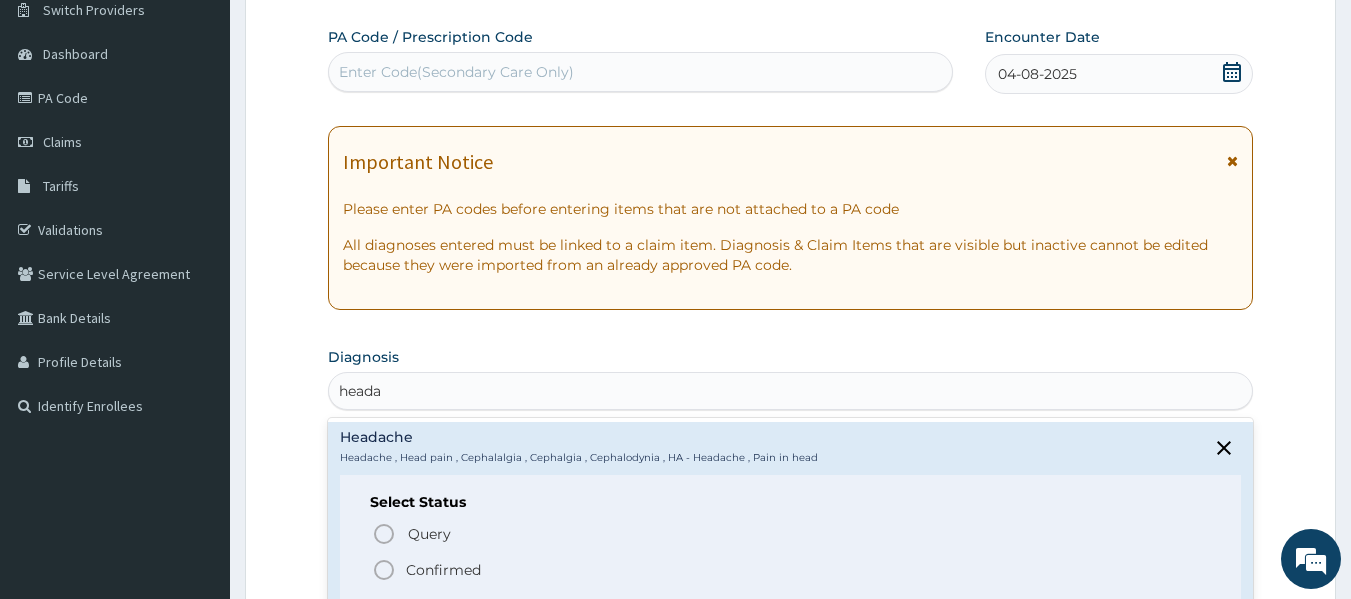 click on "Confirmed" at bounding box center (792, 570) 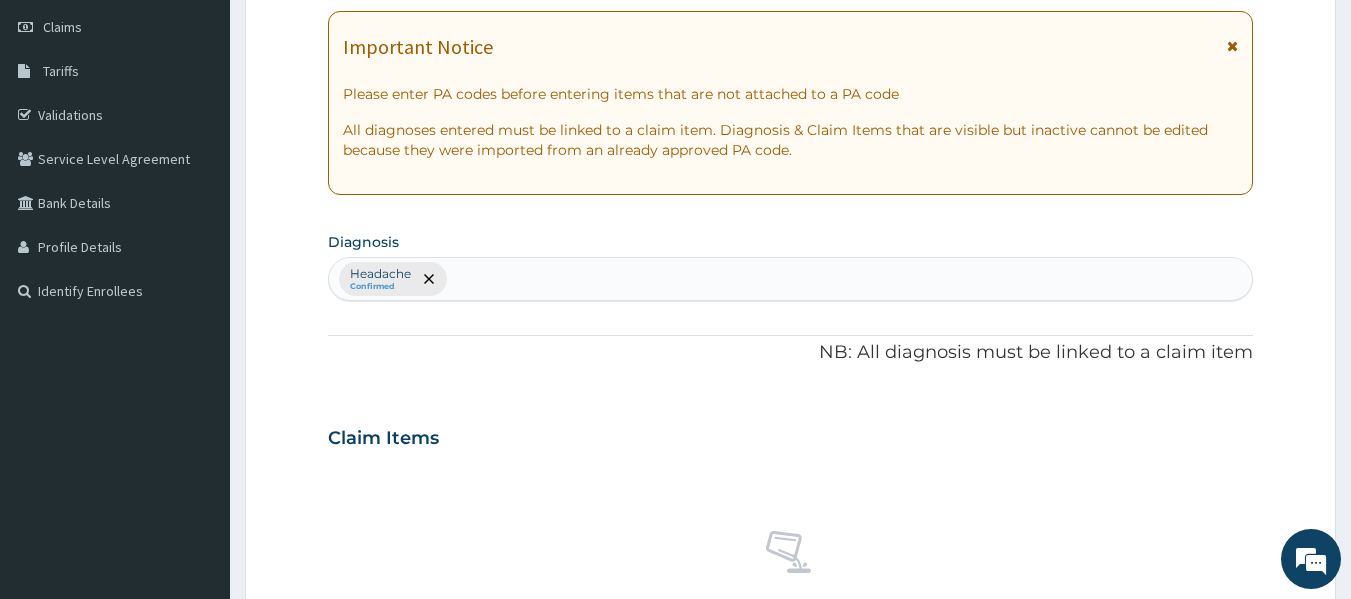 scroll, scrollTop: 280, scrollLeft: 0, axis: vertical 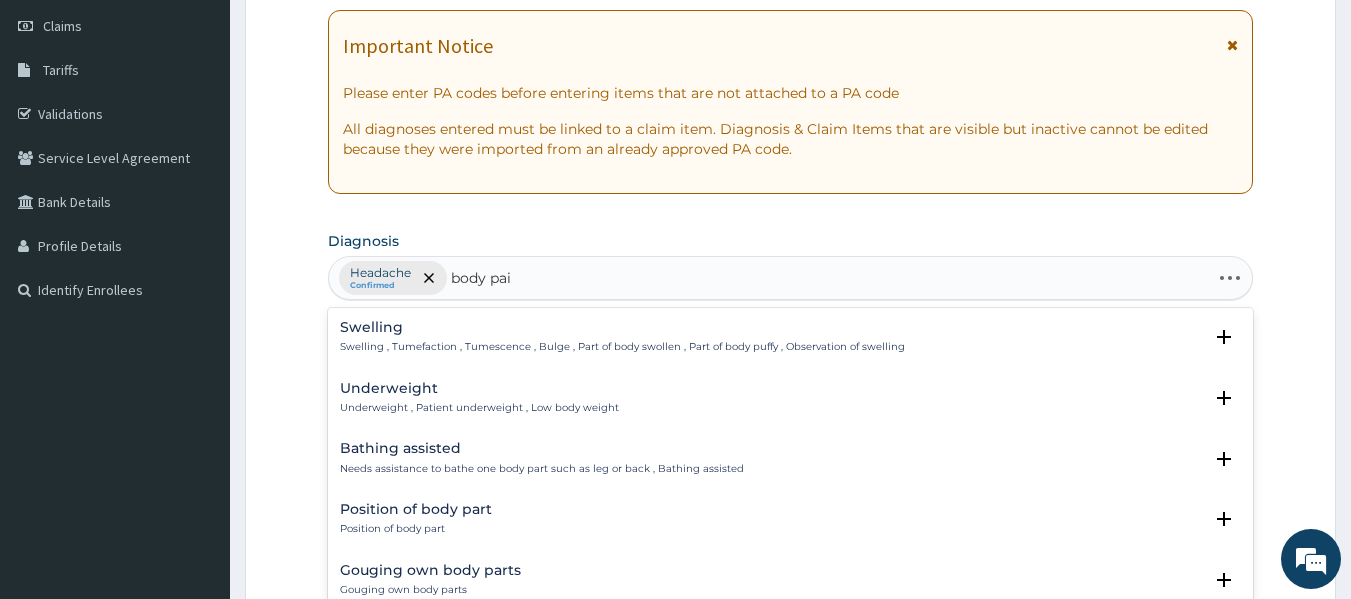 type on "body pain" 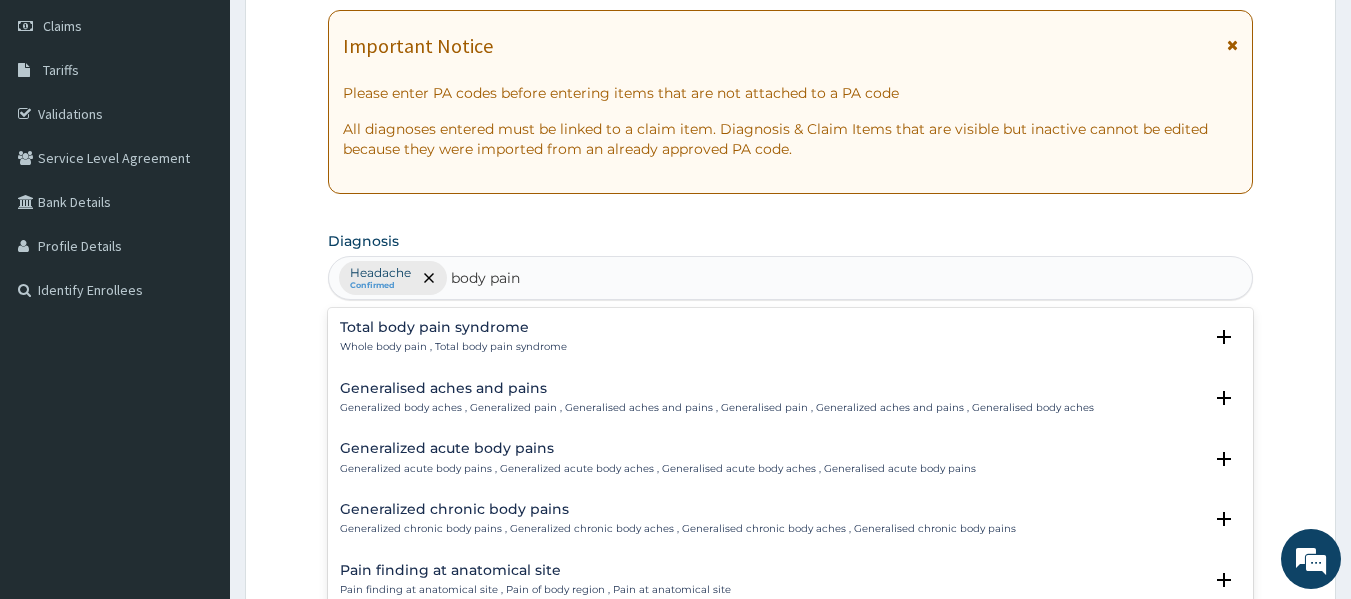 click on "Total body pain syndrome" at bounding box center [453, 327] 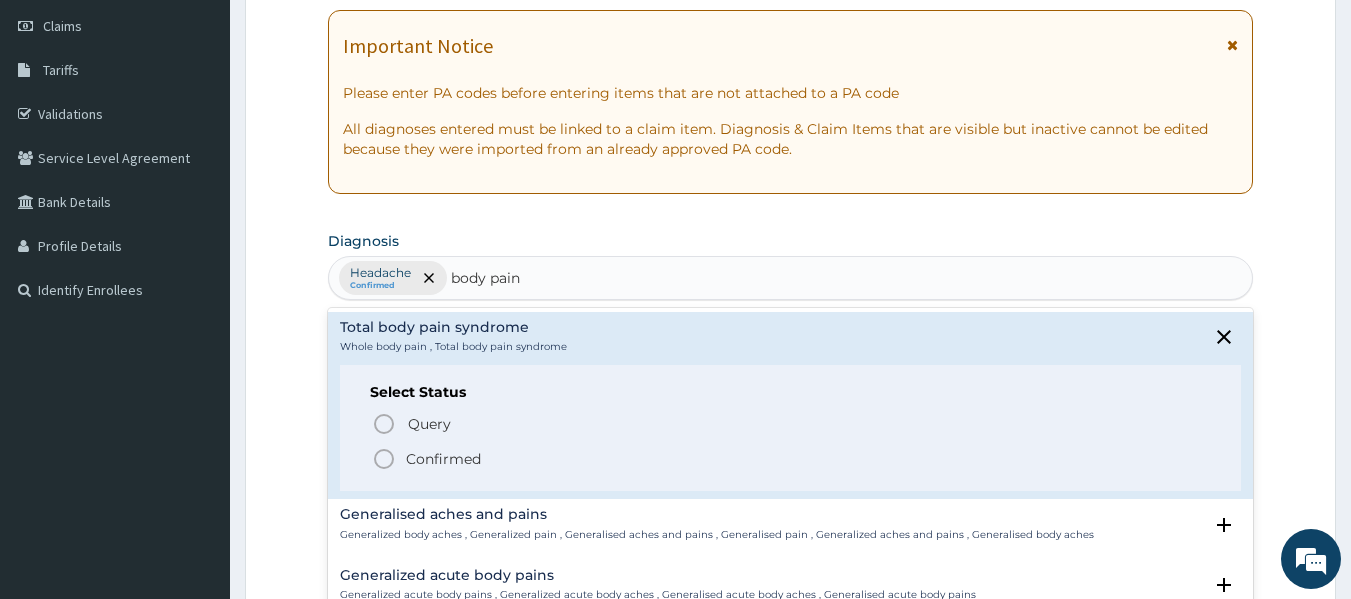 click on "Confirmed" at bounding box center (792, 459) 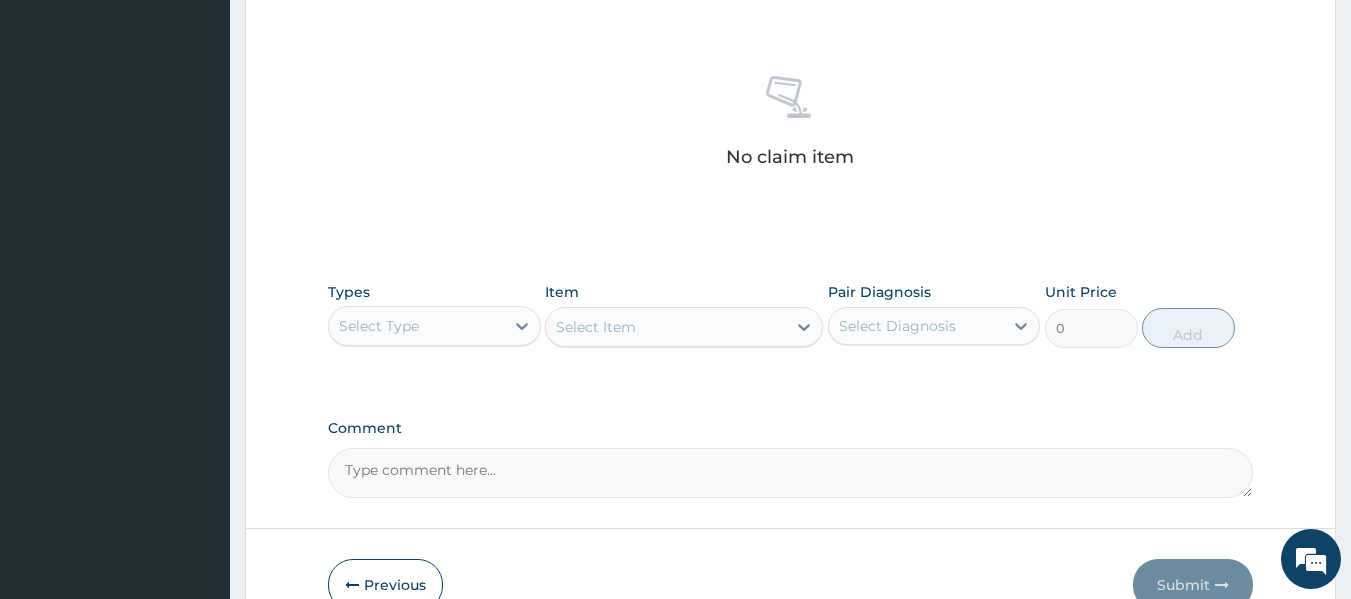 scroll, scrollTop: 744, scrollLeft: 0, axis: vertical 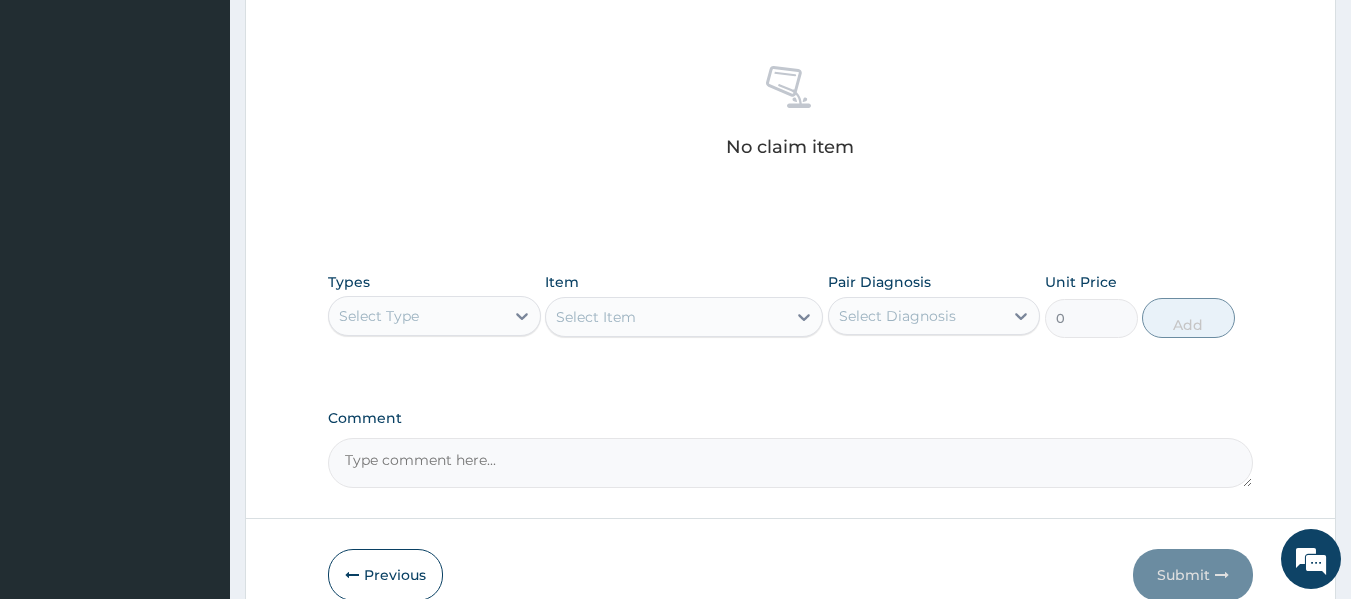 click on "Select Type" at bounding box center (434, 316) 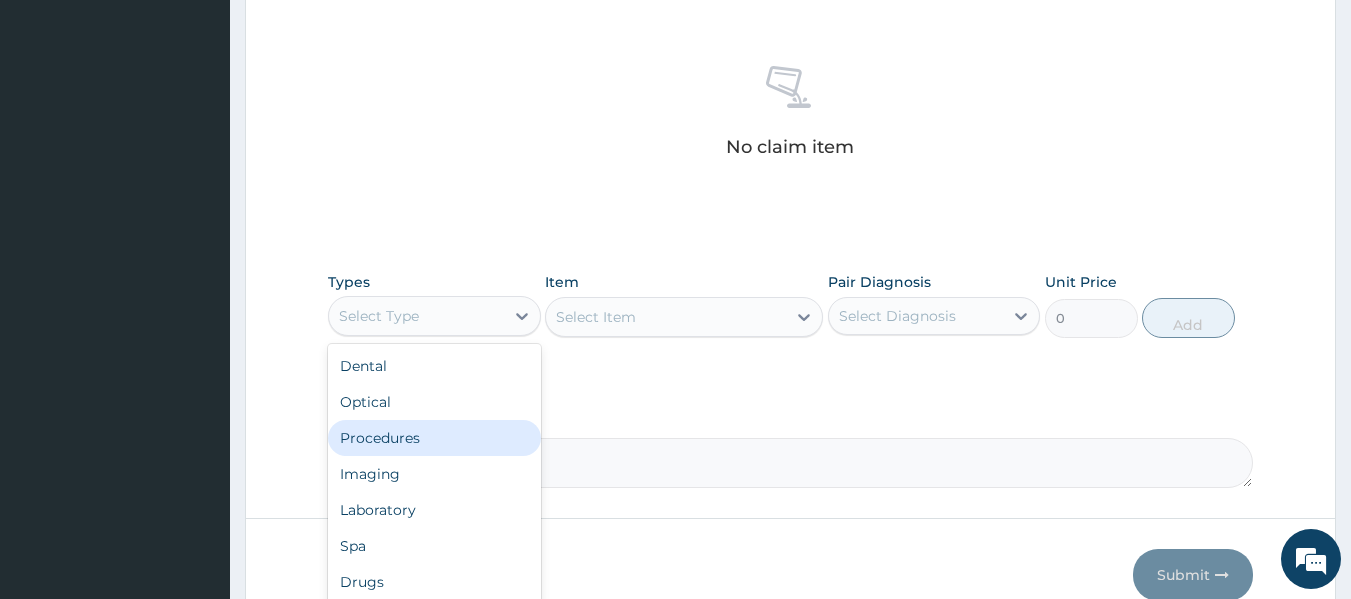 click on "Procedures" at bounding box center (434, 438) 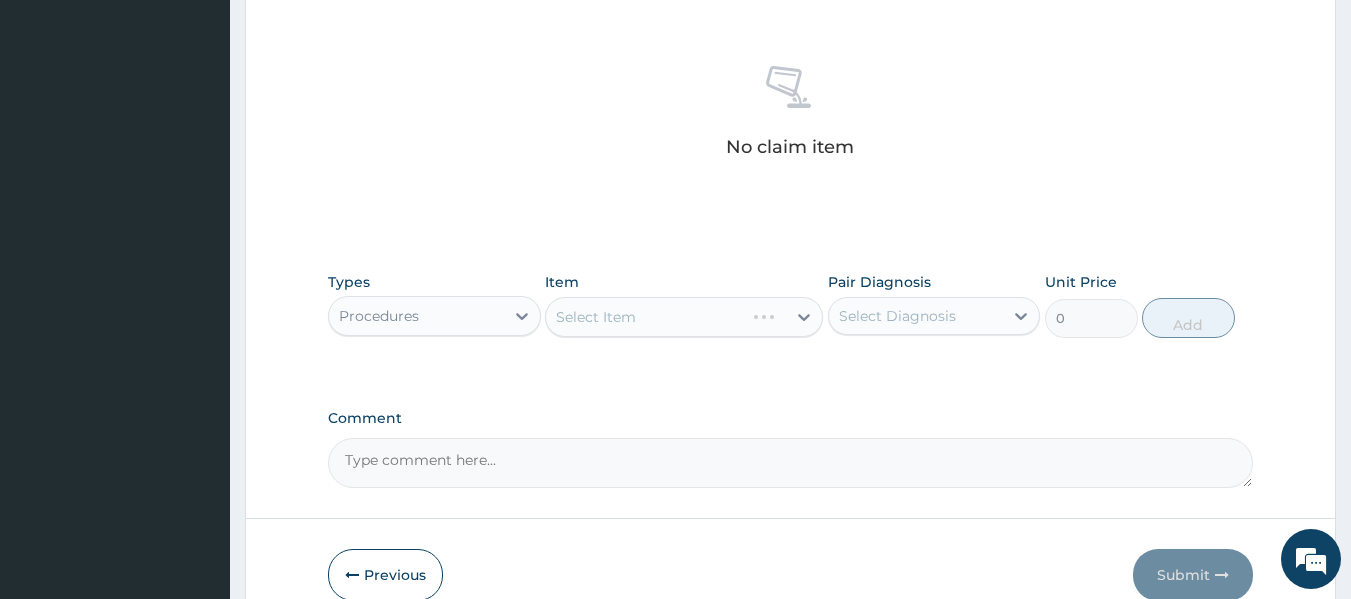 scroll, scrollTop: 843, scrollLeft: 0, axis: vertical 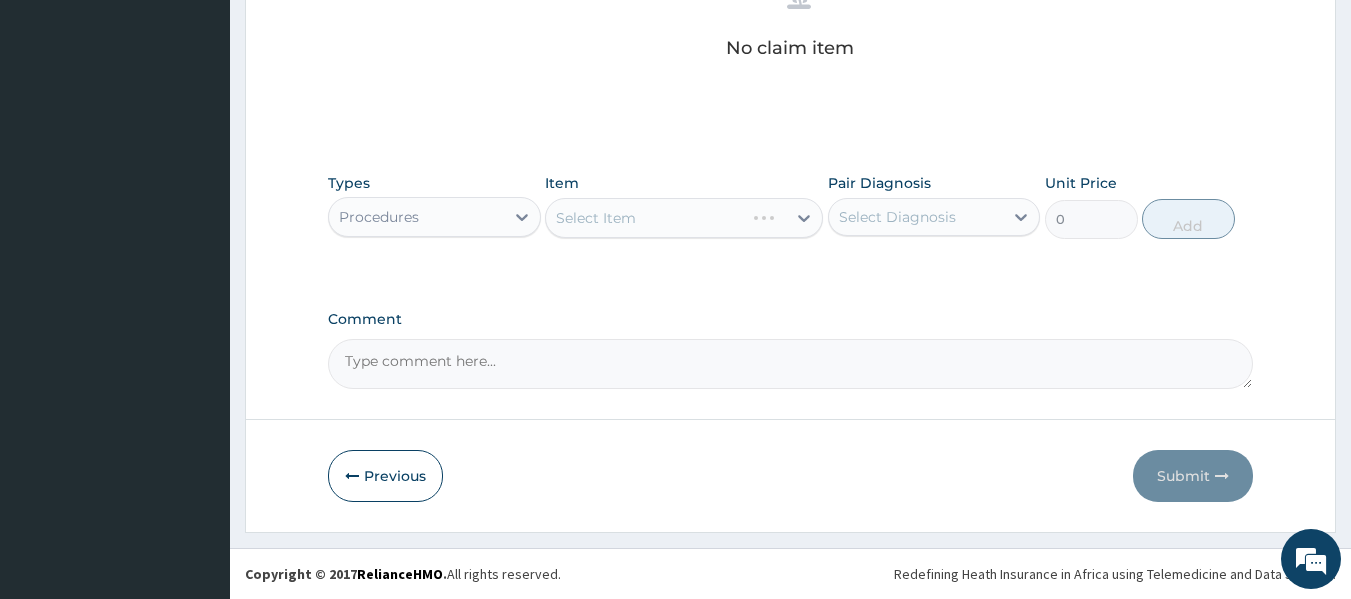 click on "Select Item" at bounding box center (684, 218) 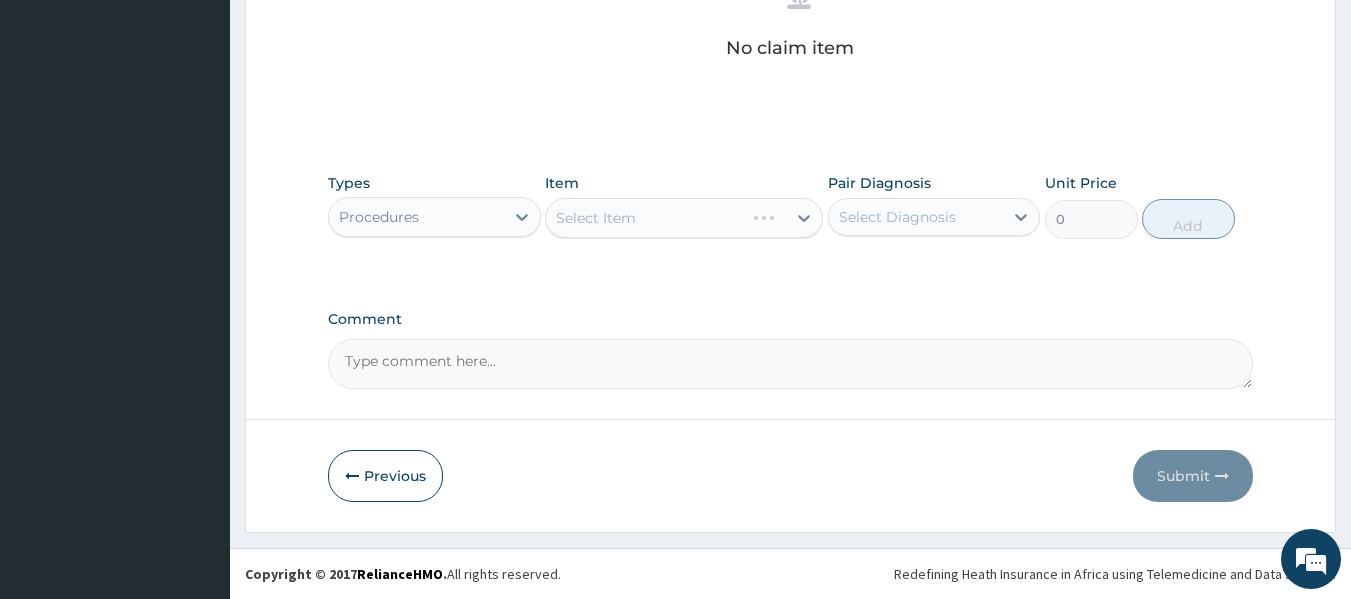 click on "Select Item" at bounding box center [684, 218] 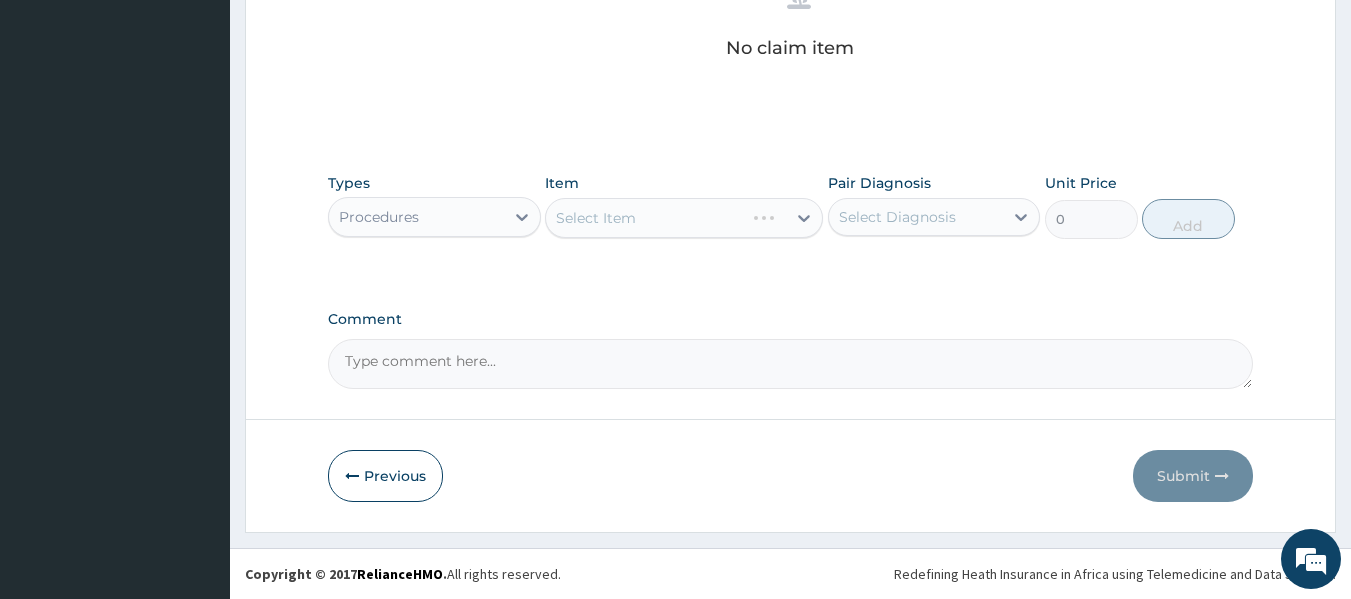 click on "Select Item" at bounding box center (684, 218) 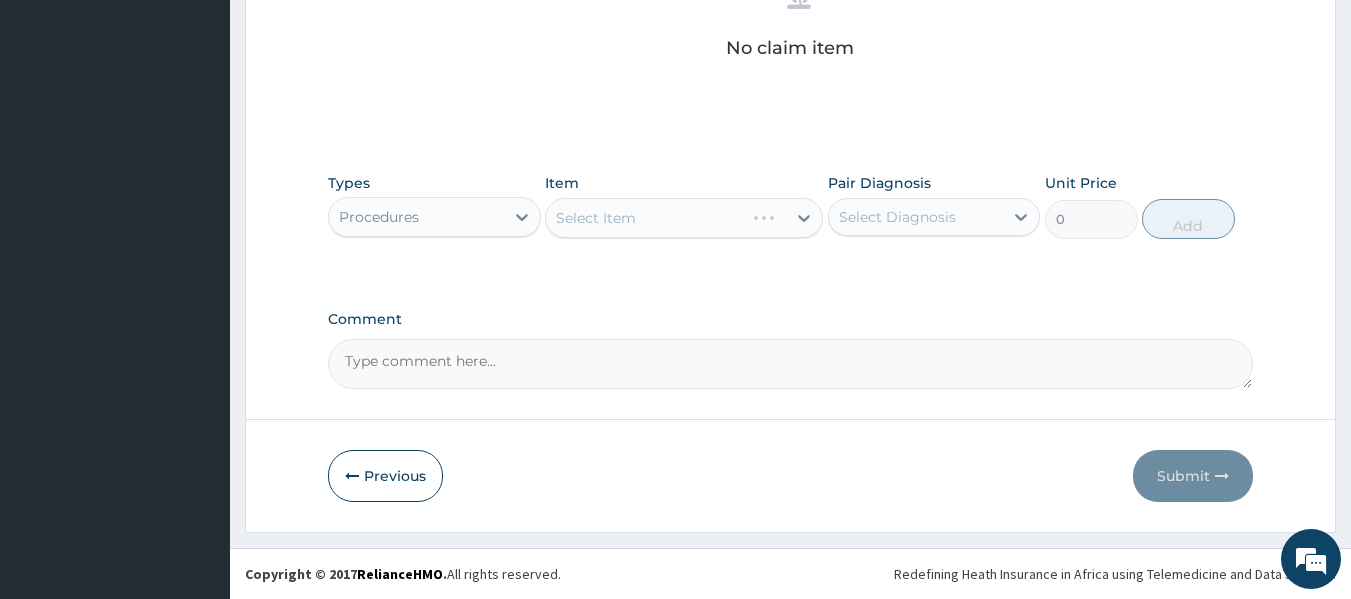 click on "Select Item" at bounding box center [684, 218] 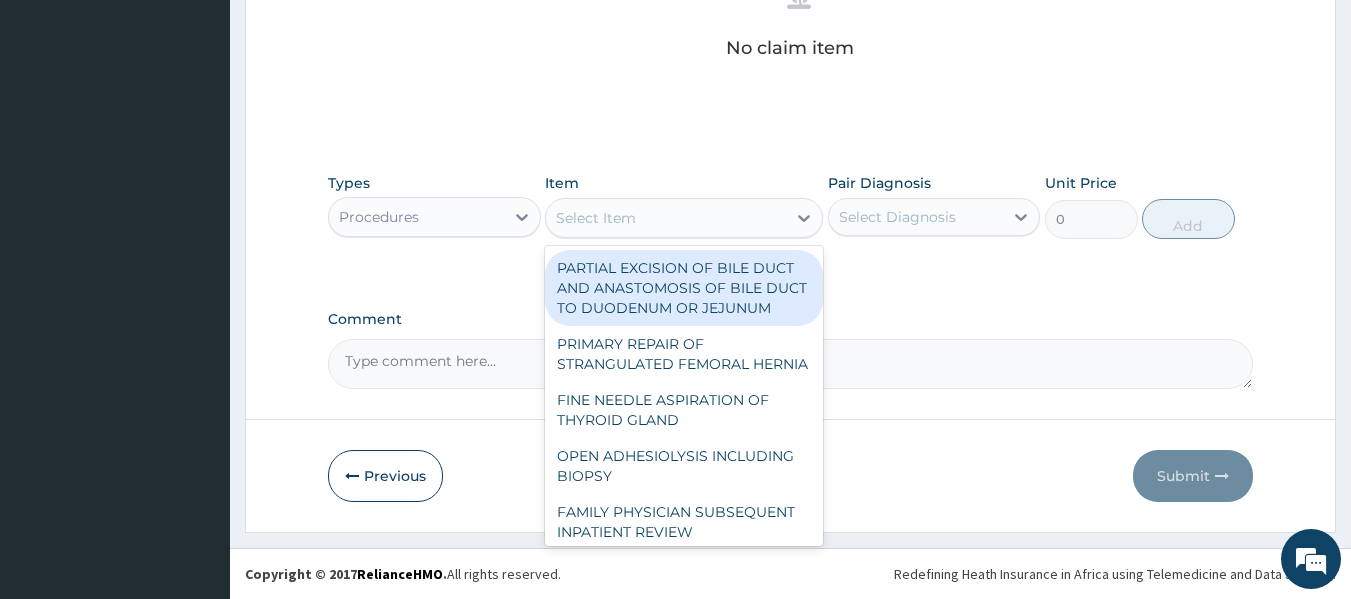 click on "Select Item" at bounding box center (666, 218) 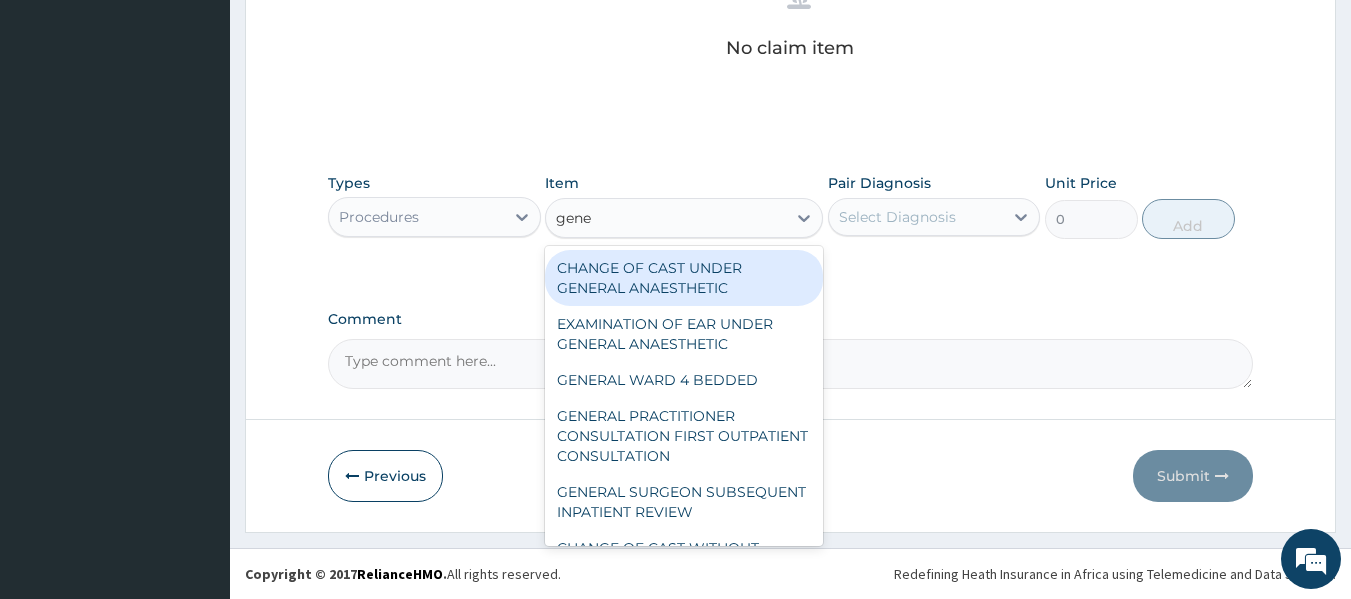 type on "gener" 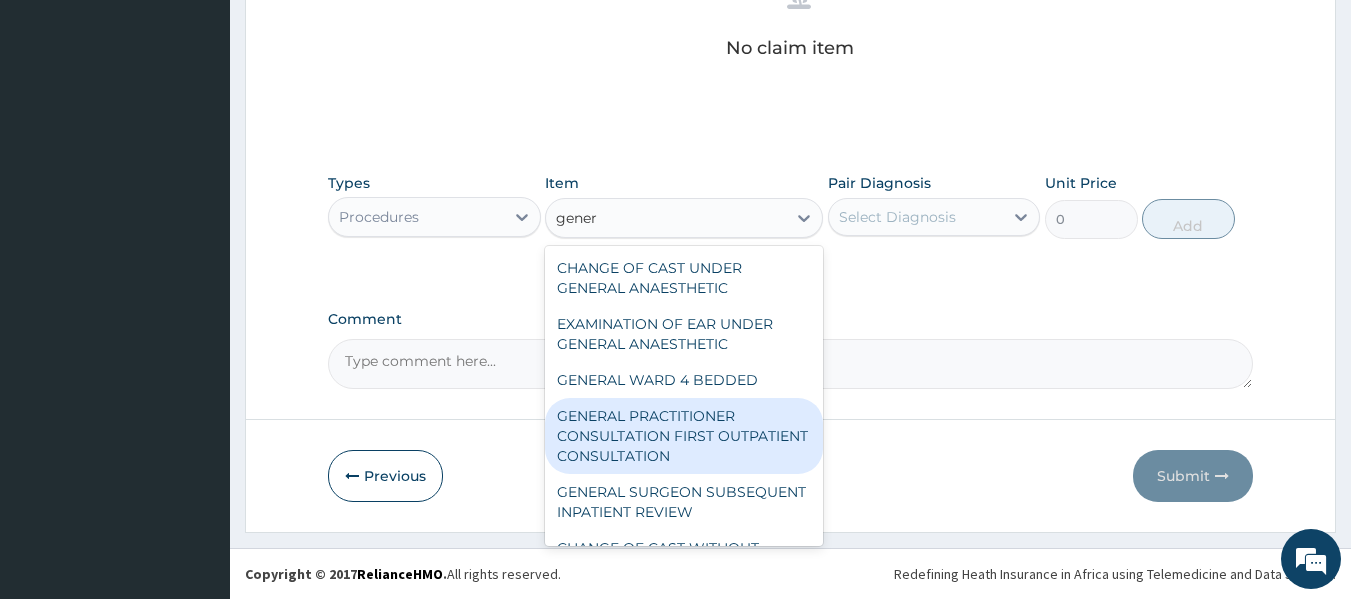 click on "GENERAL PRACTITIONER CONSULTATION FIRST OUTPATIENT CONSULTATION" at bounding box center (684, 436) 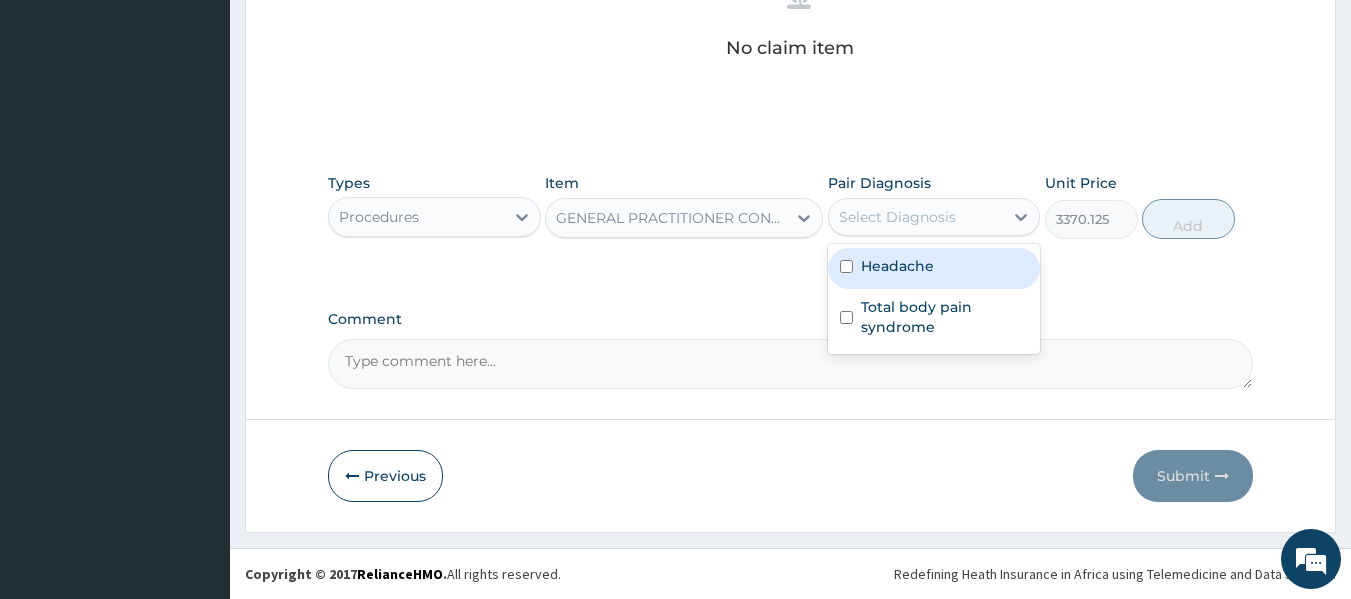 click on "Select Diagnosis" at bounding box center (897, 217) 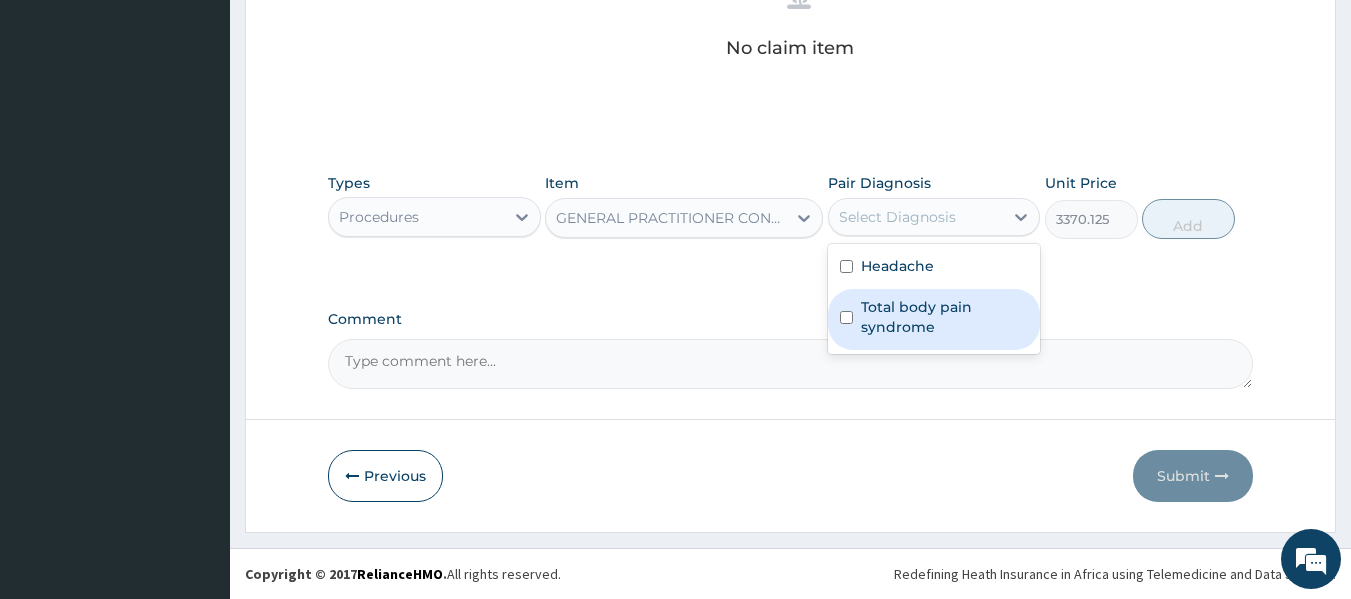 click on "Total body pain syndrome" at bounding box center [945, 317] 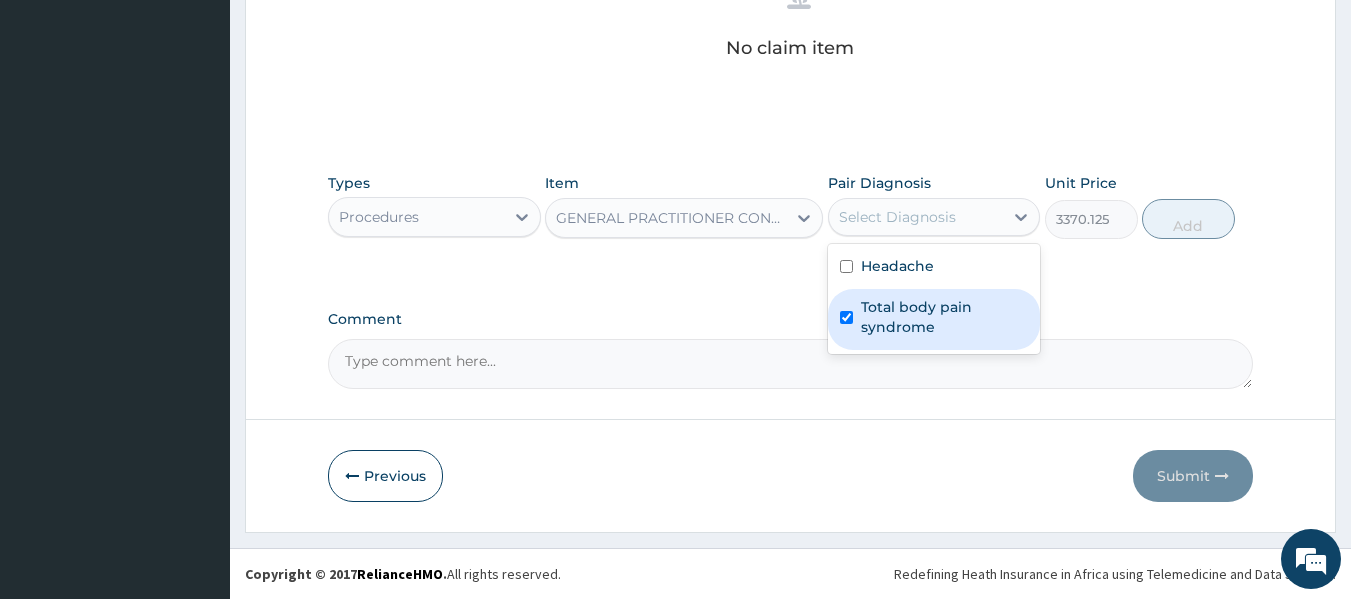 checkbox on "true" 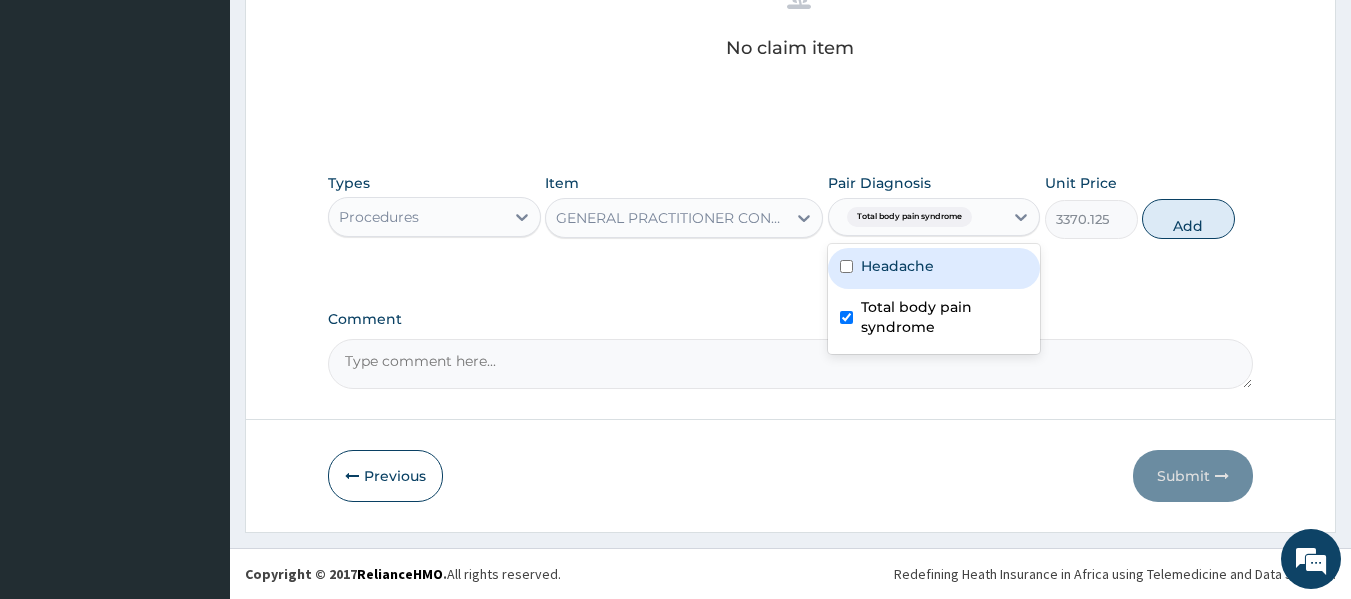 click on "Headache" at bounding box center [897, 266] 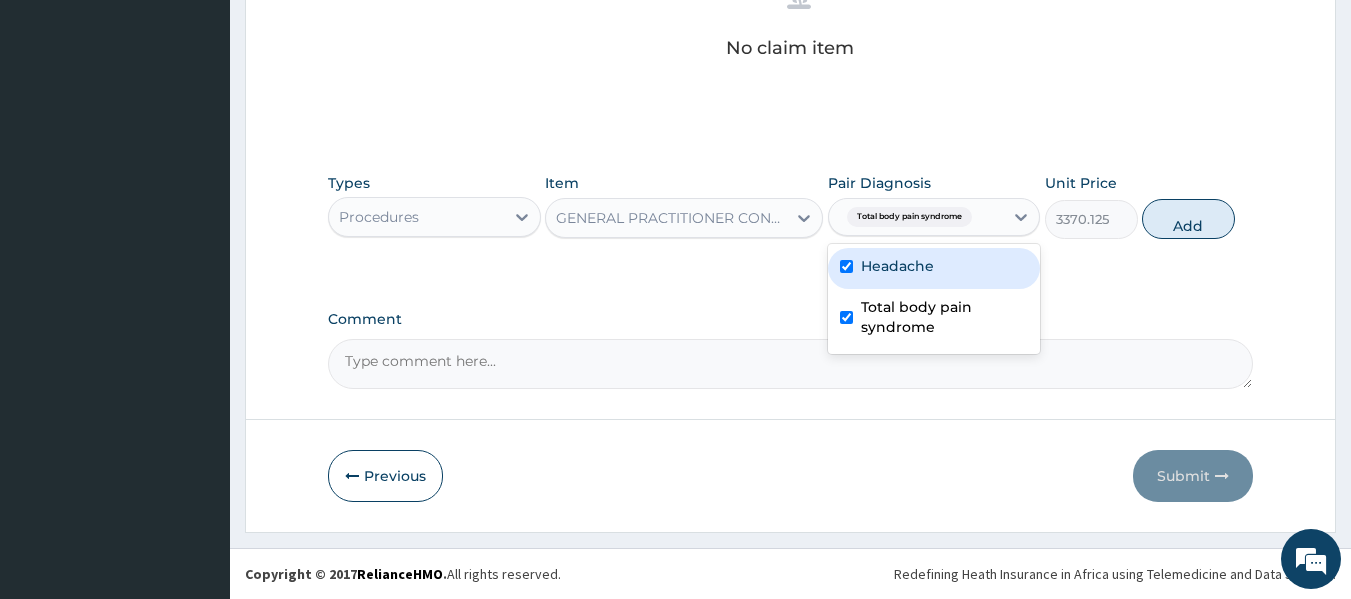 checkbox on "true" 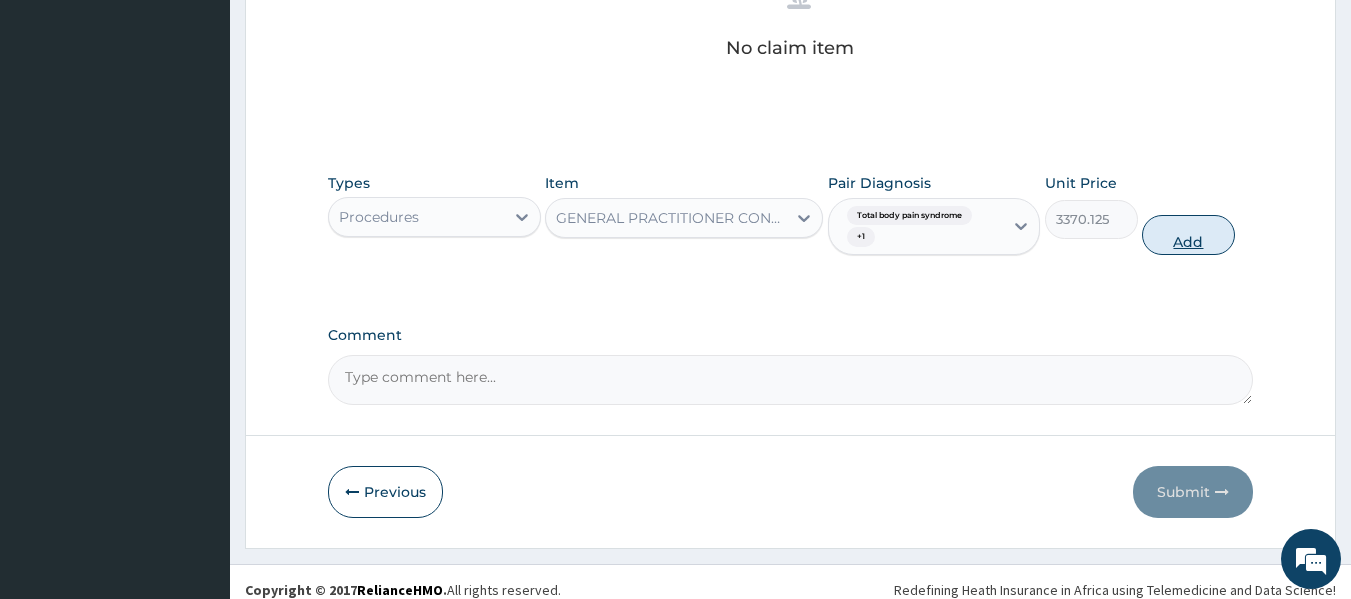 click on "Add" at bounding box center [1188, 235] 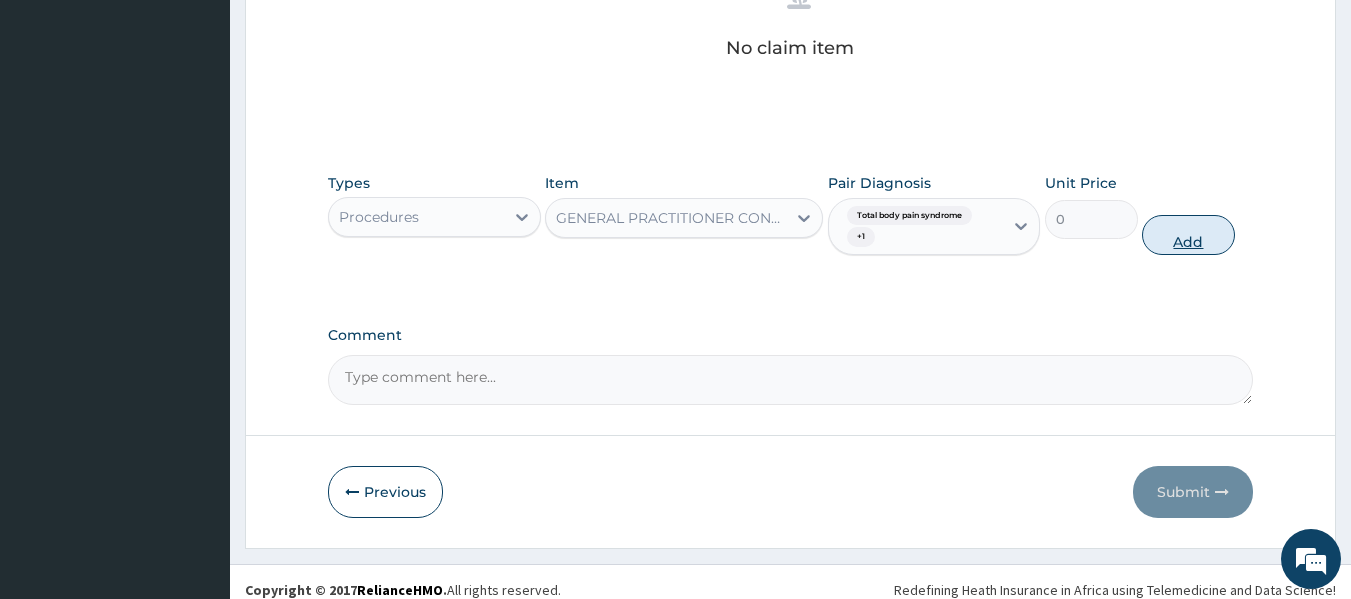 scroll, scrollTop: 794, scrollLeft: 0, axis: vertical 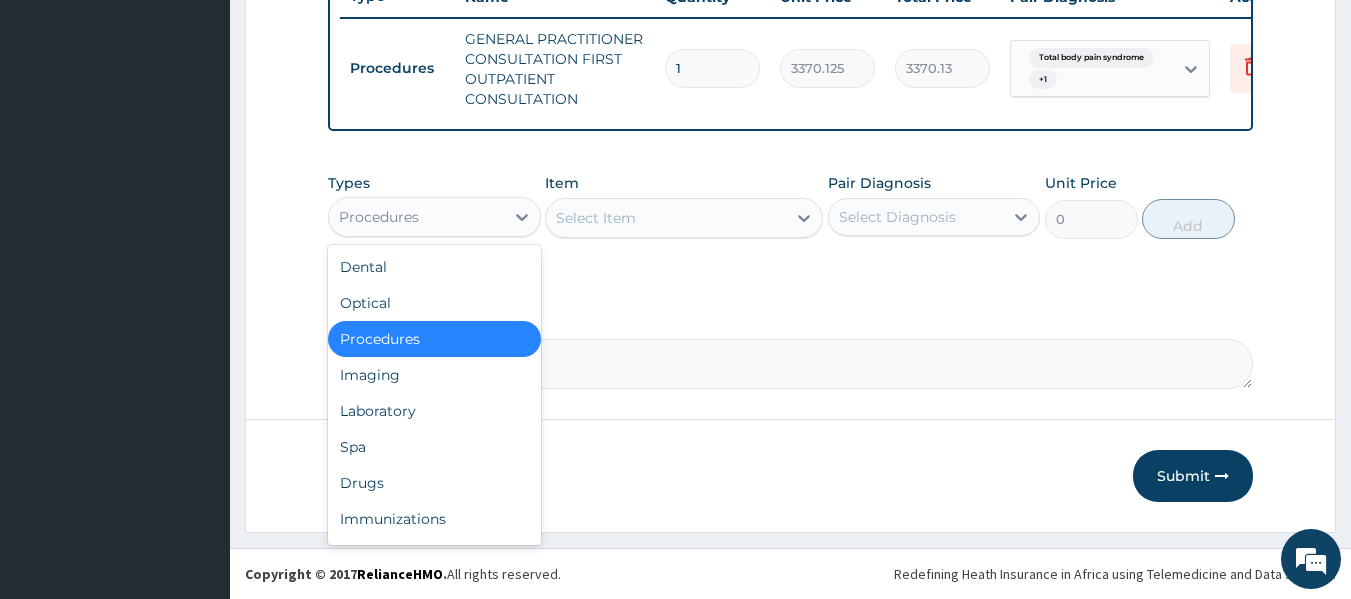 click on "Procedures" at bounding box center (416, 217) 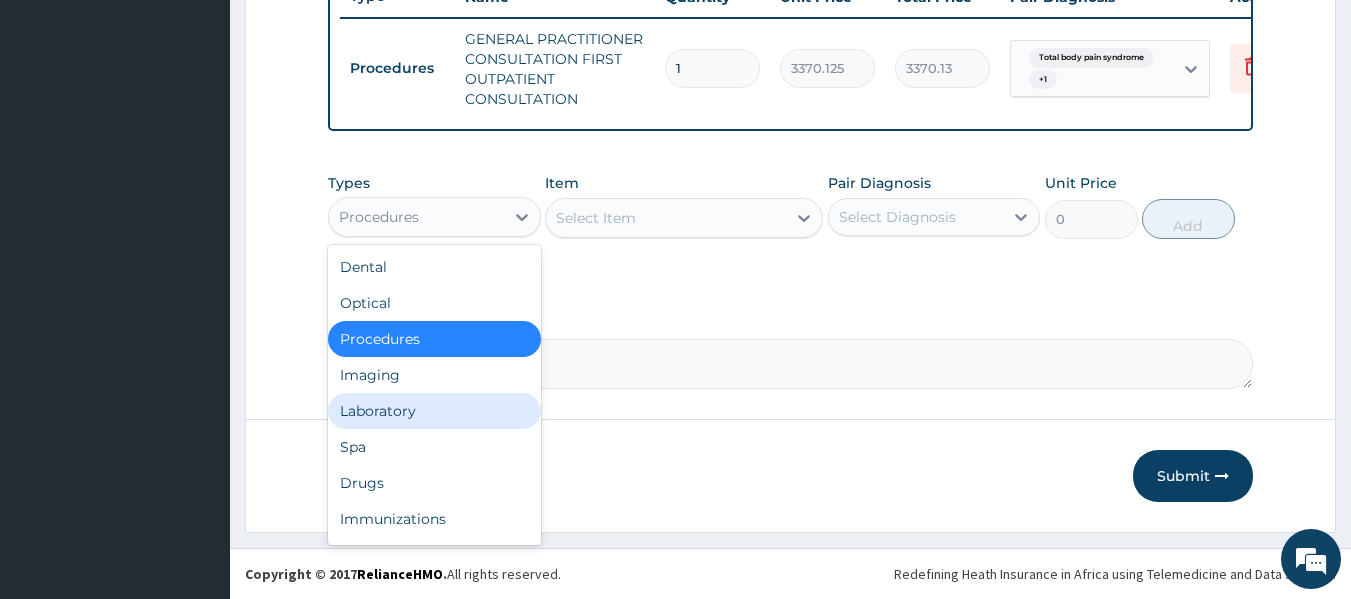 click on "Laboratory" at bounding box center (434, 411) 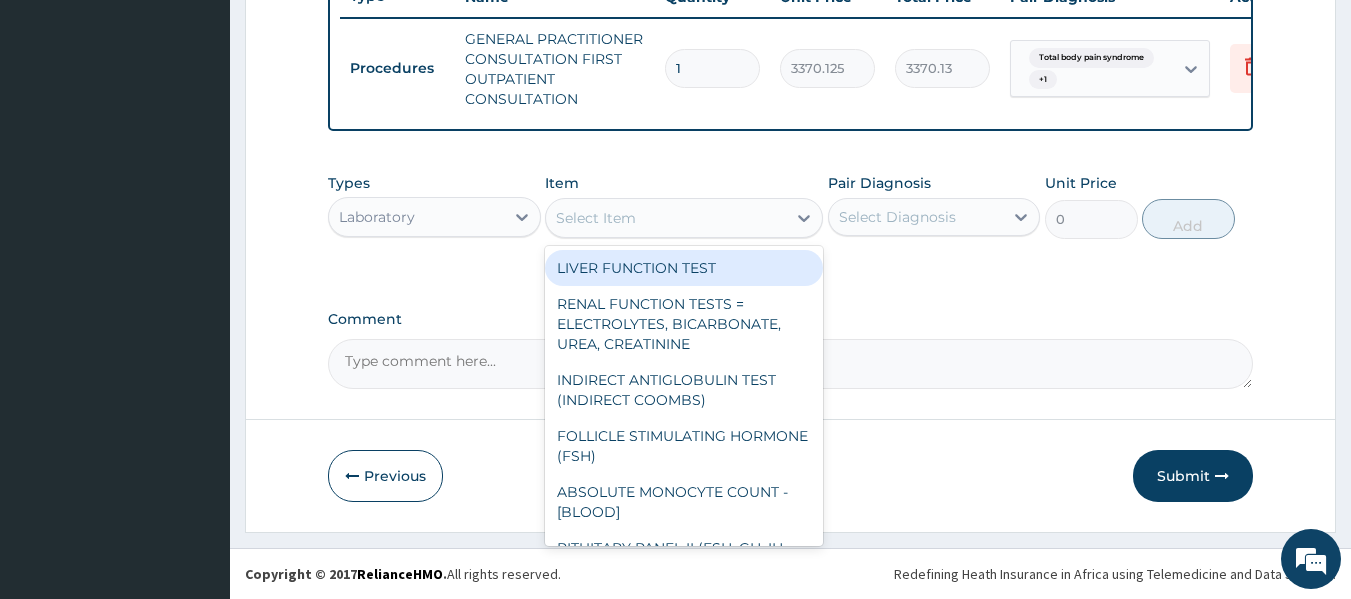 click on "Select Item" at bounding box center (596, 218) 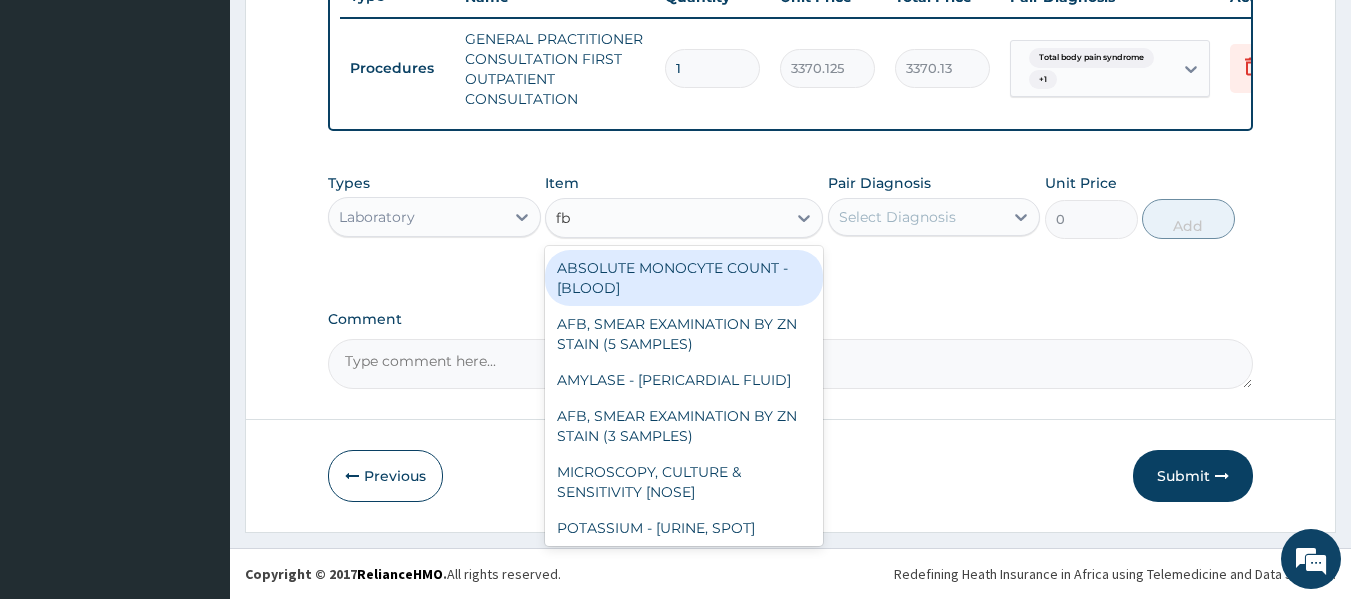type on "fbc" 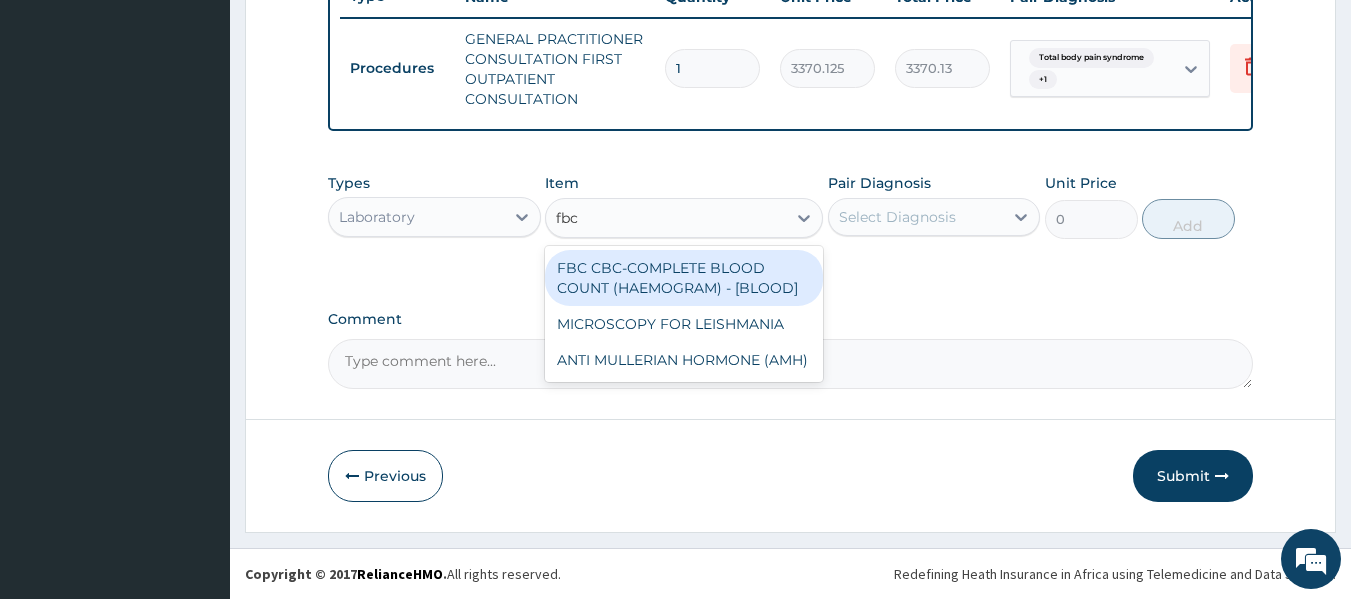 click on "FBC CBC-COMPLETE BLOOD COUNT (HAEMOGRAM) - [BLOOD]" at bounding box center (684, 278) 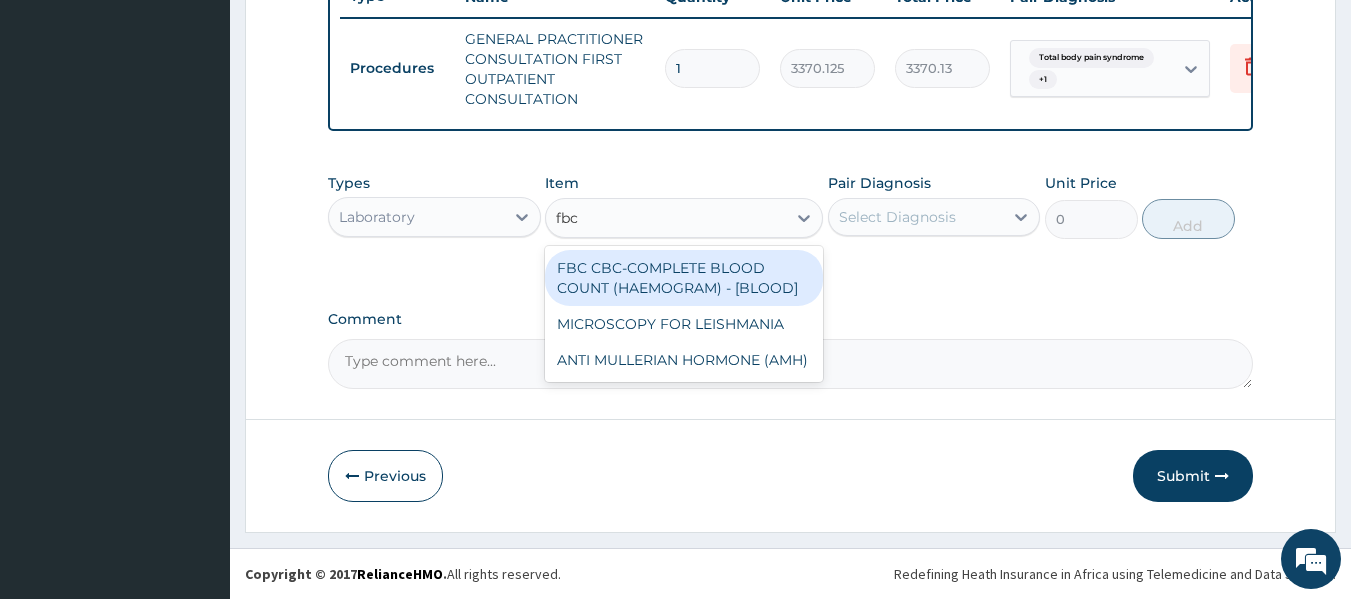 type 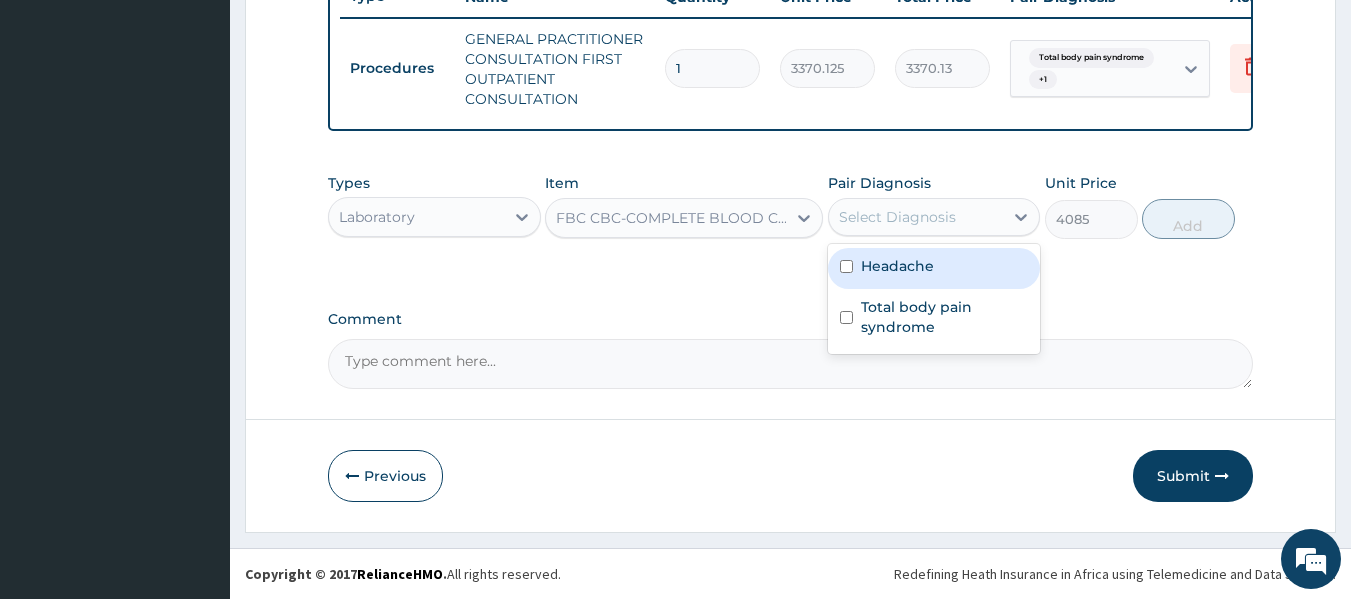 click on "Select Diagnosis" at bounding box center (916, 217) 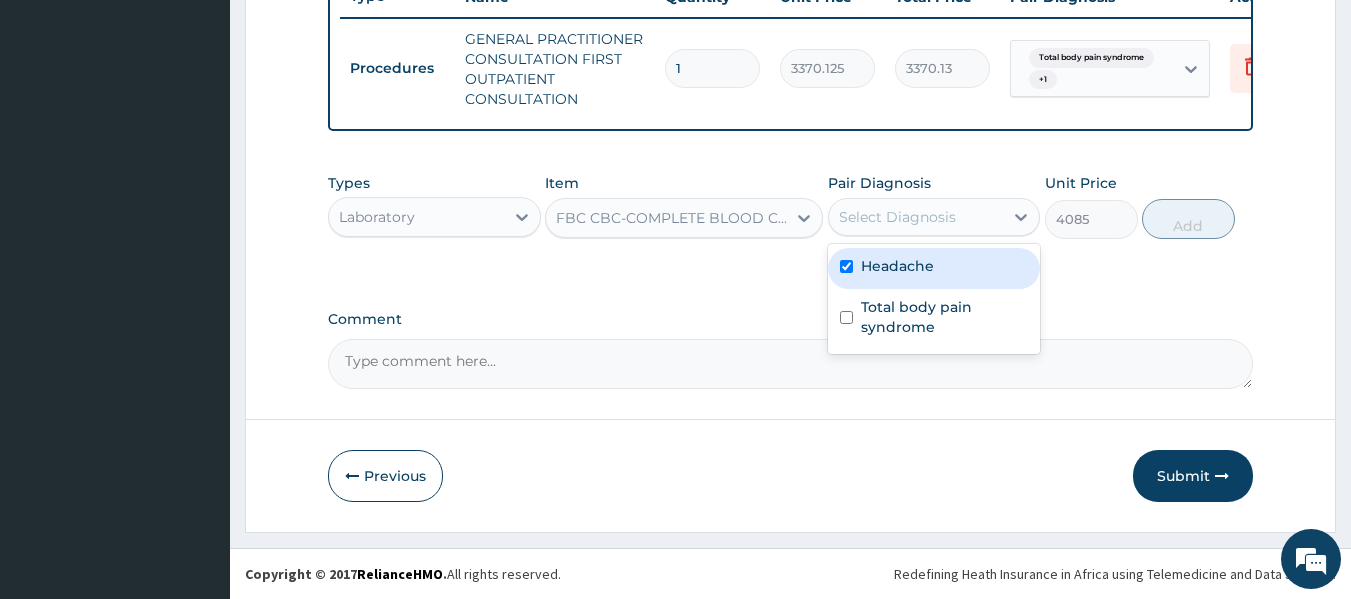 checkbox on "true" 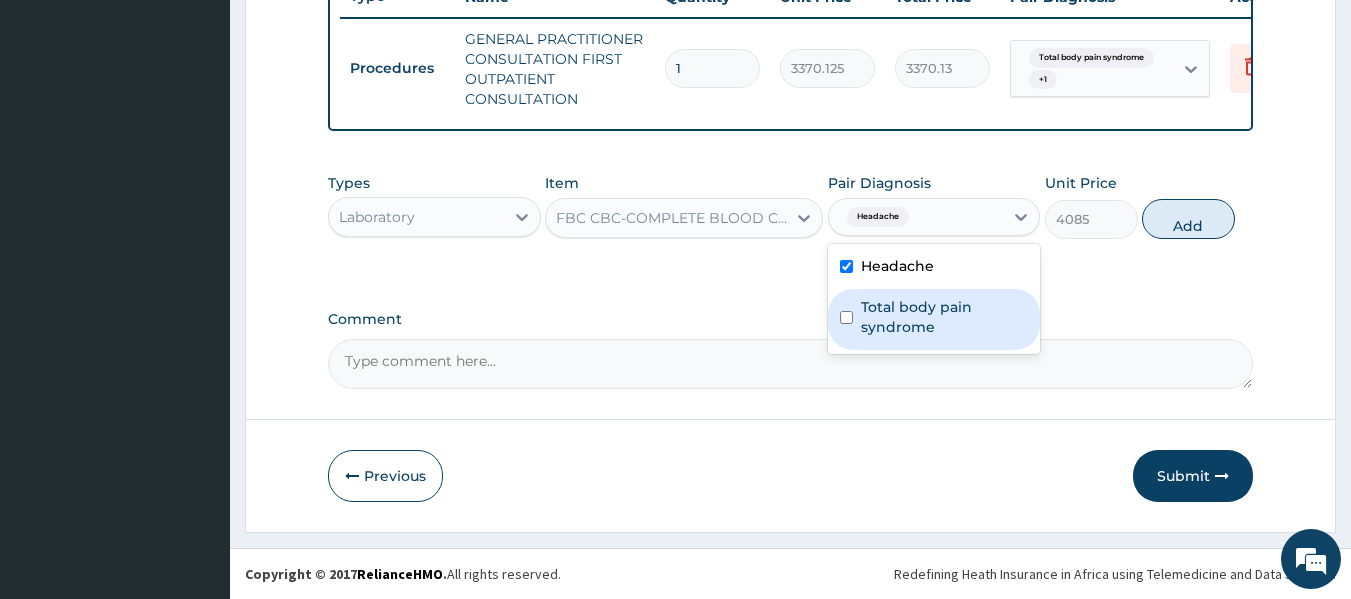 click on "Total body pain syndrome" at bounding box center (945, 317) 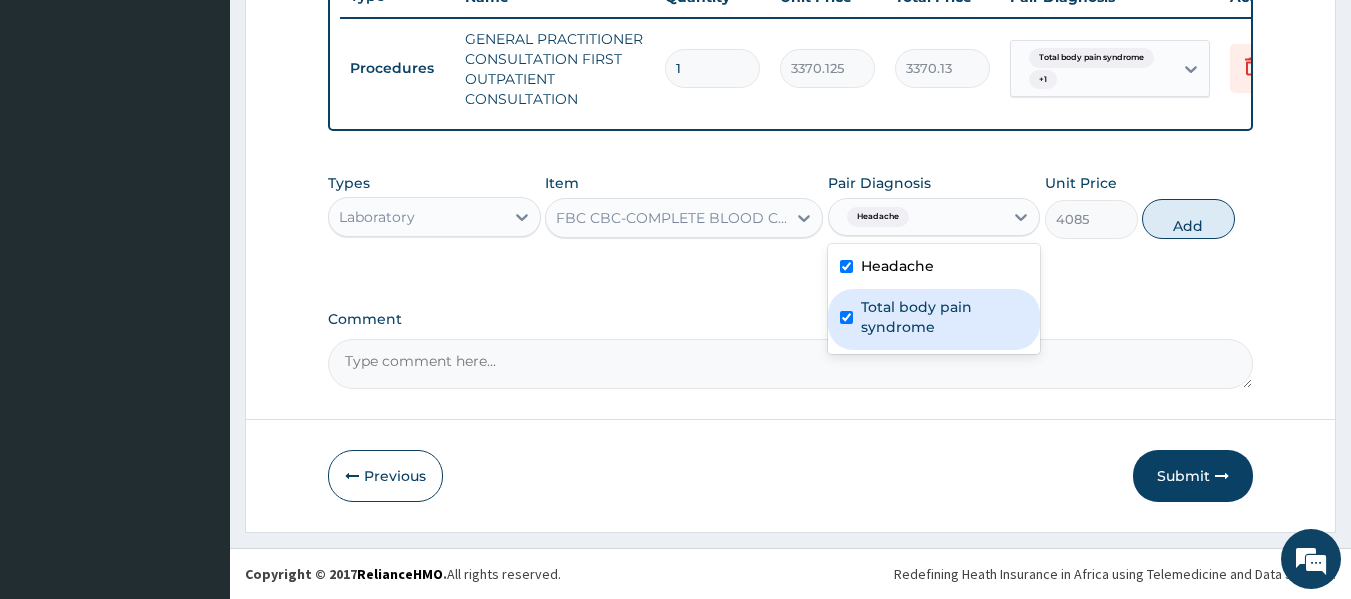 checkbox on "true" 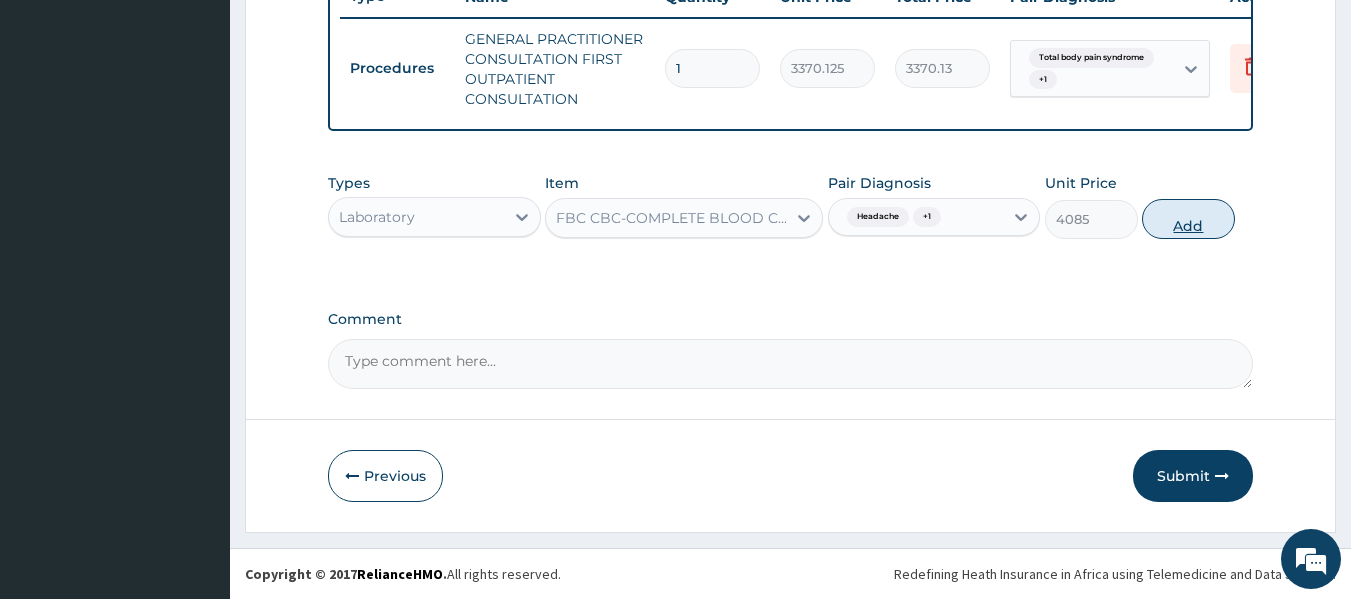 click on "Add" at bounding box center (1188, 219) 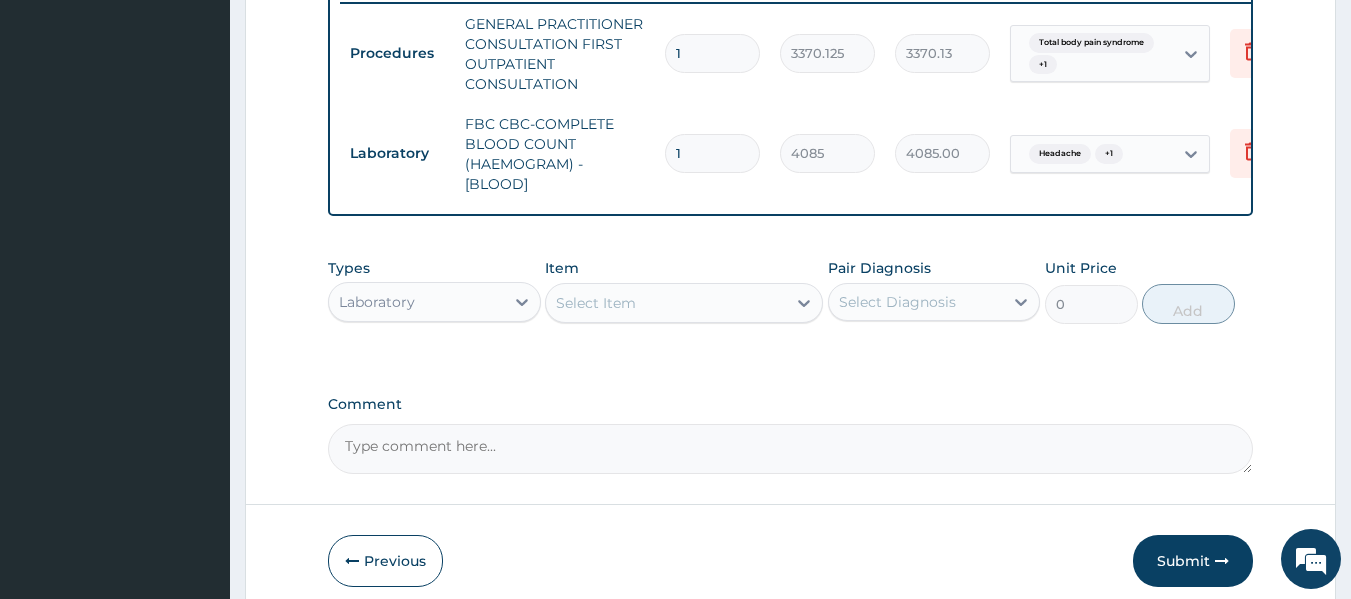 click on "Select Item" at bounding box center (666, 303) 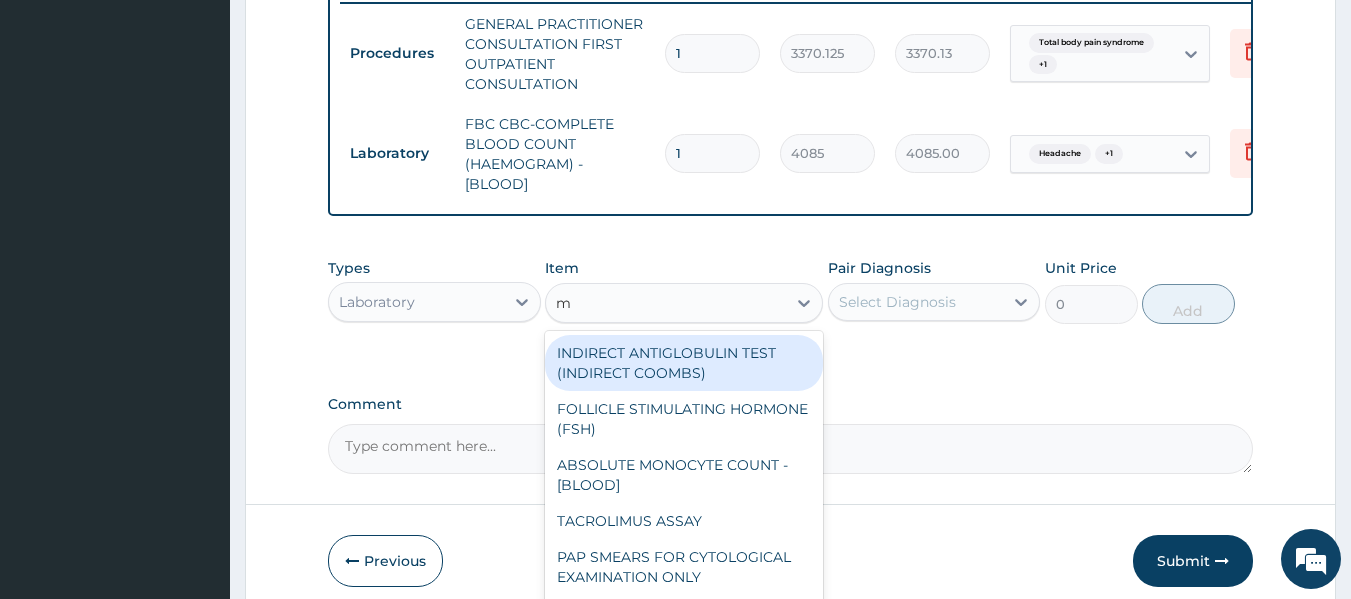 type on "mp" 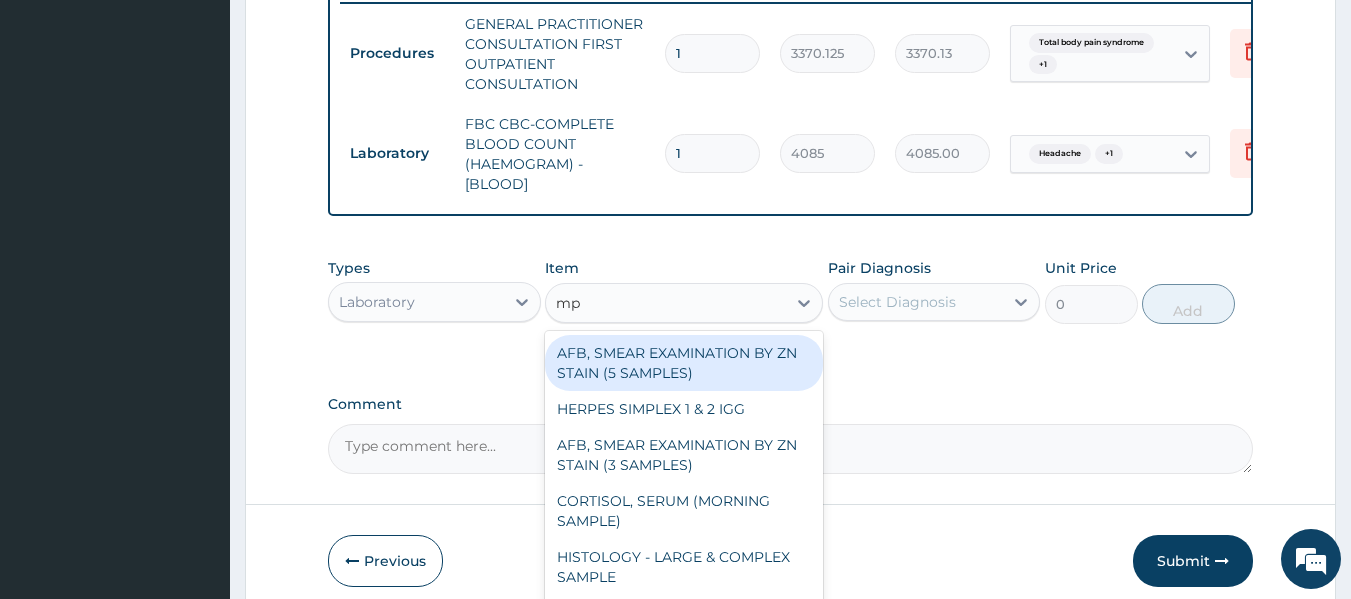 scroll, scrollTop: 894, scrollLeft: 0, axis: vertical 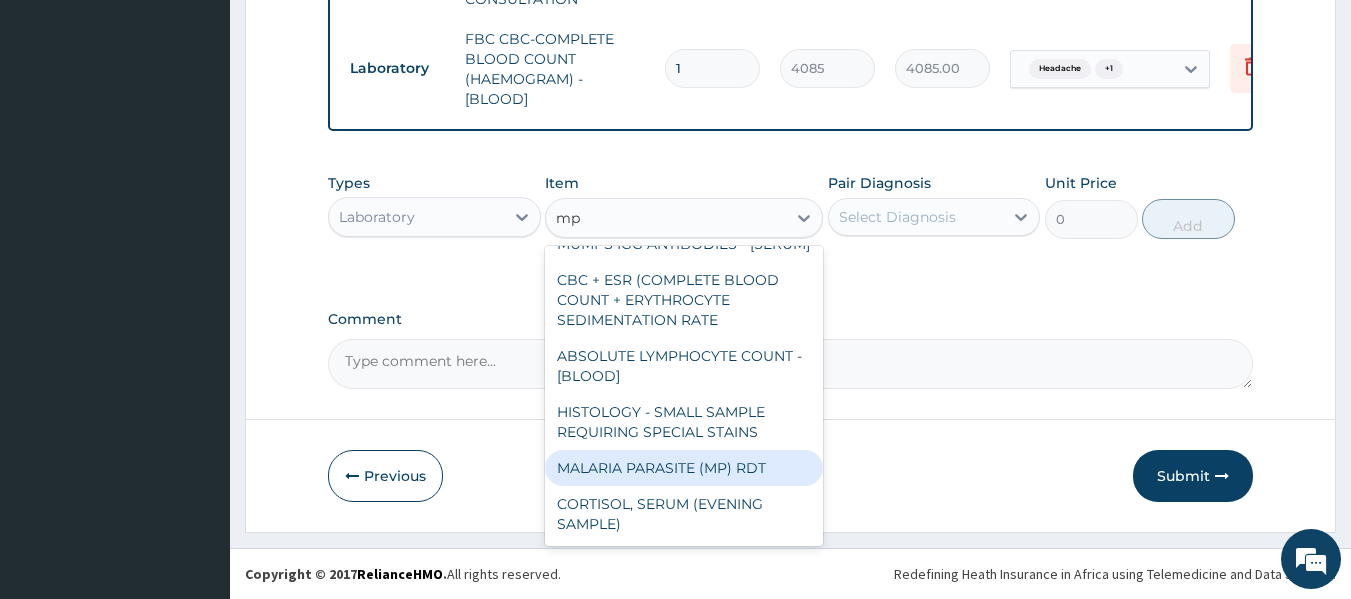 click on "MALARIA PARASITE (MP) RDT" at bounding box center (684, 468) 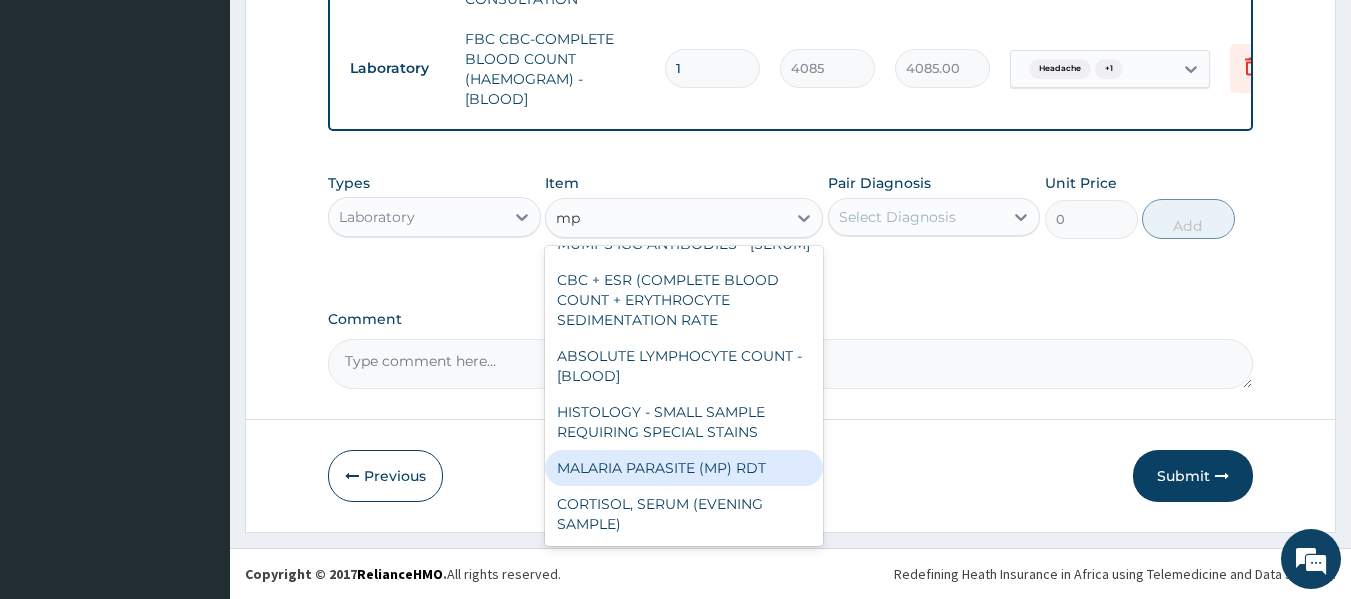 type 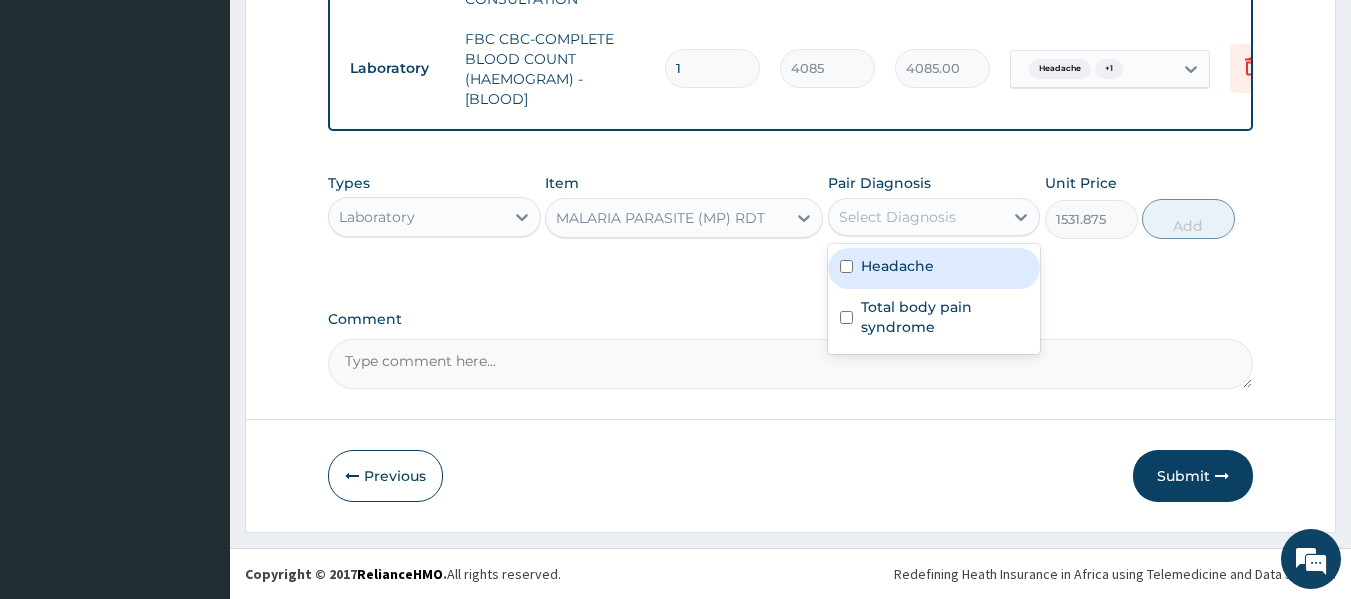 click on "Select Diagnosis" at bounding box center [897, 217] 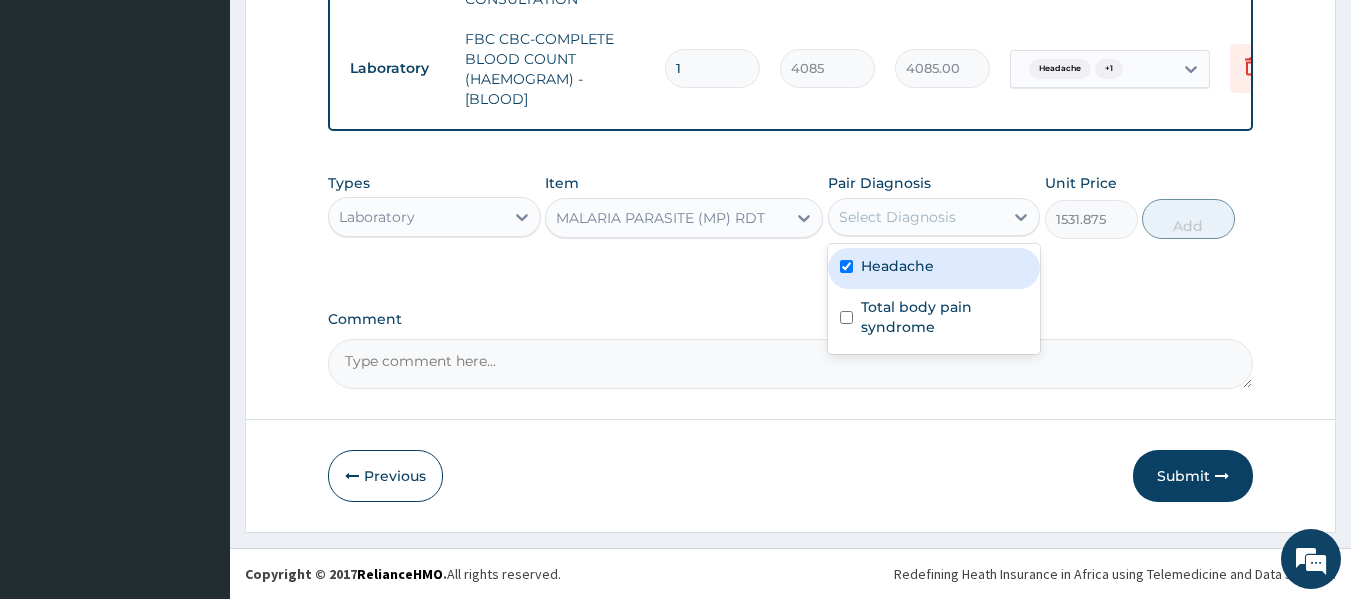 checkbox on "true" 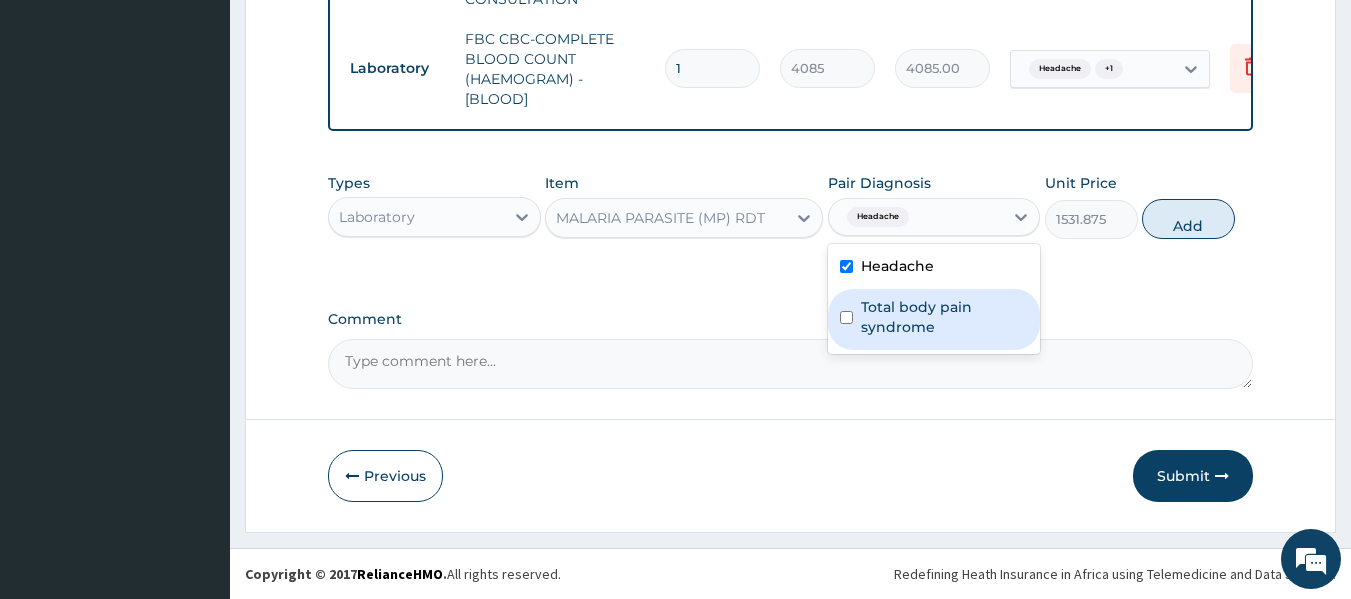 click on "Total body pain syndrome" at bounding box center (945, 317) 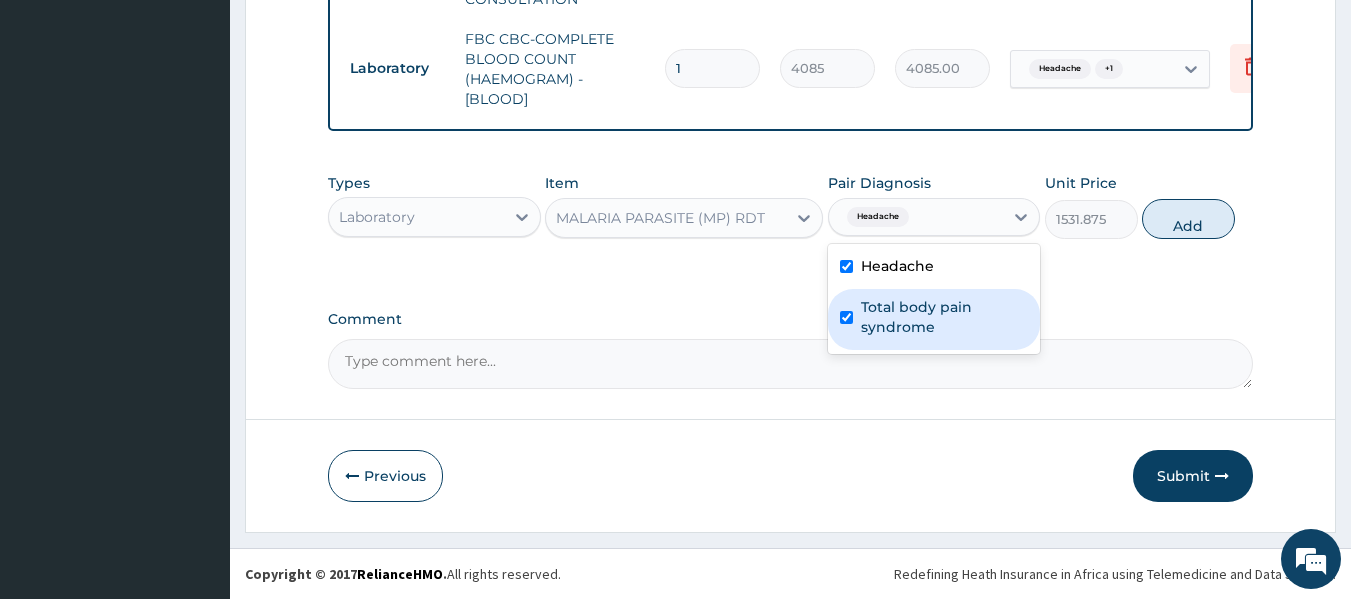 checkbox on "true" 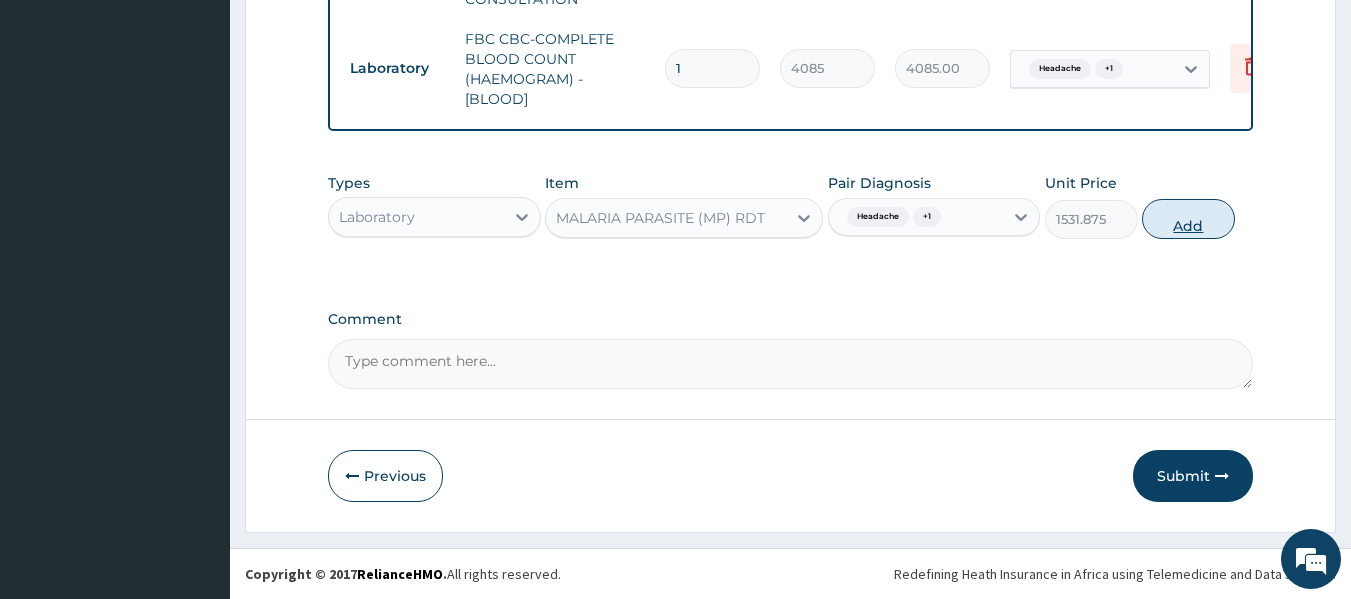 click on "Add" at bounding box center [1188, 219] 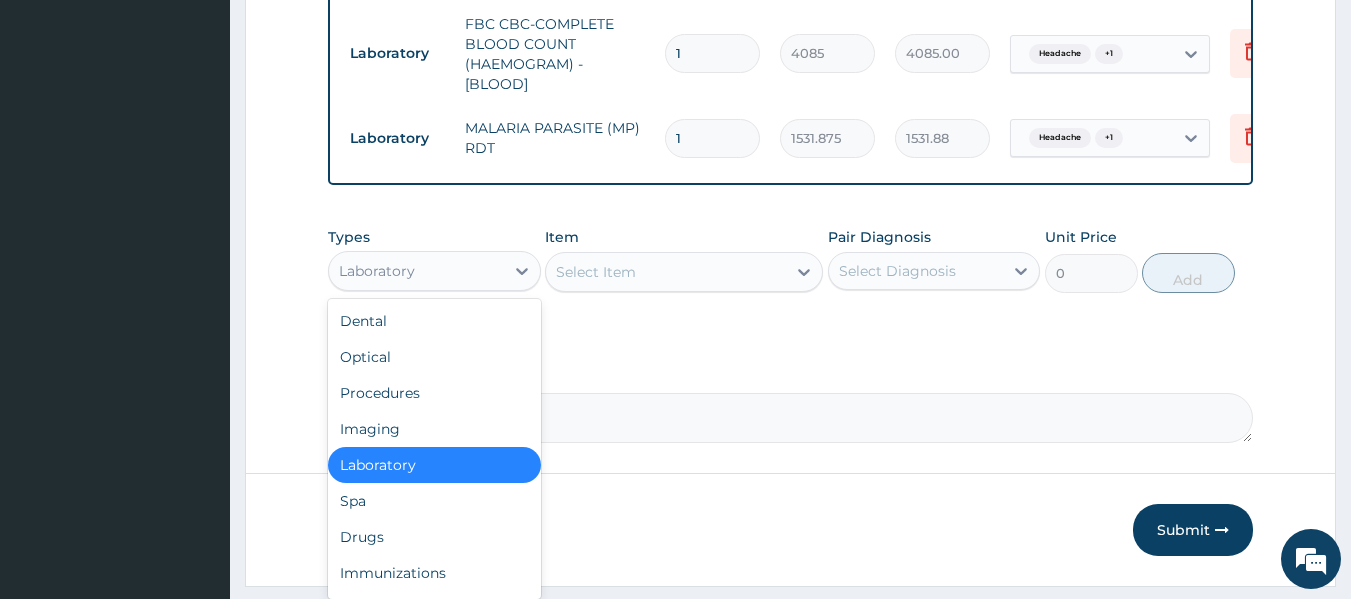 click on "Laboratory" at bounding box center [416, 271] 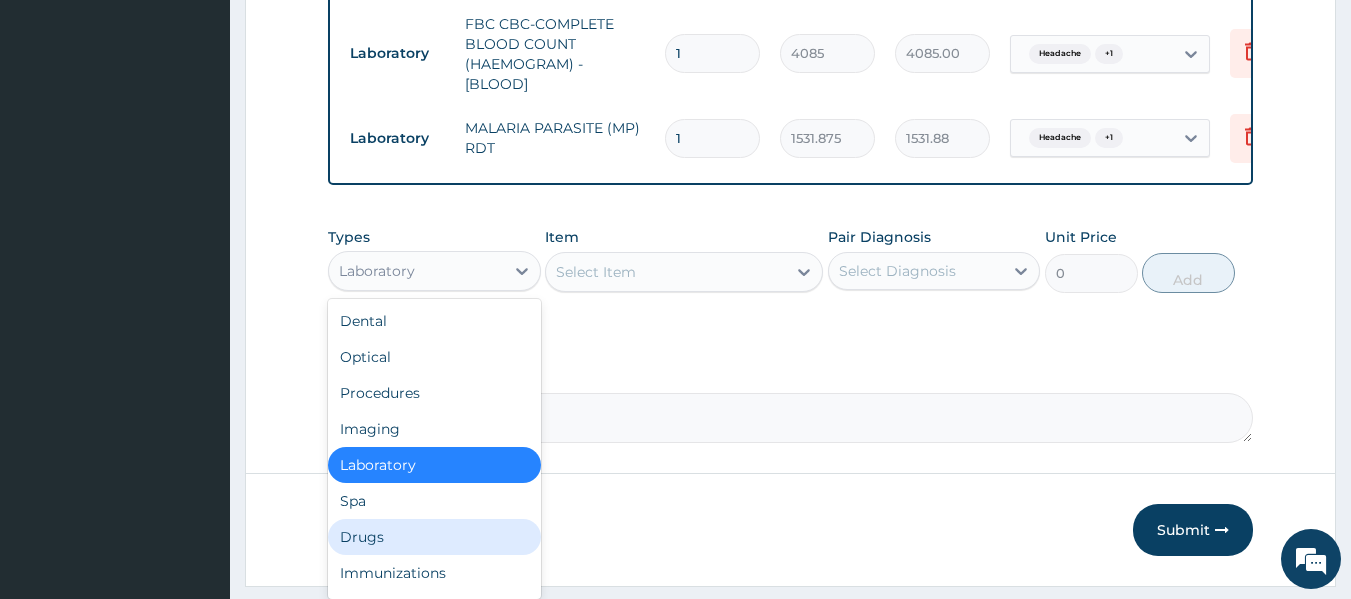 click on "Drugs" at bounding box center (434, 537) 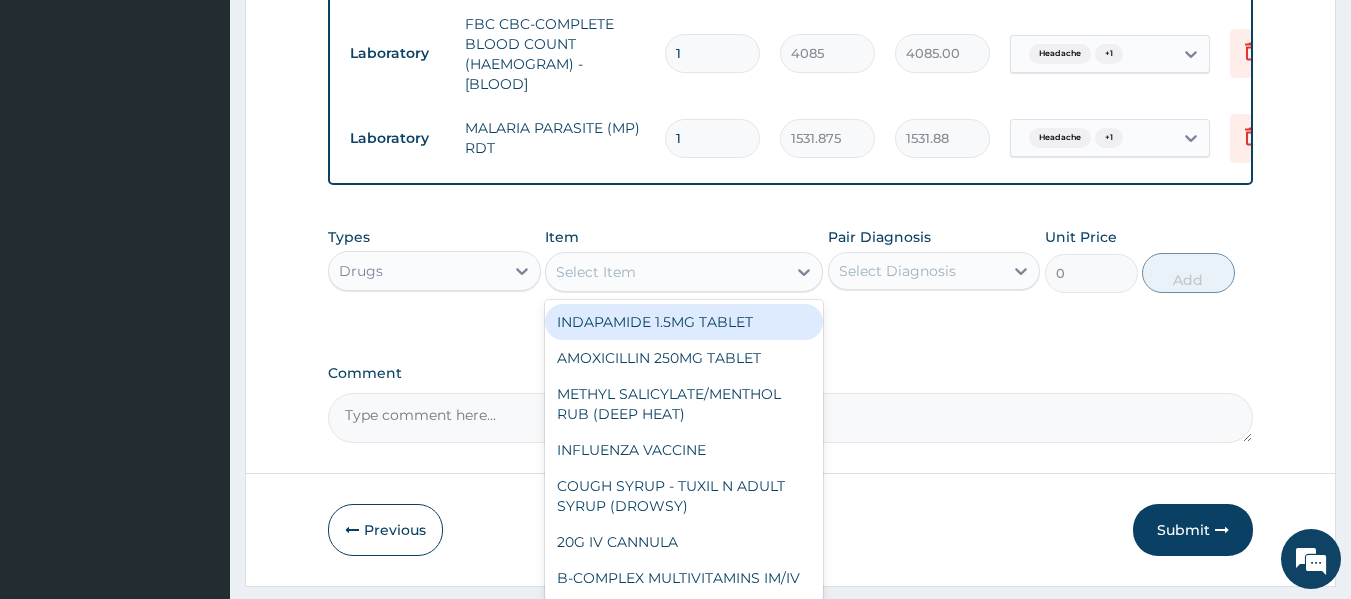 click on "Select Item" at bounding box center (666, 272) 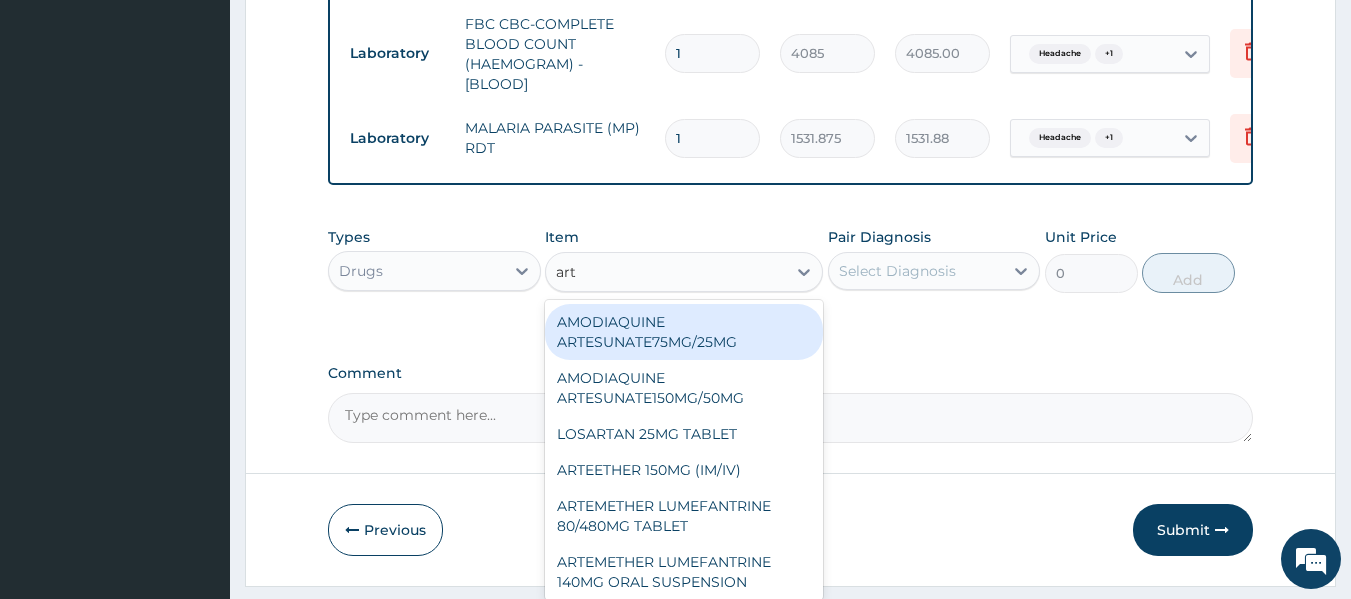 type on "arte" 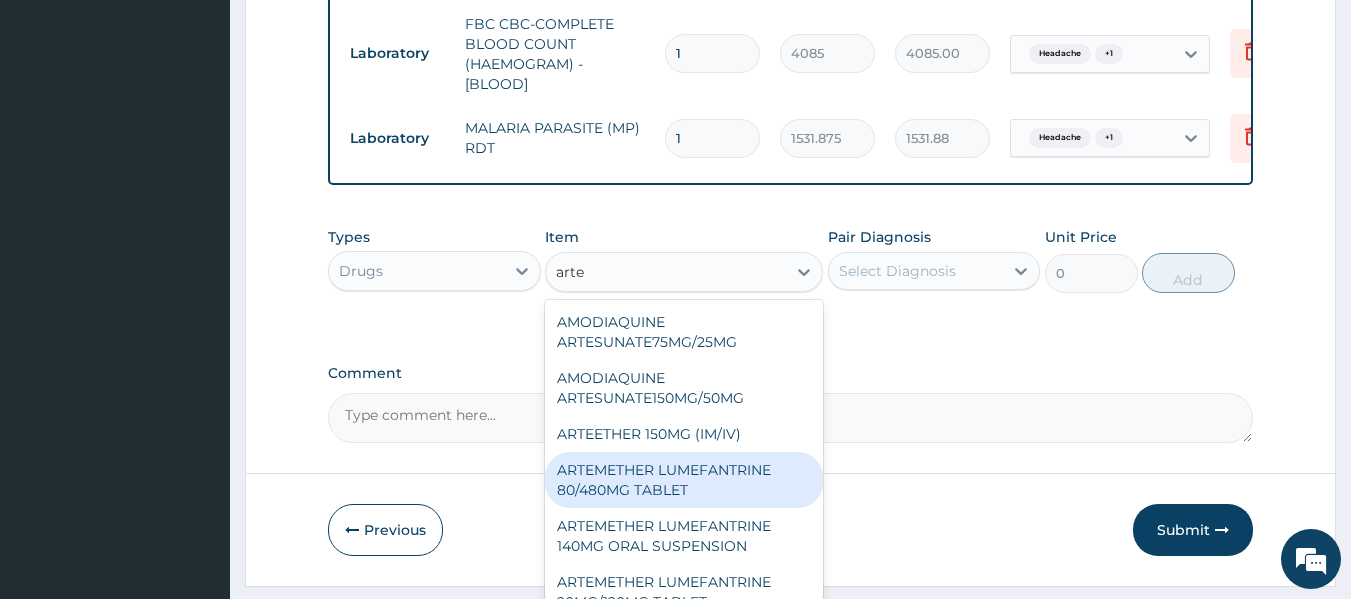 click on "ARTEMETHER LUMEFANTRINE 80/480MG TABLET" at bounding box center [684, 480] 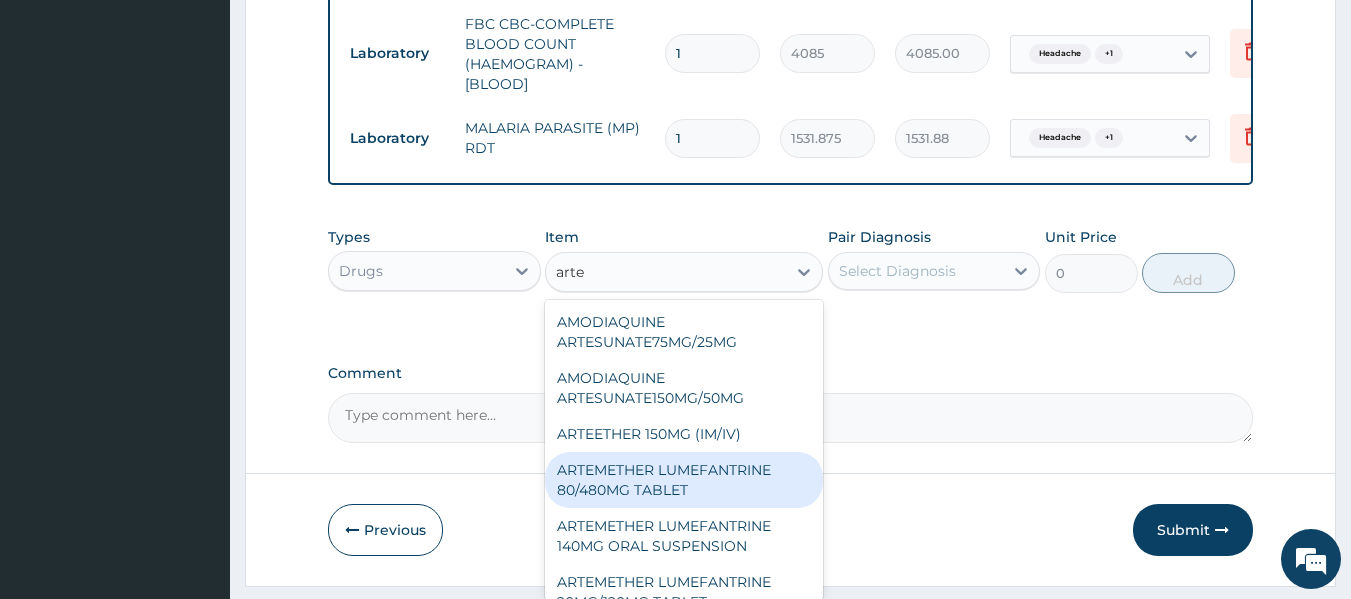 type 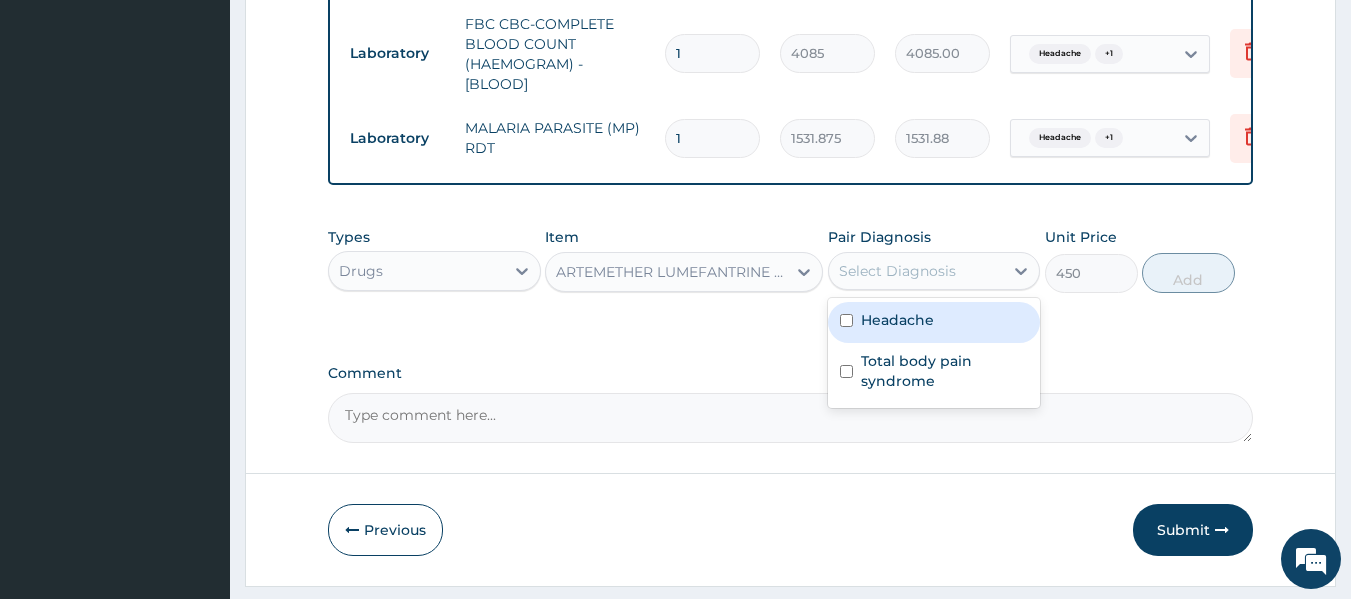 click on "Select Diagnosis" at bounding box center (897, 271) 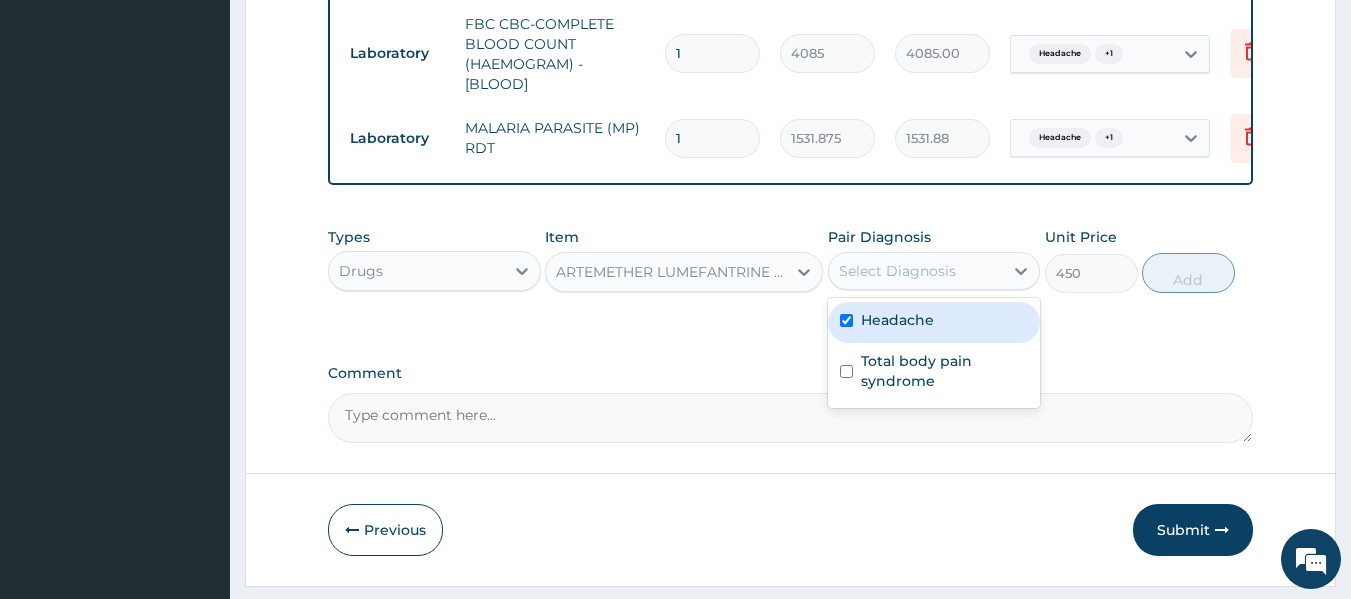 checkbox on "true" 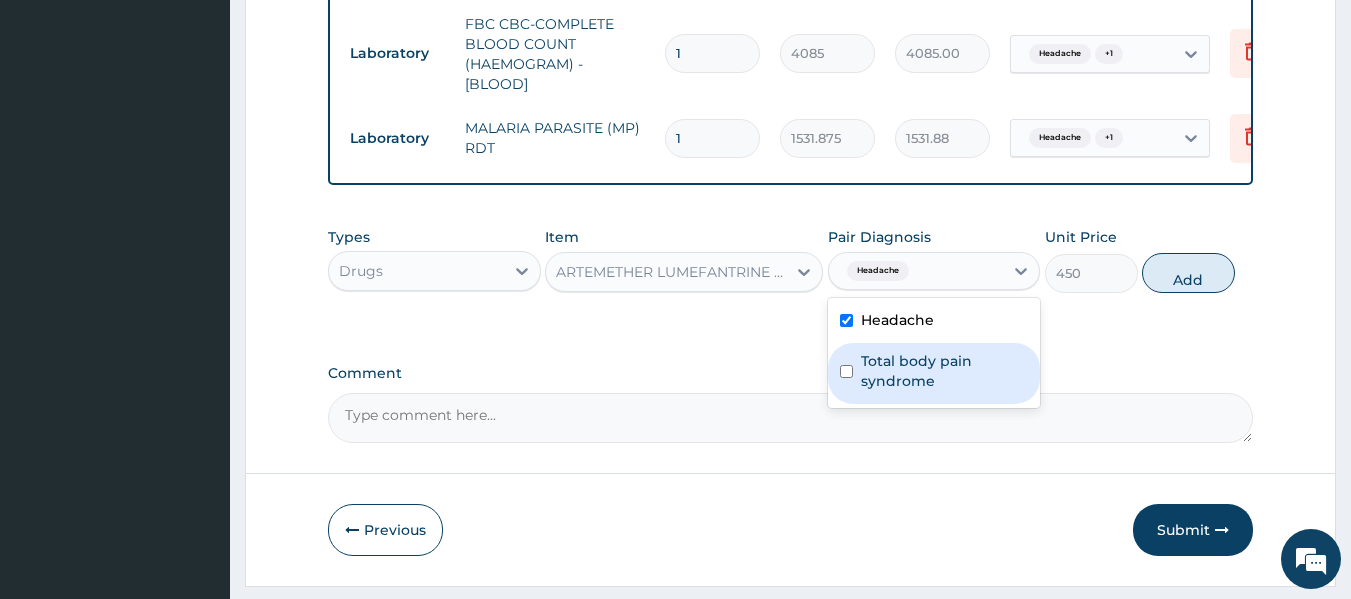 click on "Total body pain syndrome" at bounding box center [945, 371] 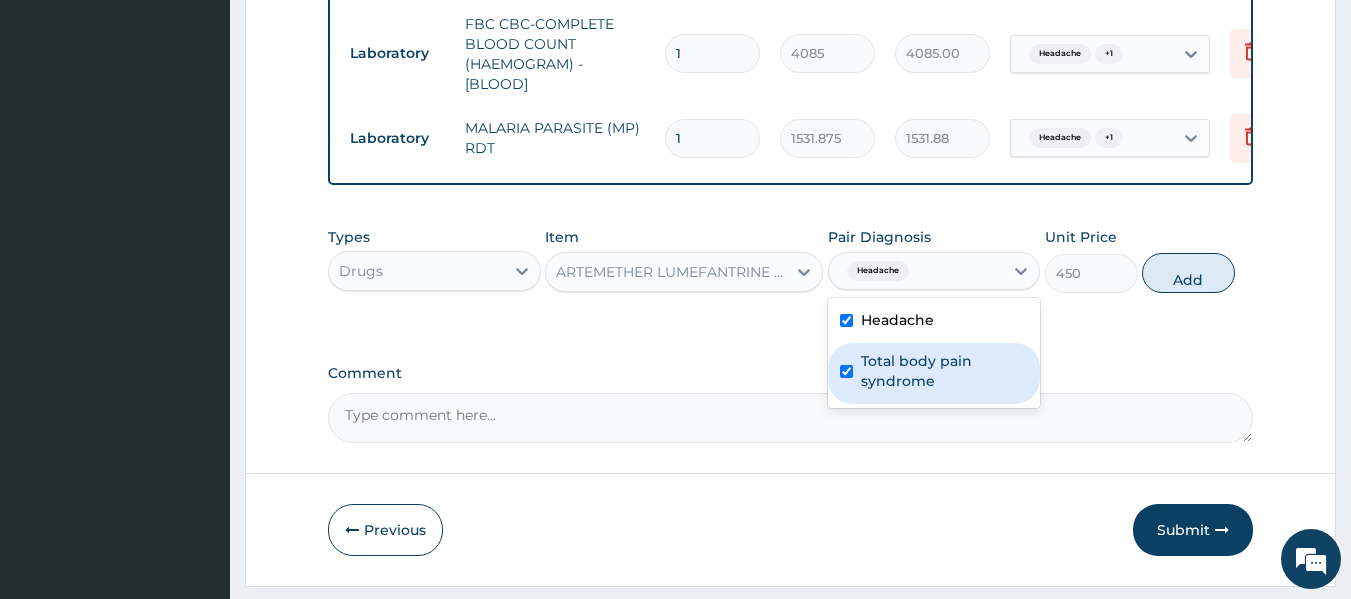checkbox on "true" 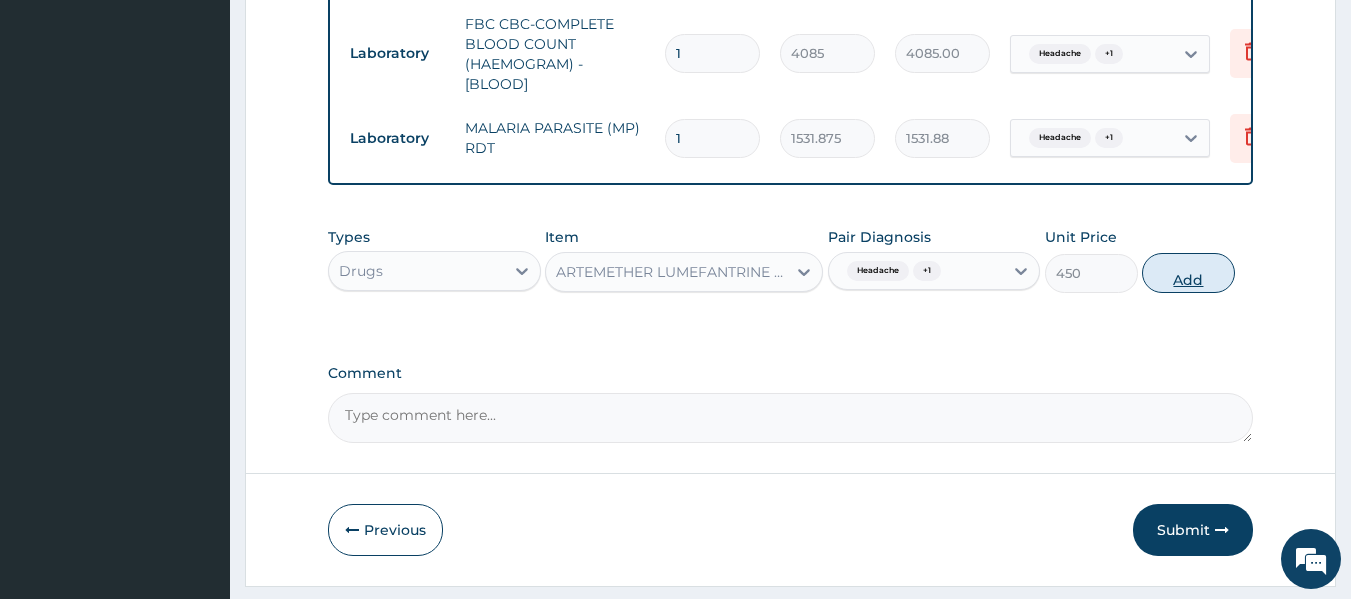 click on "Add" at bounding box center [1188, 273] 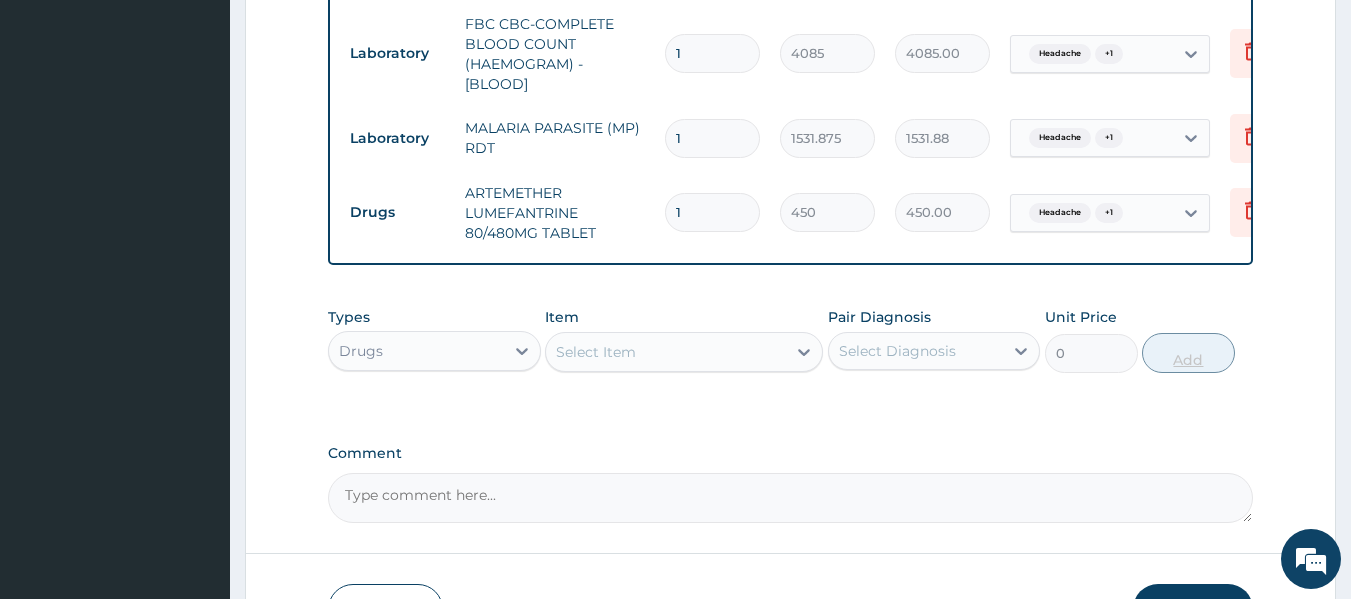 type on "12" 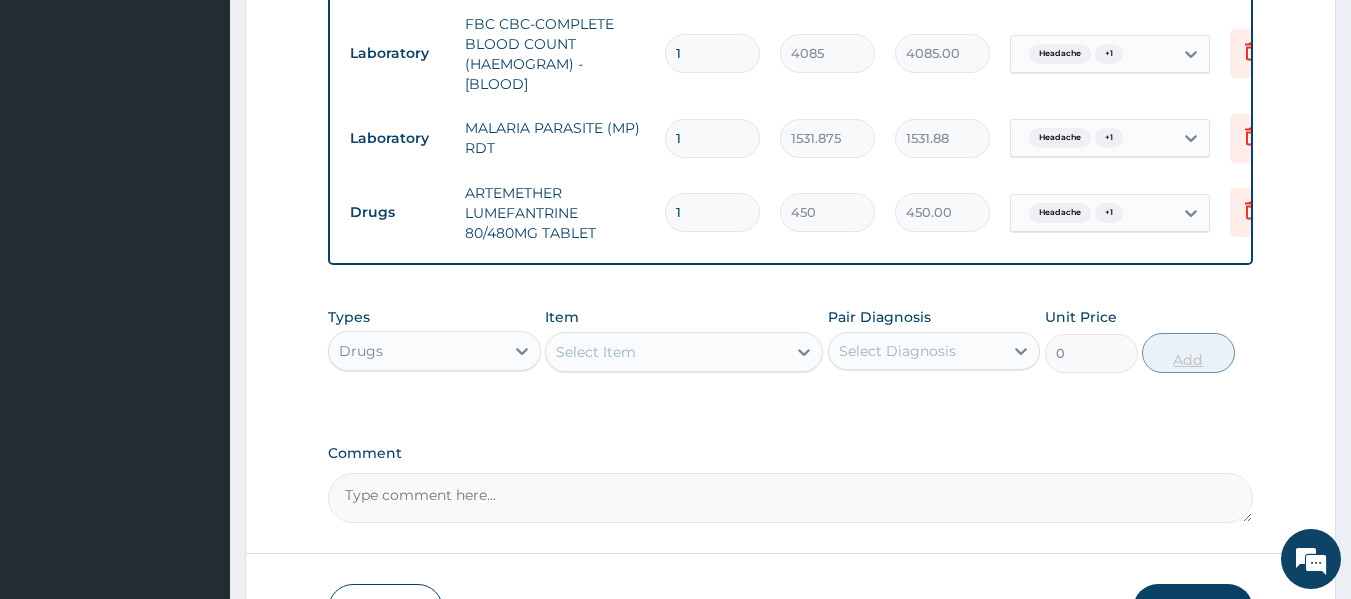 type on "5400.00" 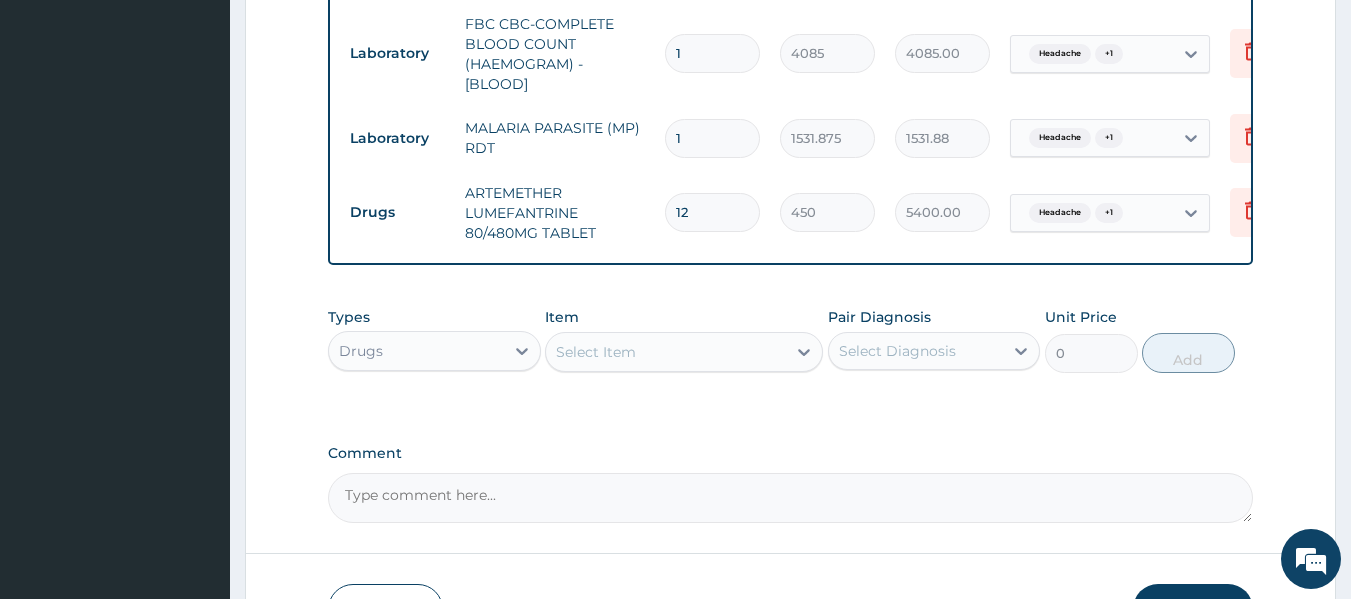 type on "12" 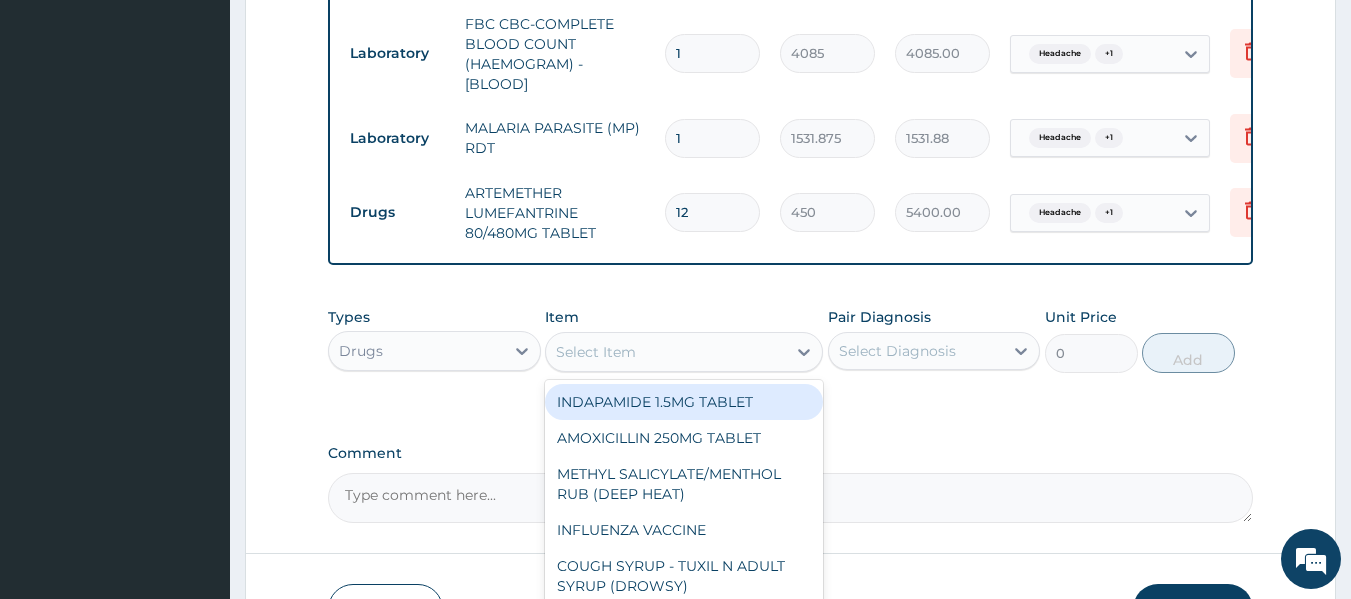 click on "Select Item" at bounding box center (666, 352) 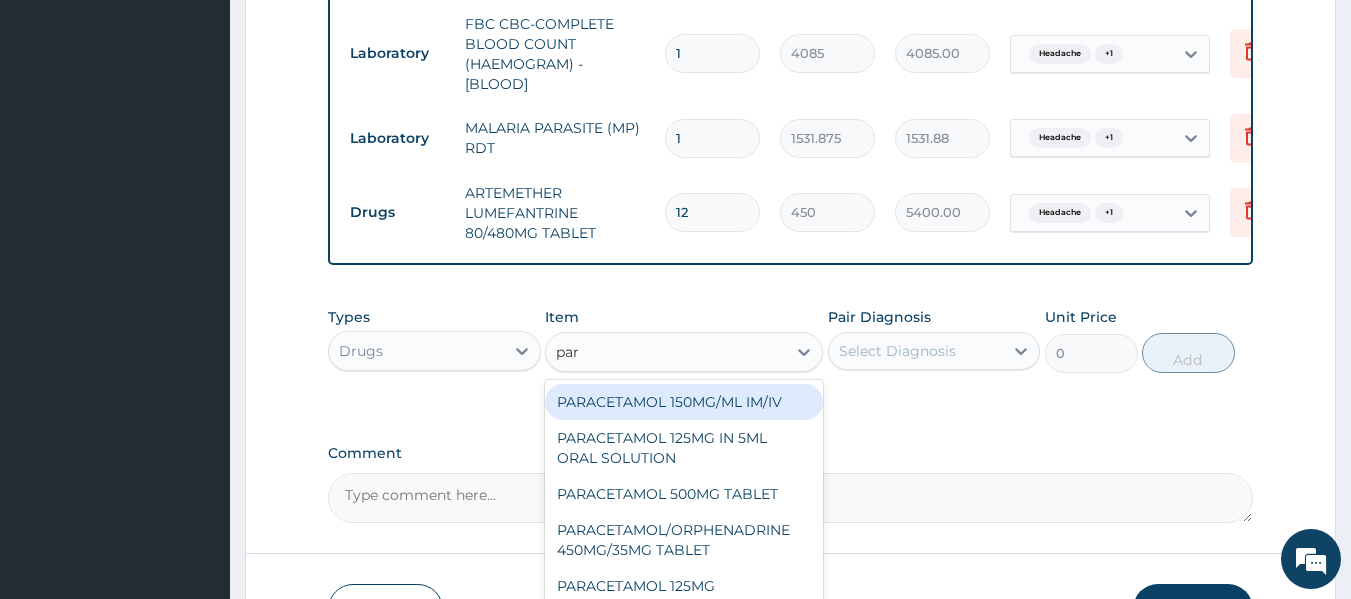 type on "para" 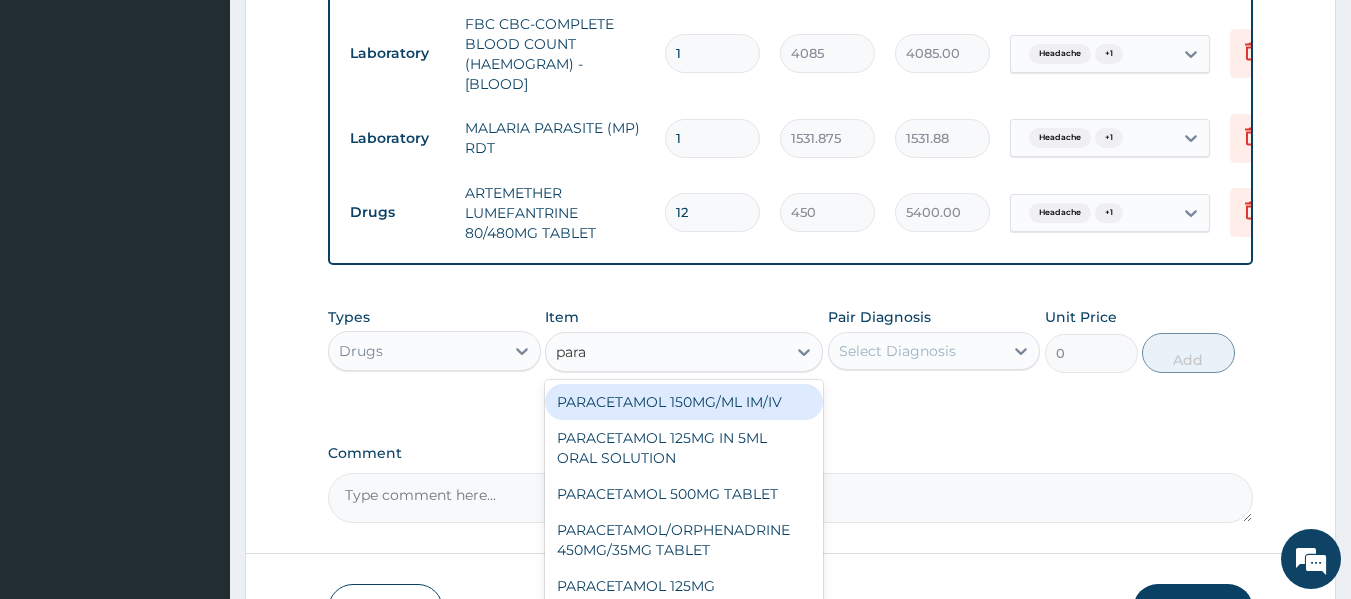 scroll, scrollTop: 1043, scrollLeft: 0, axis: vertical 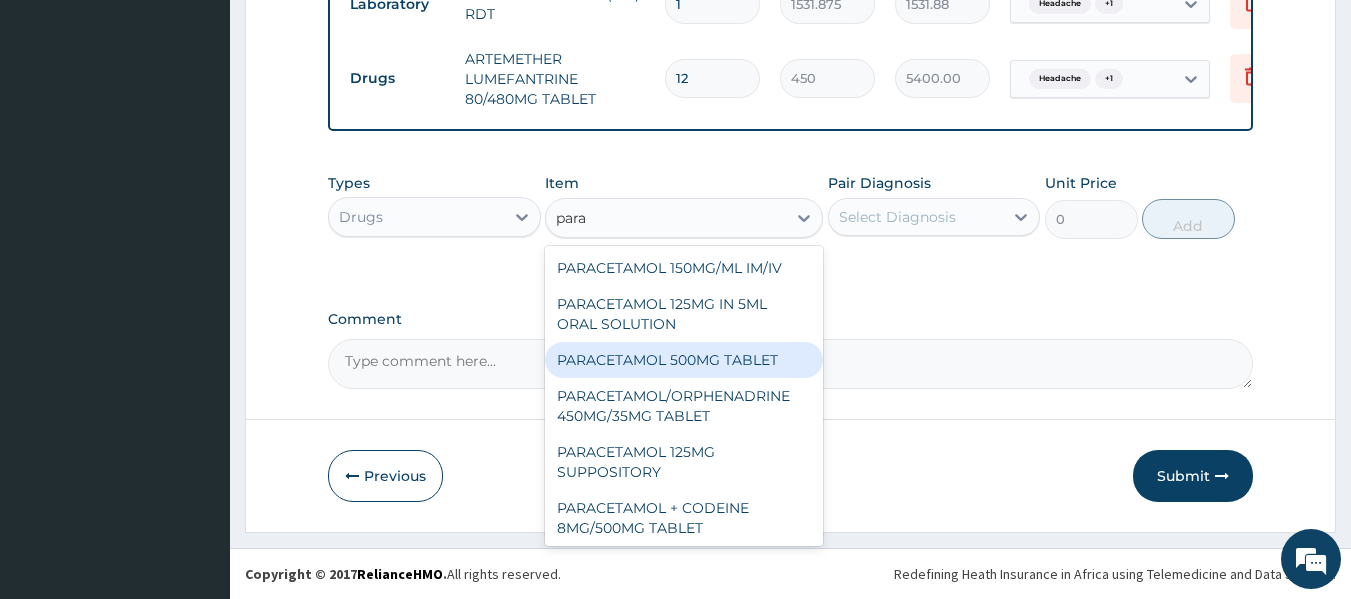 click on "PARACETAMOL 500MG TABLET" at bounding box center (684, 360) 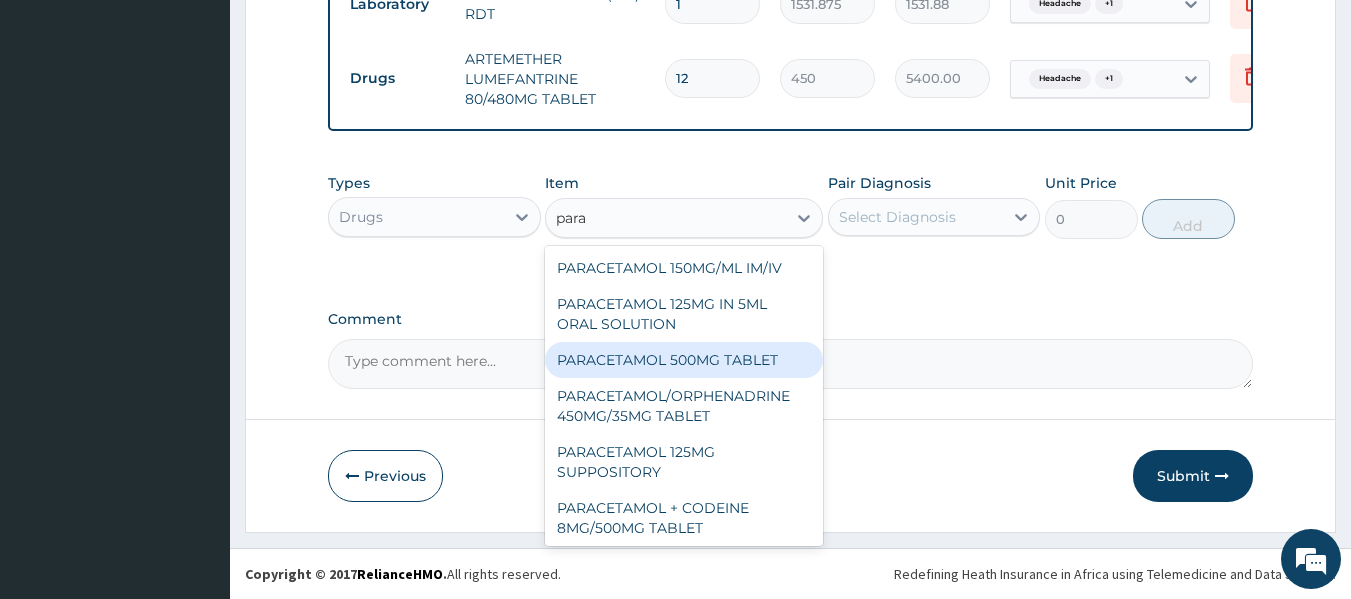 type 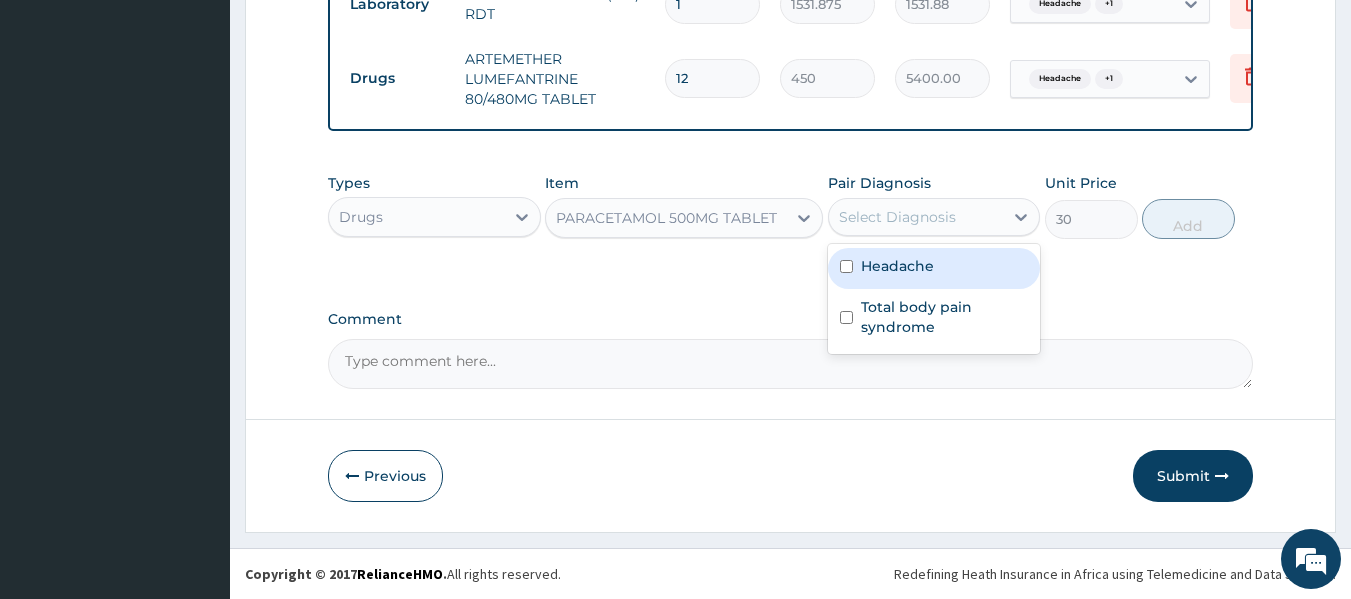 click on "Select Diagnosis" at bounding box center (897, 217) 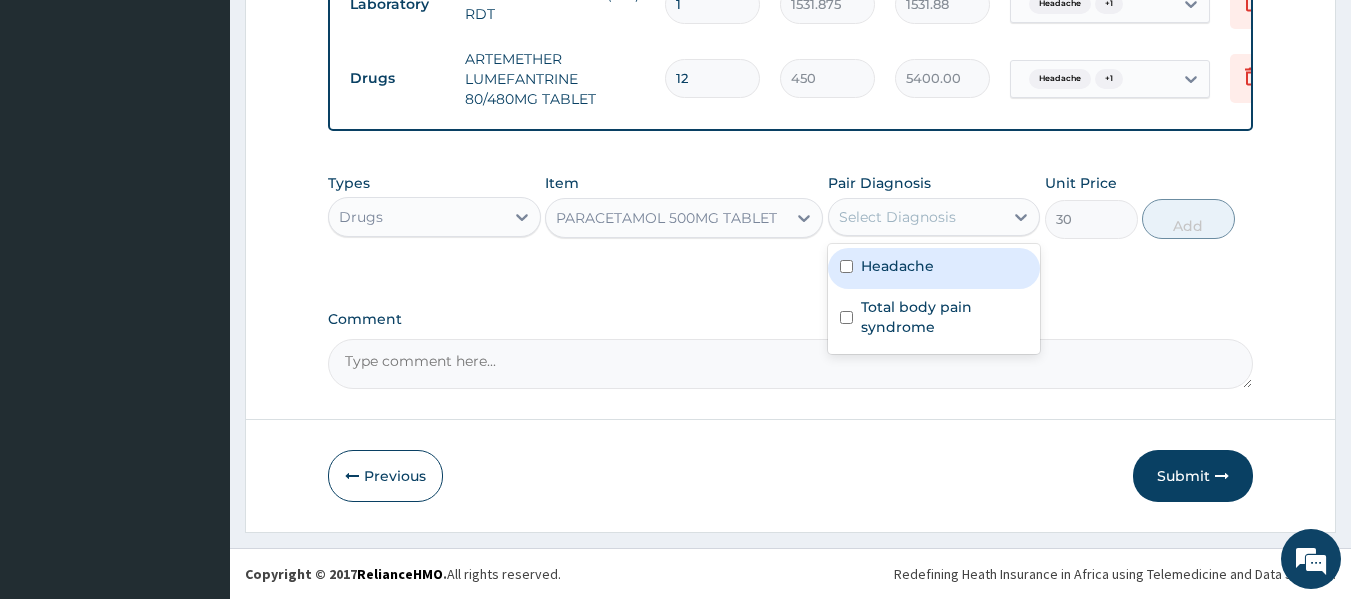 click on "Headache" at bounding box center (897, 266) 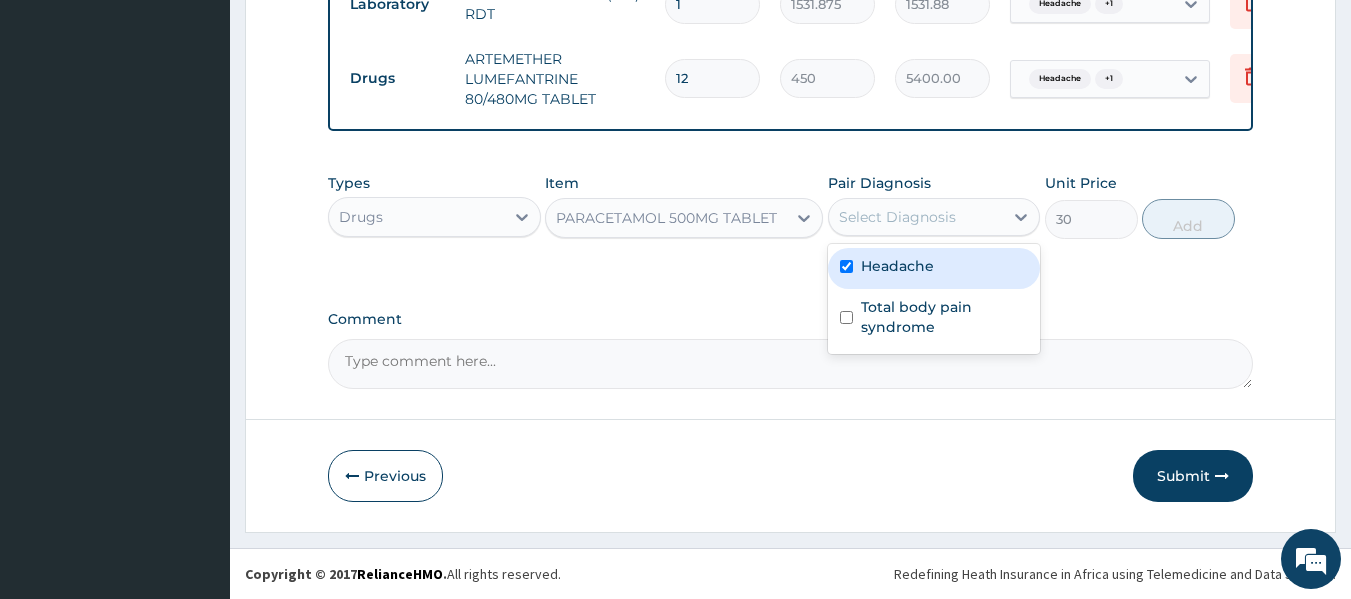 checkbox on "true" 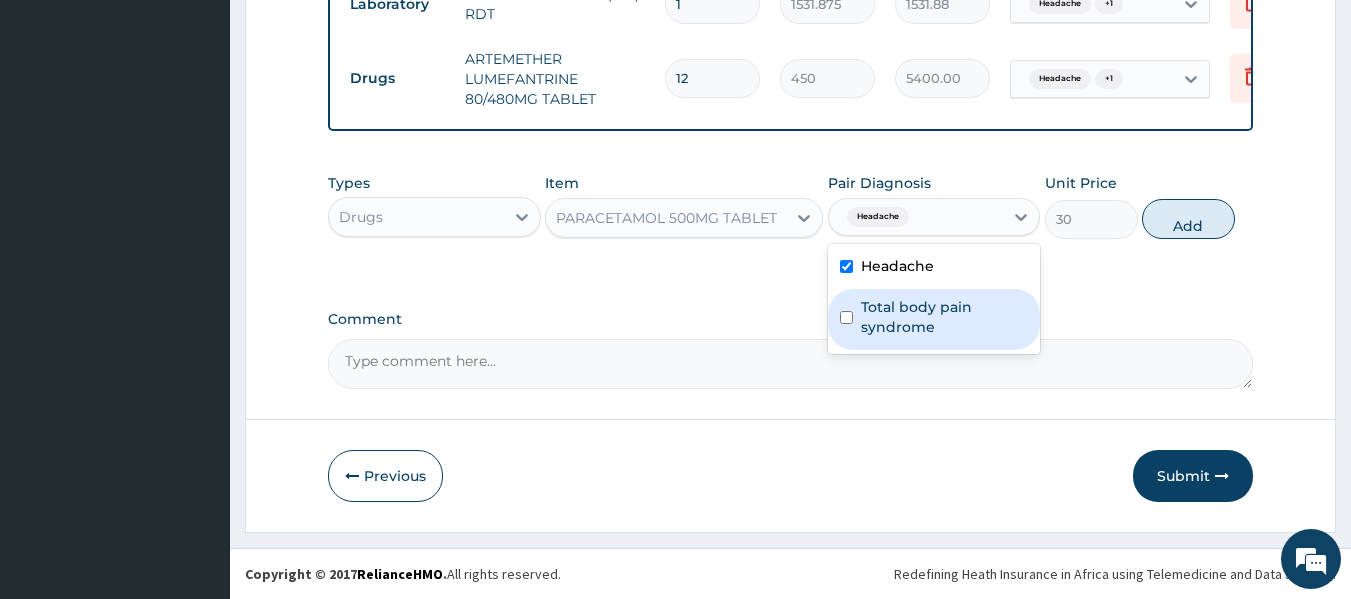 click on "Total body pain syndrome" at bounding box center (945, 317) 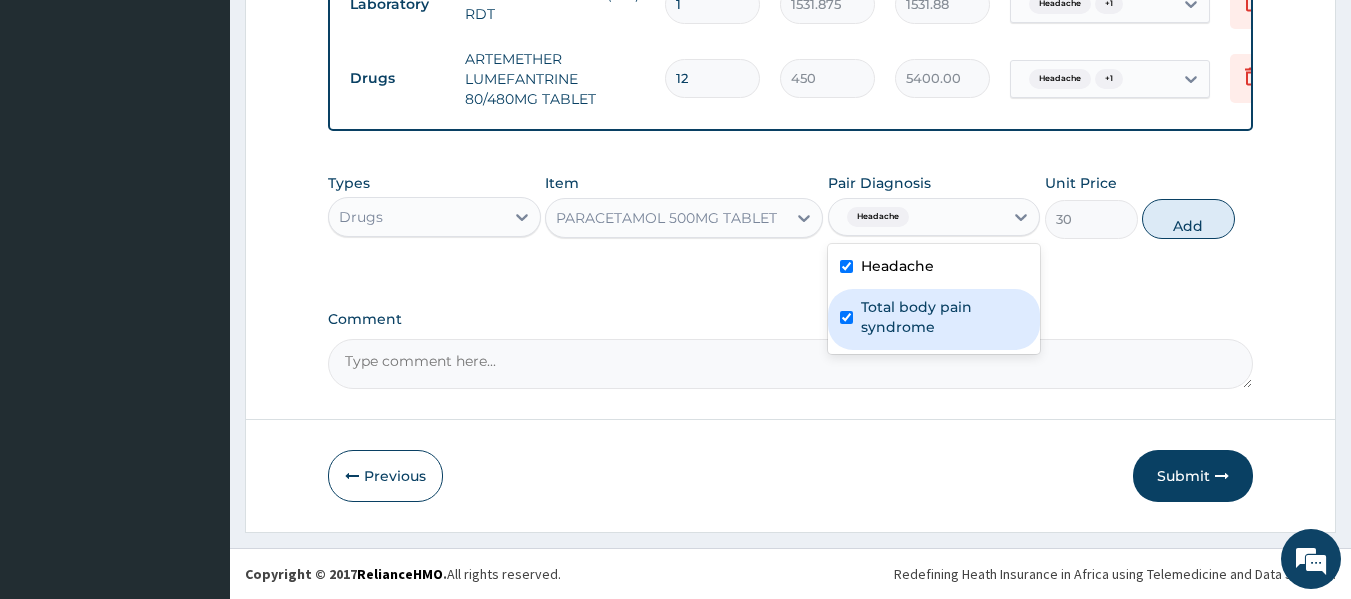 checkbox on "true" 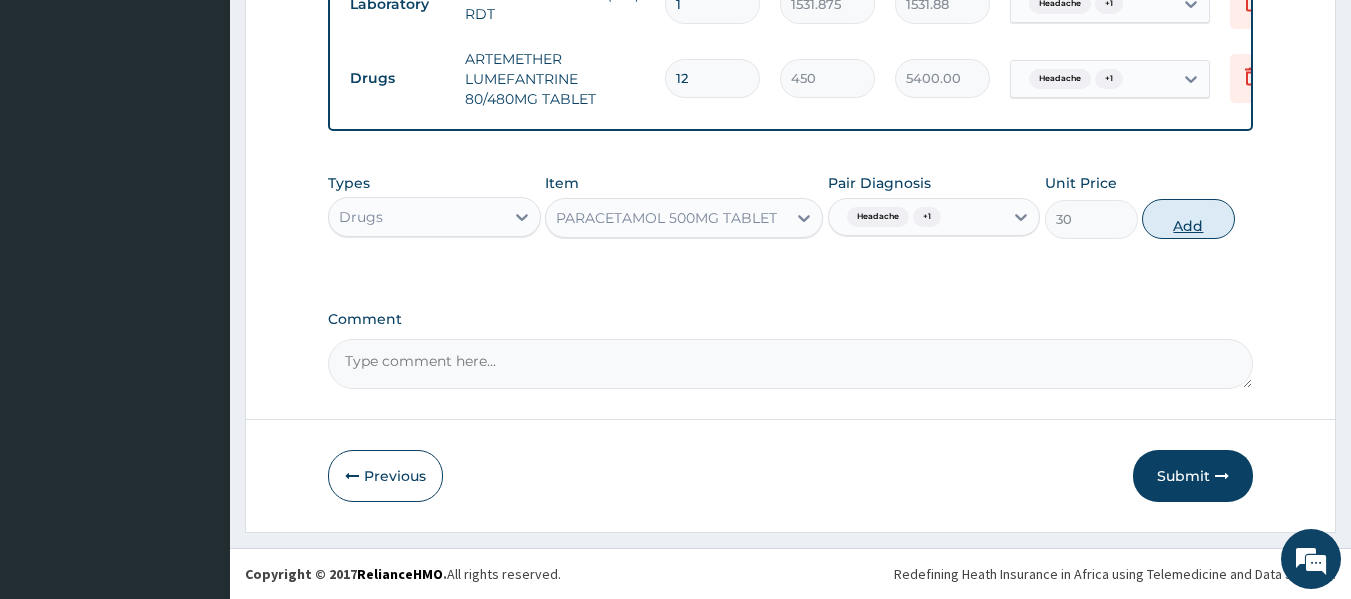click on "Add" at bounding box center (1188, 219) 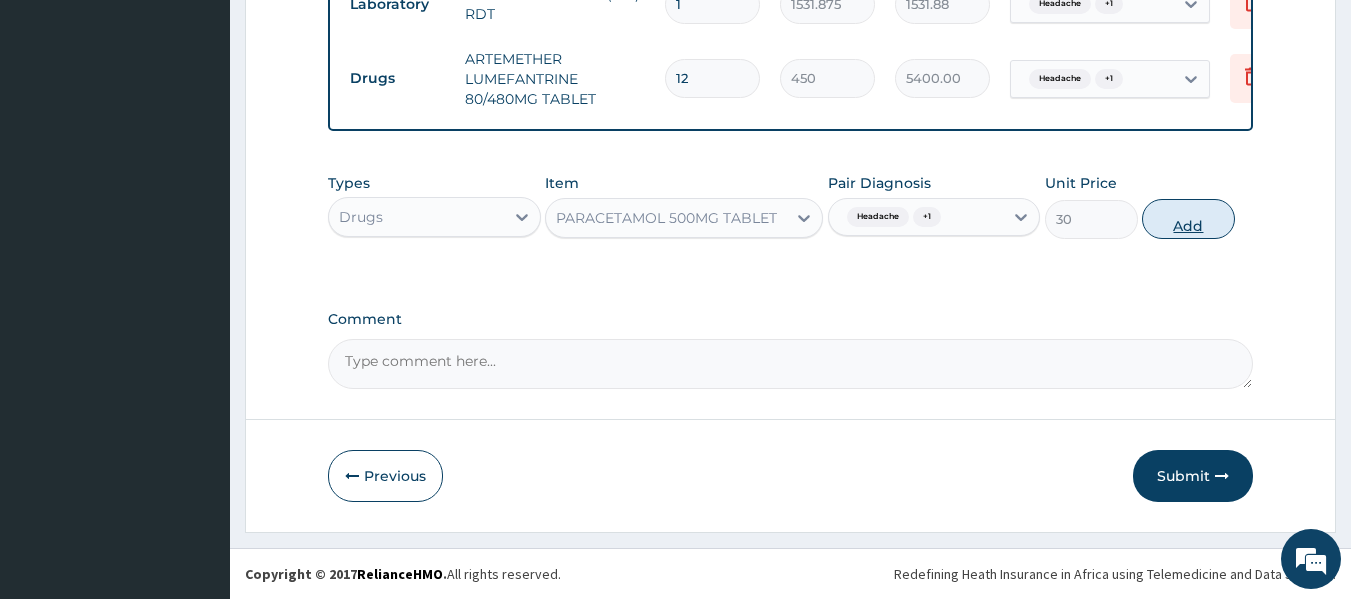 type on "0" 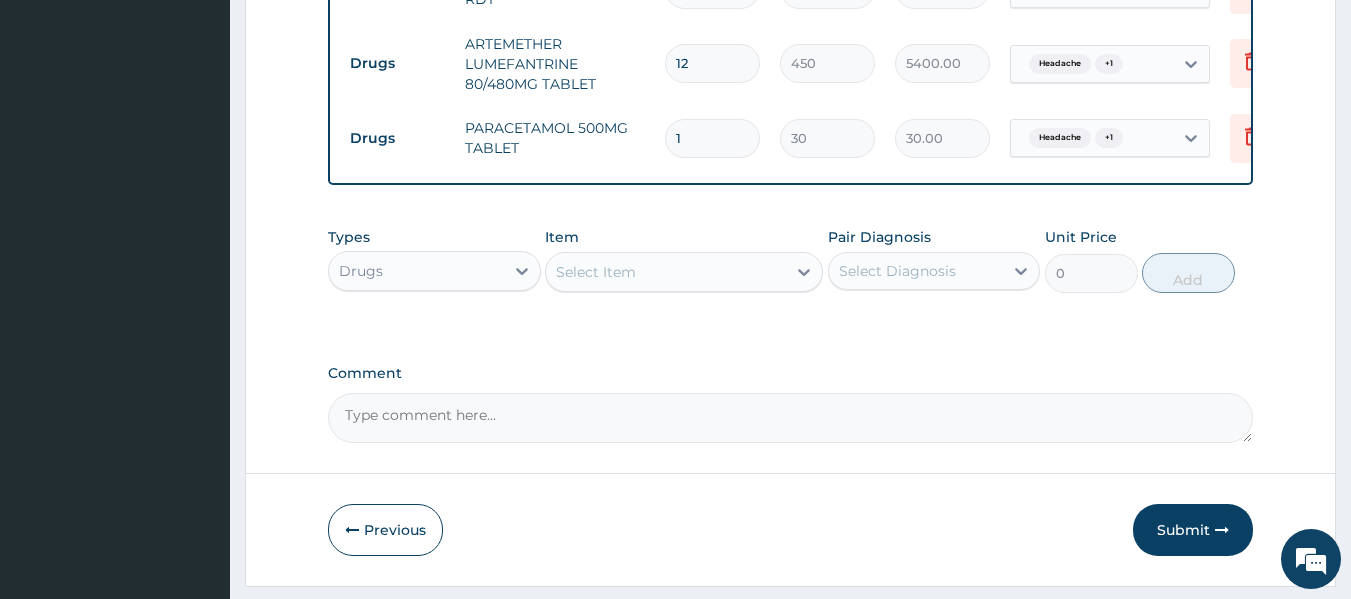 type on "18" 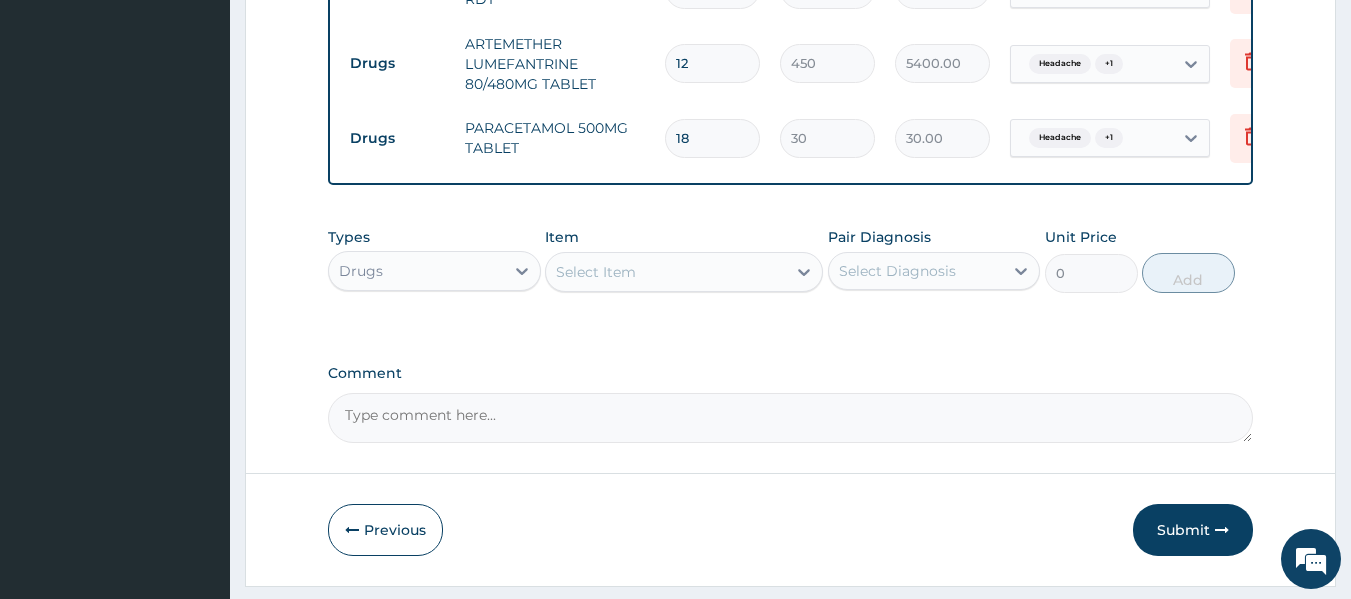 type on "540.00" 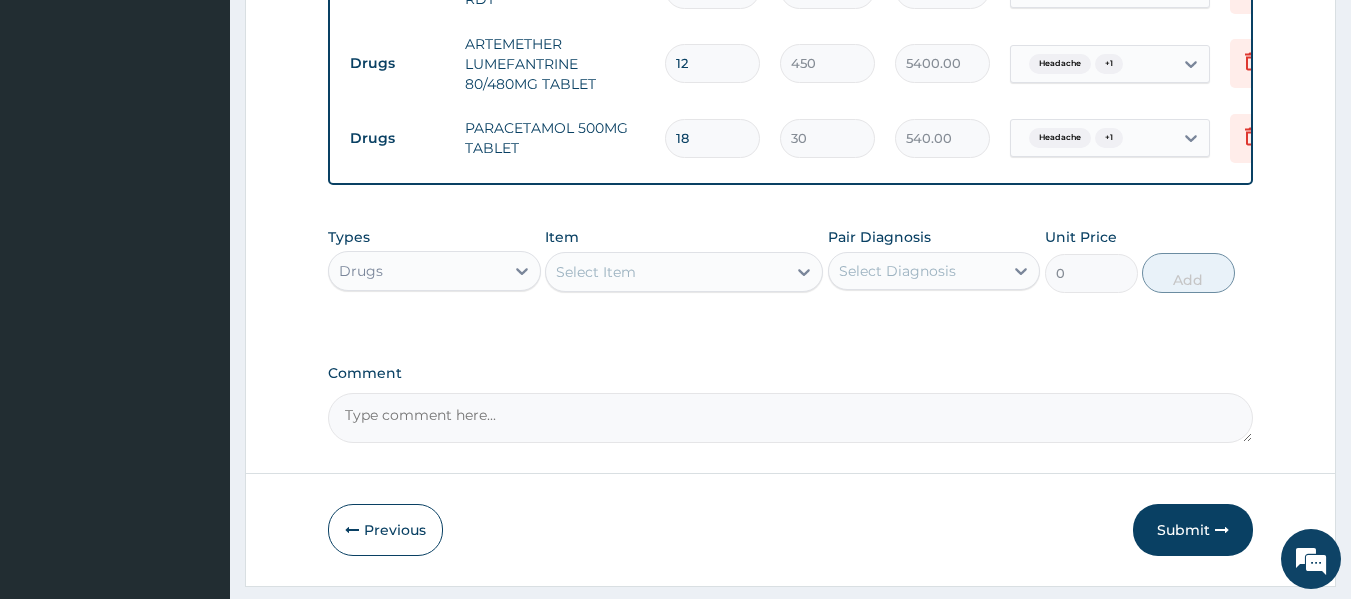 type on "18" 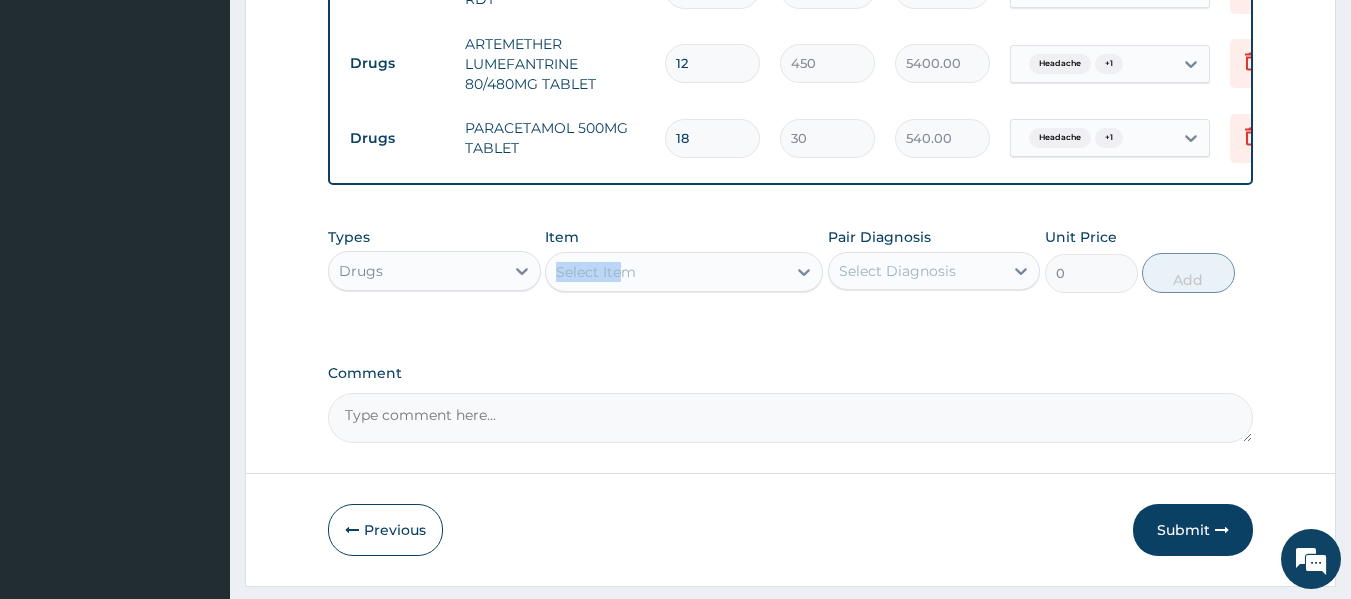 drag, startPoint x: 633, startPoint y: 249, endPoint x: 620, endPoint y: 284, distance: 37.336308 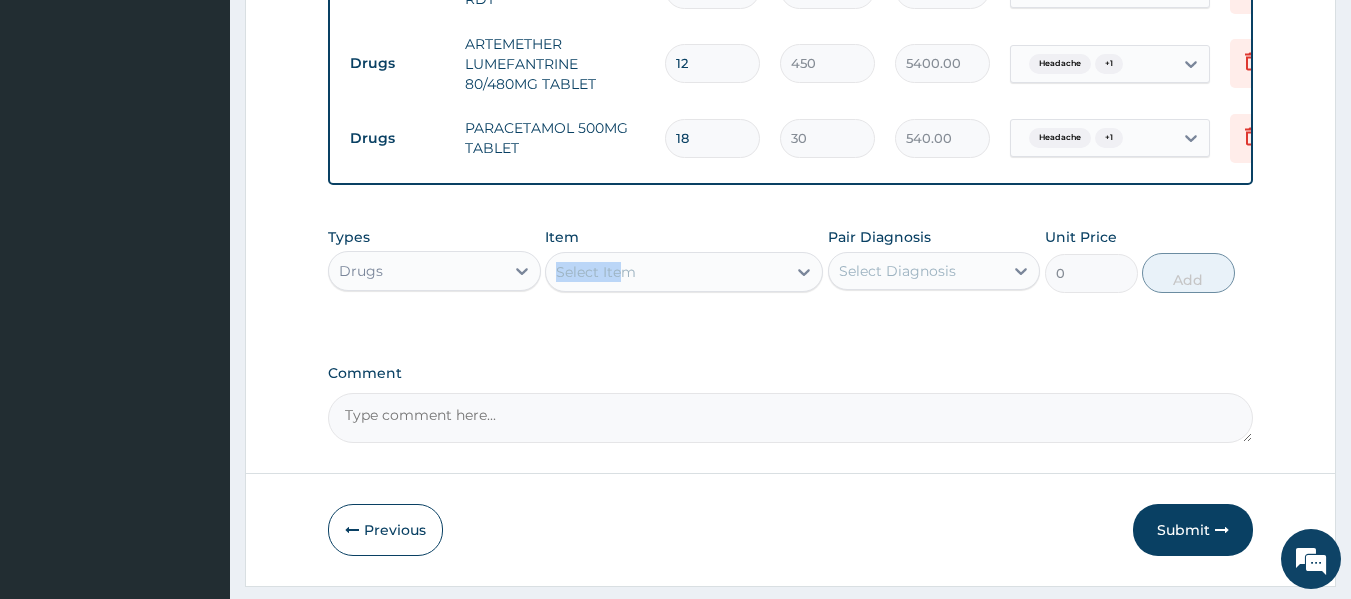 click on "Item Select Item" at bounding box center [684, 260] 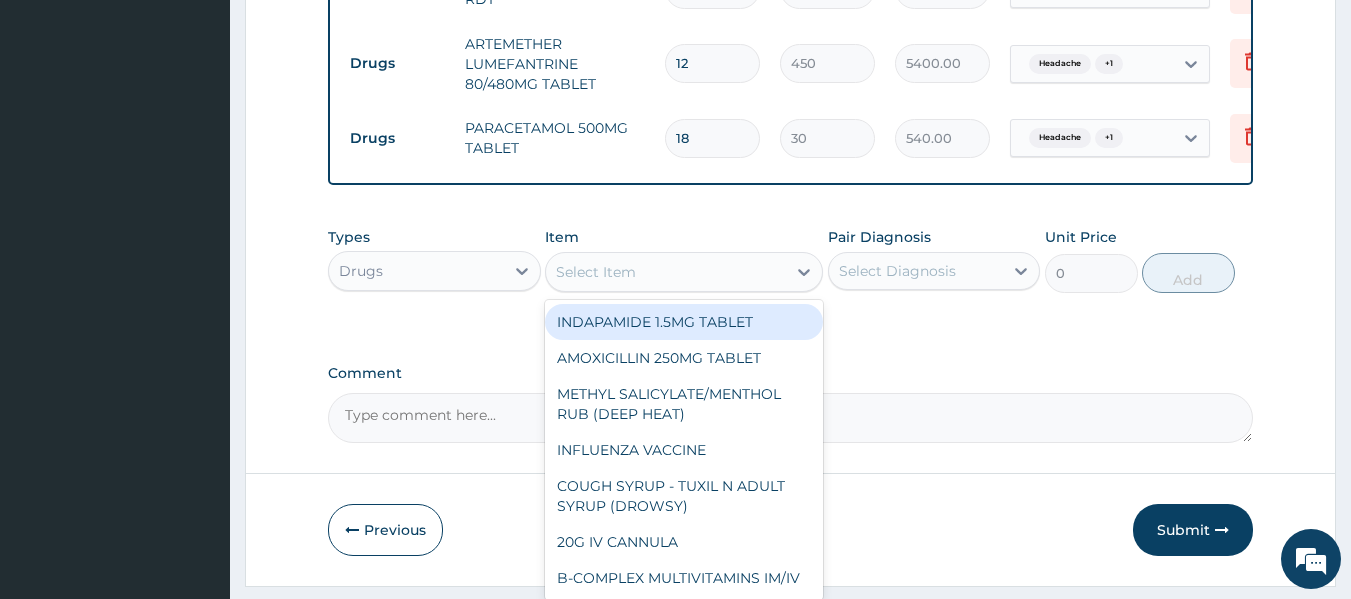 click on "Select Item" at bounding box center [596, 272] 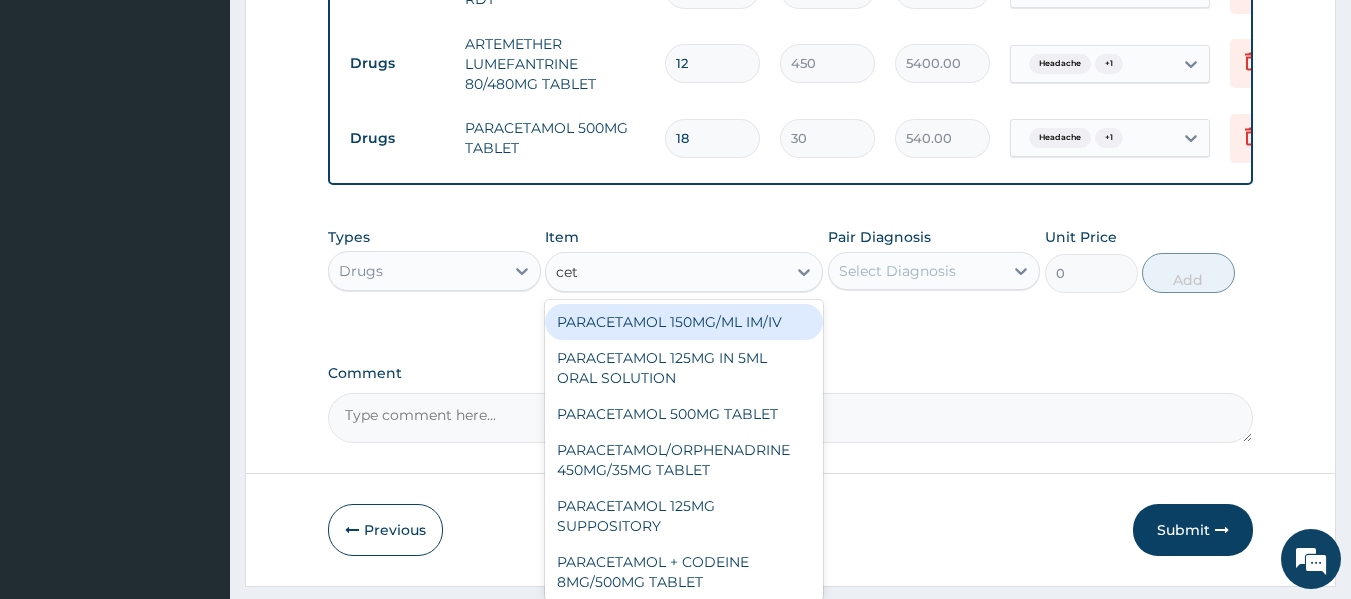 type on "ceti" 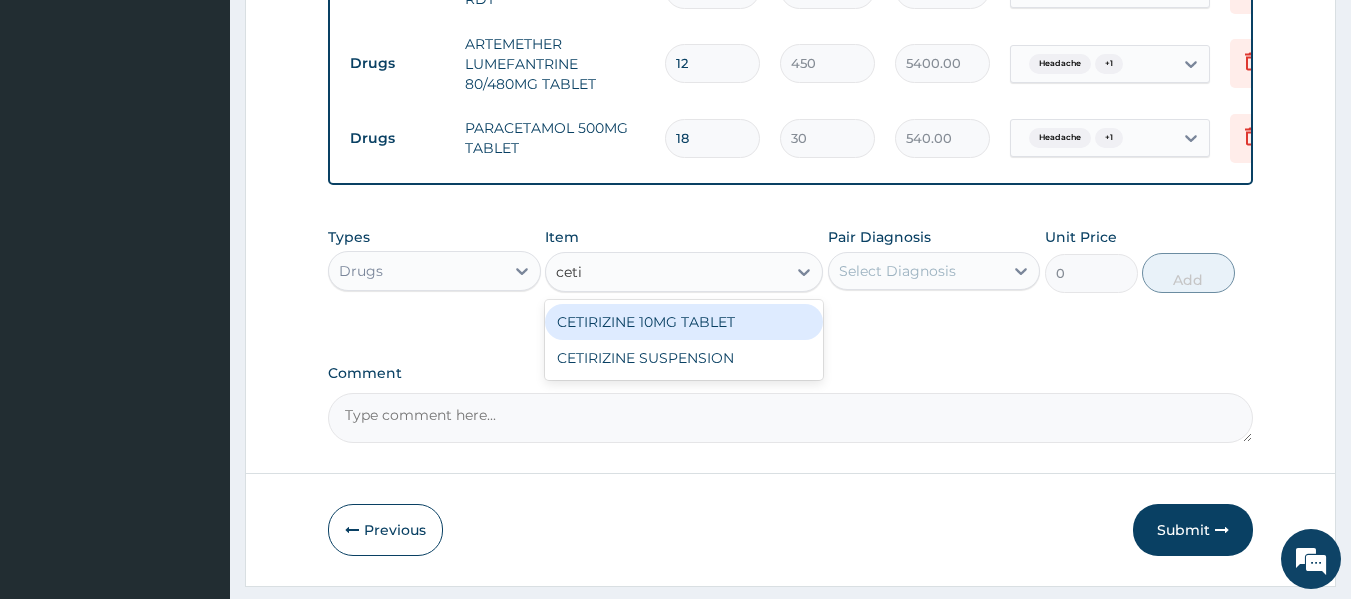 click on "CETIRIZINE 10MG TABLET" at bounding box center [684, 322] 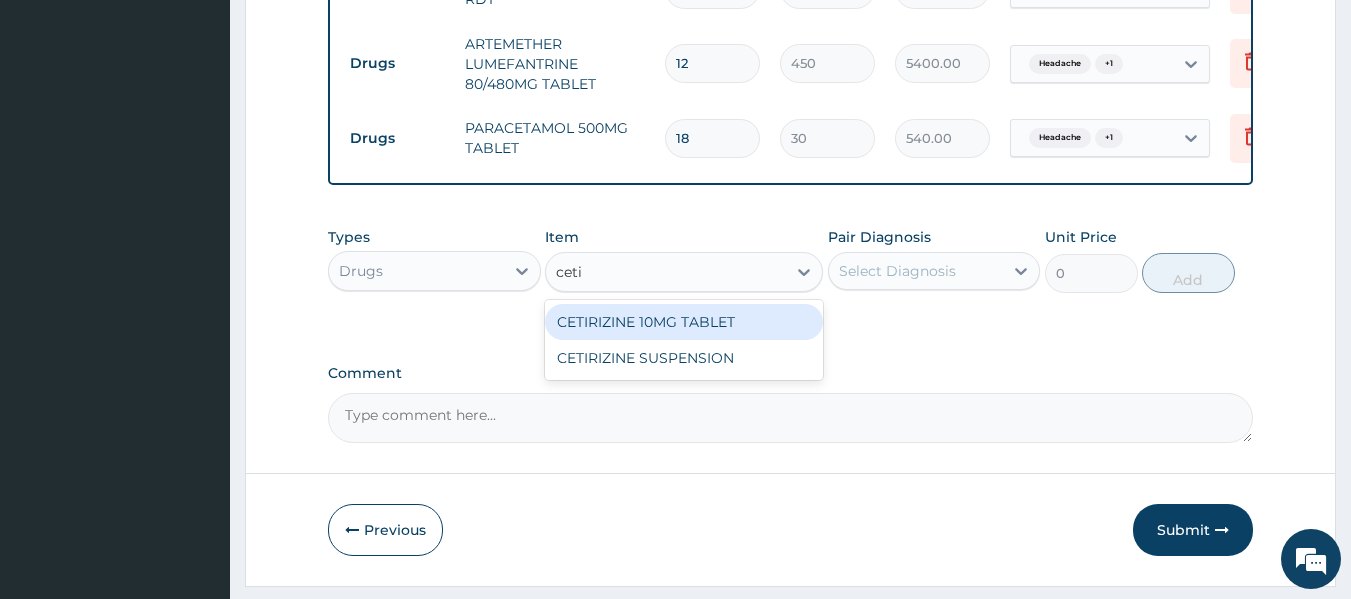 type 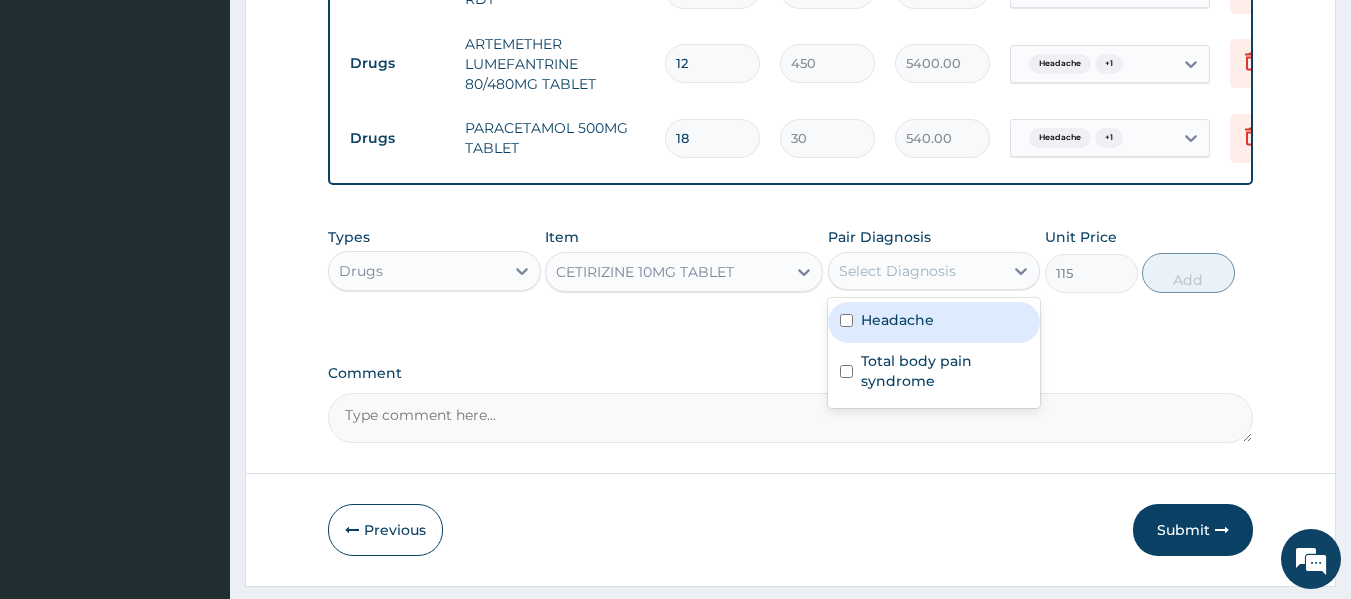 click on "Select Diagnosis" at bounding box center (897, 271) 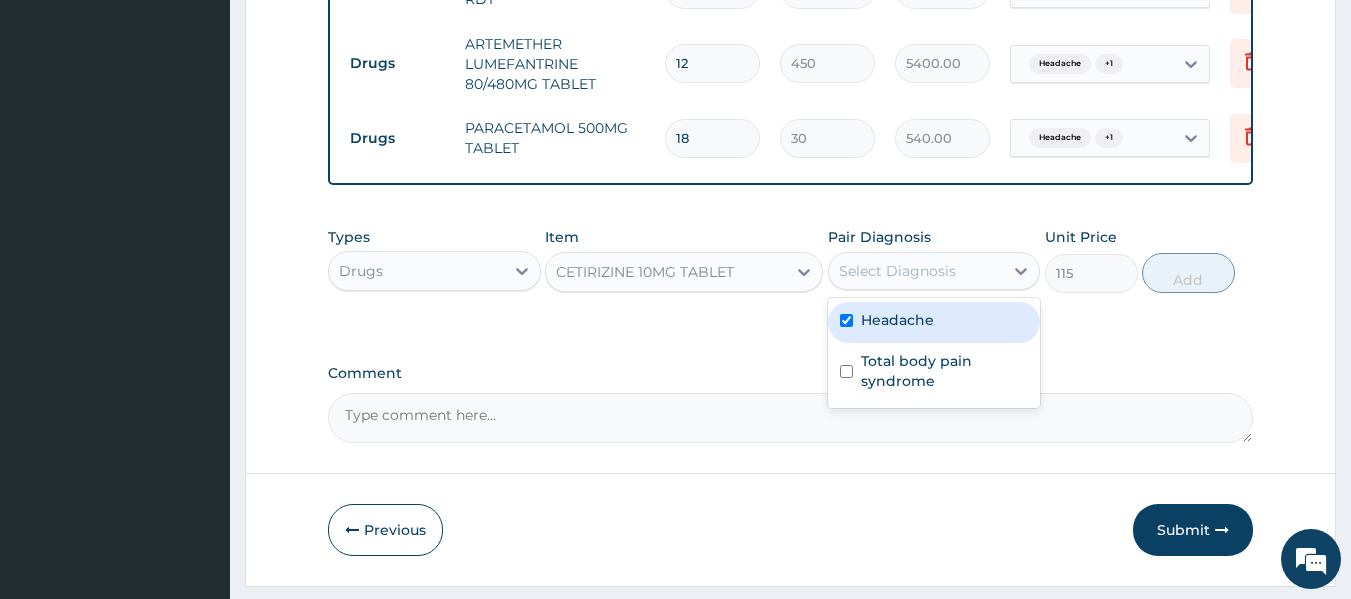 checkbox on "true" 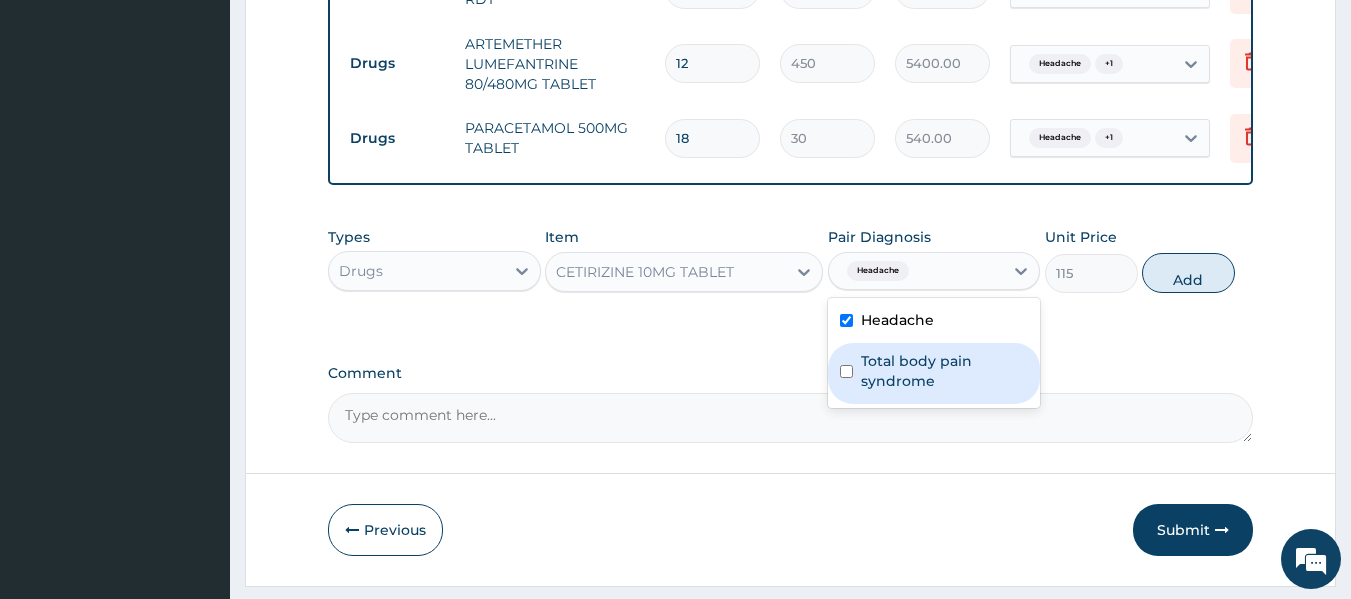 click on "Total body pain syndrome" at bounding box center [945, 371] 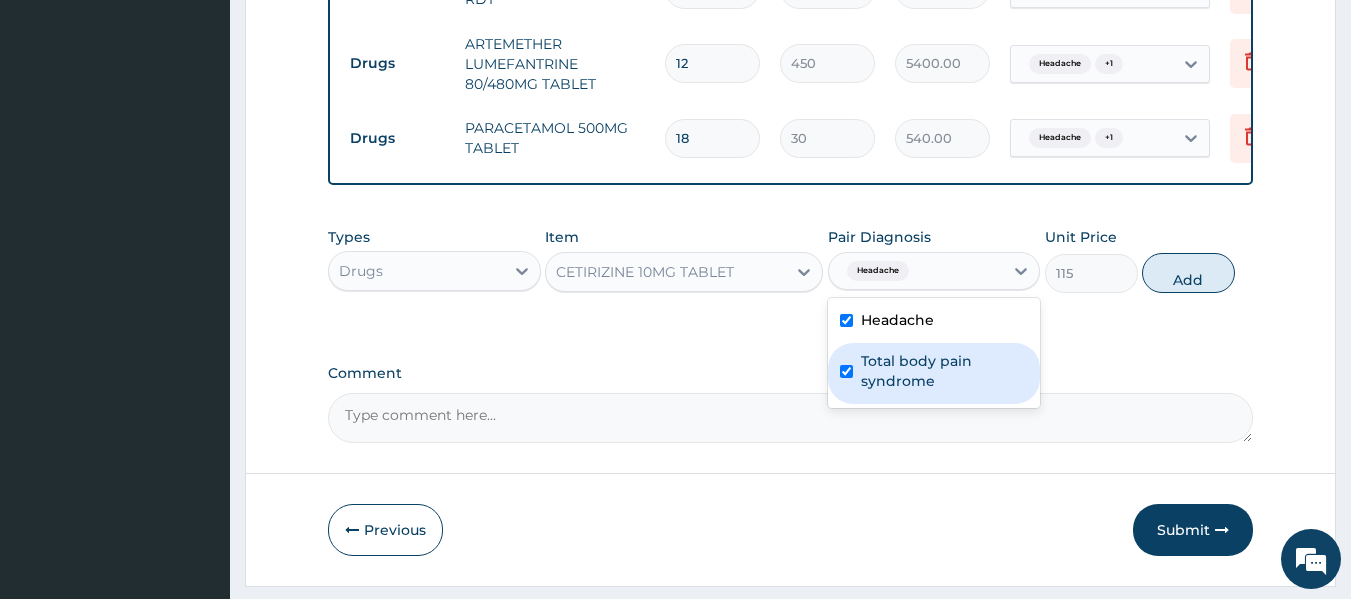 checkbox on "true" 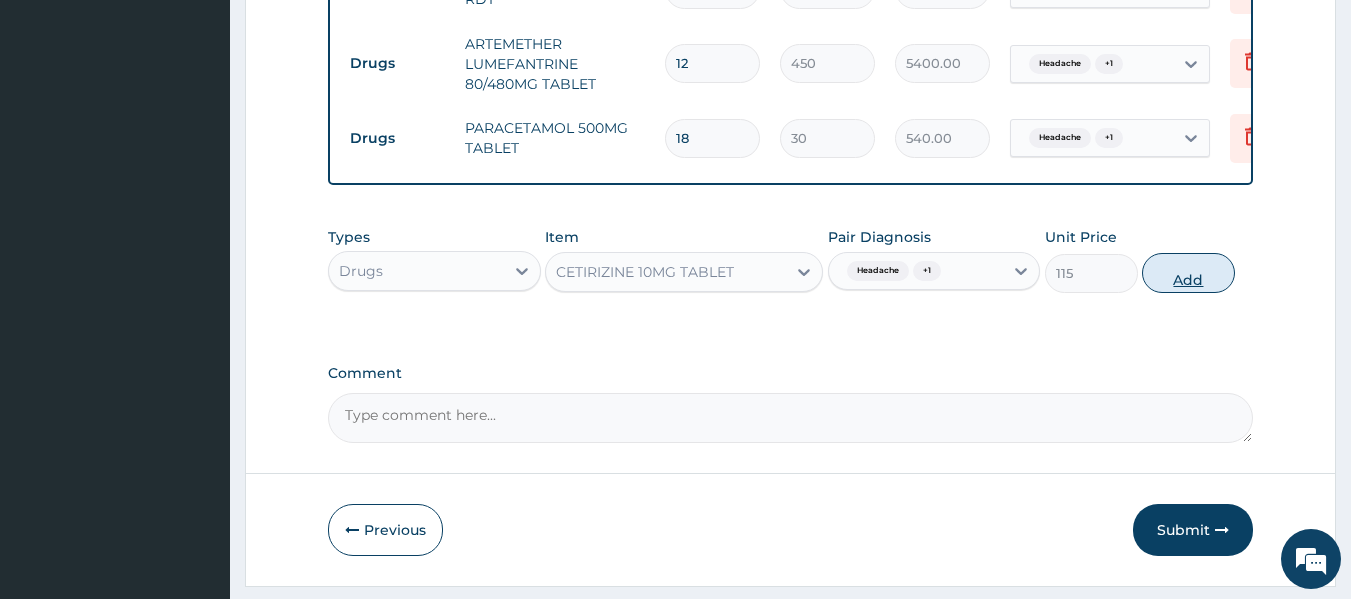 click on "Add" at bounding box center [1188, 273] 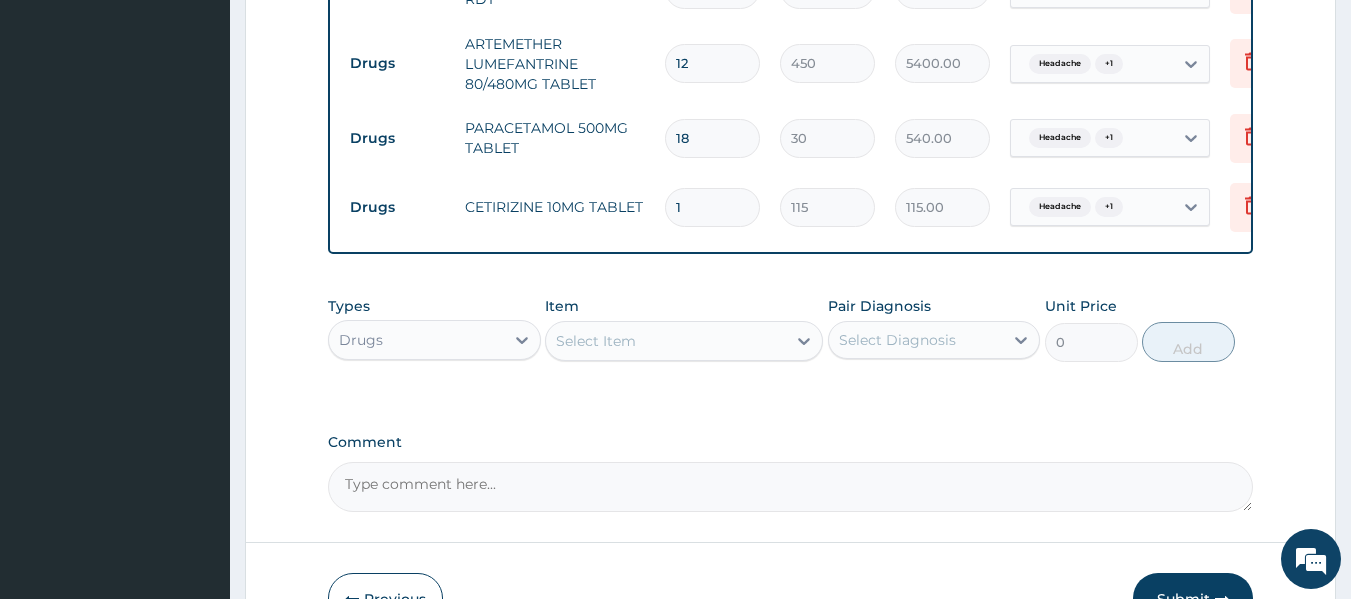 type on "10" 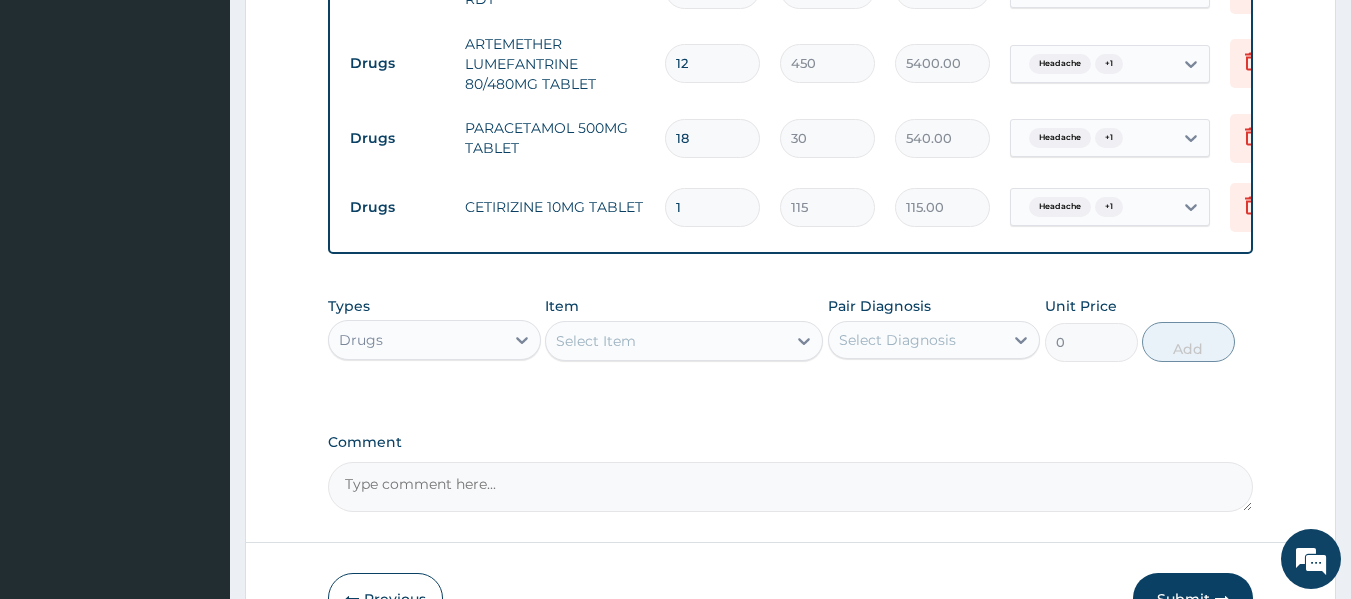 type on "1150.00" 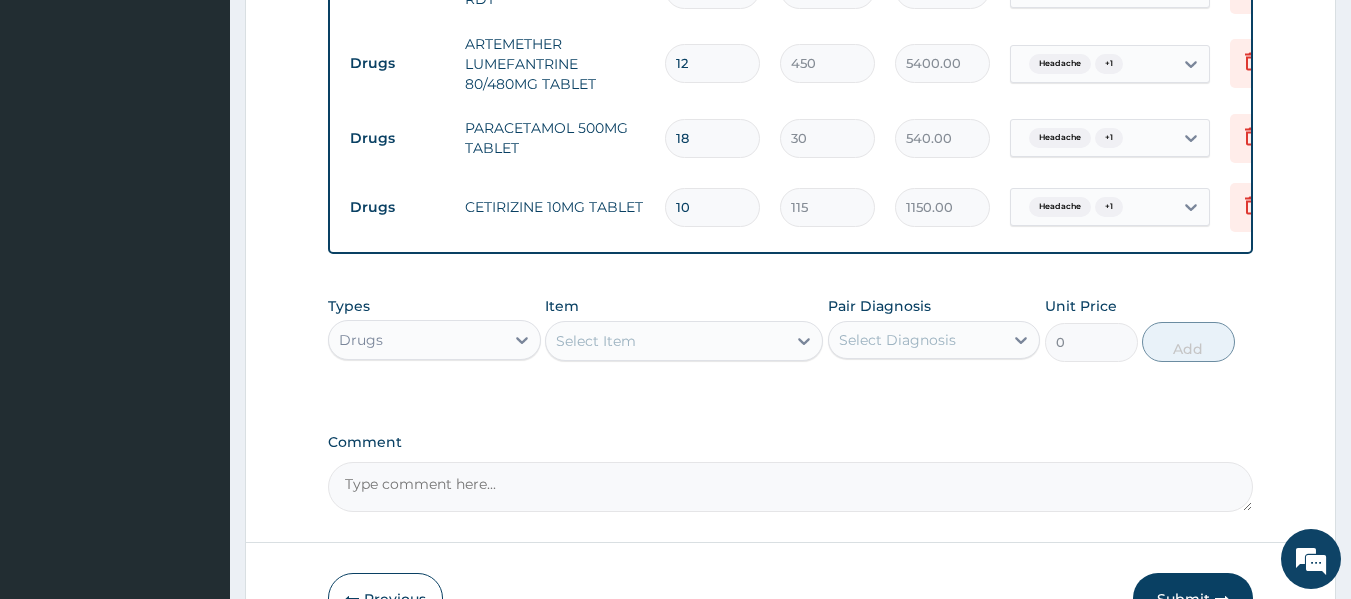 type on "10" 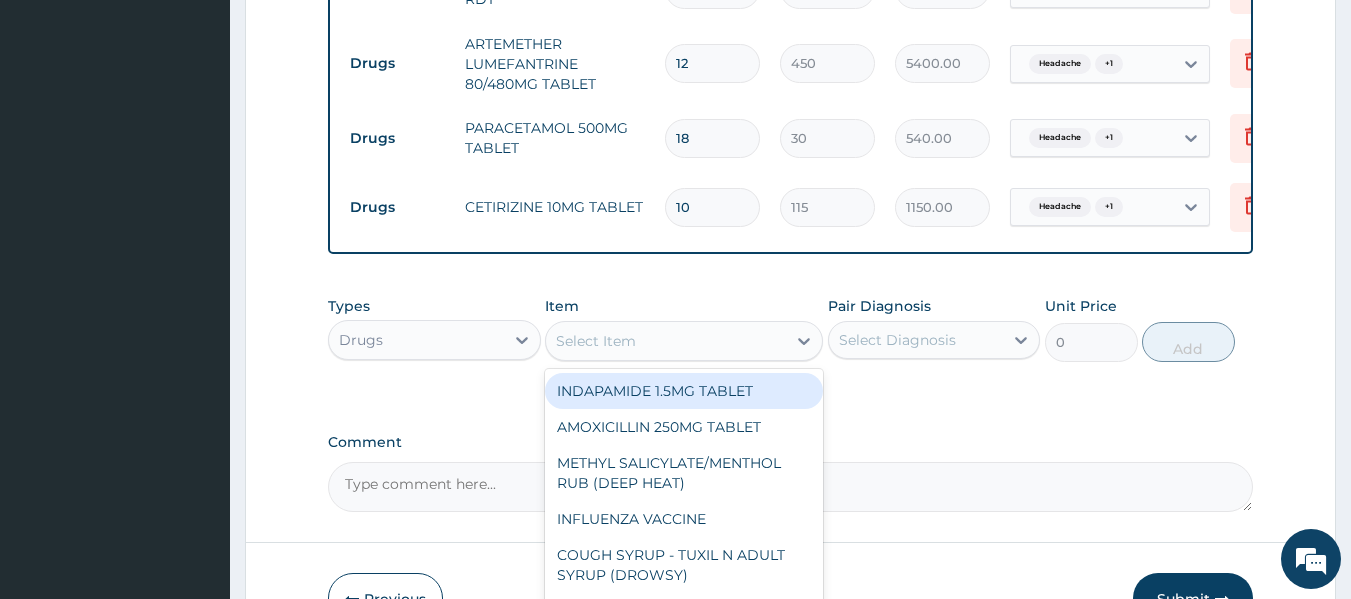 click on "Select Item" at bounding box center [666, 341] 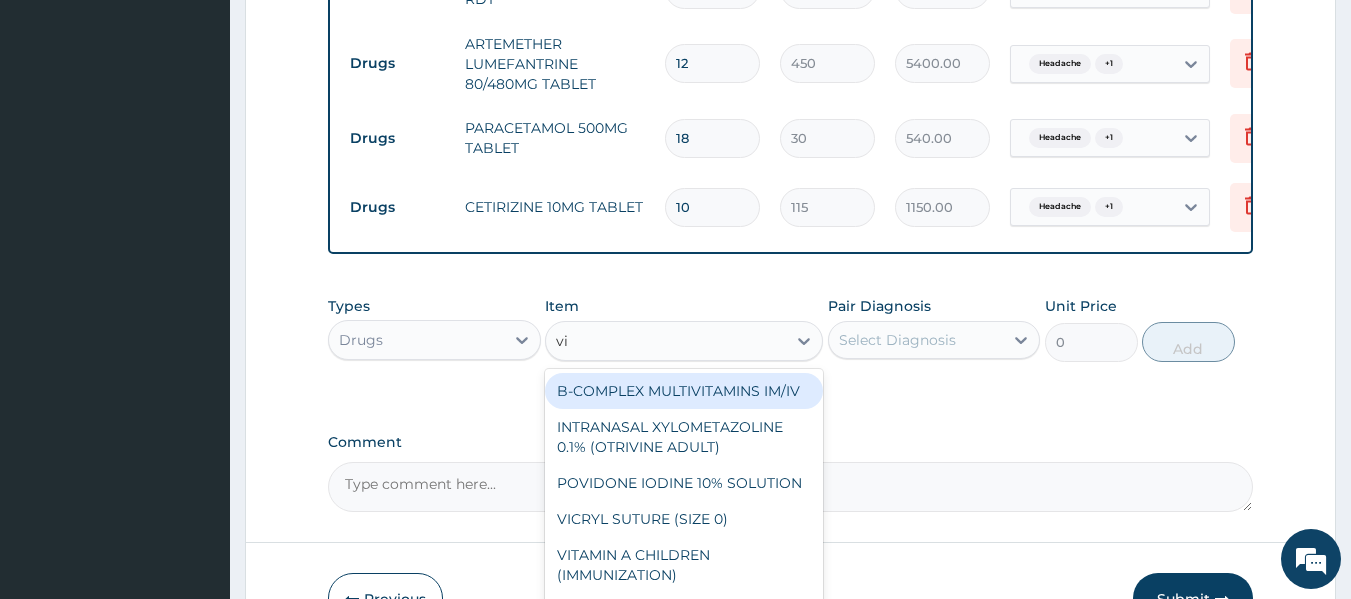 type on "vit" 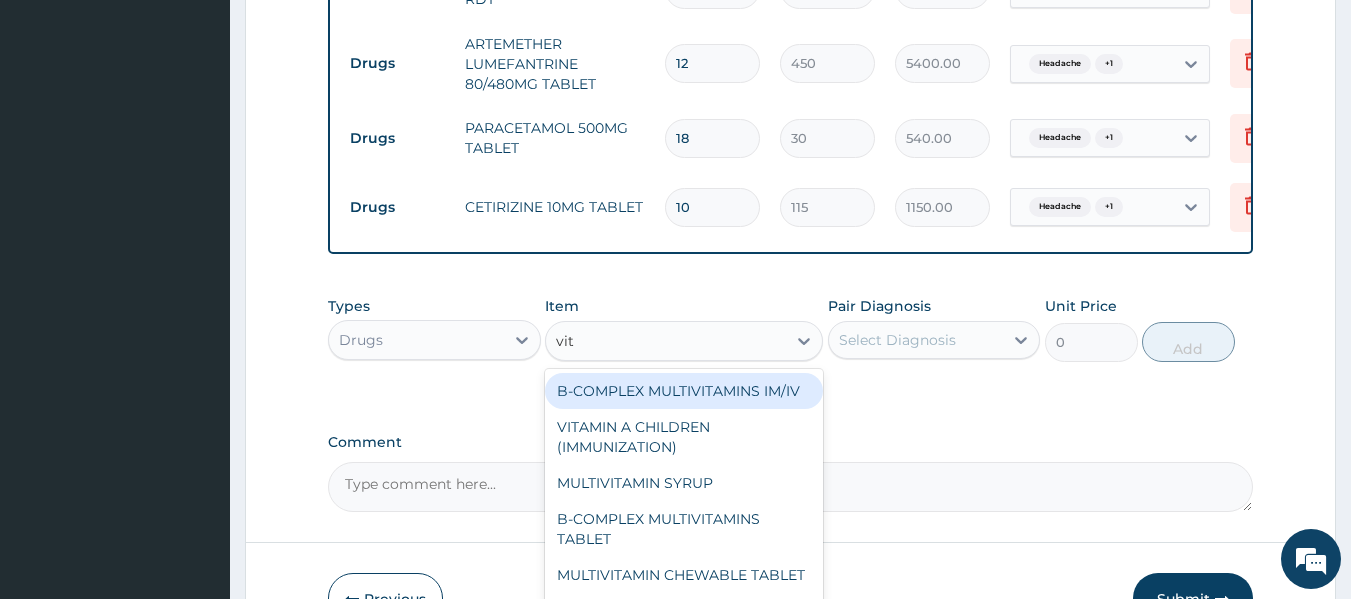 scroll, scrollTop: 1181, scrollLeft: 0, axis: vertical 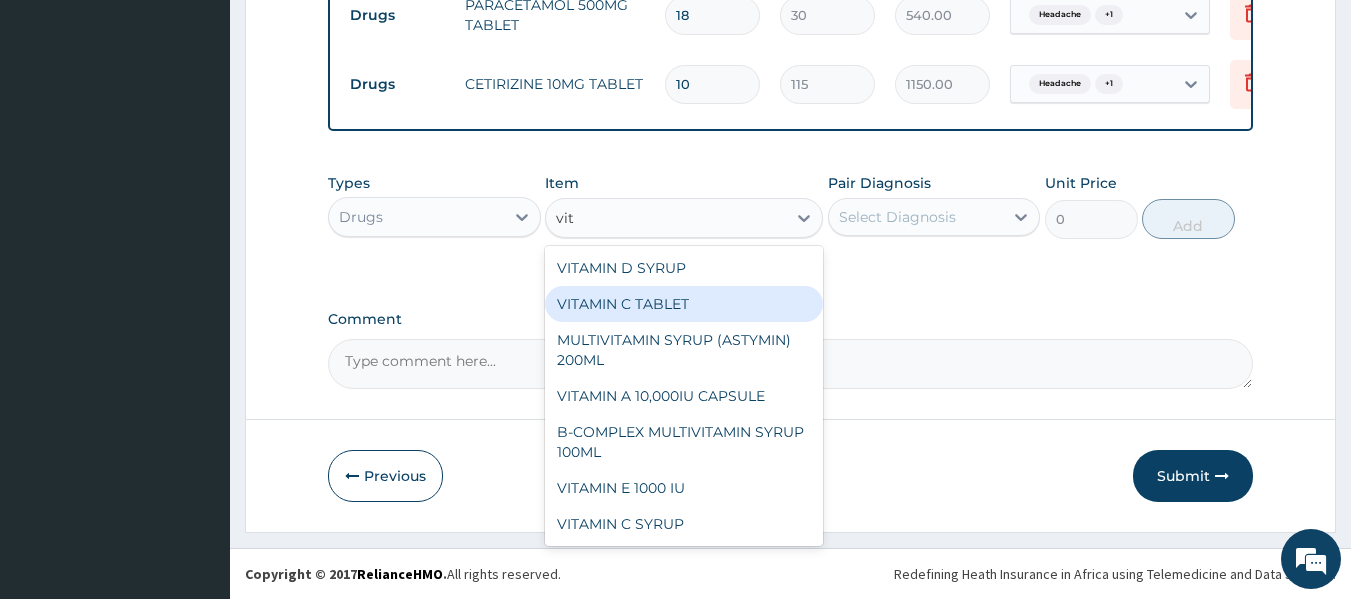 click on "VITAMIN C TABLET" at bounding box center (684, 304) 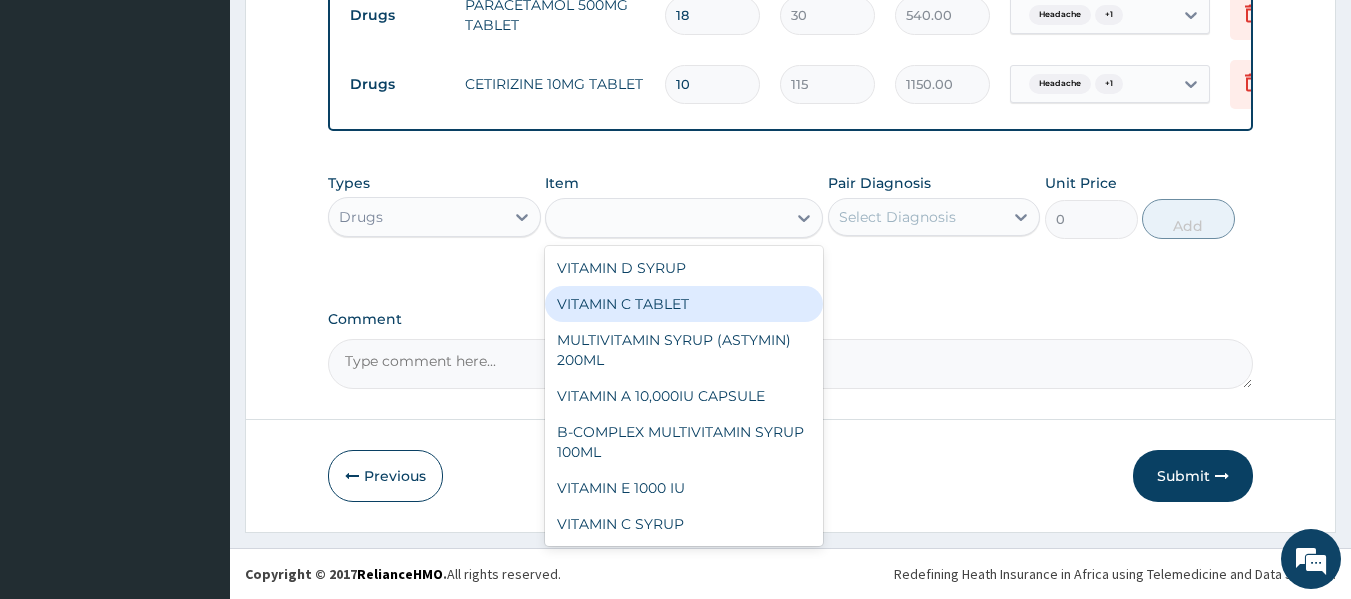 type on "20" 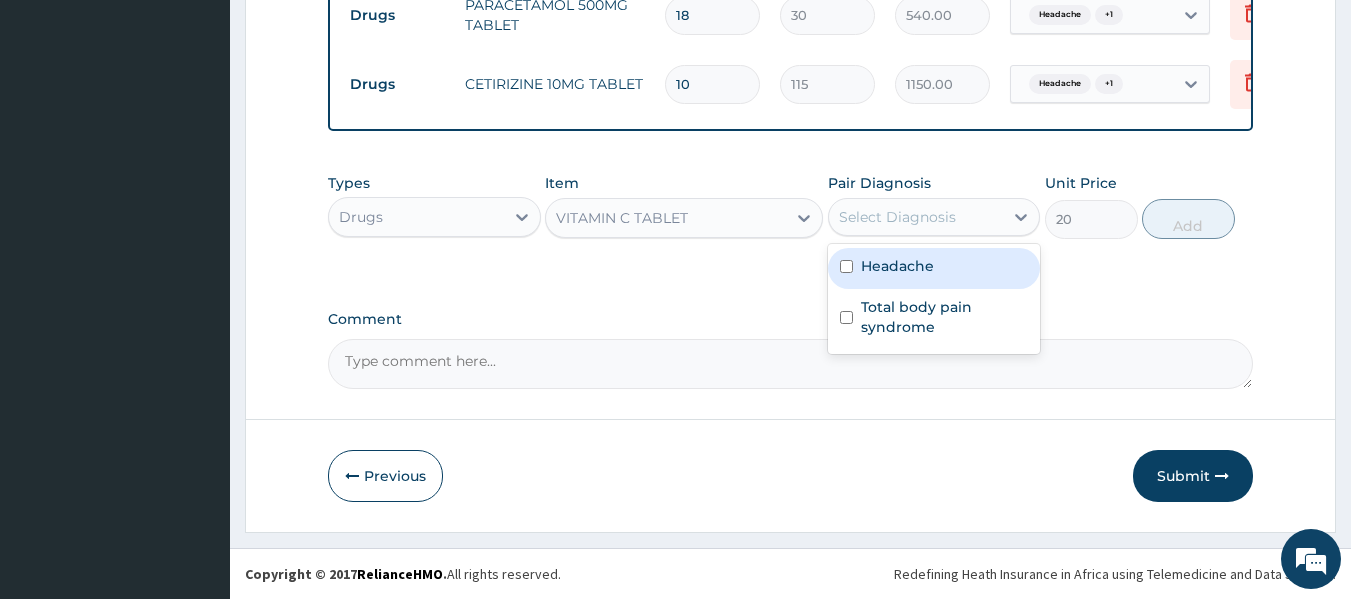 click on "Select Diagnosis" at bounding box center [897, 217] 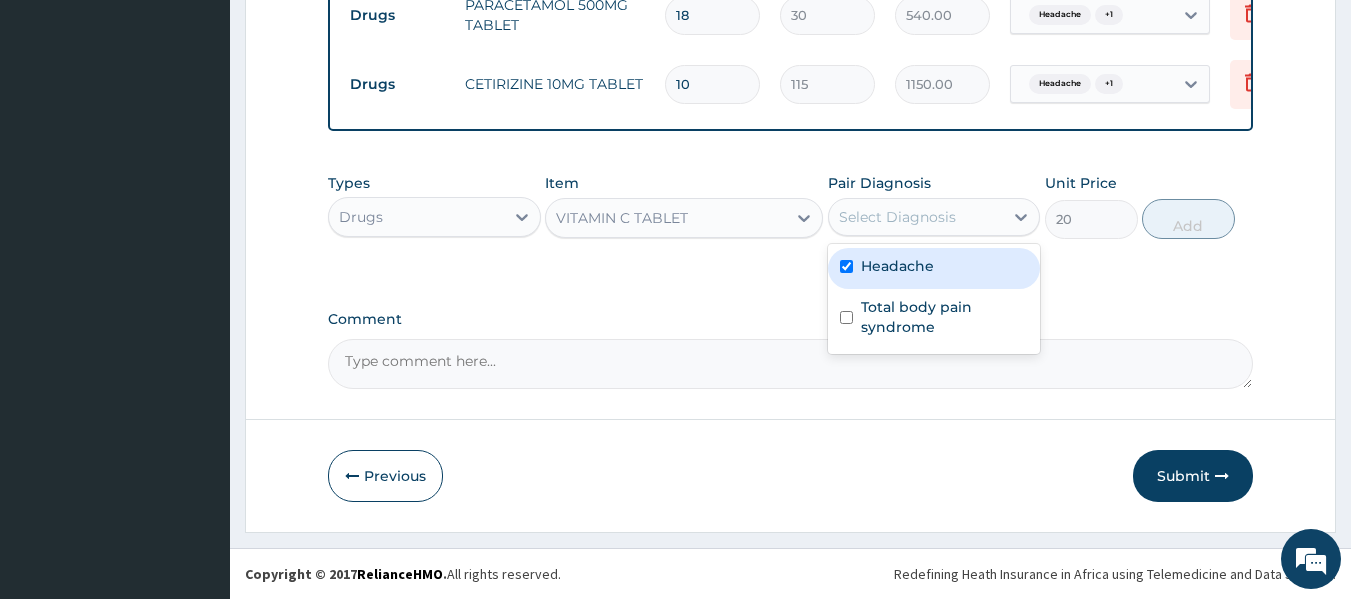 checkbox on "true" 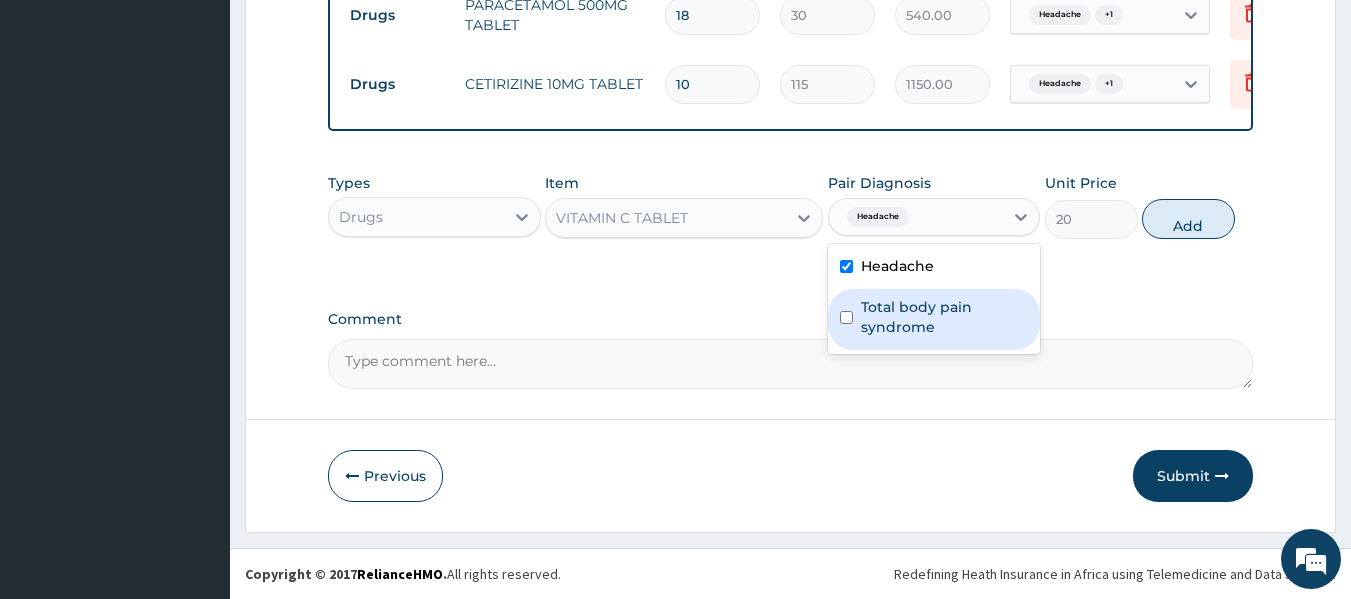 click on "Total body pain syndrome" at bounding box center (945, 317) 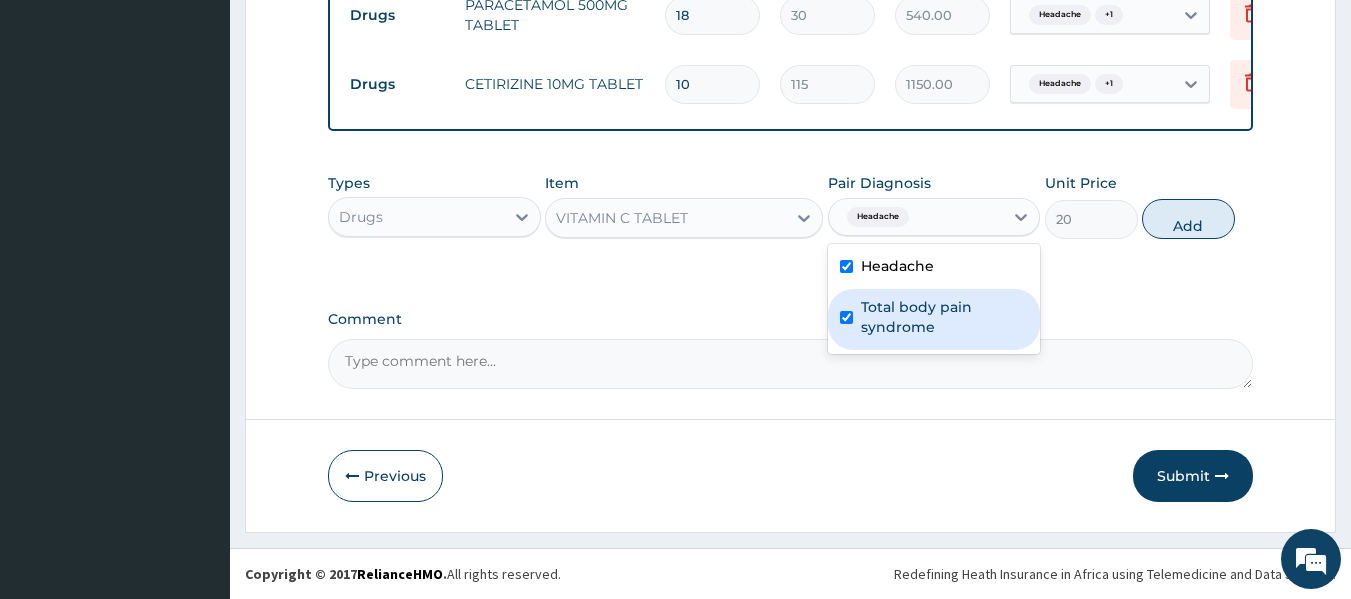 checkbox on "true" 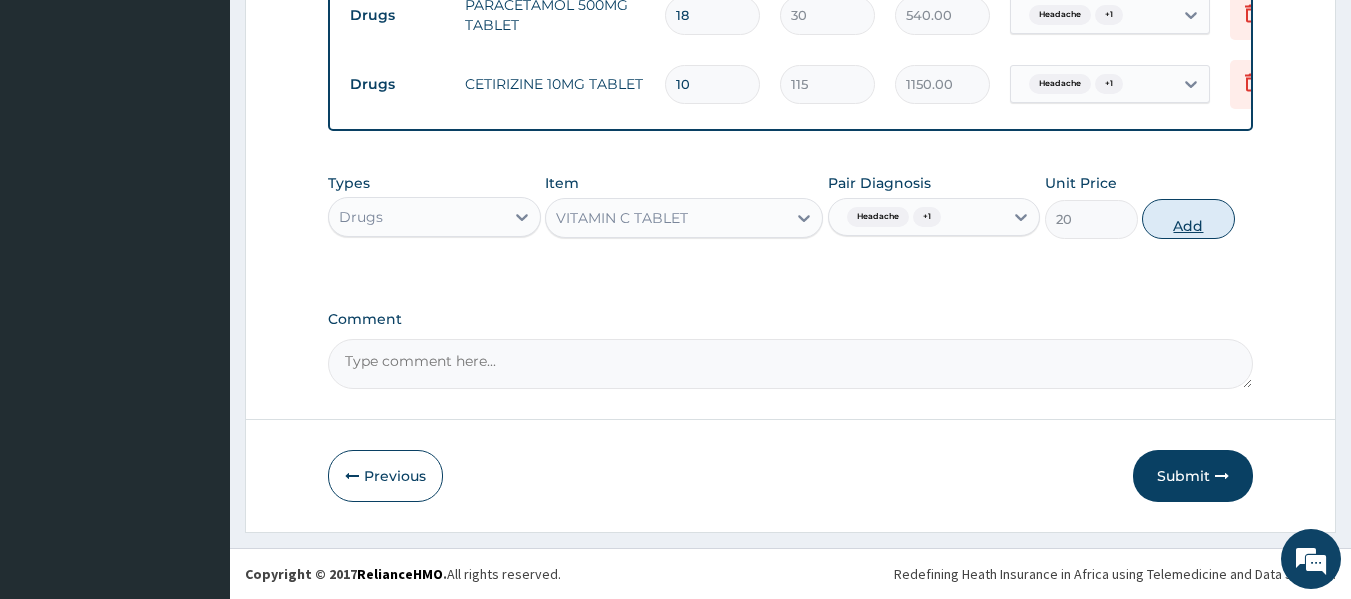 click on "Add" at bounding box center [1188, 219] 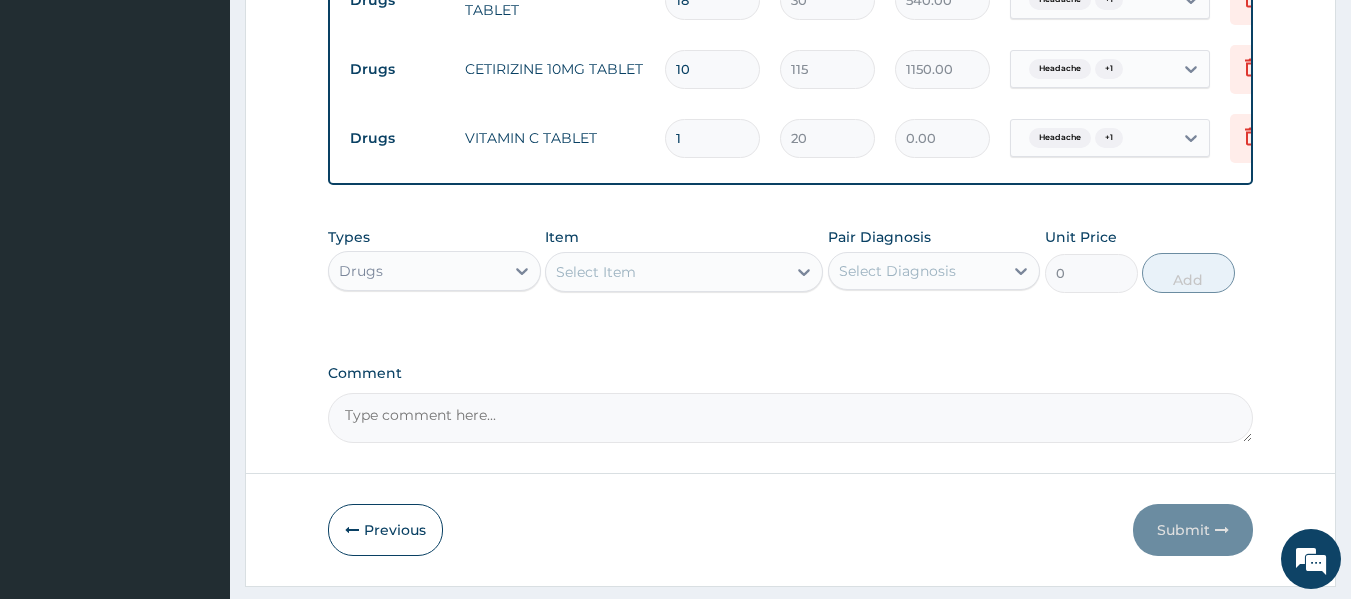 type 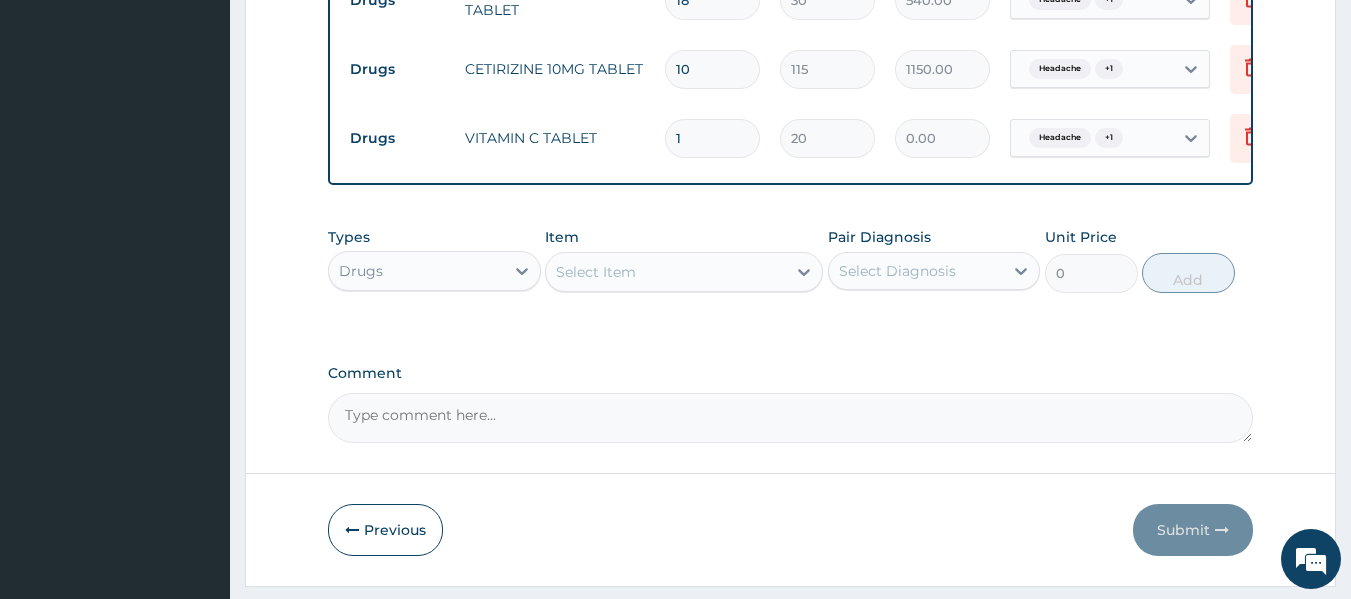 type on "0.00" 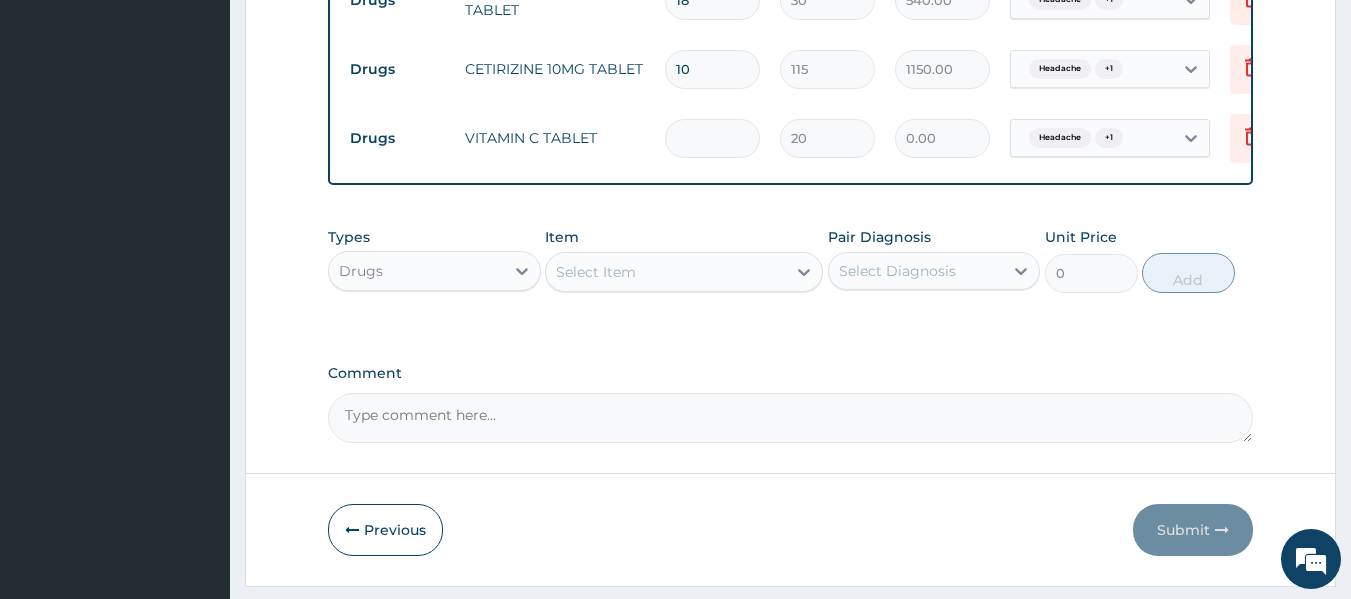 type on "3" 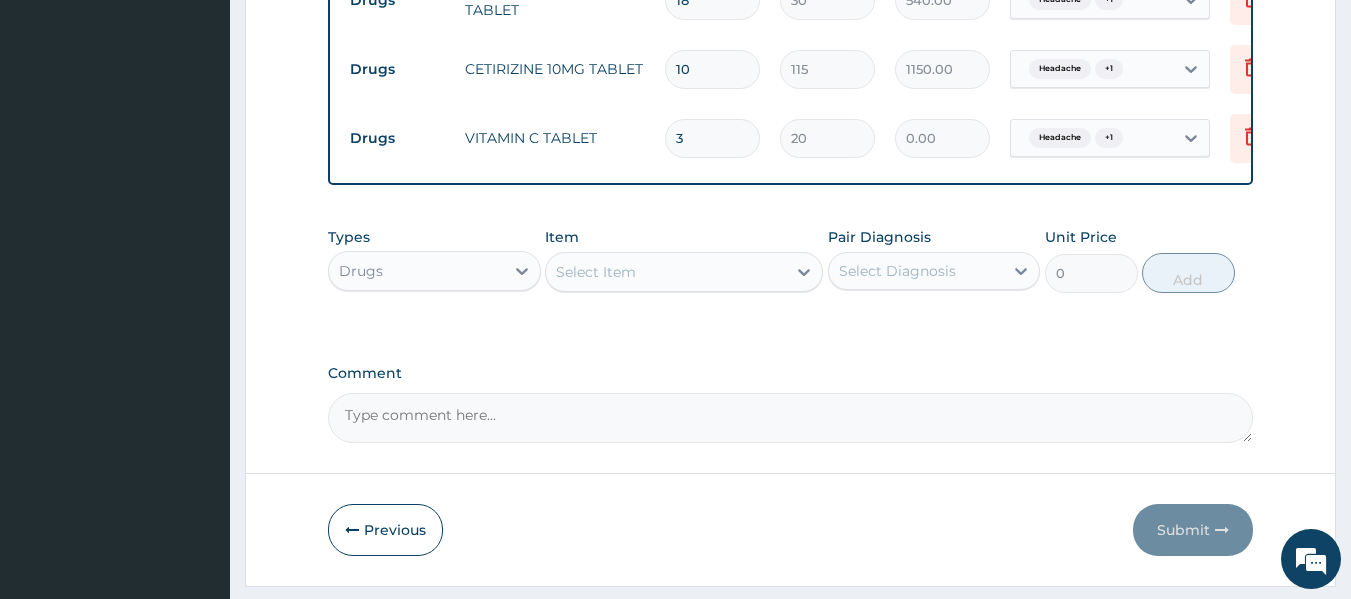 type on "60.00" 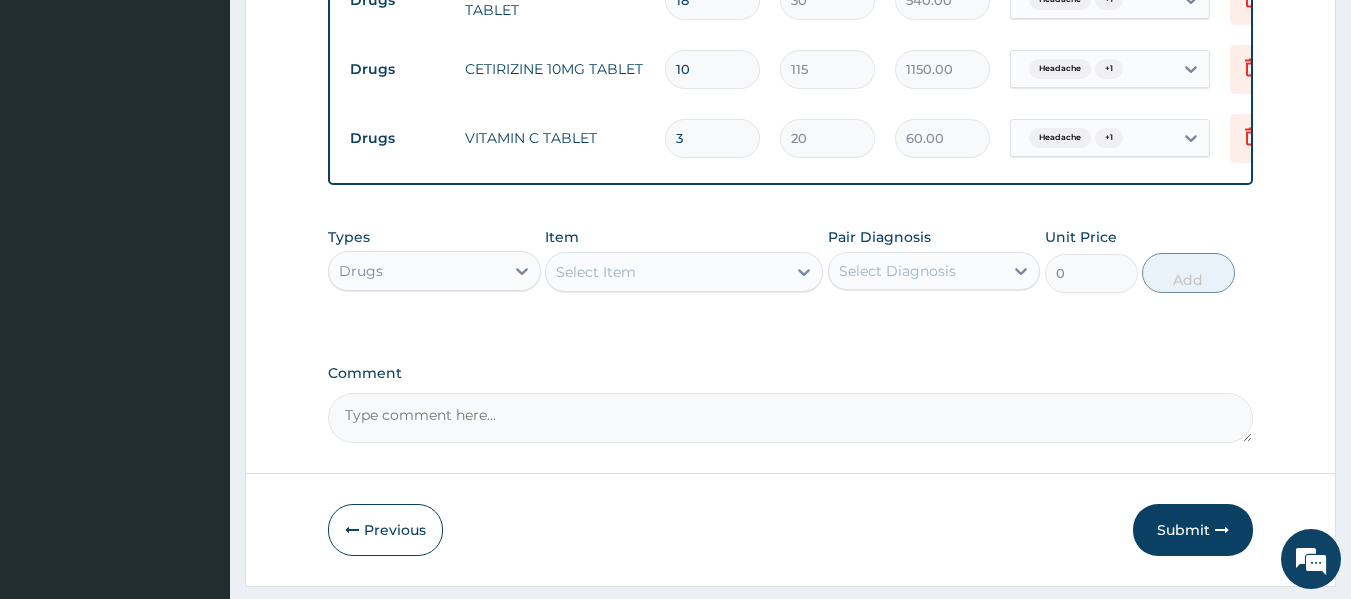 type on "30" 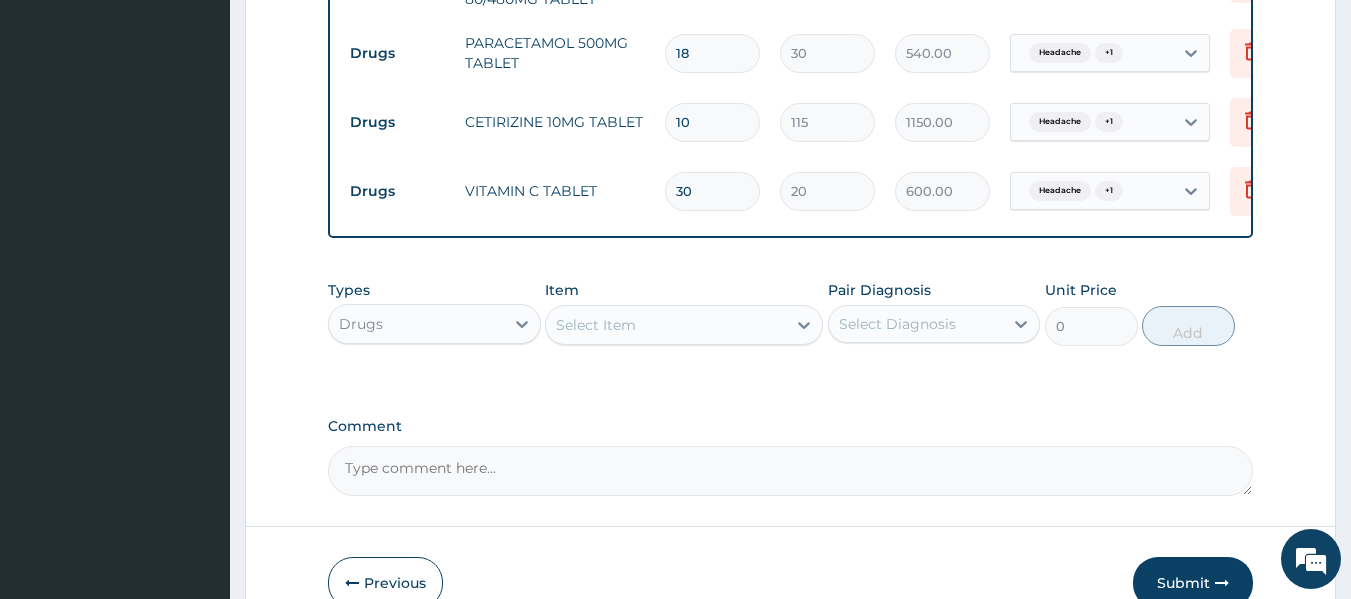scroll, scrollTop: 1250, scrollLeft: 0, axis: vertical 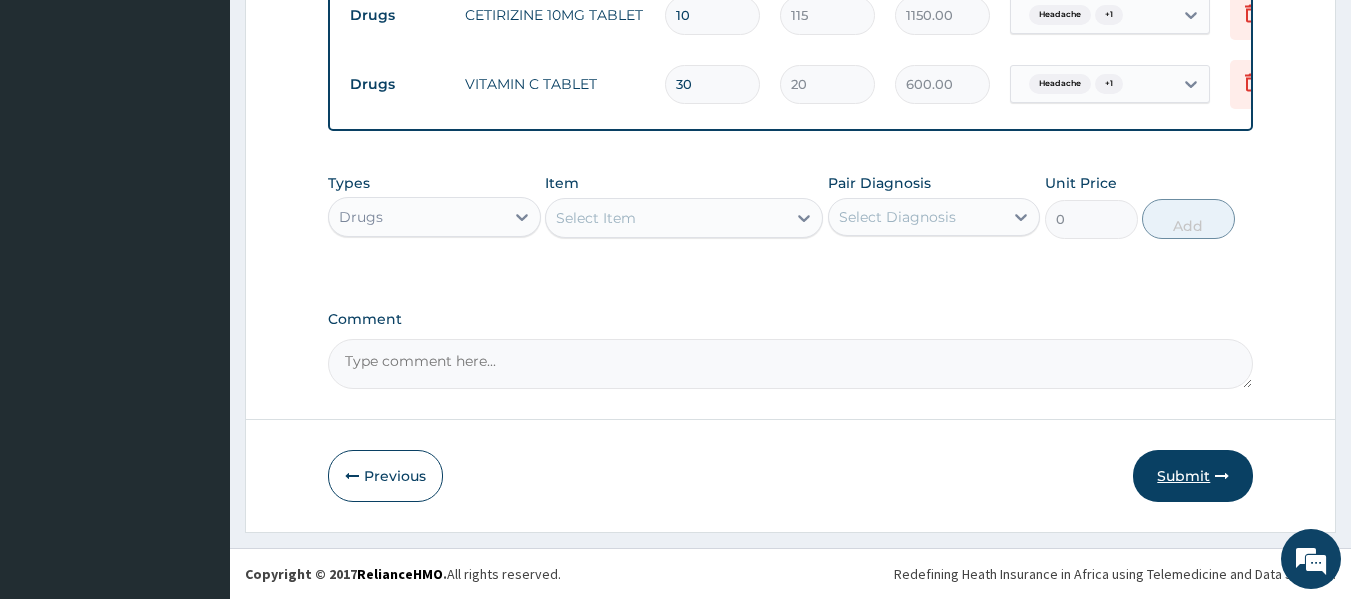 type on "30" 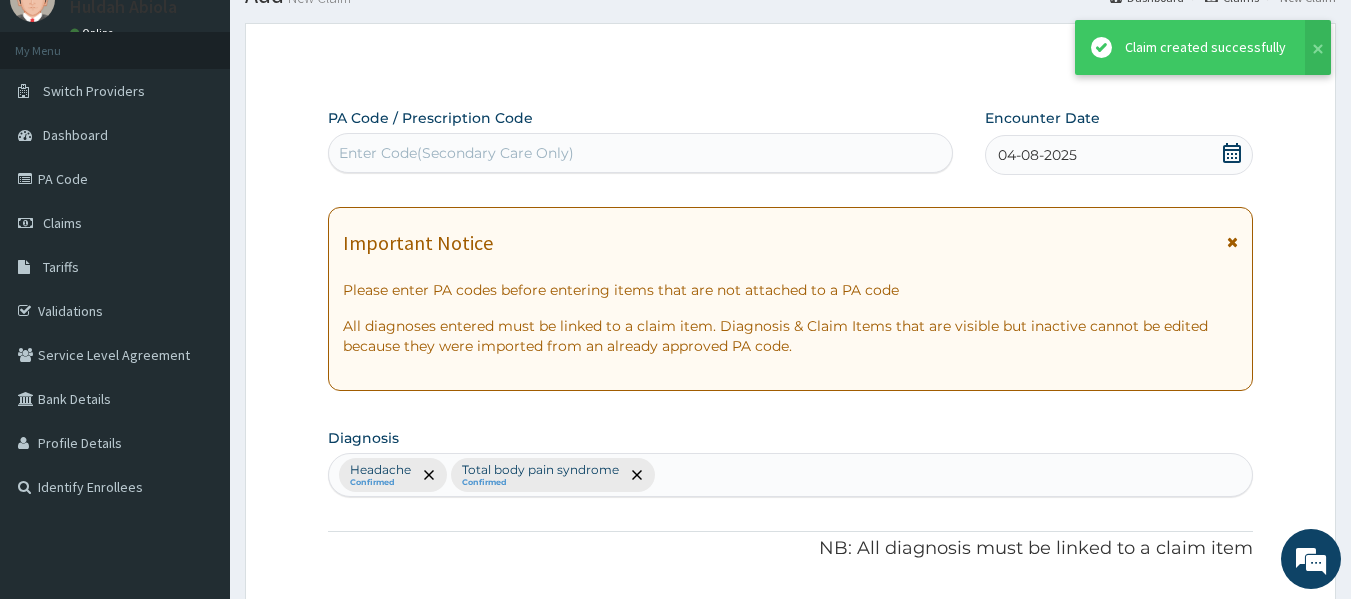 scroll, scrollTop: 1250, scrollLeft: 0, axis: vertical 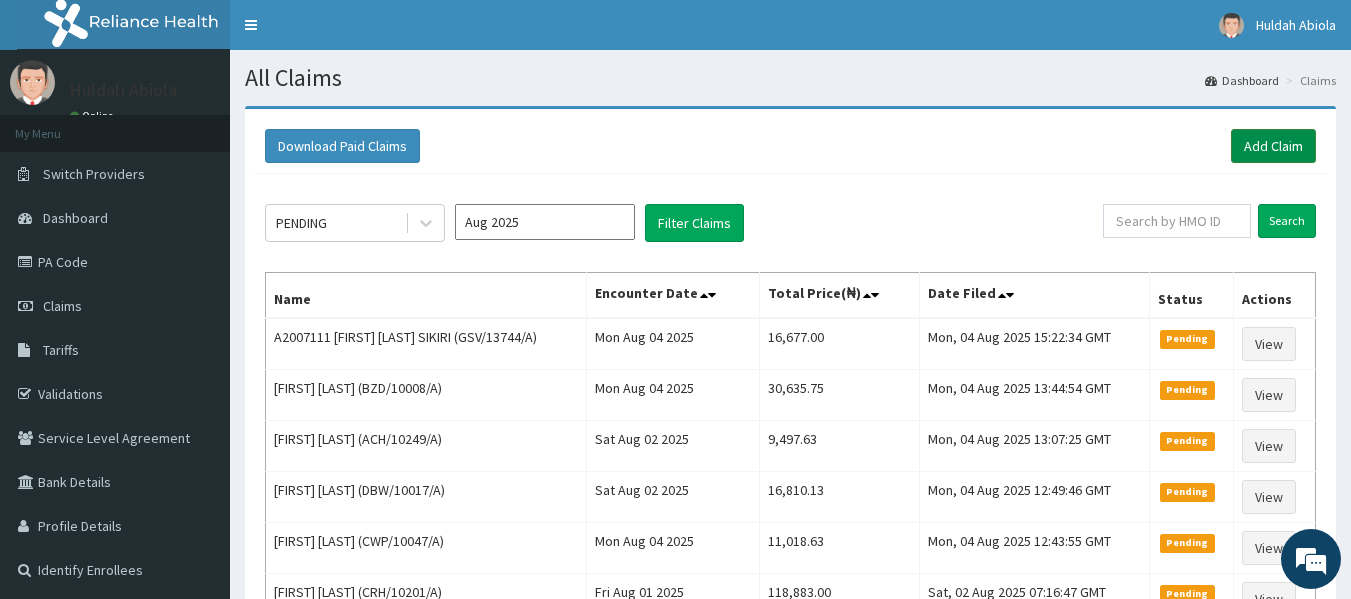 click on "Add Claim" at bounding box center (1273, 146) 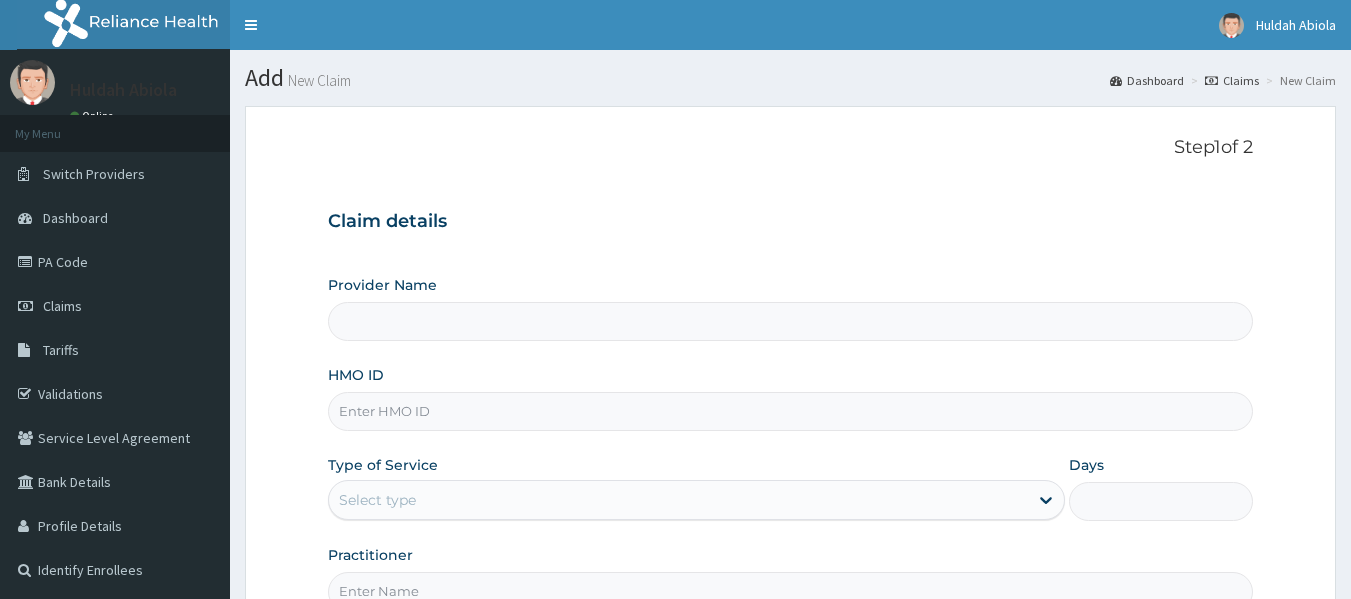 scroll, scrollTop: 0, scrollLeft: 0, axis: both 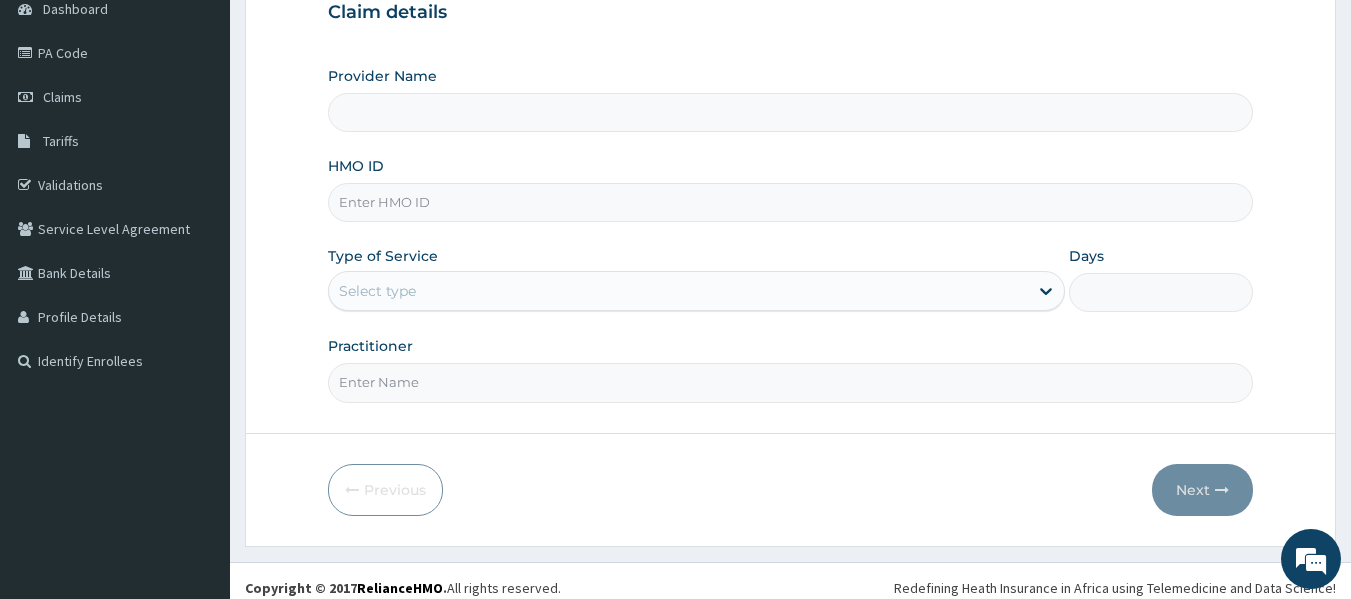 type on "Reliance Family Clinics (RFC) - Lekki" 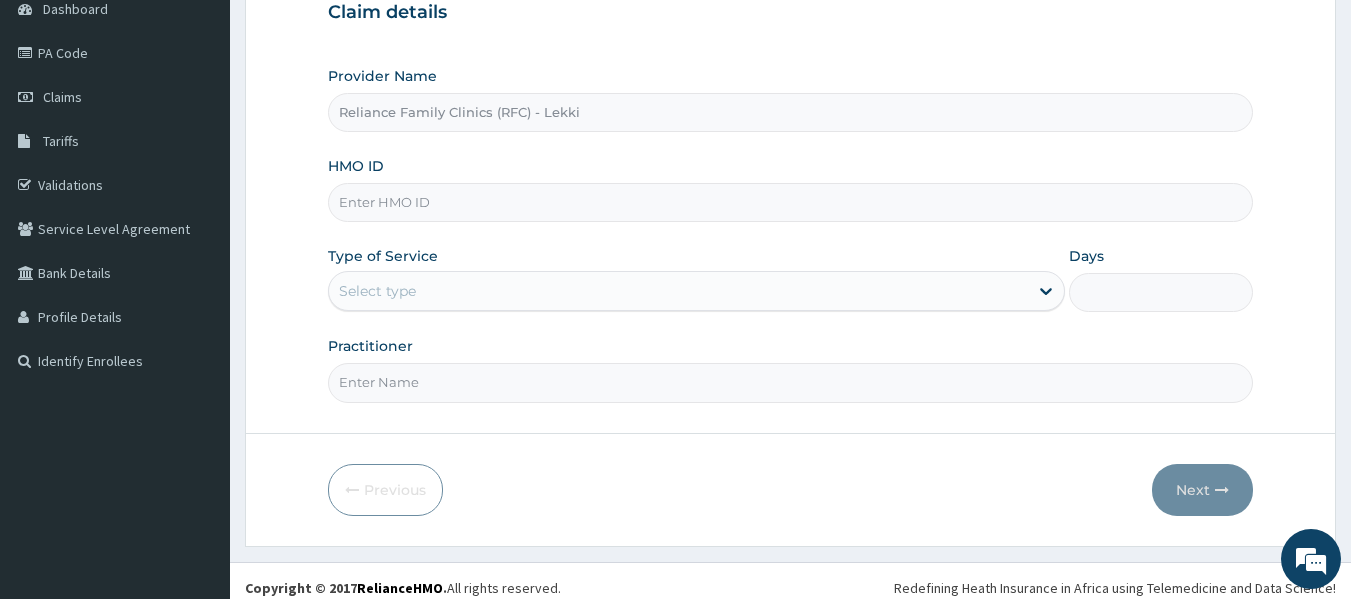 click on "HMO ID" at bounding box center [791, 202] 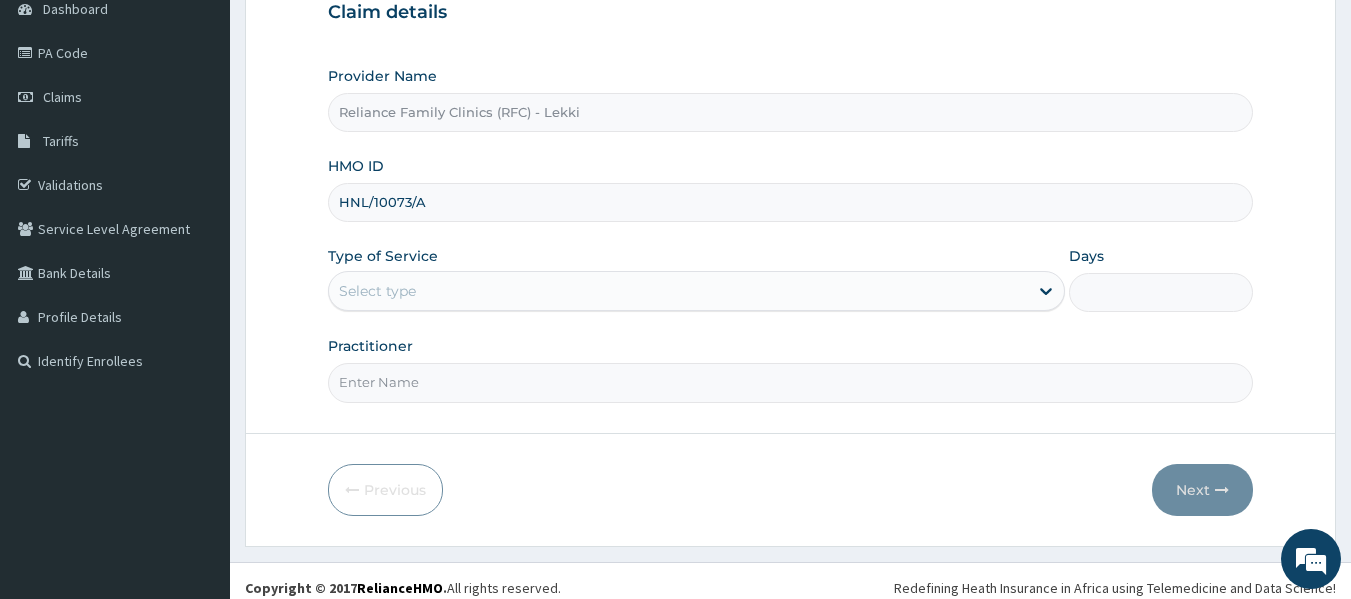 type on "HNL/10073/A" 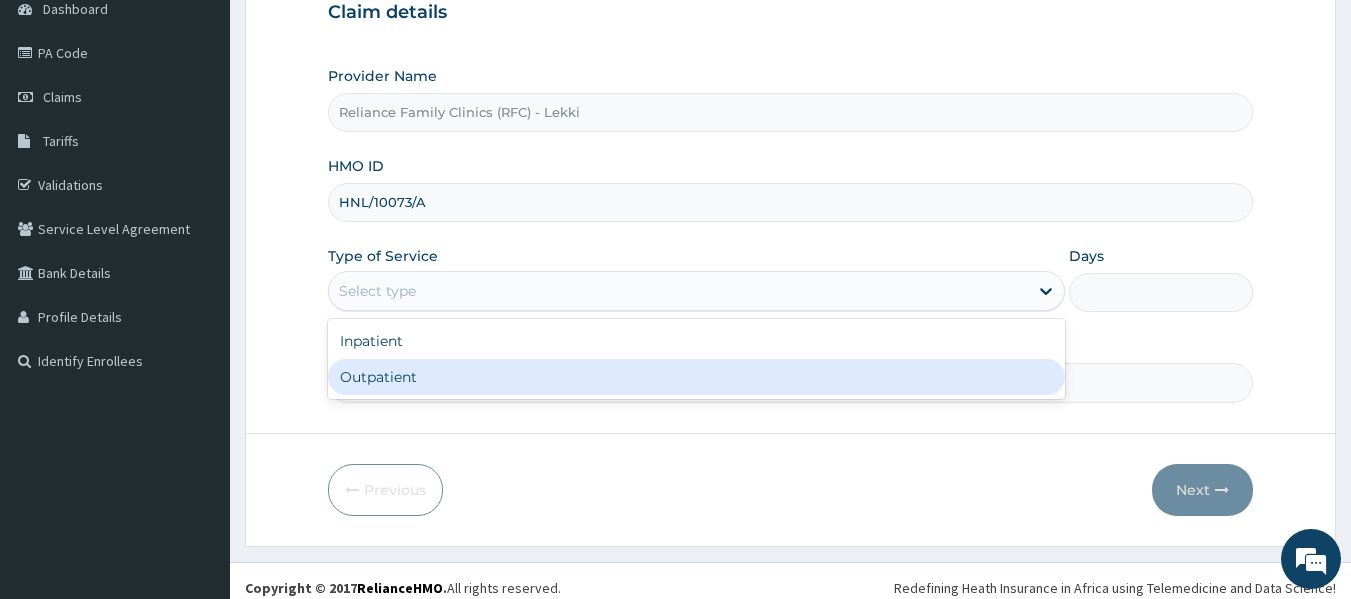 click on "Outpatient" at bounding box center [696, 377] 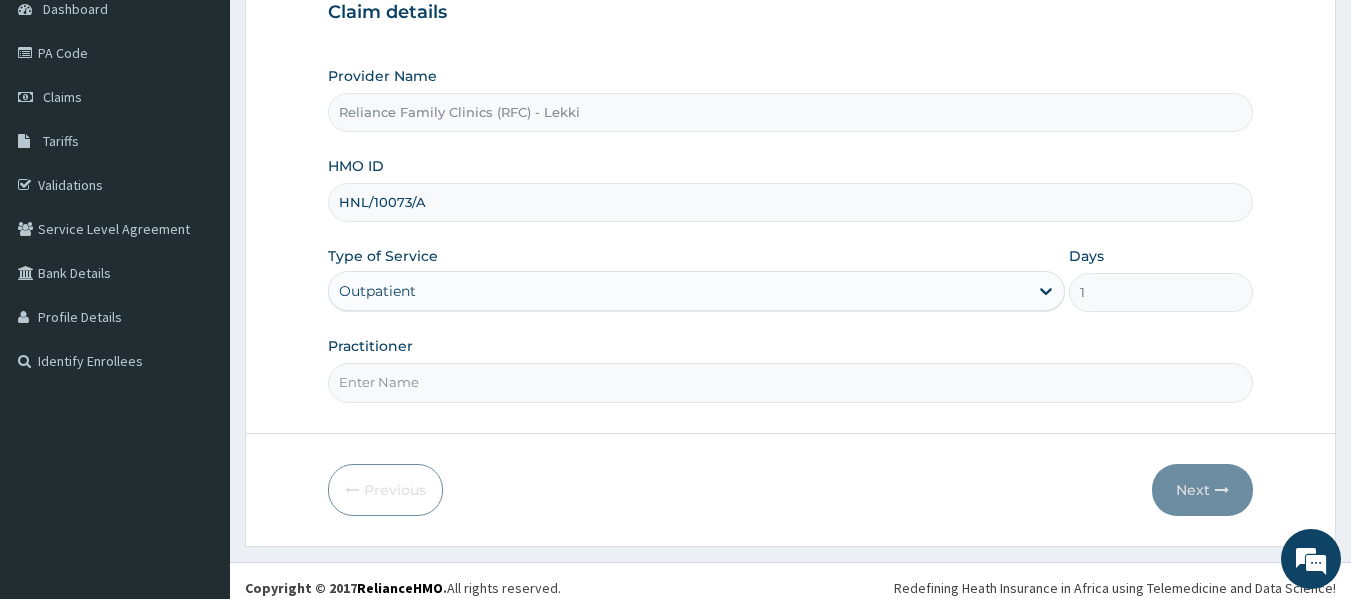 click on "Practitioner" at bounding box center (791, 382) 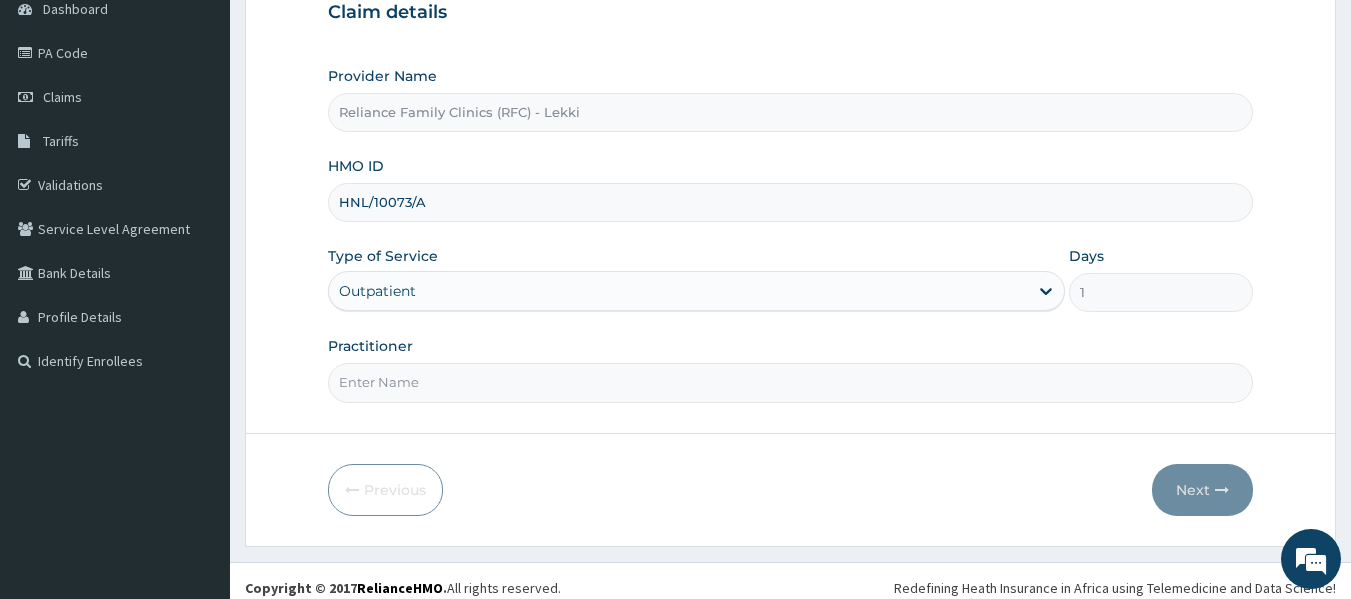 type on "Dr Bunmi" 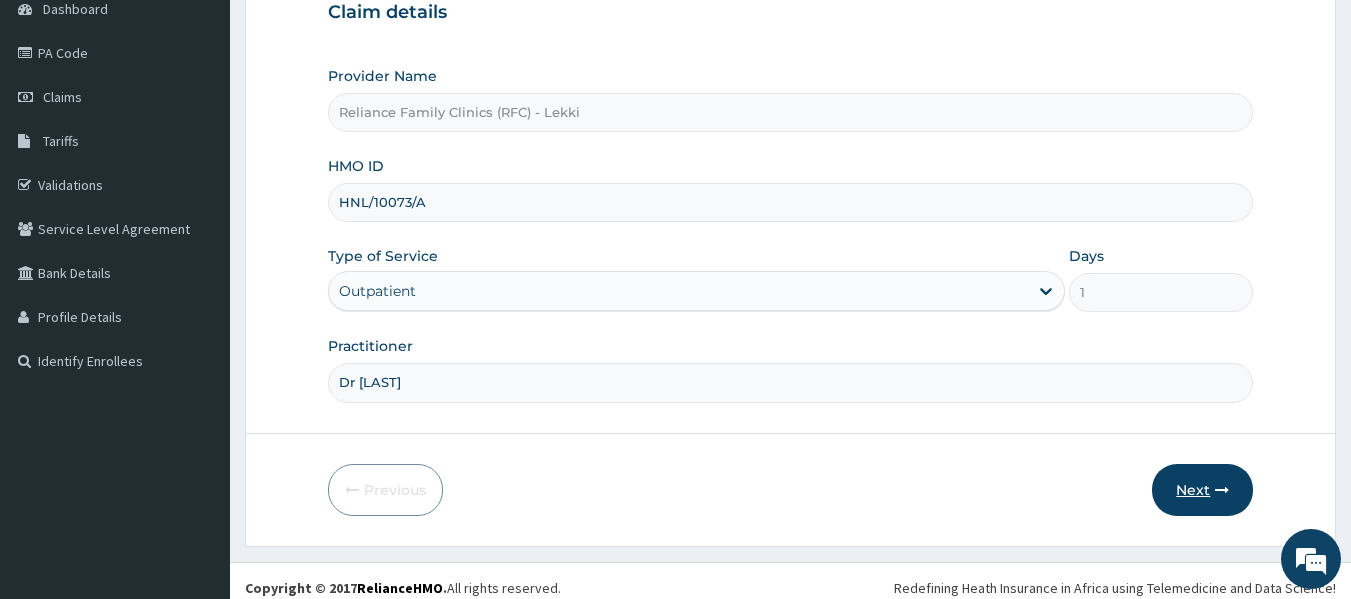 click on "Next" at bounding box center [1202, 490] 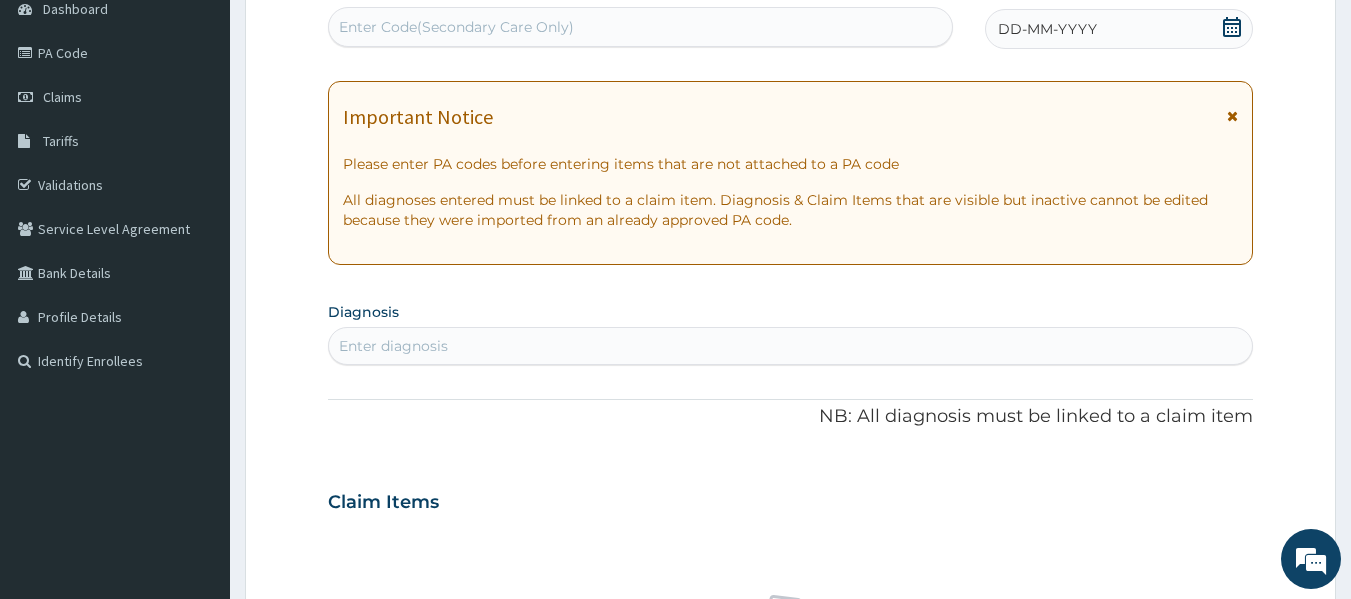 scroll, scrollTop: 0, scrollLeft: 0, axis: both 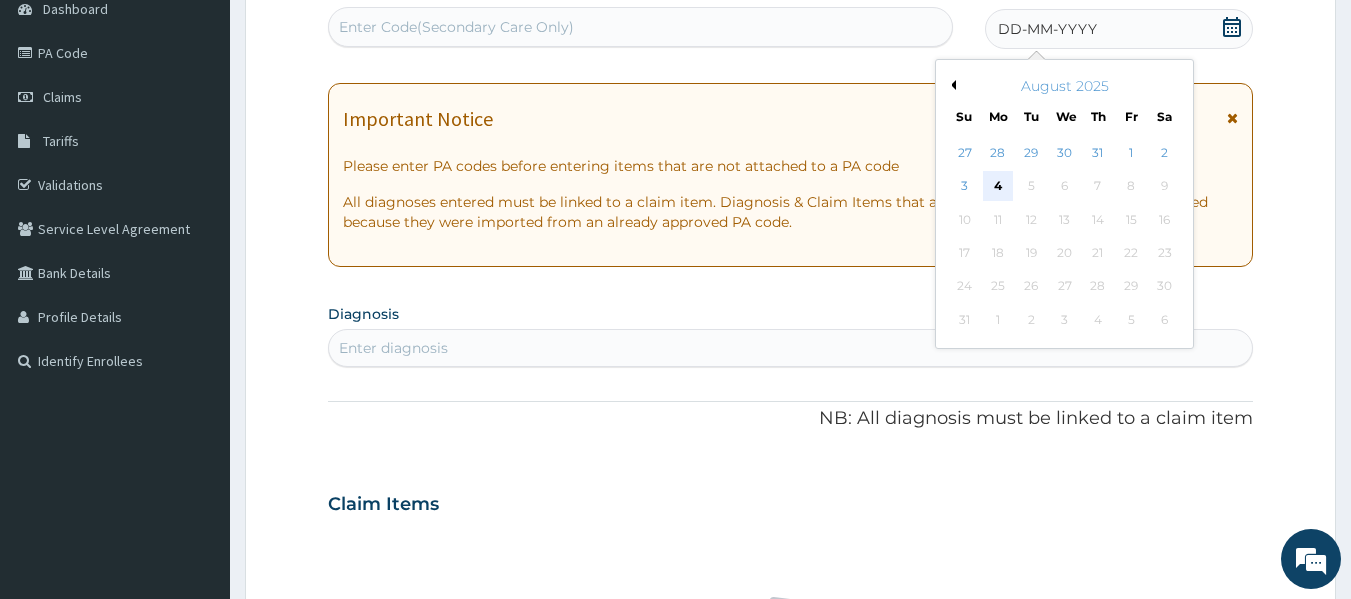 click on "4" at bounding box center (998, 187) 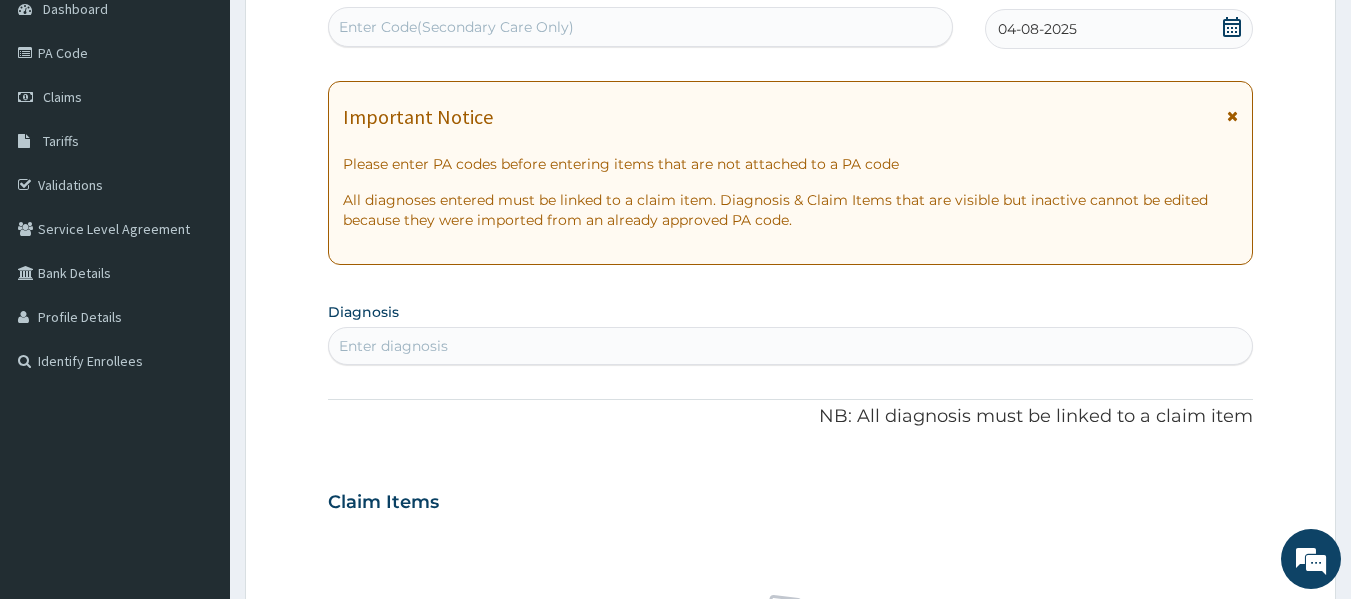 click on "Enter diagnosis" at bounding box center [791, 346] 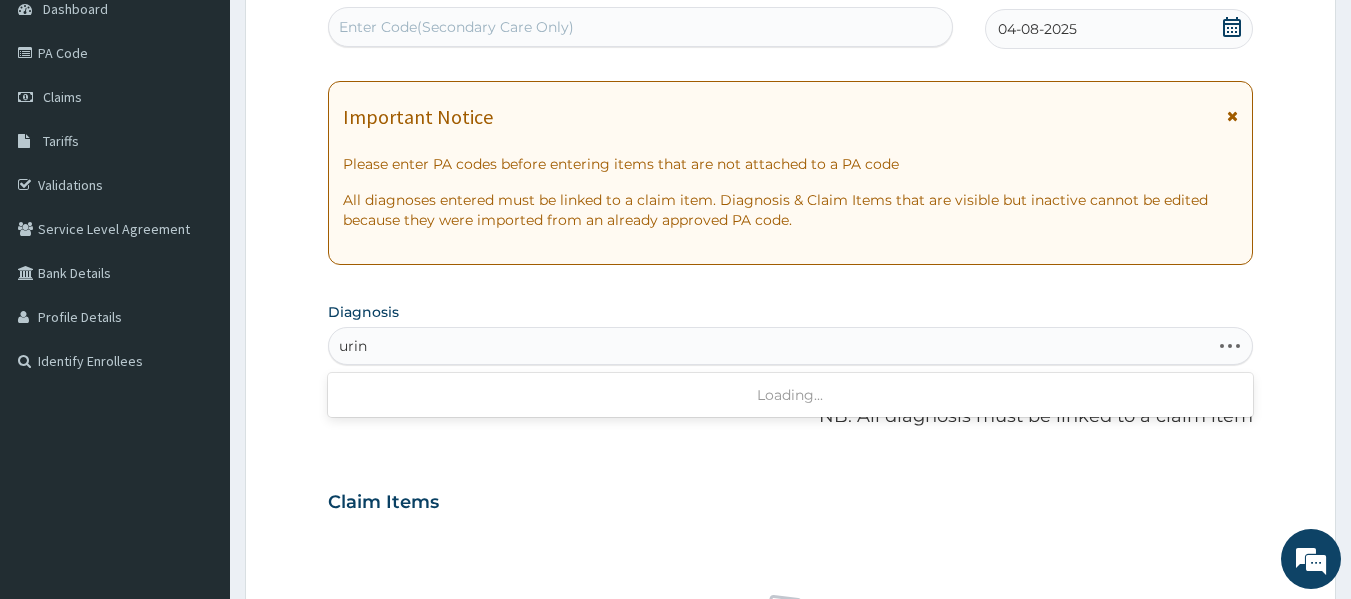 type on "urina" 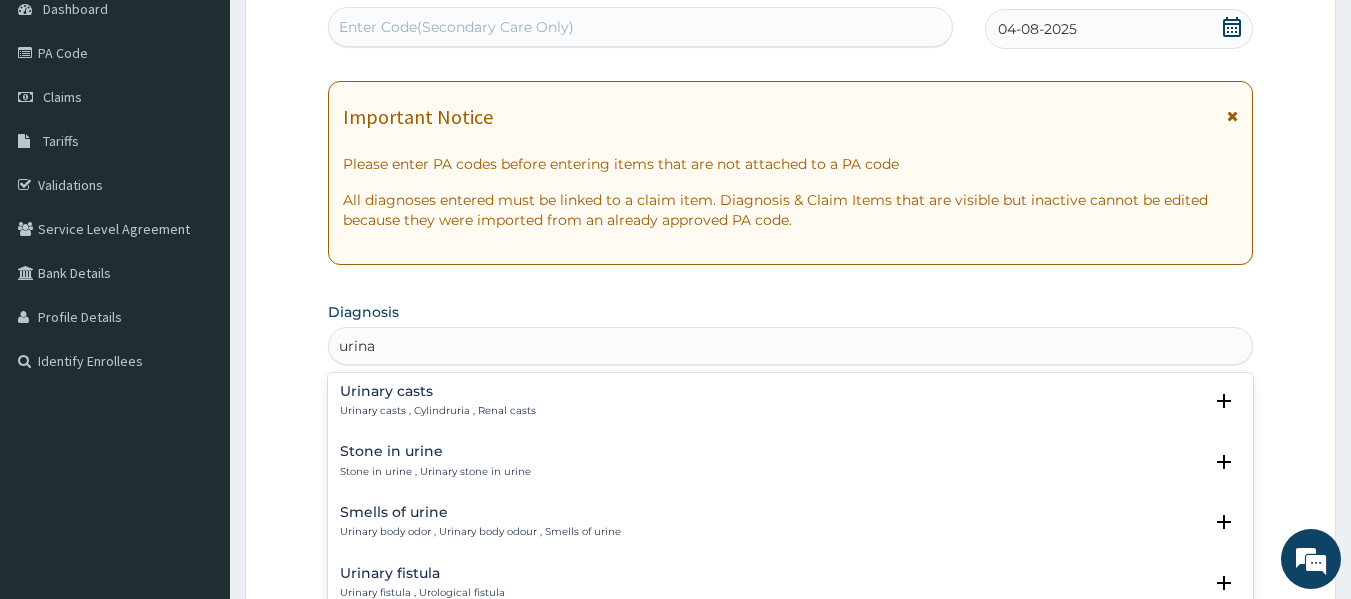 scroll, scrollTop: 0, scrollLeft: 0, axis: both 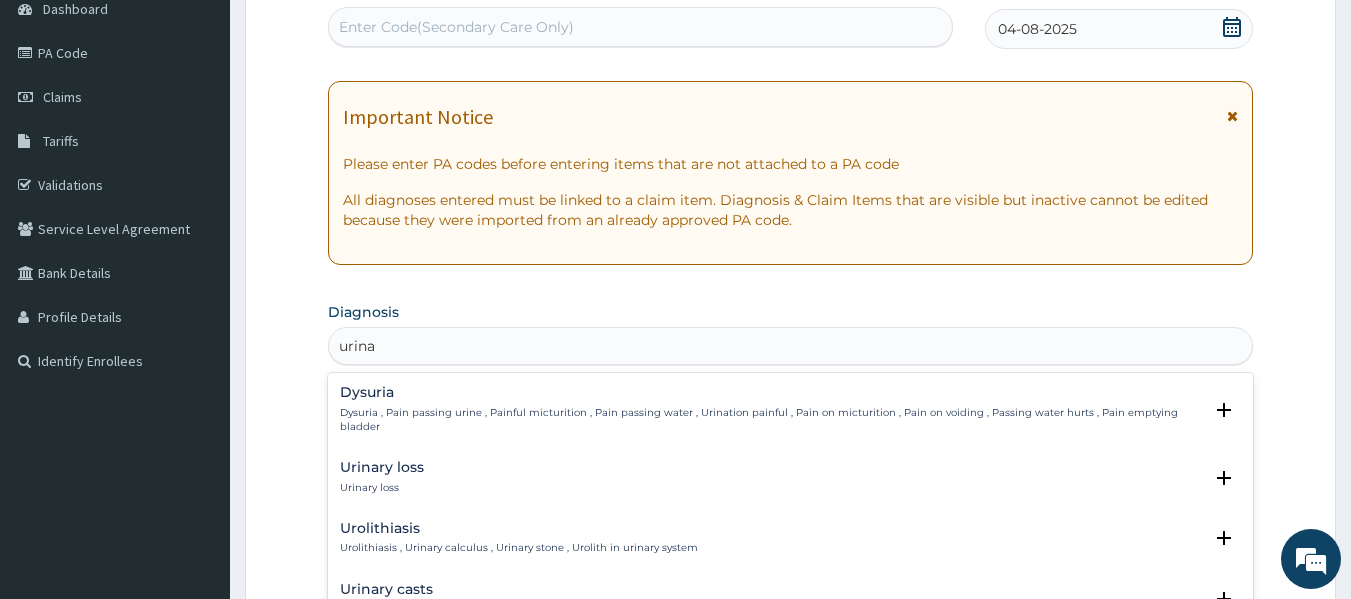 click on "Dysuria , Pain passing urine , Painful micturition , Pain passing water , Urination painful , Pain on micturition , Pain on voiding , Passing water hurts , Pain emptying bladder" at bounding box center [771, 420] 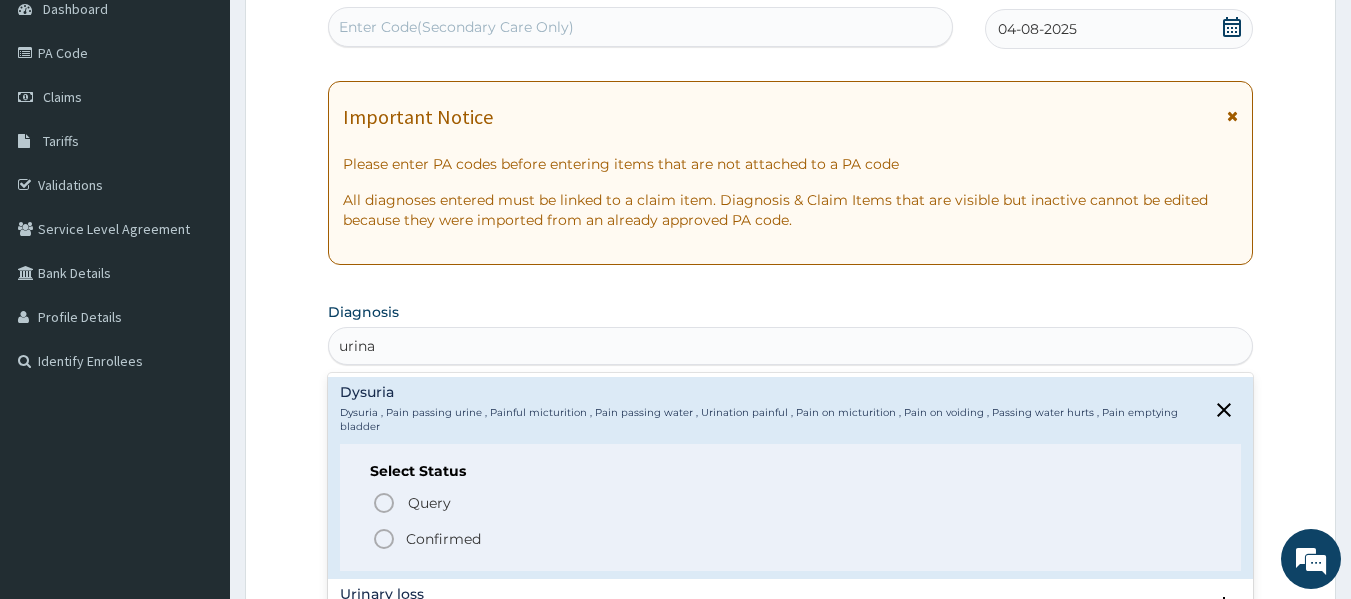 click on "Confirmed" at bounding box center [443, 539] 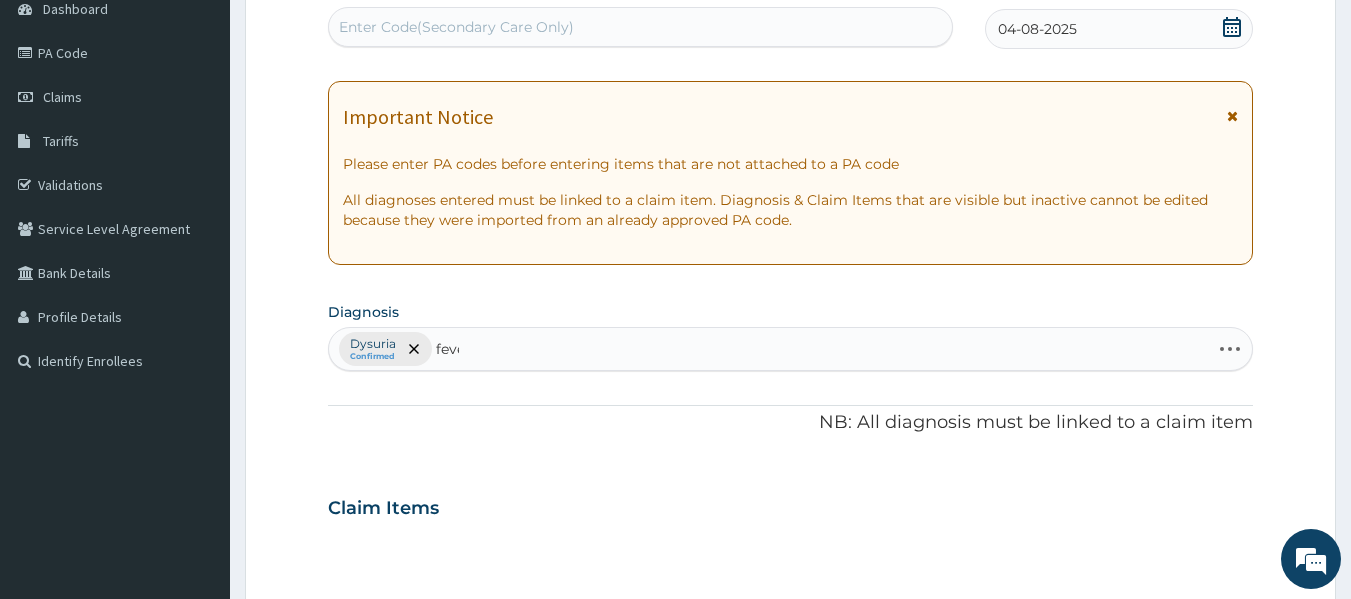 type on "fever" 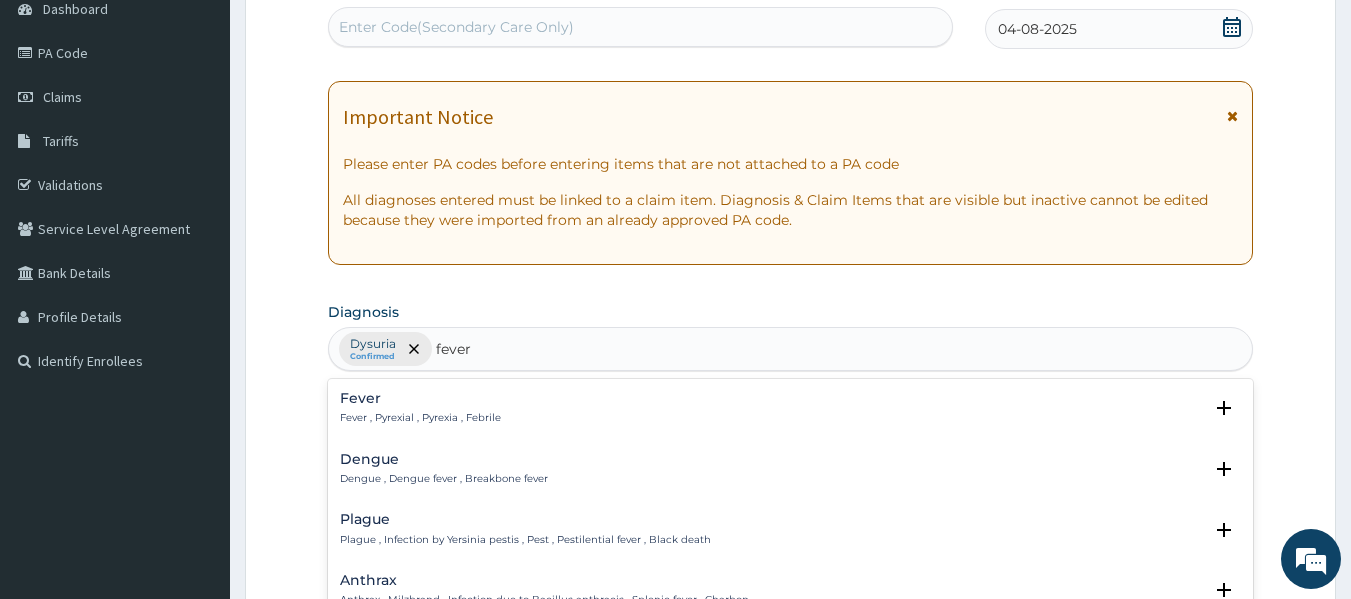 click on "Fever" at bounding box center (420, 398) 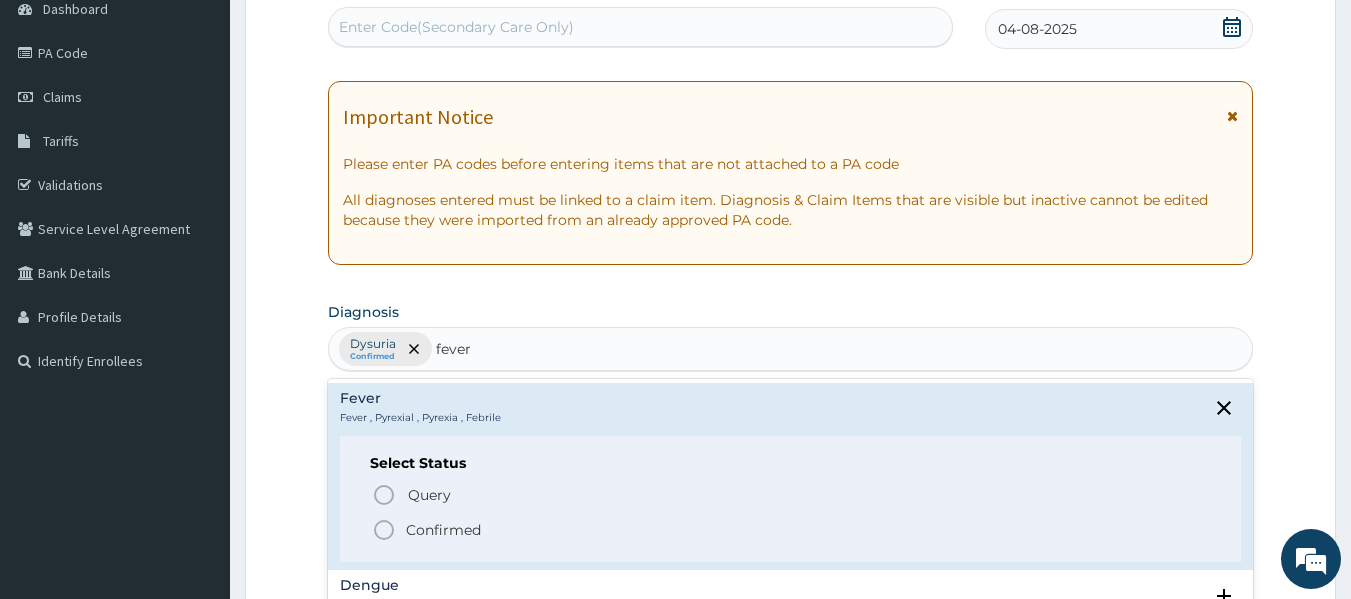 click on "Confirmed" at bounding box center (792, 530) 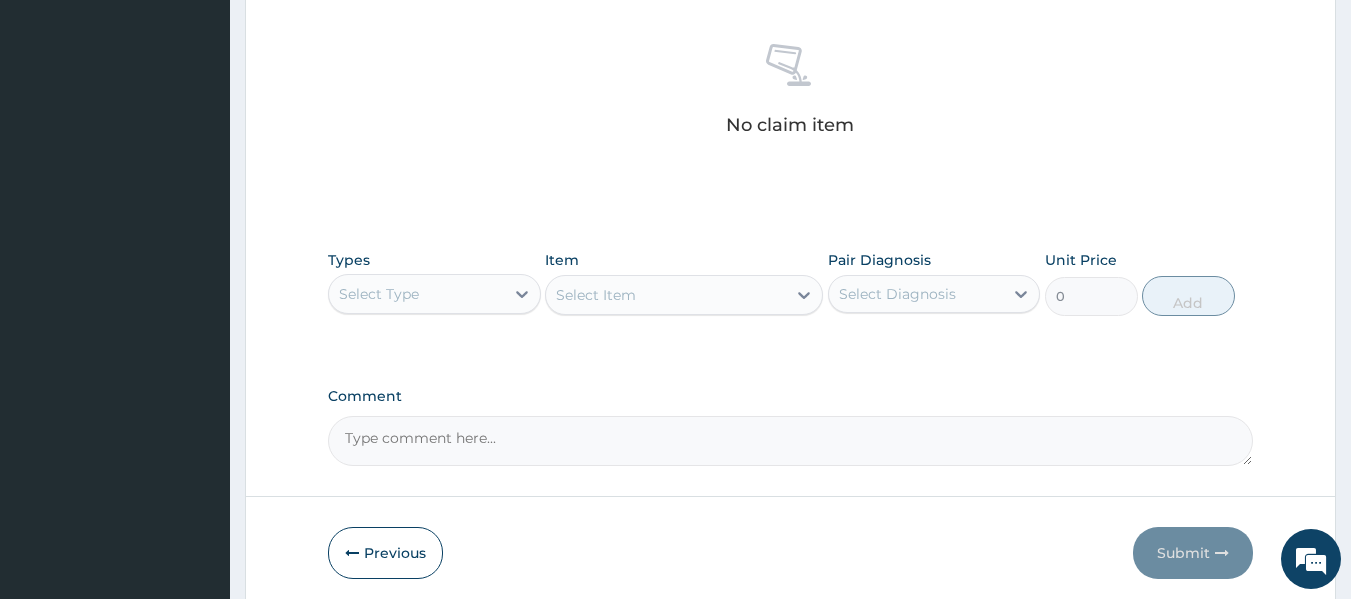 scroll, scrollTop: 767, scrollLeft: 0, axis: vertical 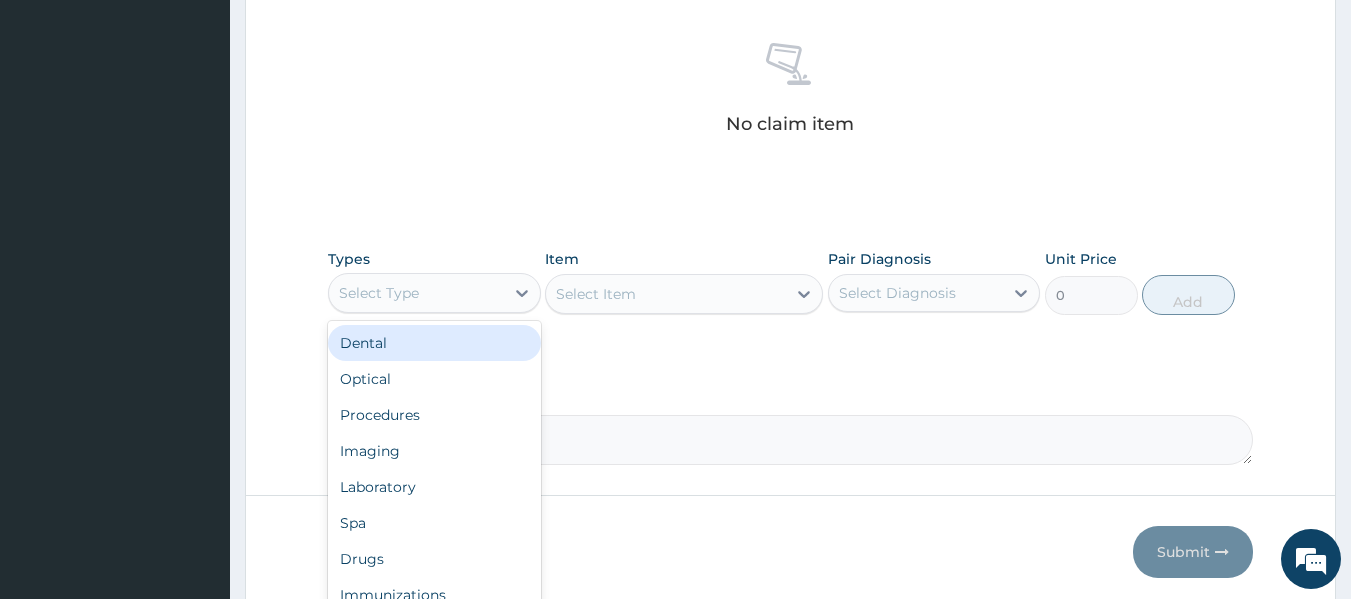 click on "Select Type" at bounding box center (416, 293) 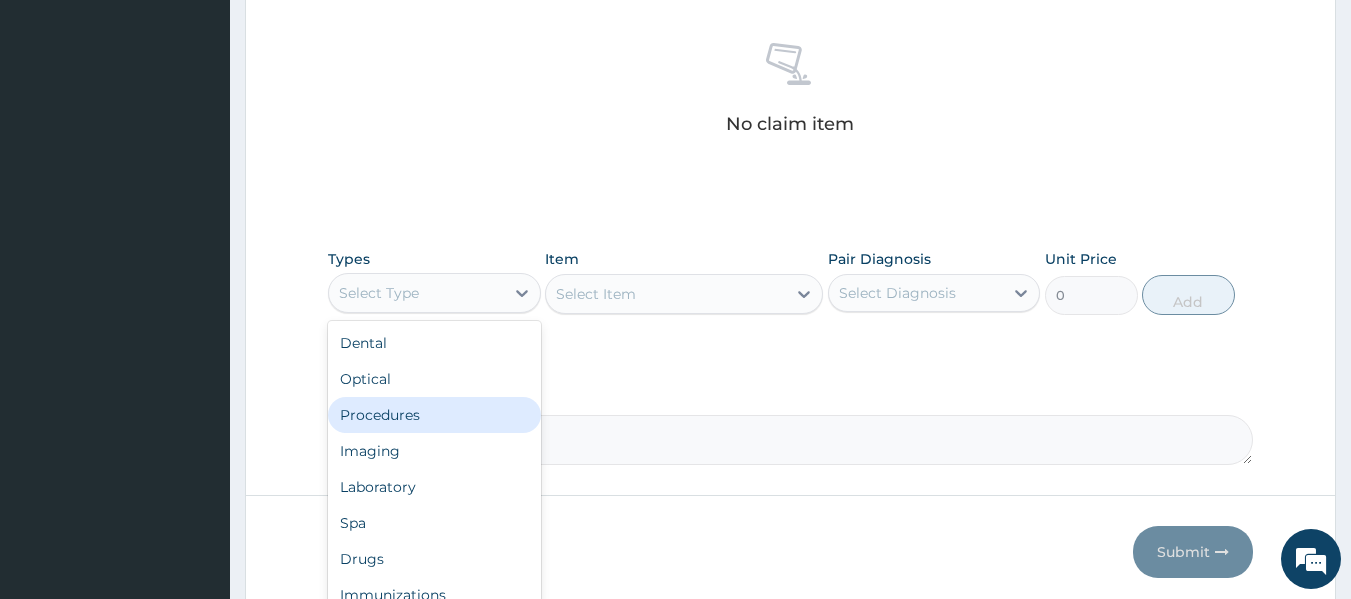 click on "Procedures" at bounding box center [434, 415] 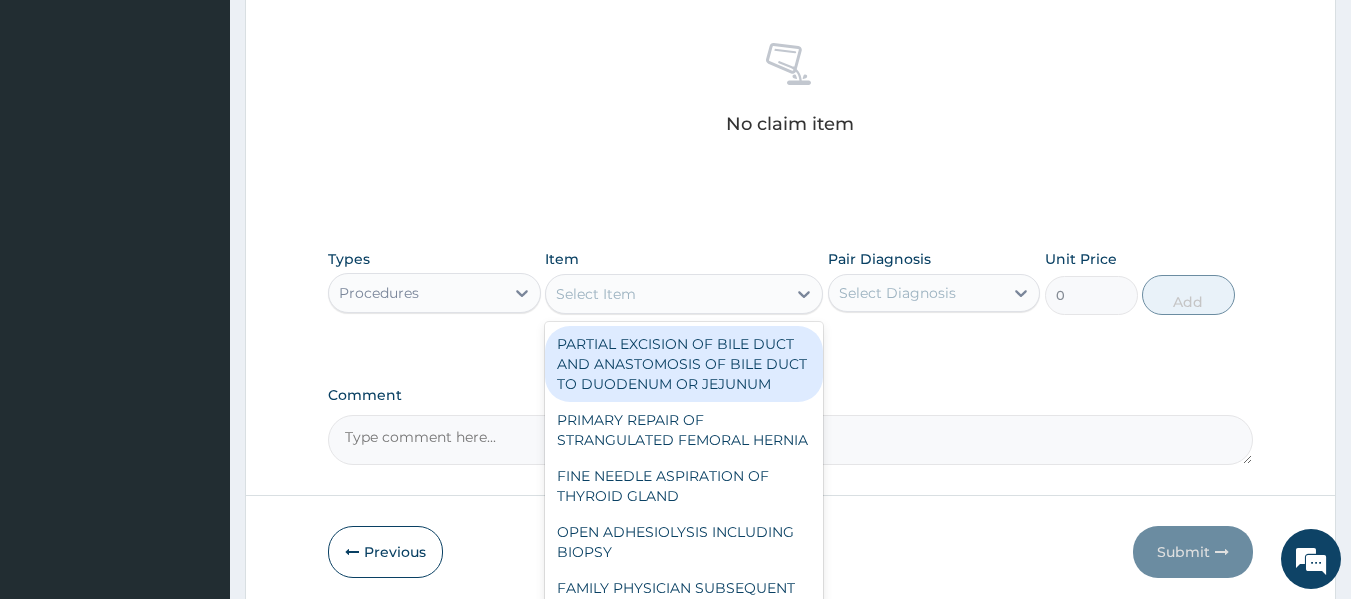 click on "Select Item" at bounding box center (666, 294) 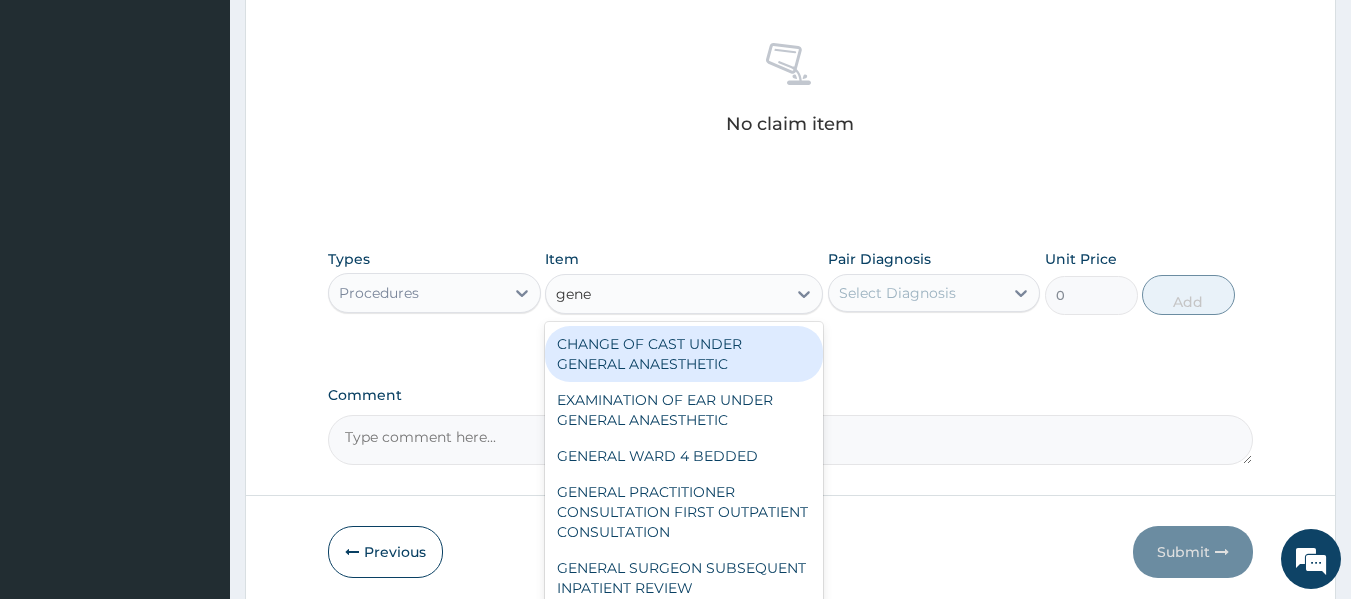 type on "gener" 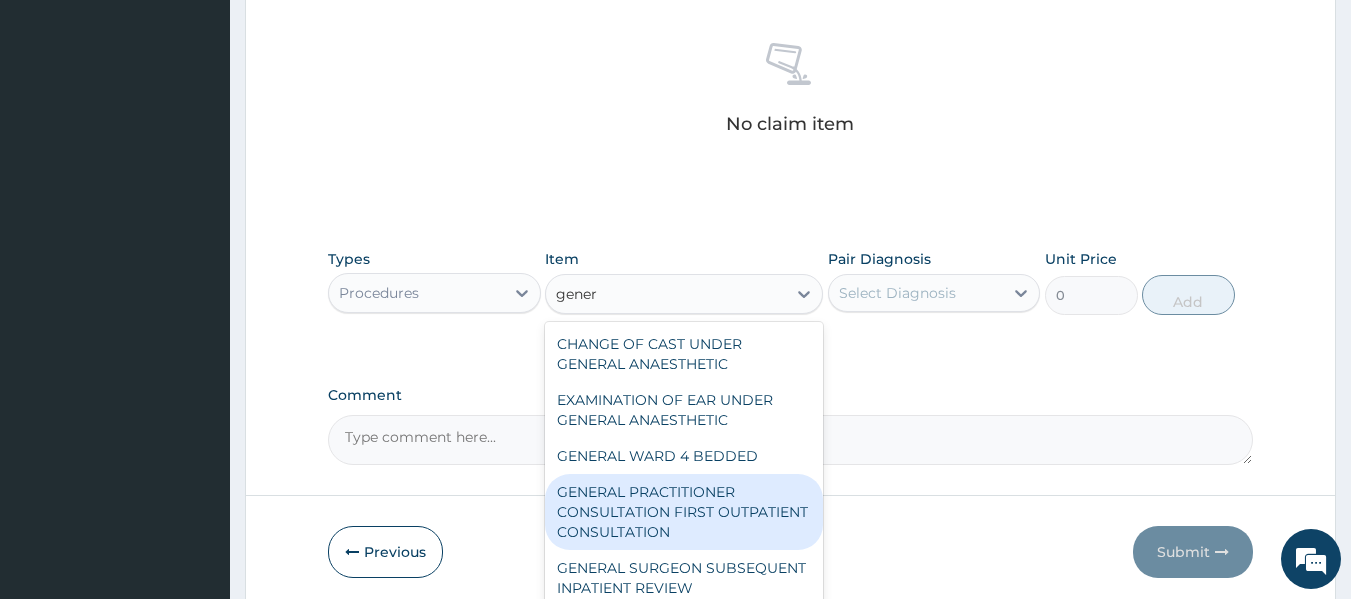 click on "GENERAL PRACTITIONER CONSULTATION FIRST OUTPATIENT CONSULTATION" at bounding box center (684, 512) 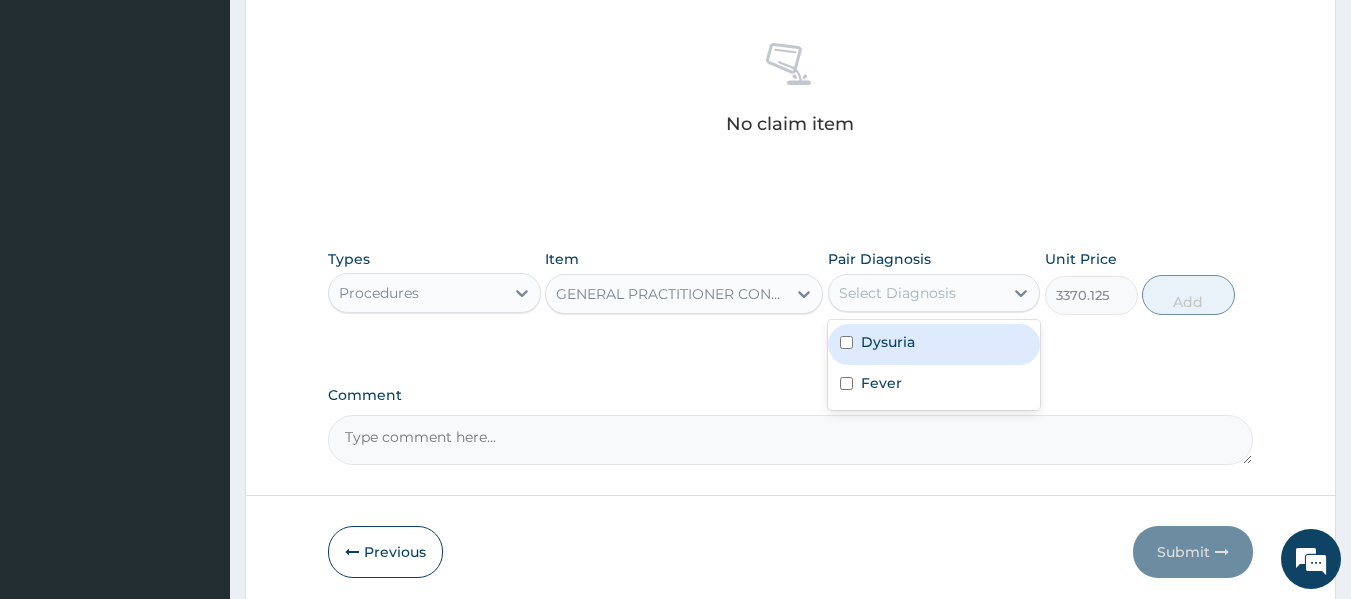 click on "Select Diagnosis" at bounding box center [897, 293] 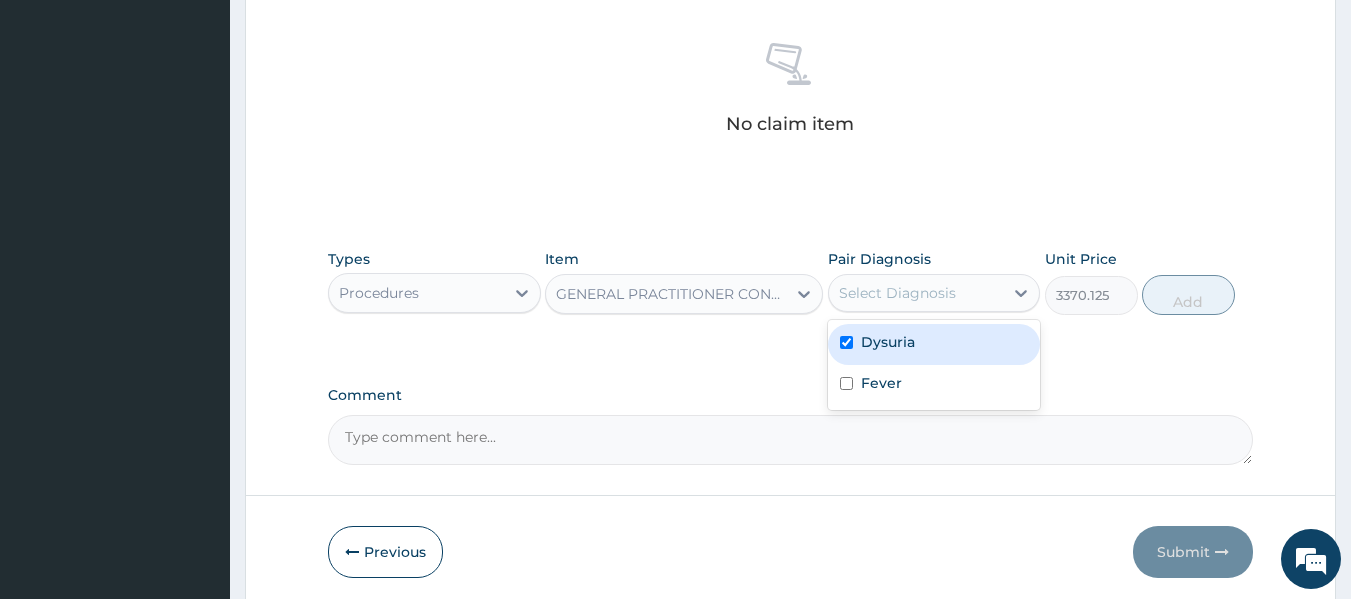 checkbox on "true" 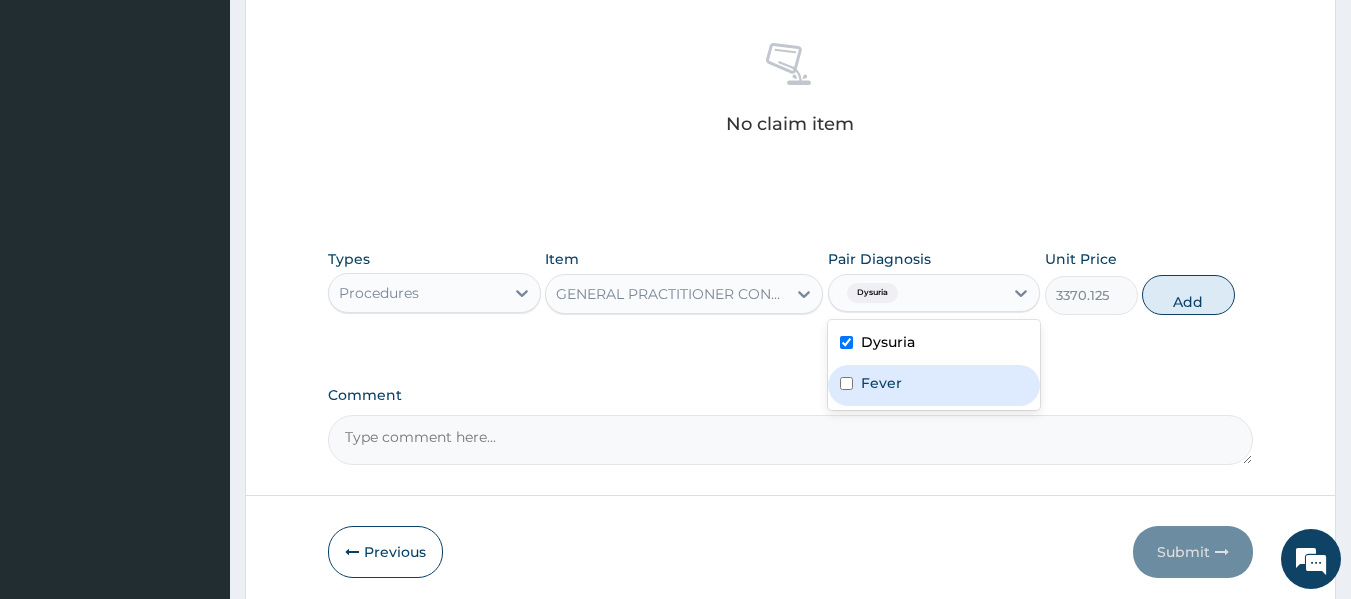 click on "Fever" at bounding box center [881, 383] 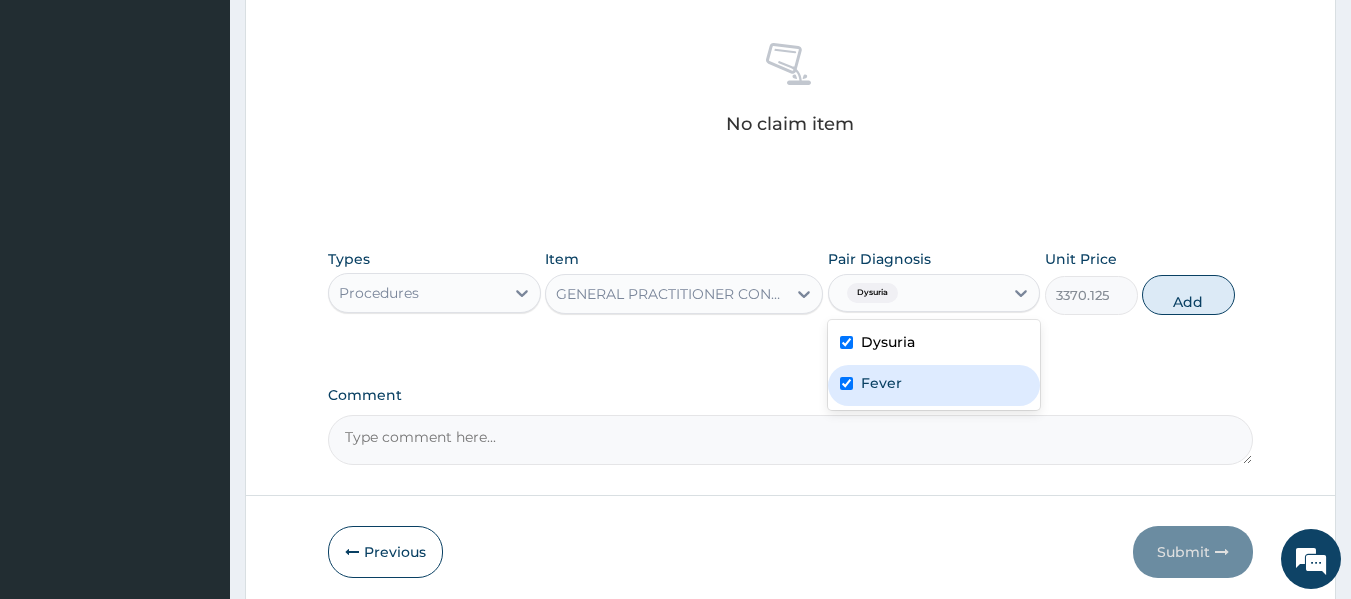 checkbox on "true" 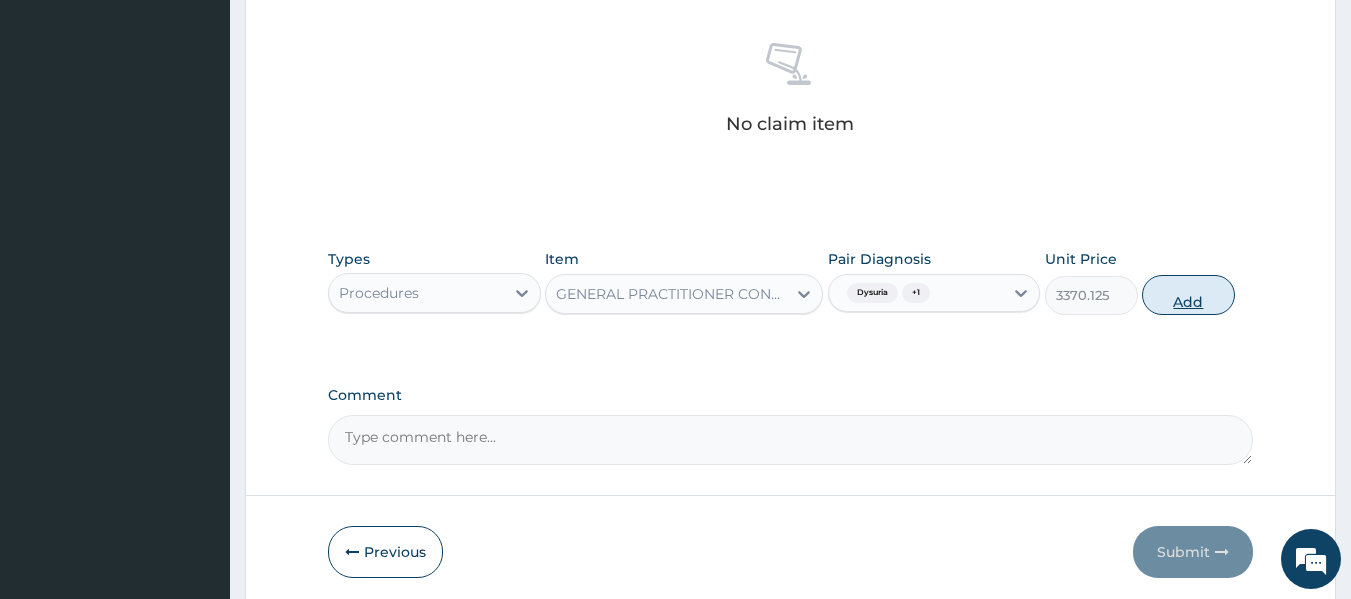 click on "Add" at bounding box center (1188, 295) 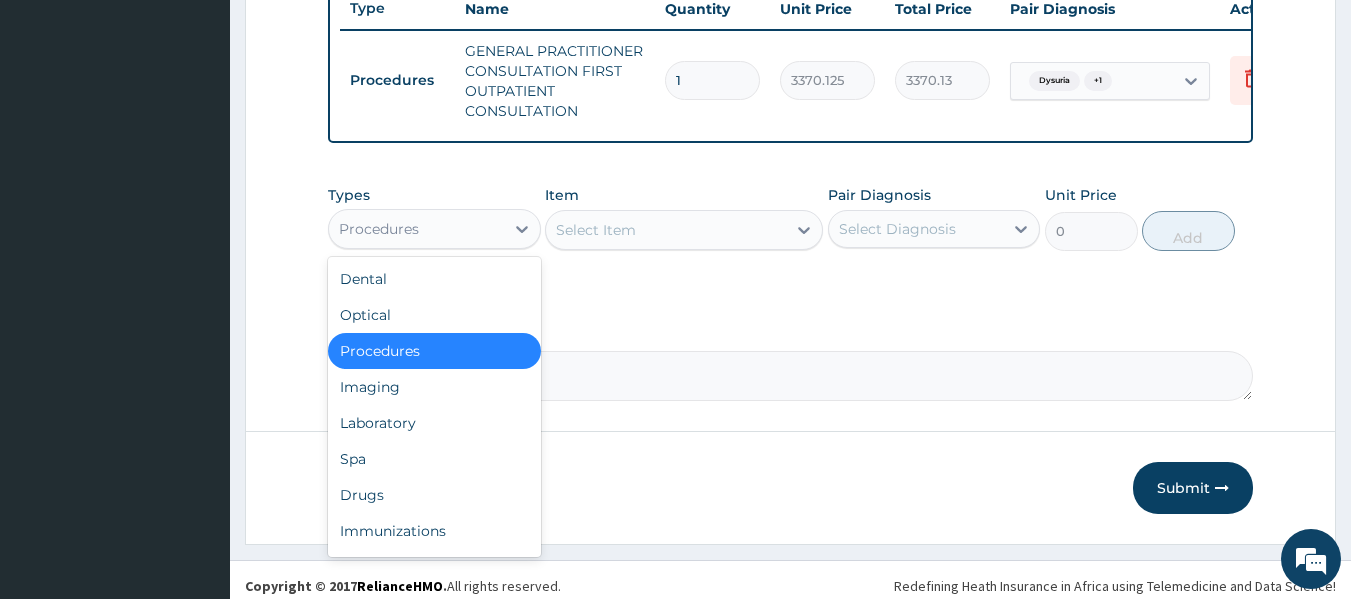click on "Procedures" at bounding box center [416, 229] 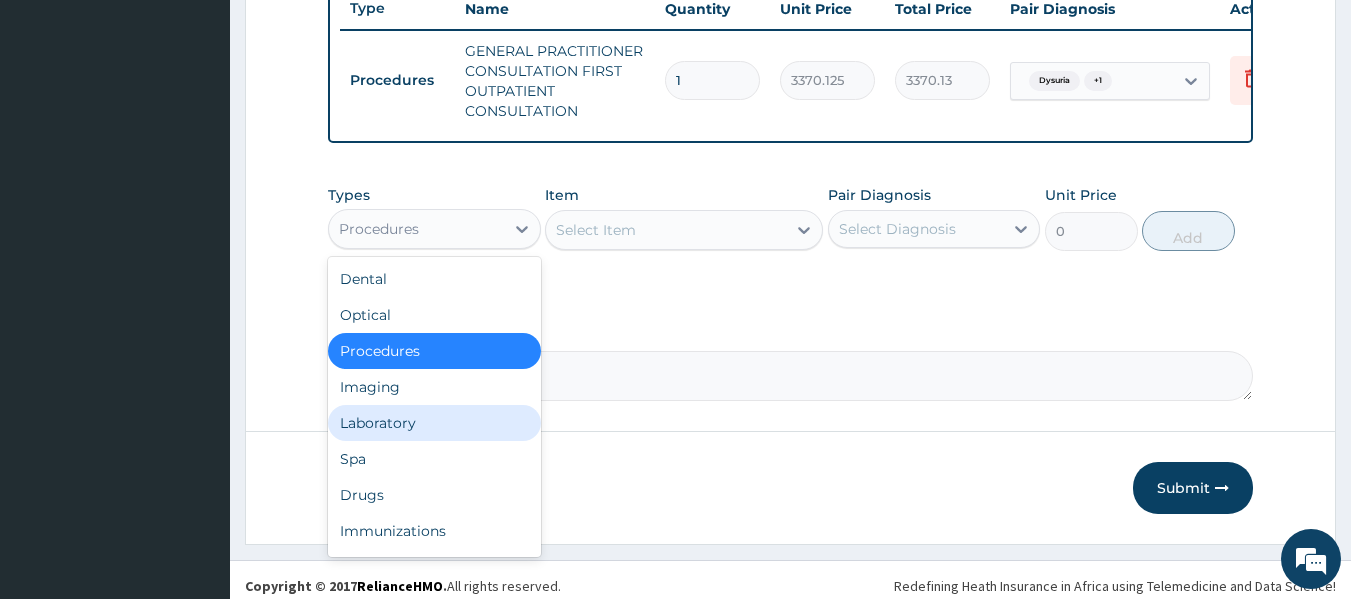 click on "Laboratory" at bounding box center (434, 423) 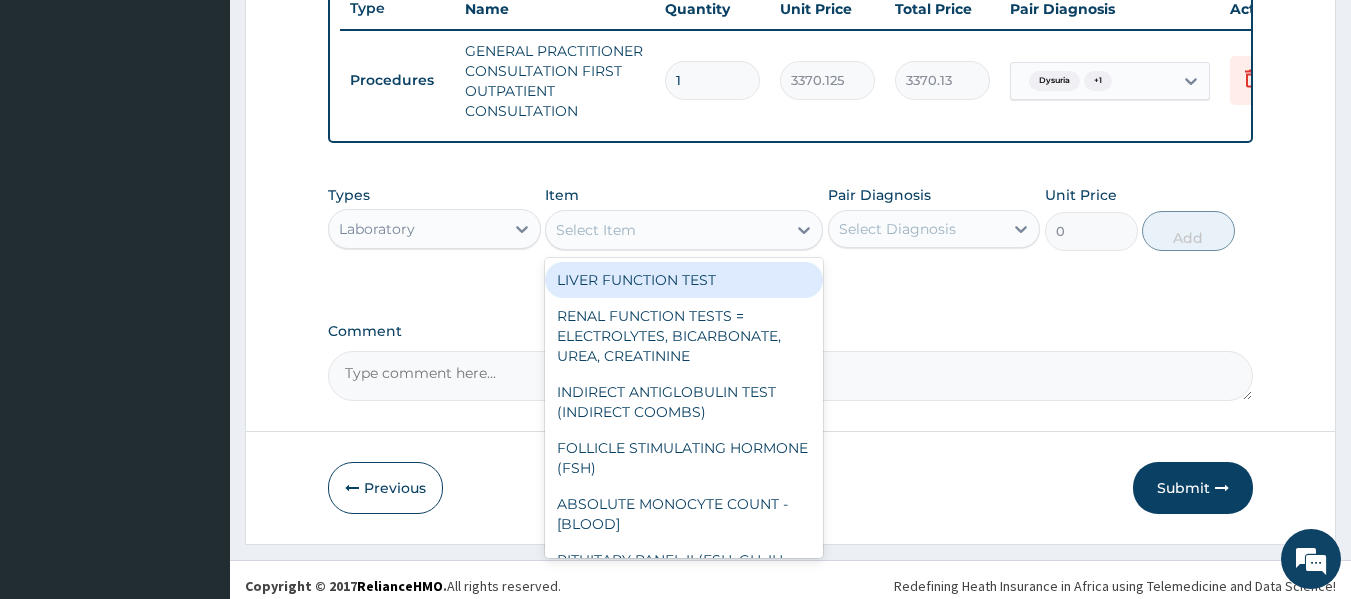 click on "Select Item" at bounding box center [666, 230] 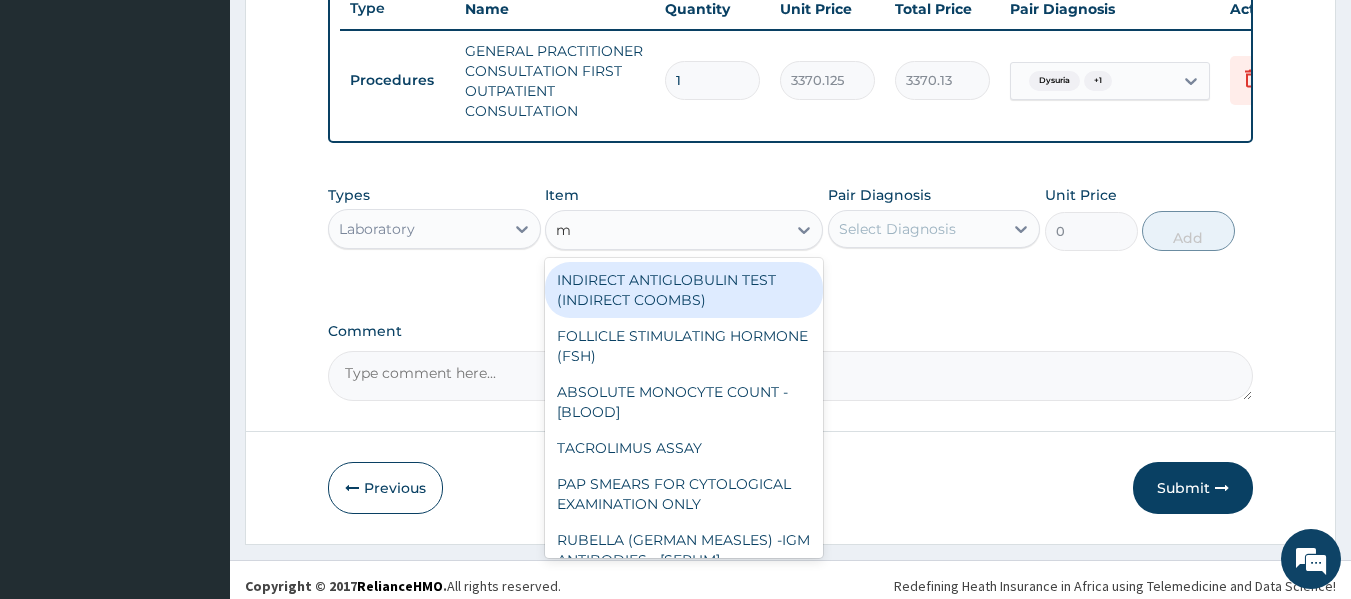 type on "mp" 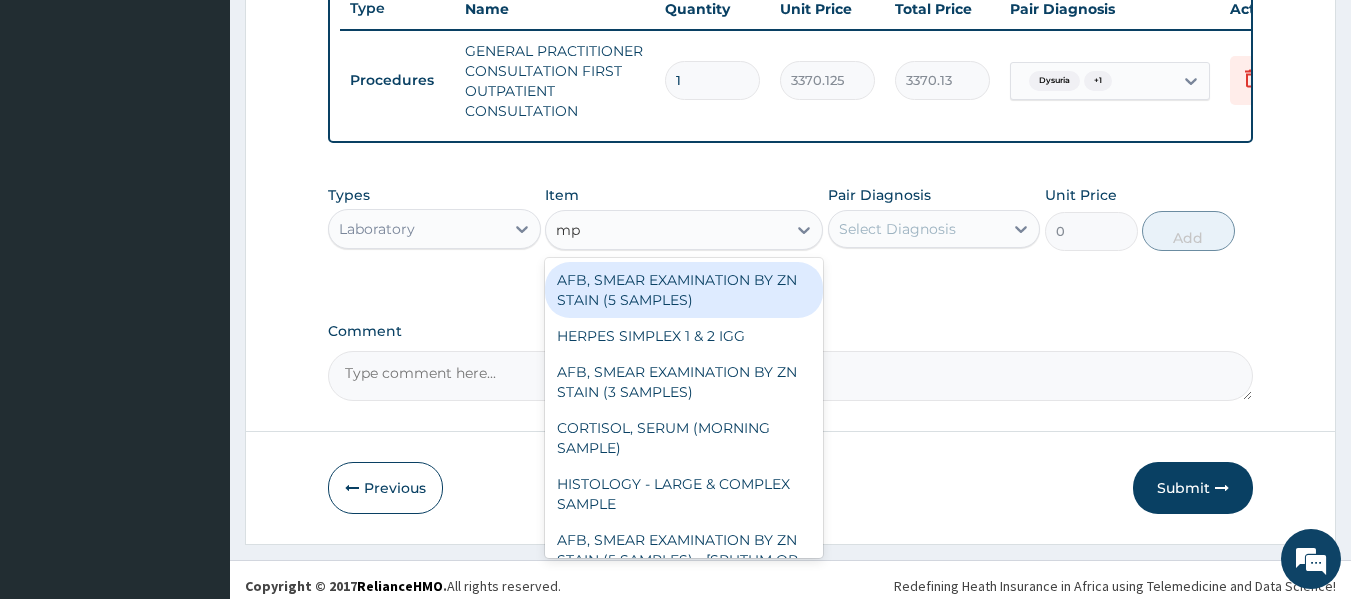 scroll, scrollTop: 794, scrollLeft: 0, axis: vertical 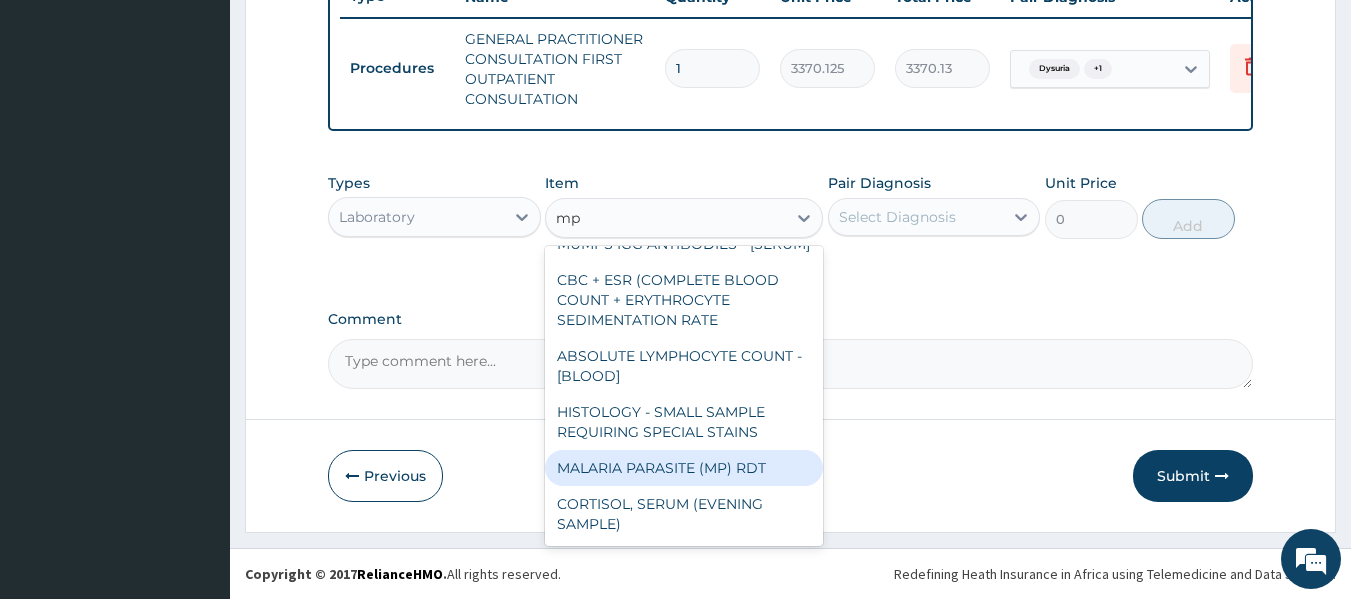 click on "MALARIA PARASITE (MP) RDT" at bounding box center (684, 468) 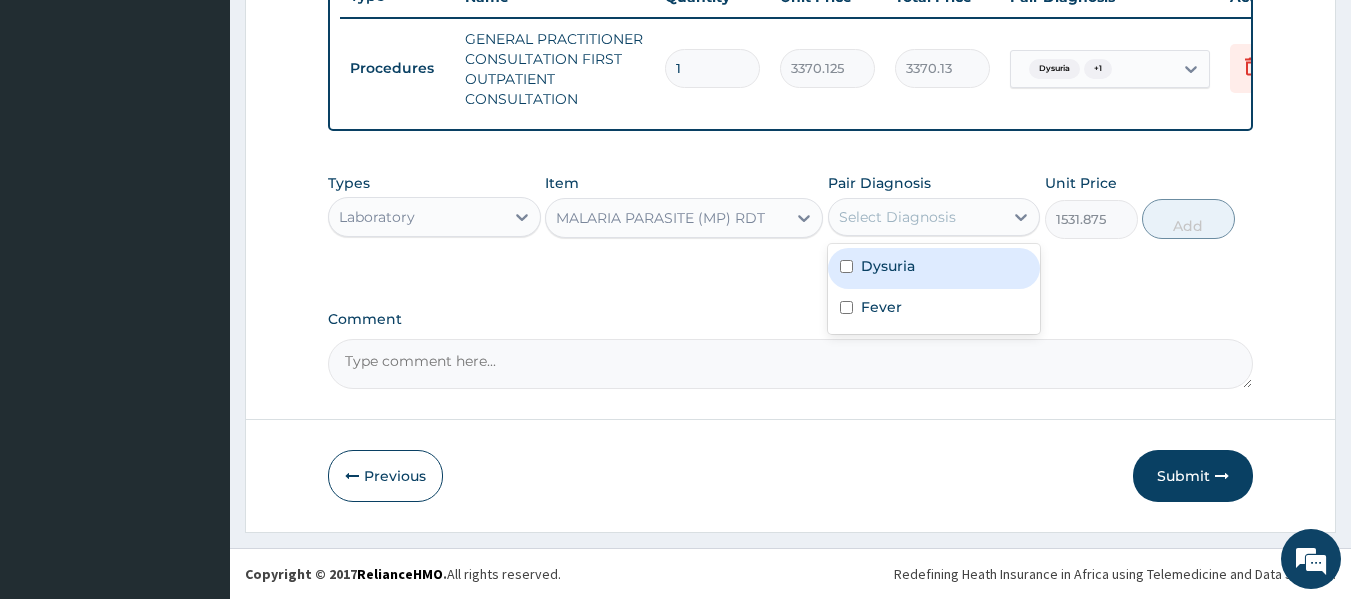 click on "Select Diagnosis" at bounding box center [897, 217] 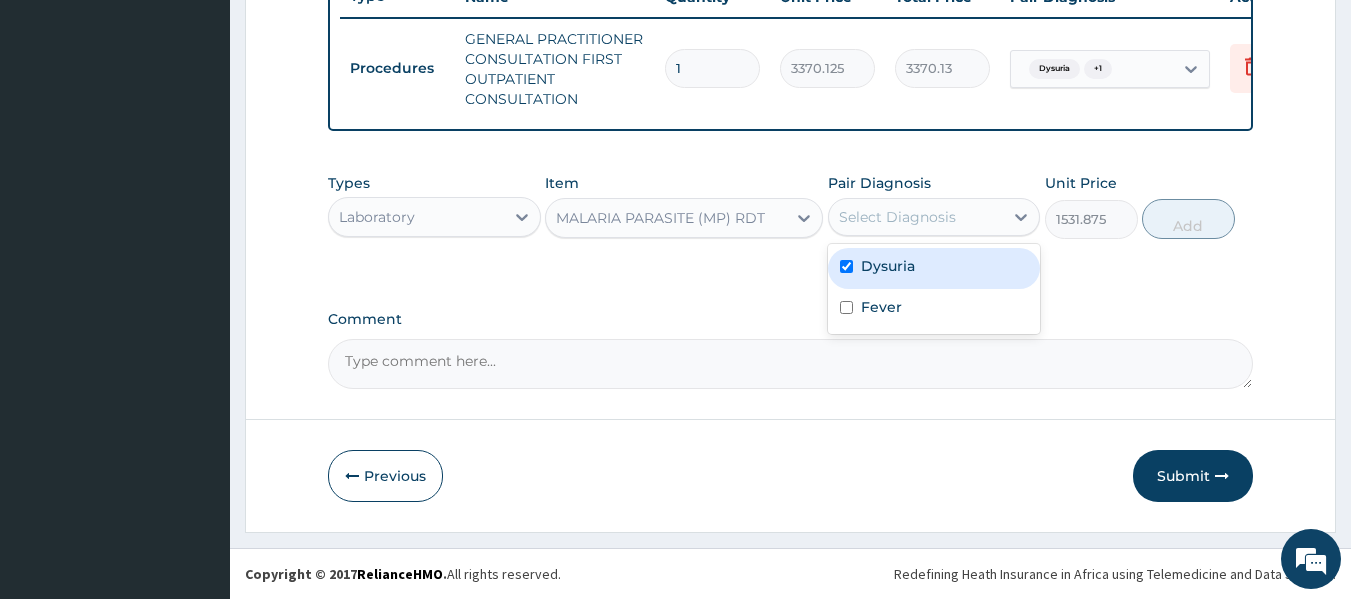 checkbox on "true" 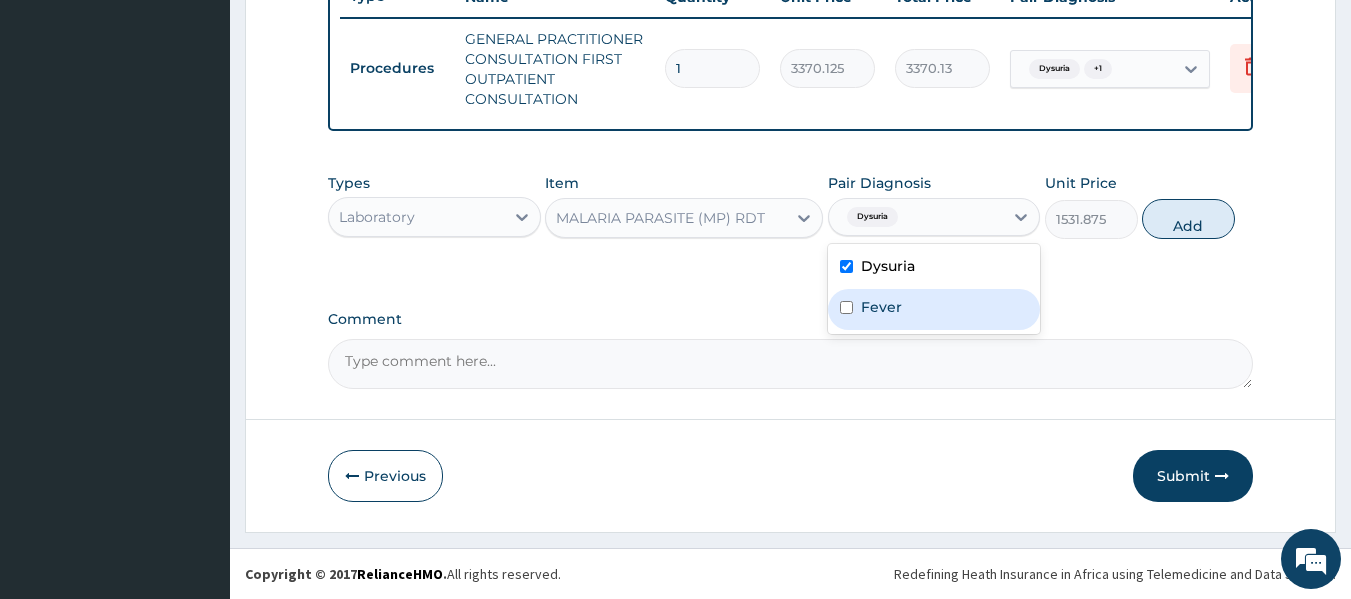 click on "Fever" at bounding box center (881, 307) 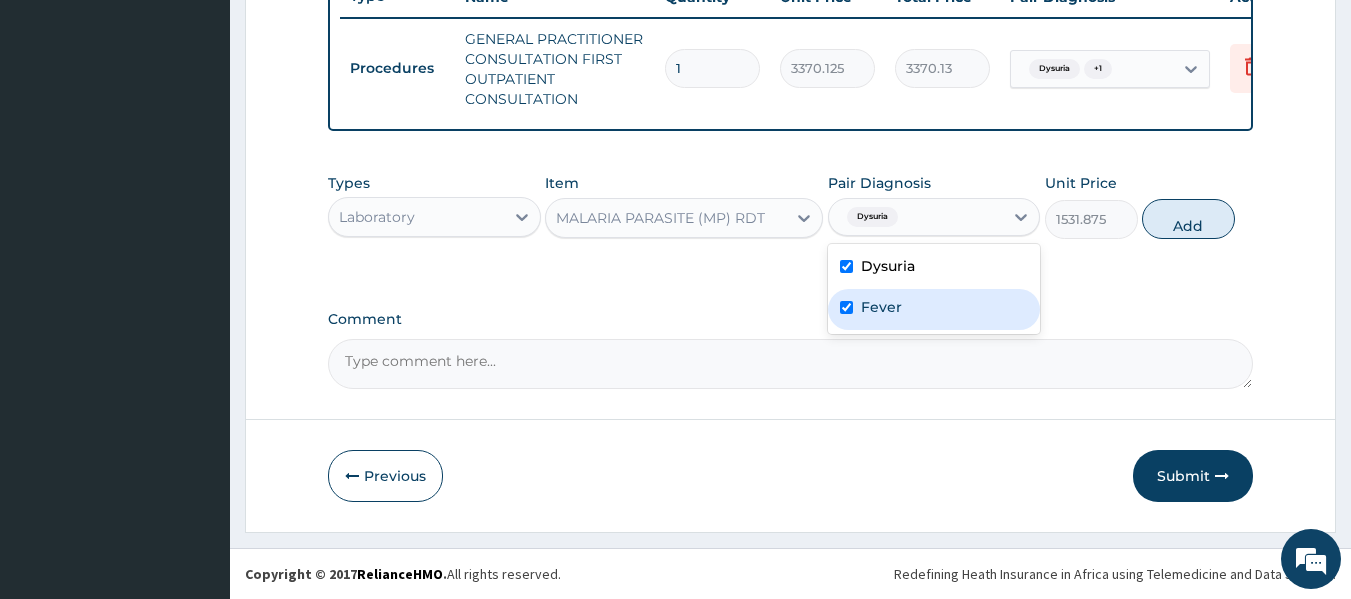 checkbox on "true" 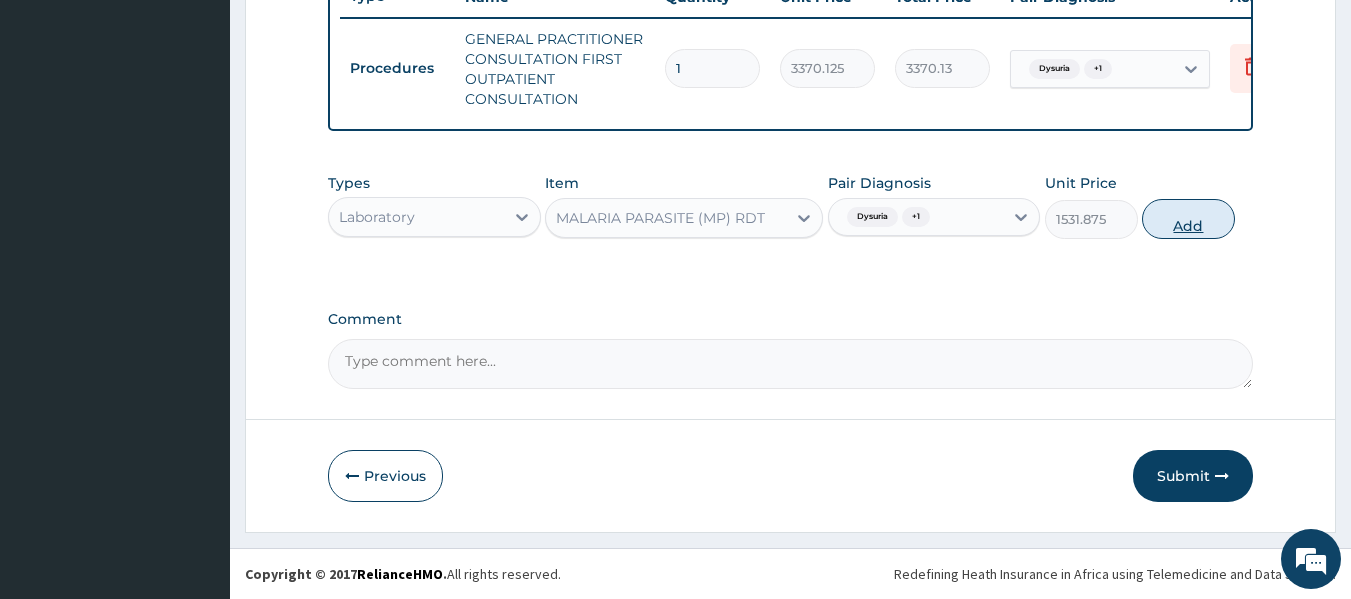 click on "Add" at bounding box center [1188, 219] 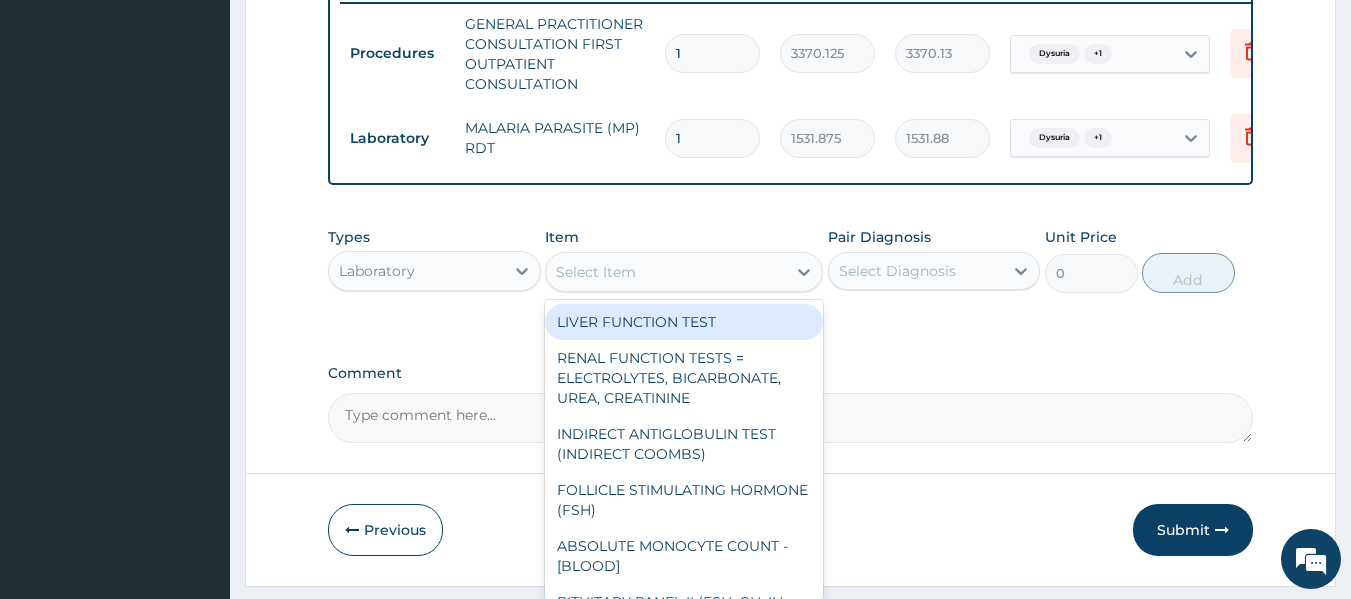 click on "Select Item" at bounding box center [666, 272] 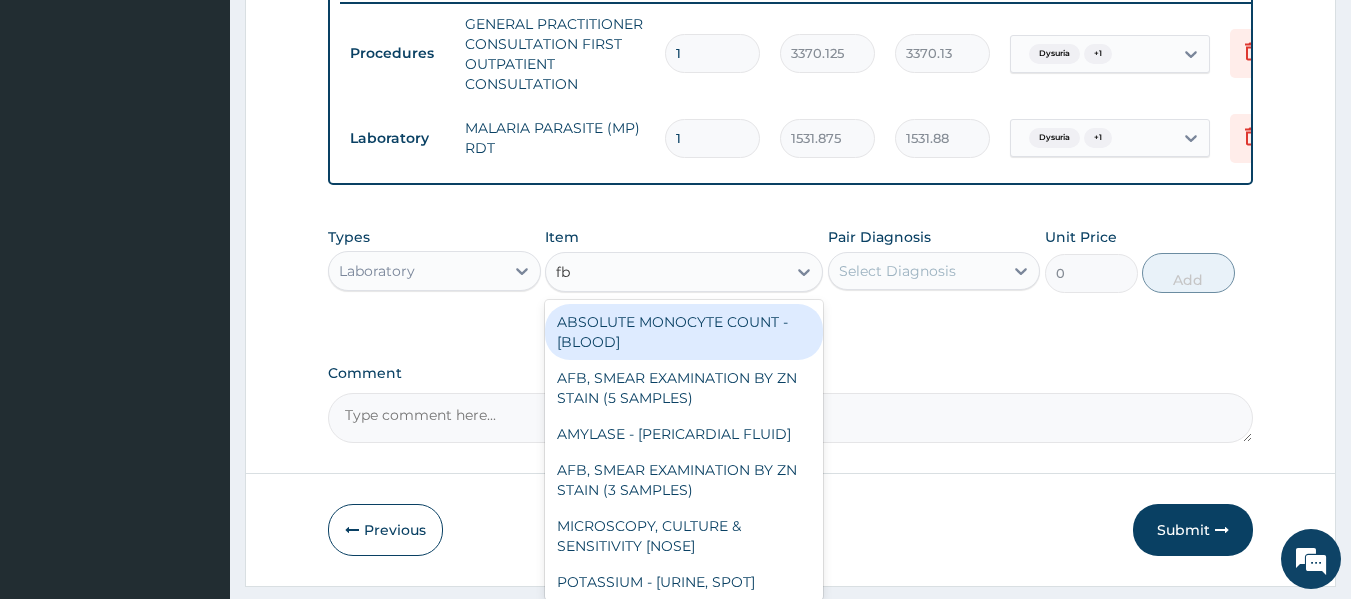 type on "fbc" 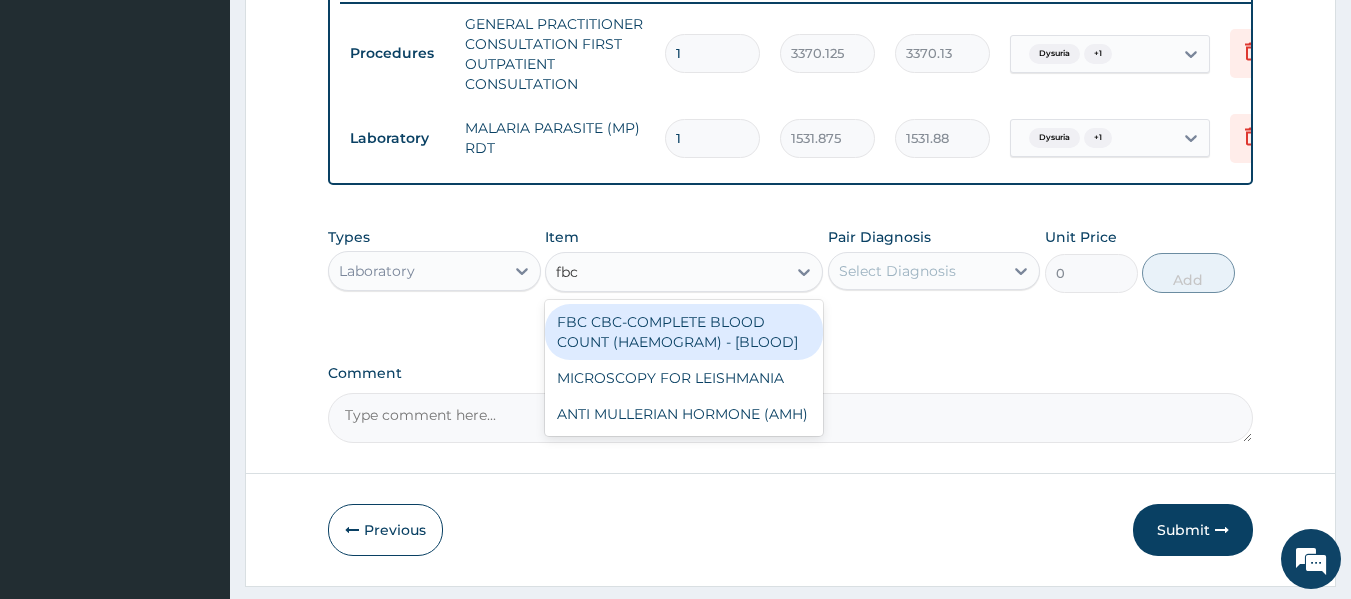 click on "FBC CBC-COMPLETE BLOOD COUNT (HAEMOGRAM) - [BLOOD]" at bounding box center [684, 332] 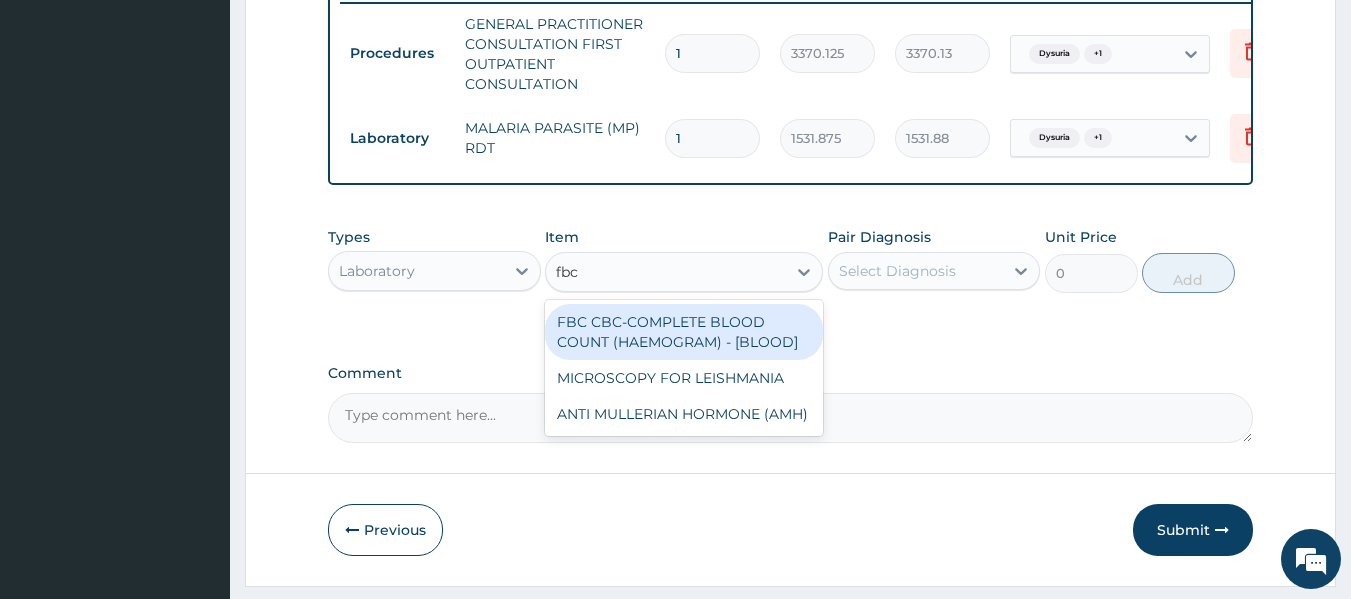 type 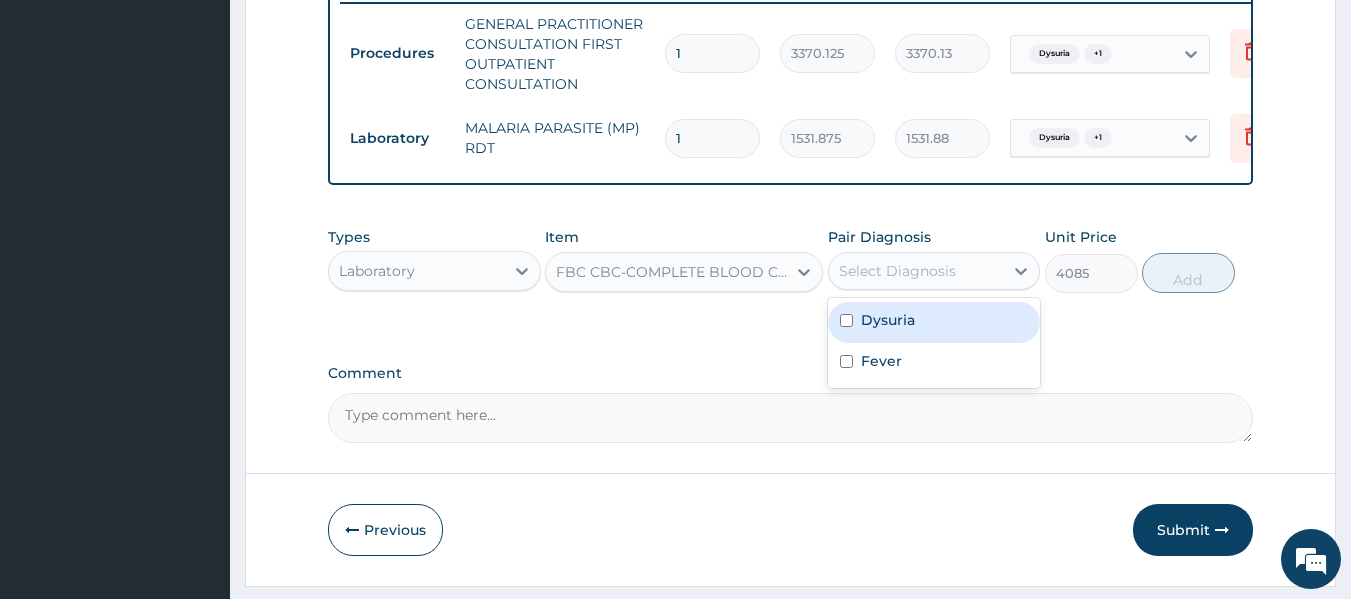 click on "Select Diagnosis" at bounding box center [897, 271] 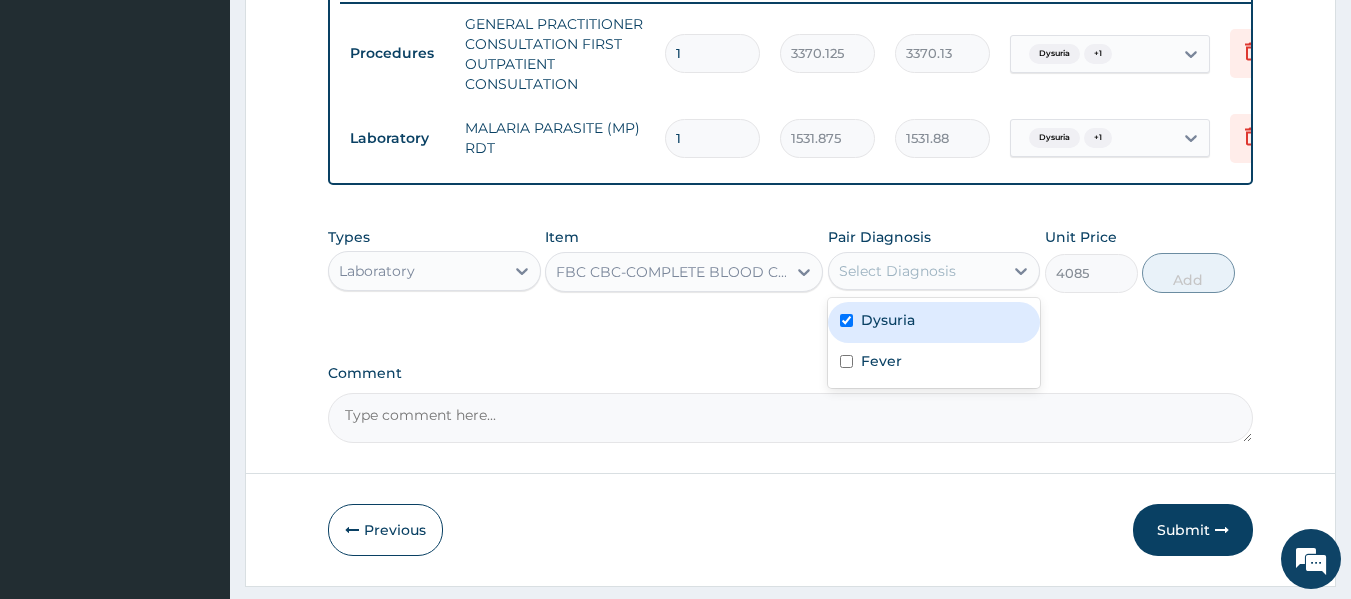 checkbox on "true" 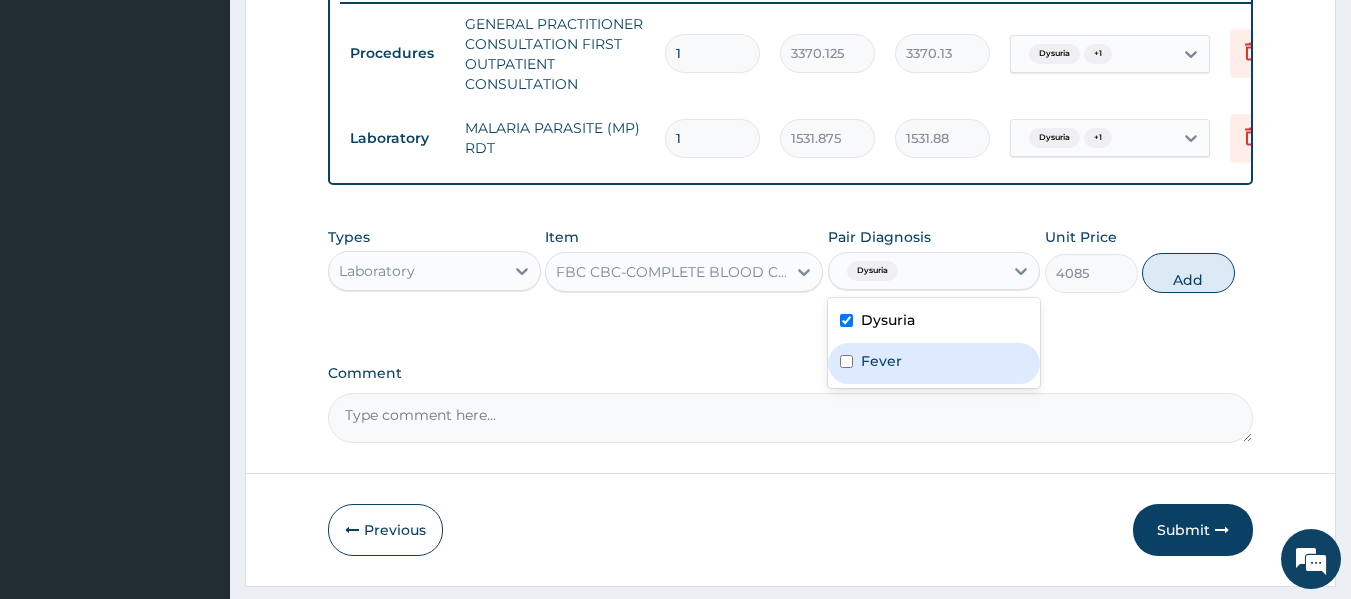 click on "Fever" at bounding box center [881, 361] 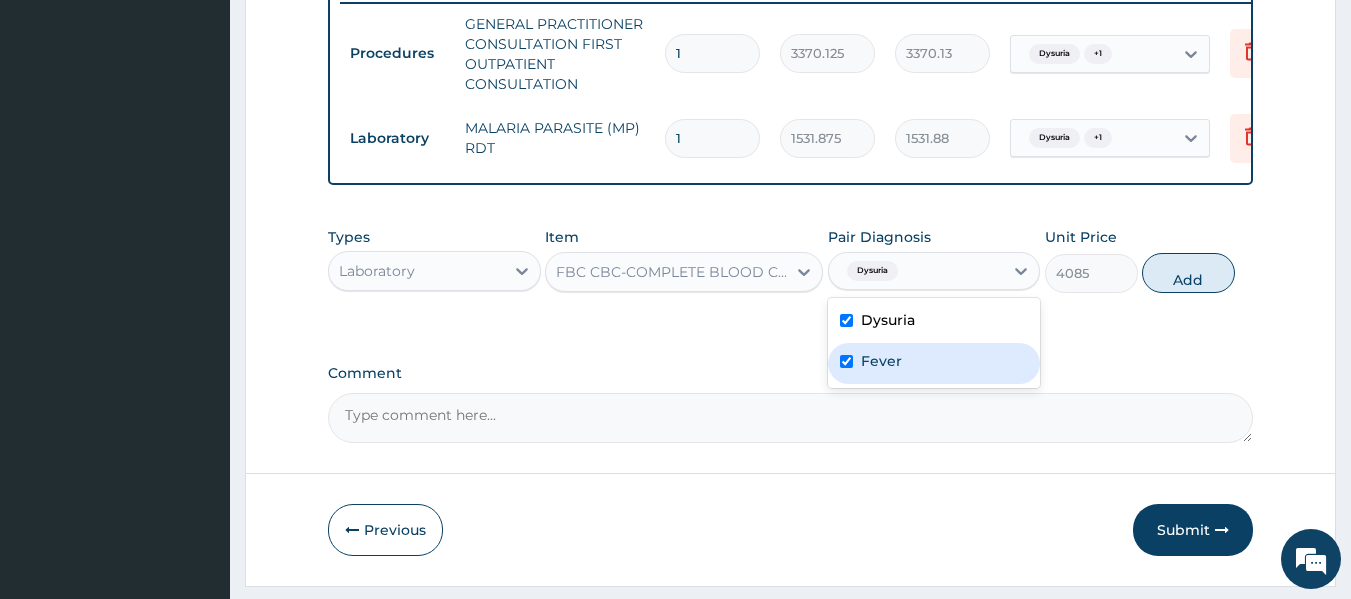 checkbox on "true" 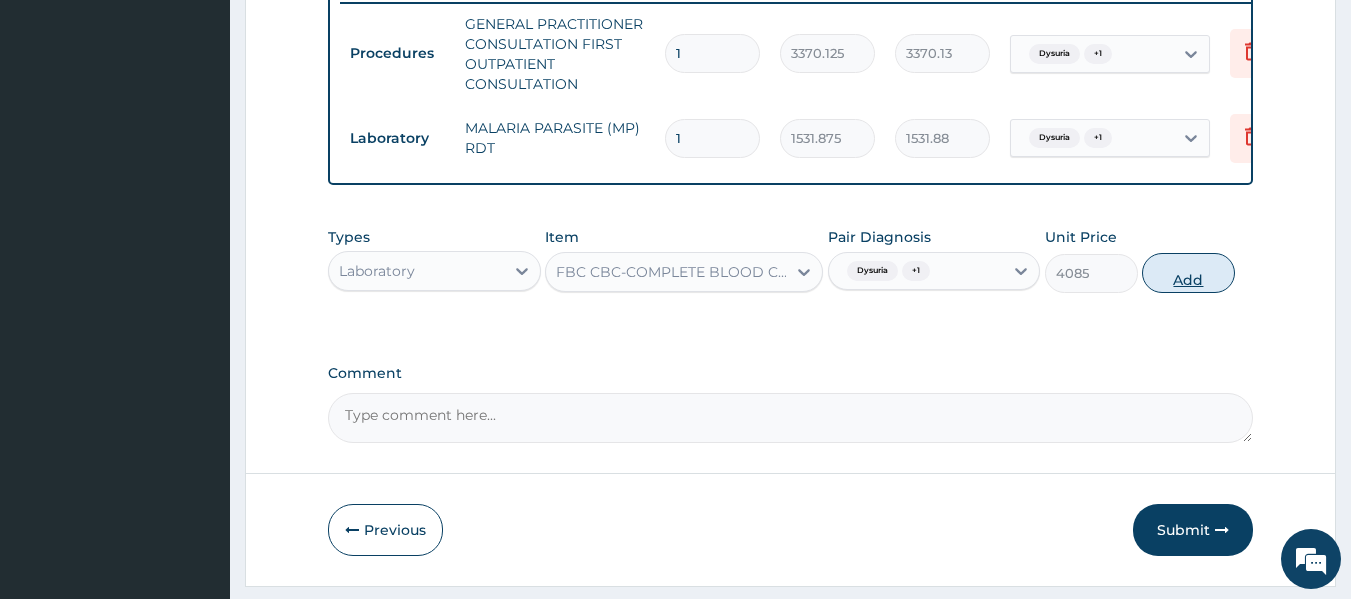click on "Add" at bounding box center (1188, 273) 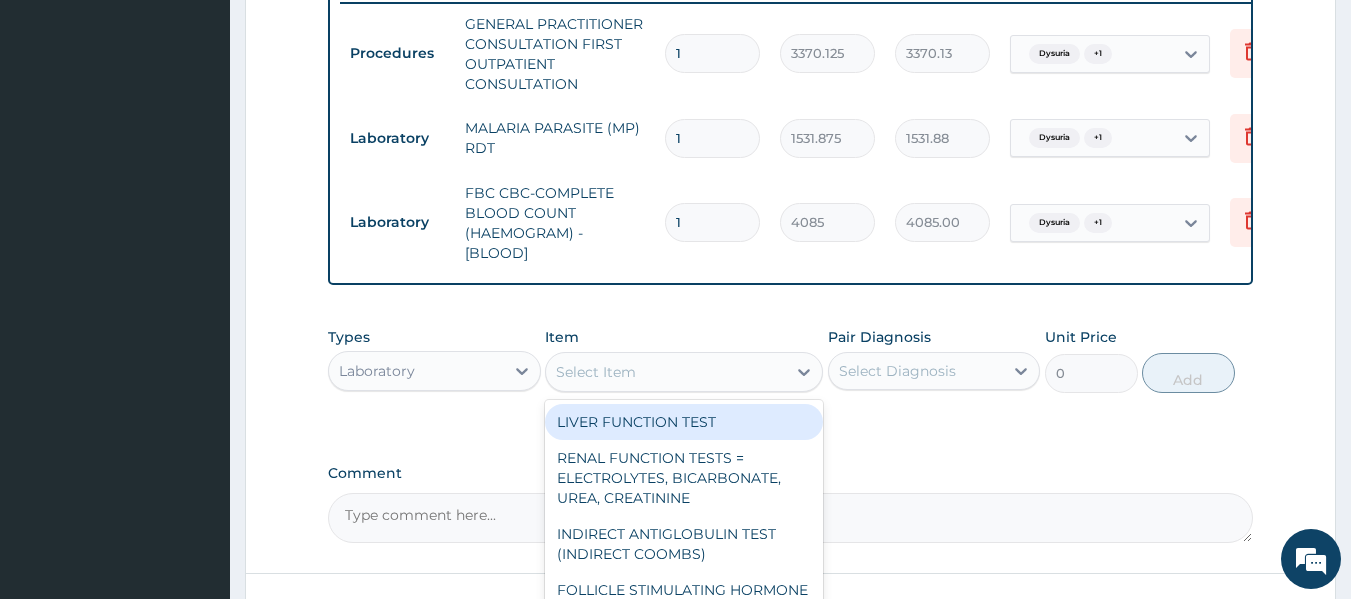 click on "Select Item" at bounding box center (596, 372) 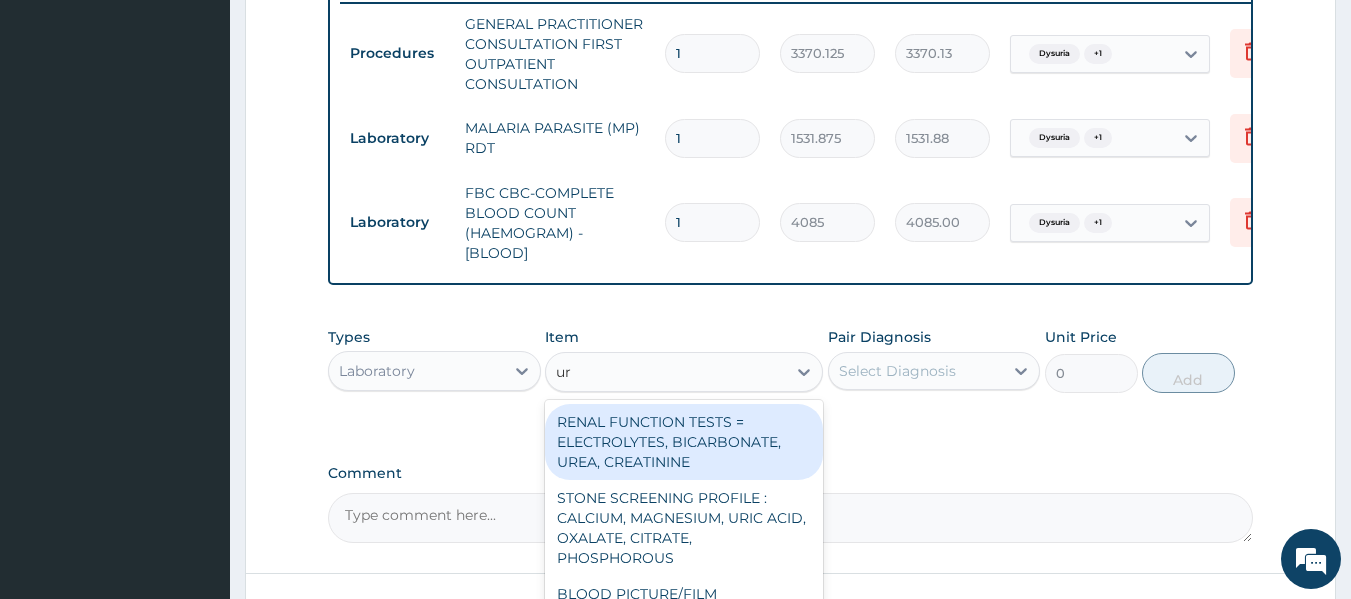 type on "uri" 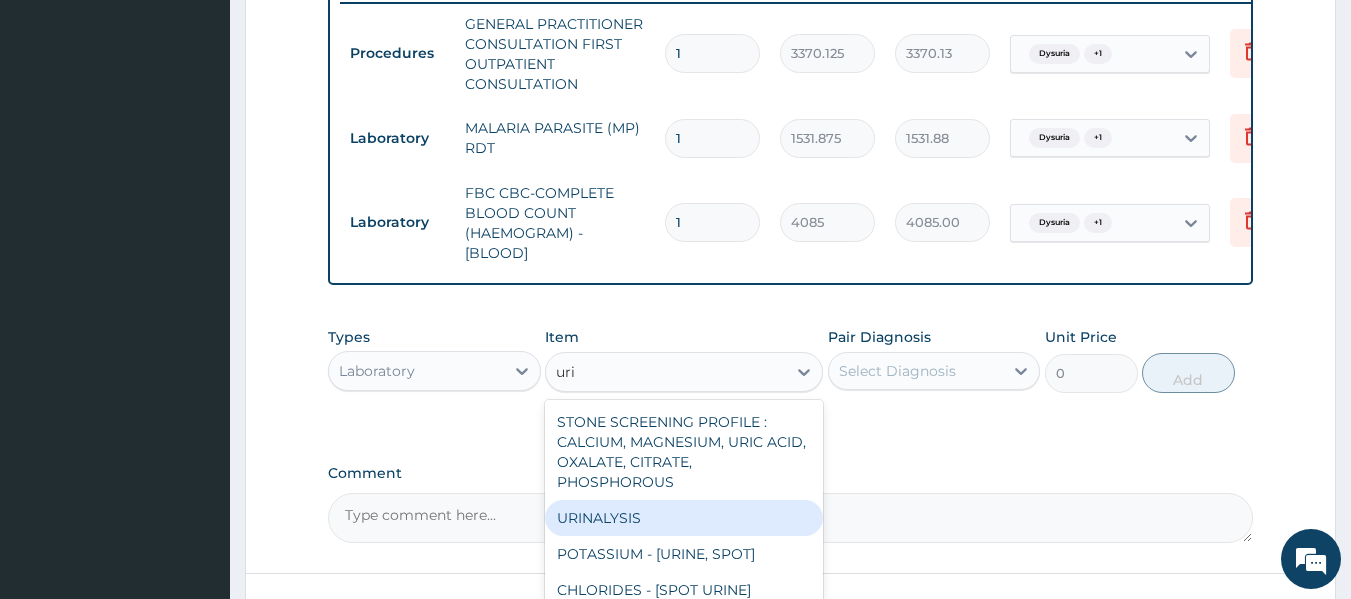 click on "URINALYSIS" at bounding box center (684, 518) 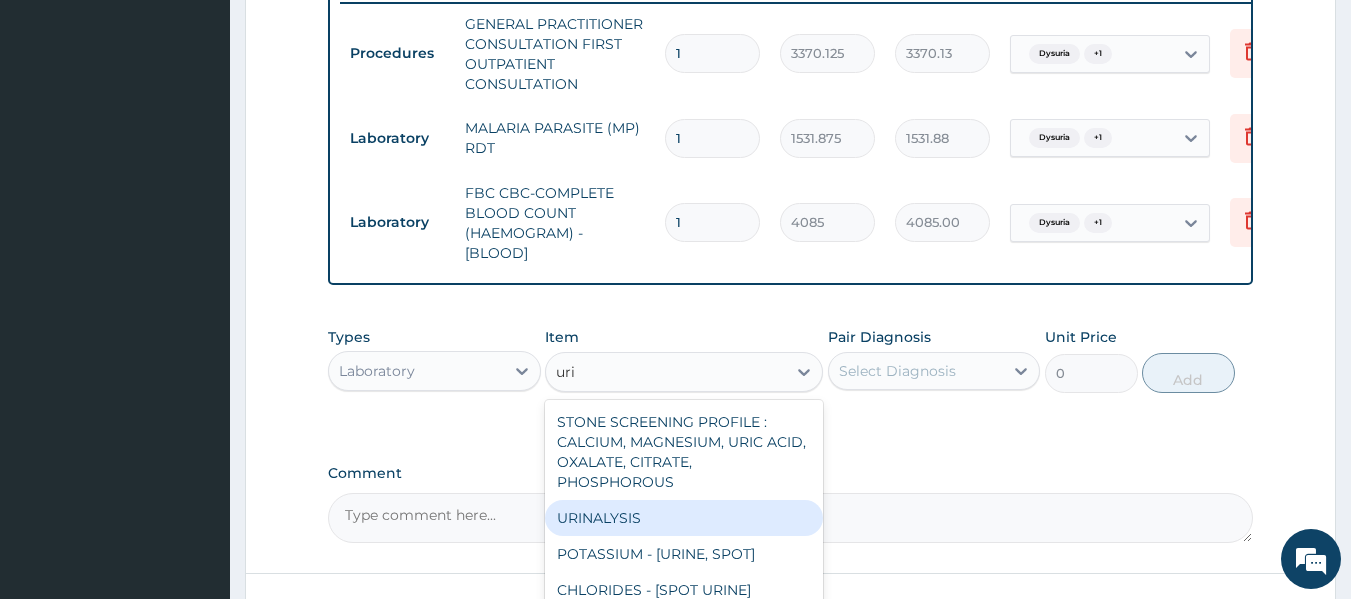 type 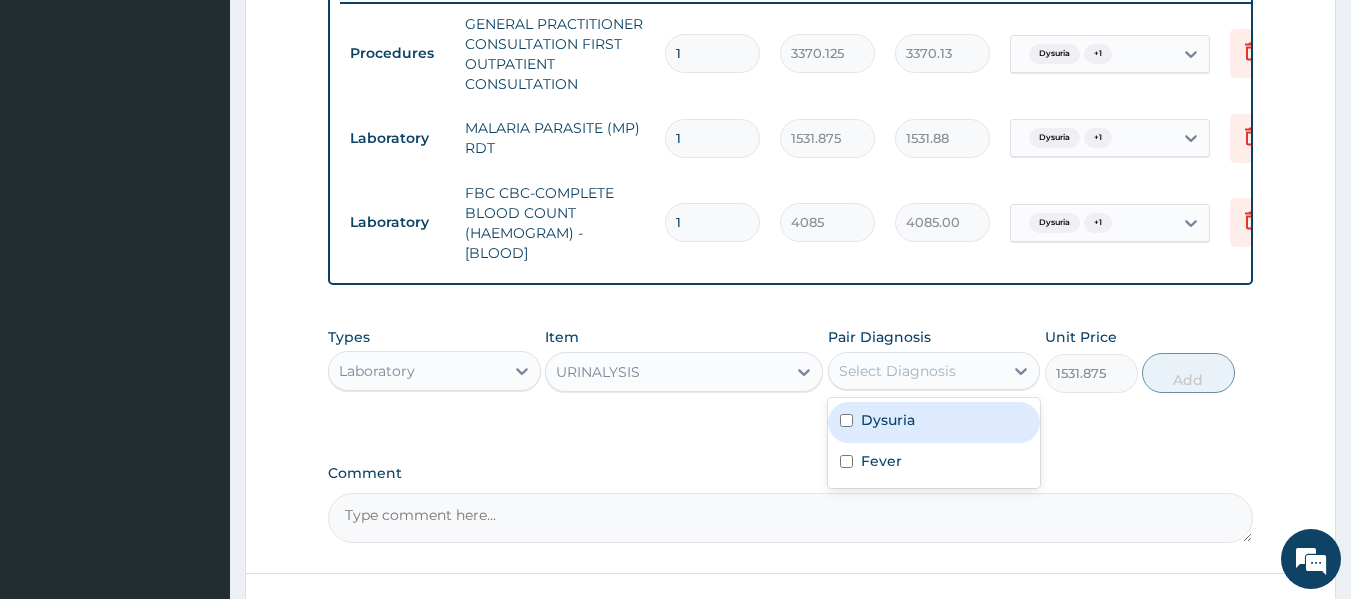click on "Select Diagnosis" at bounding box center [897, 371] 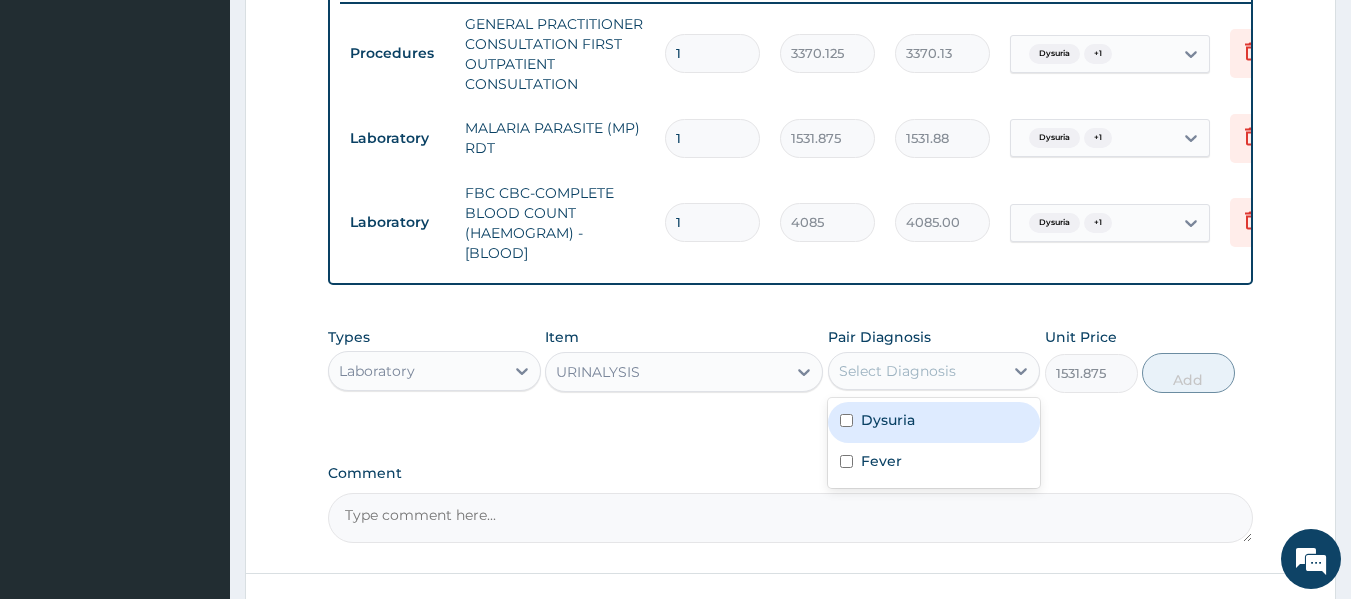 click on "Dysuria" at bounding box center [888, 420] 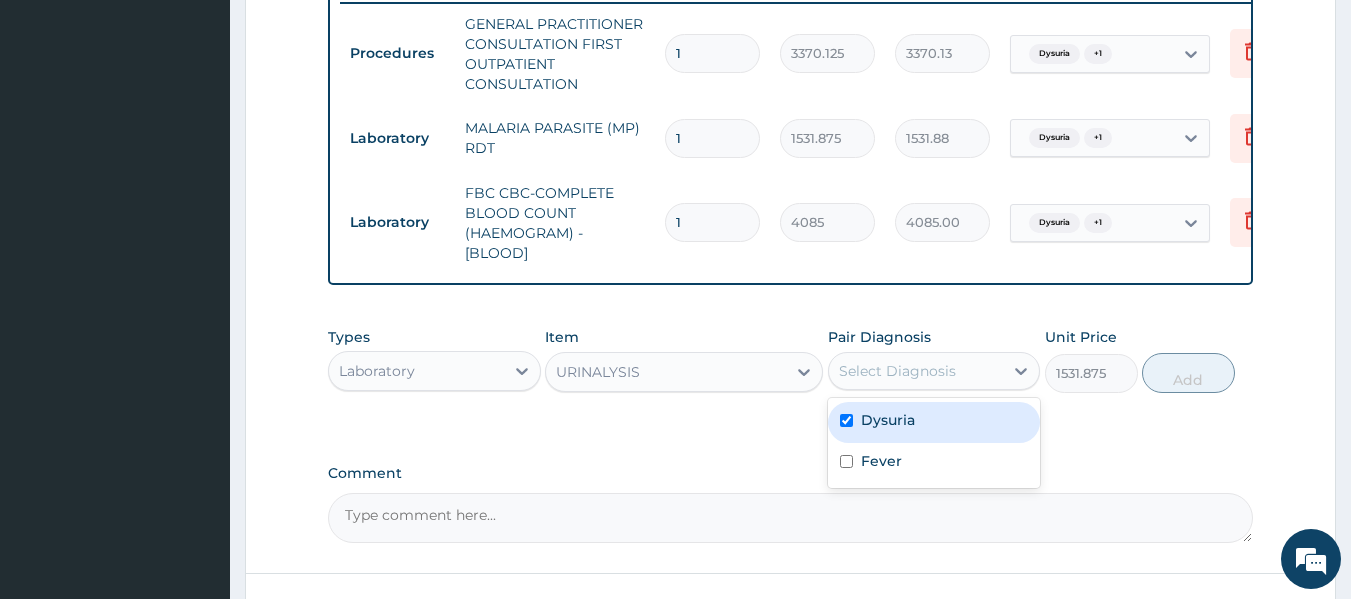 checkbox on "true" 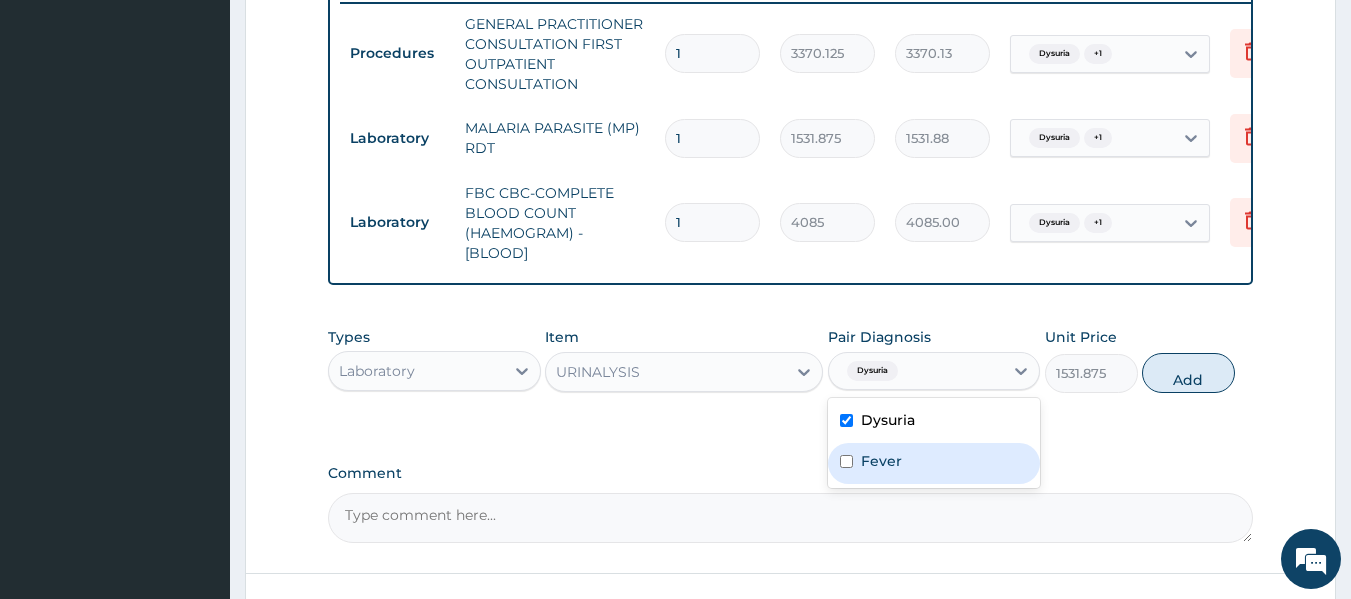 click on "Fever" at bounding box center (934, 463) 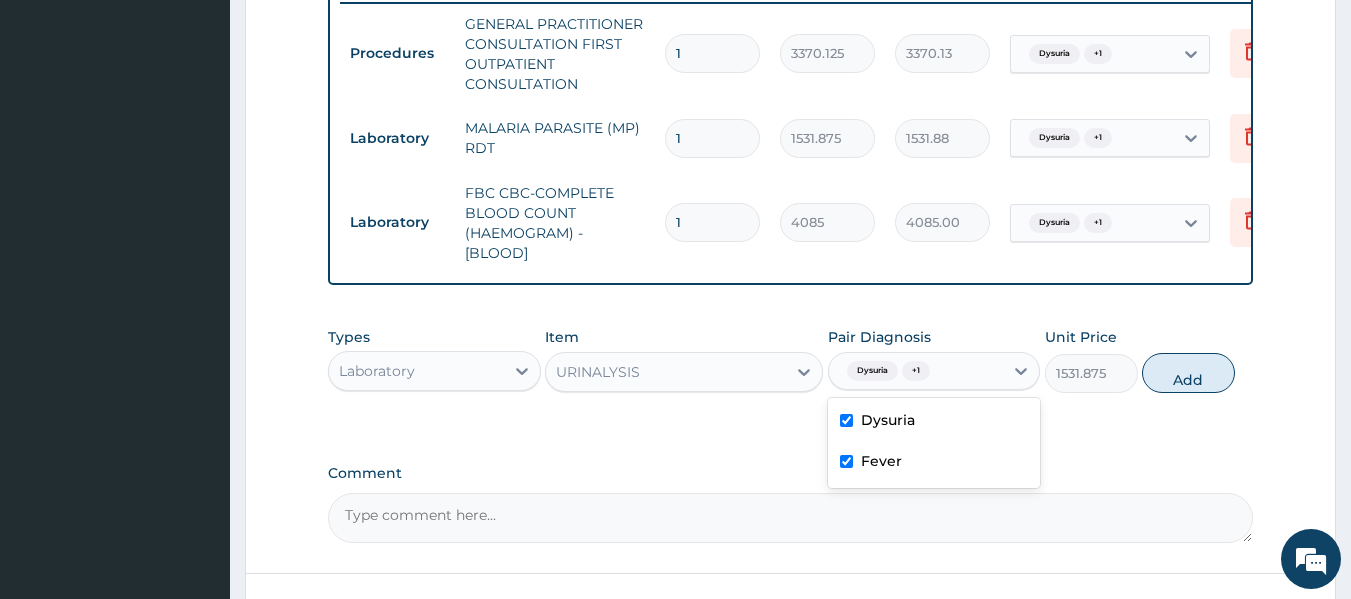 click on "Fever" at bounding box center (881, 461) 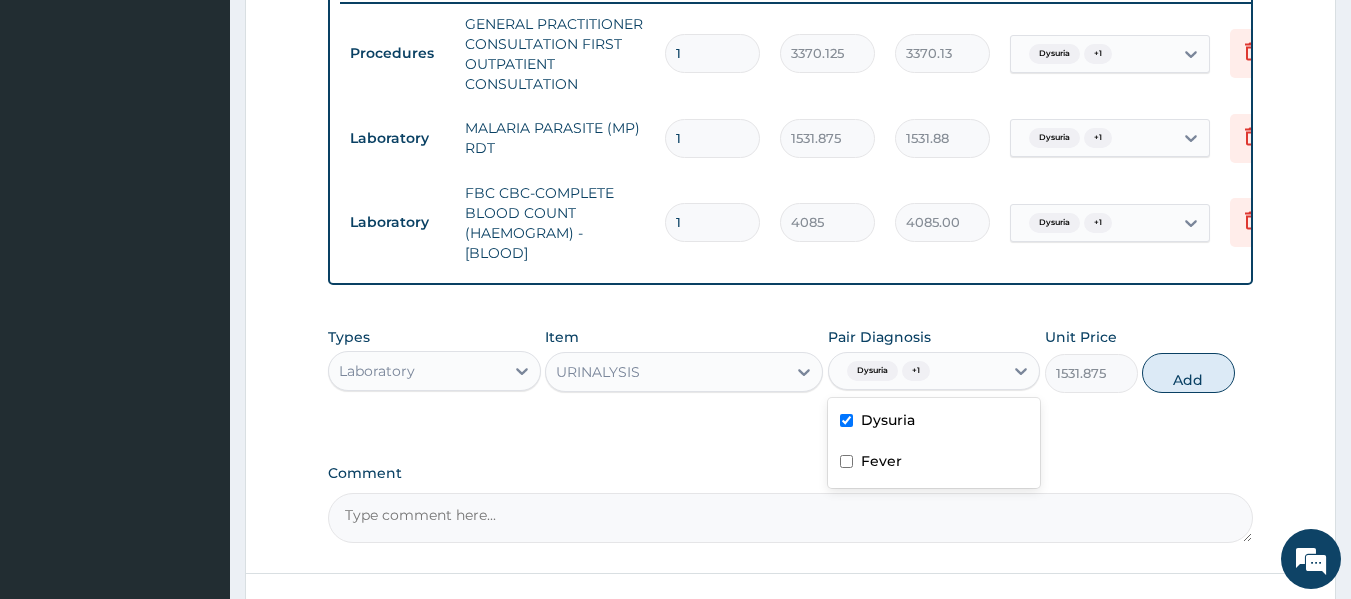 checkbox on "false" 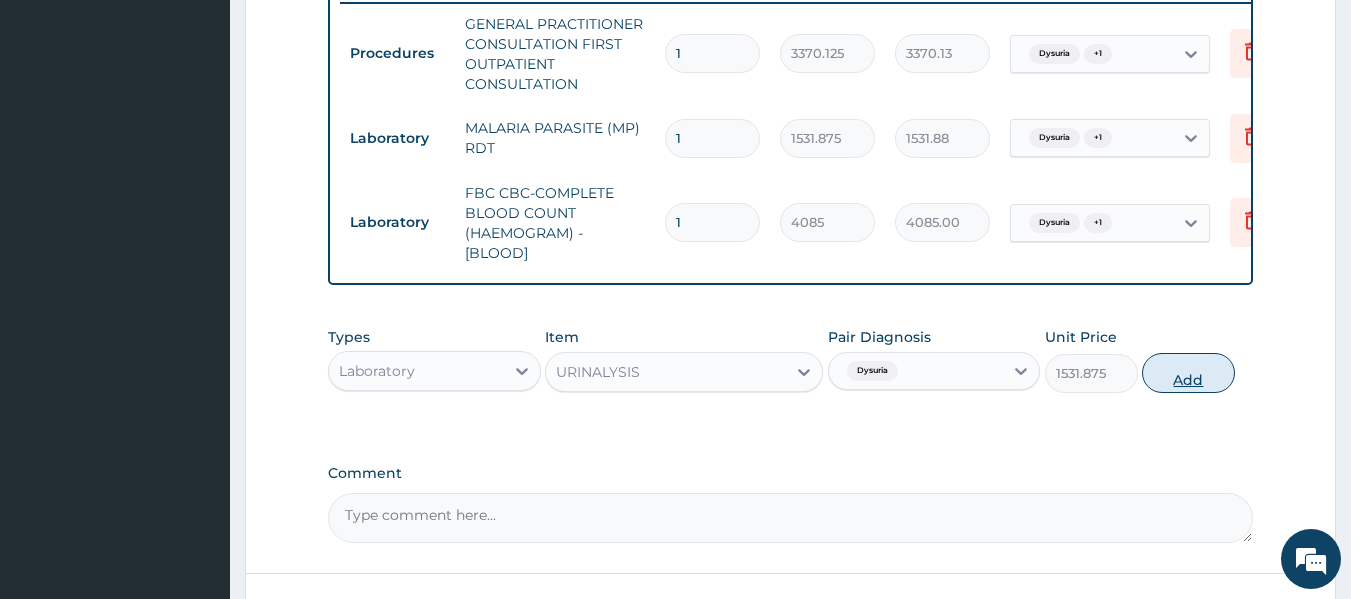click on "Add" at bounding box center [1188, 373] 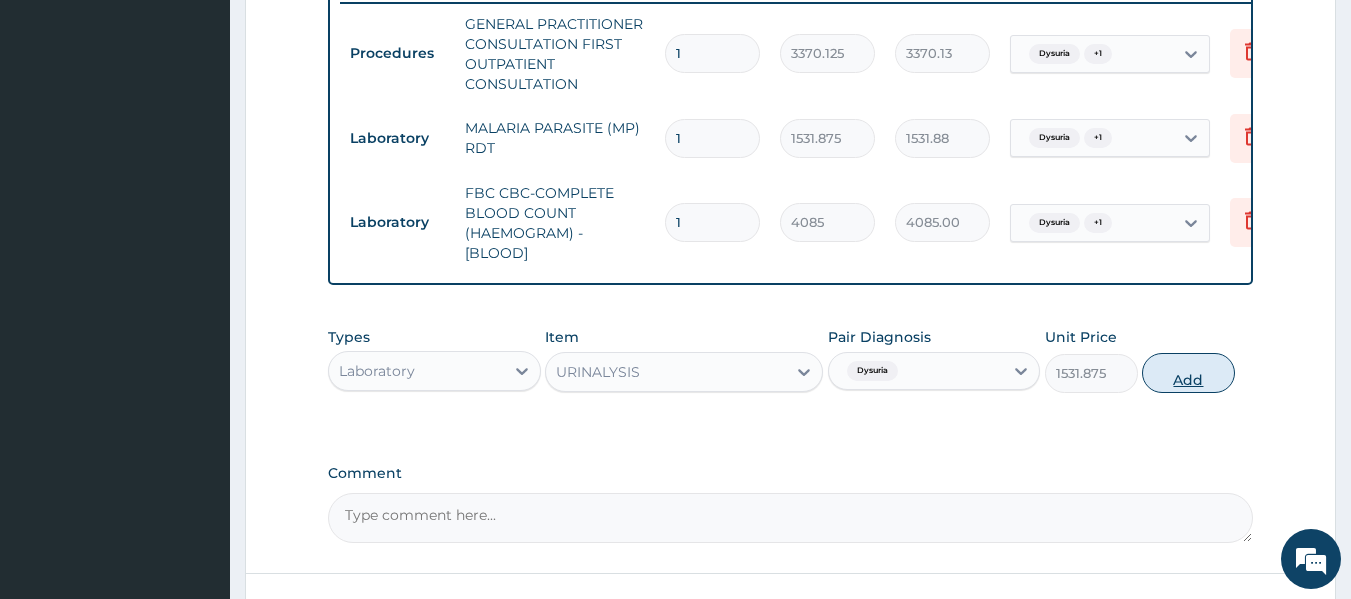 type on "0" 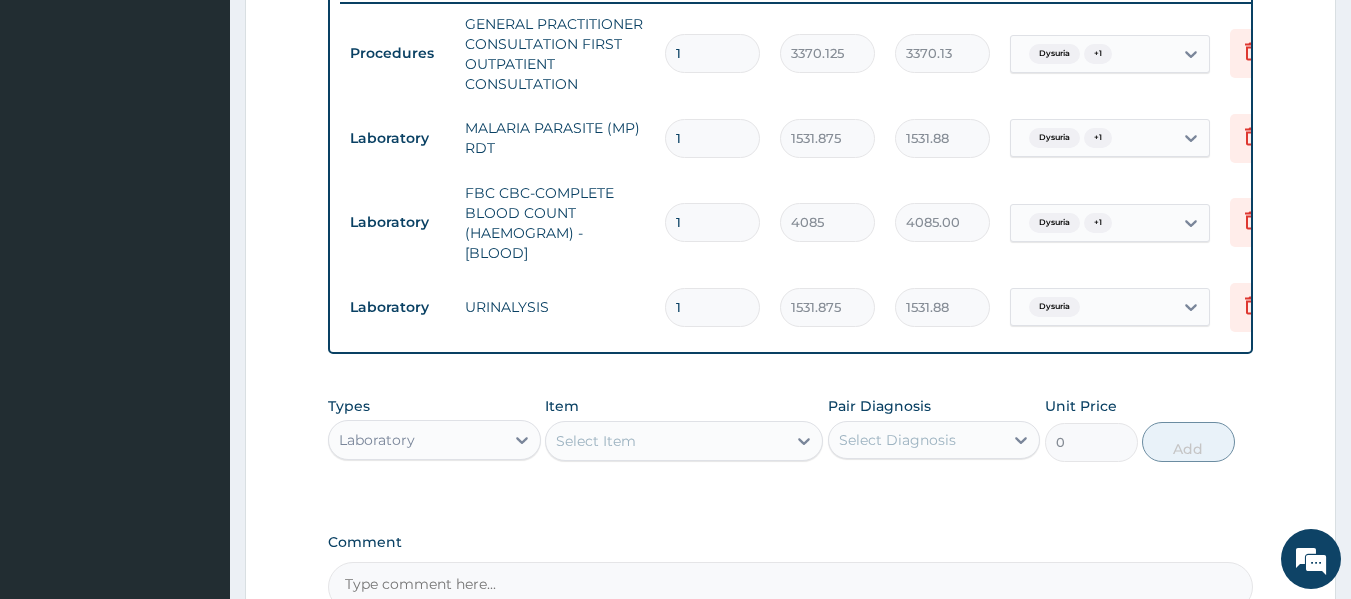 click on "Select Item" at bounding box center (666, 441) 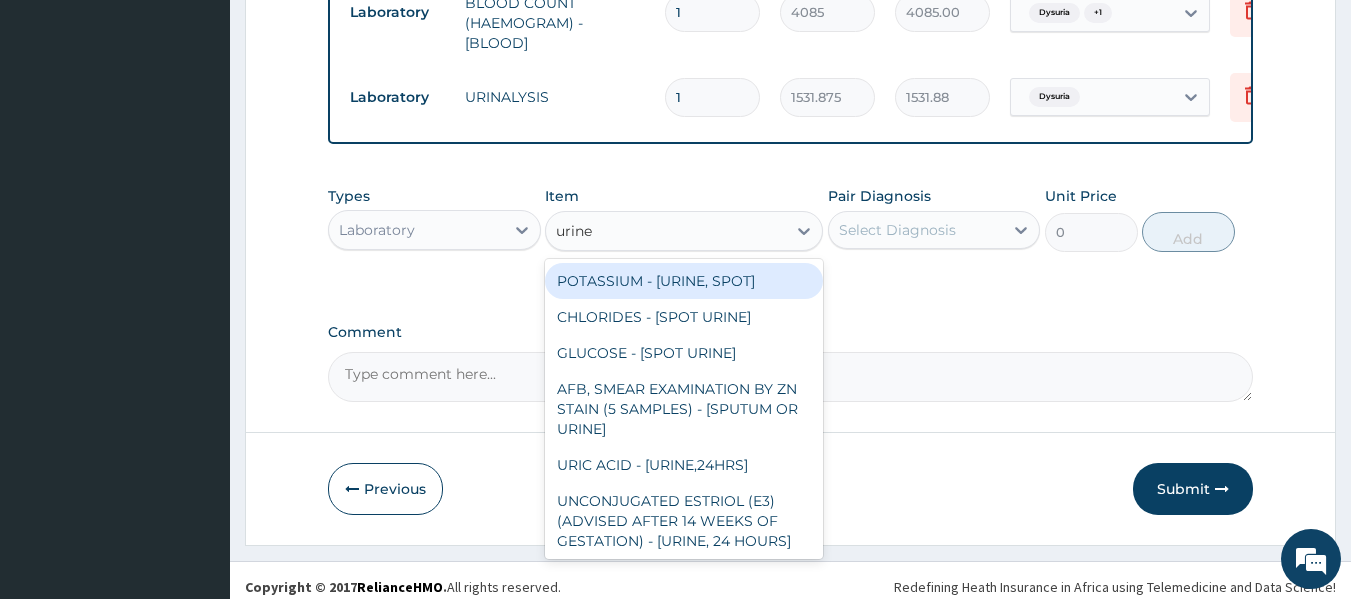 scroll, scrollTop: 1032, scrollLeft: 0, axis: vertical 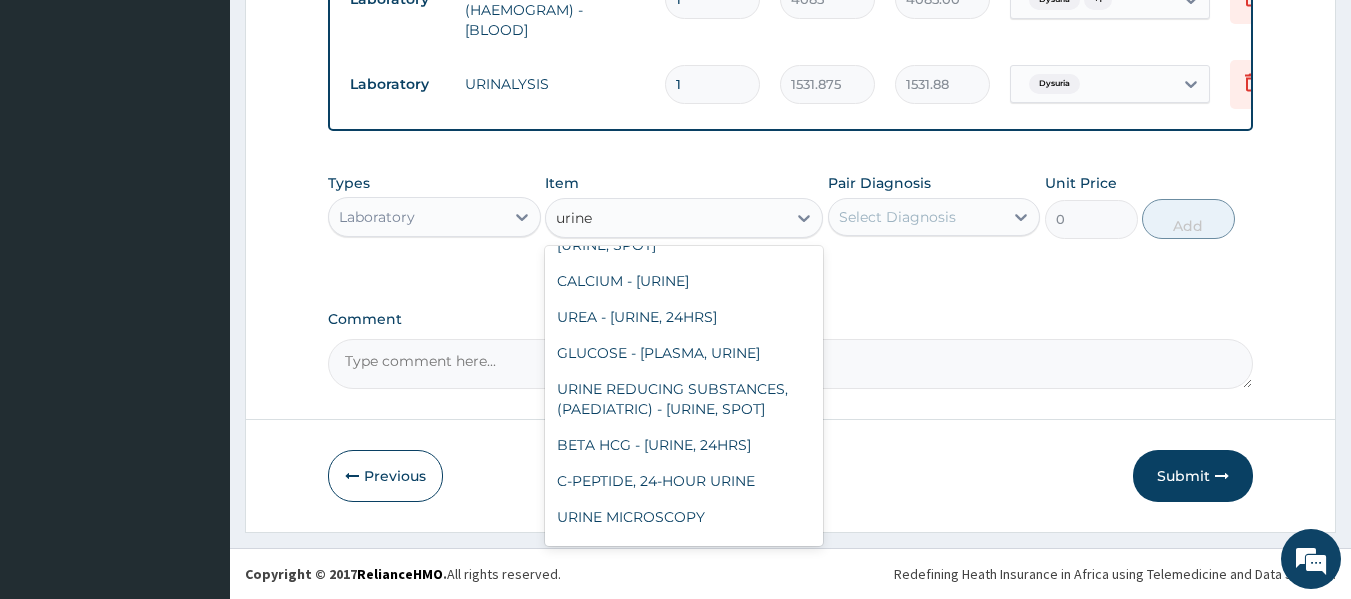 type on "urine" 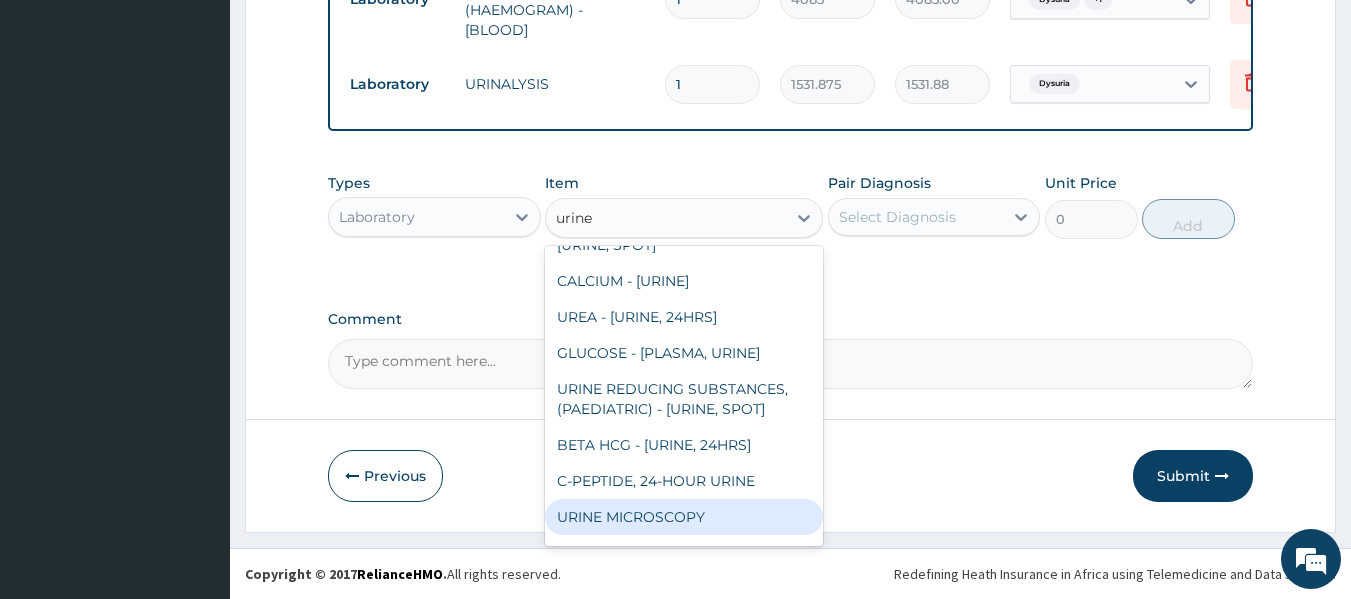 click on "URINE MICROSCOPY" at bounding box center (684, 517) 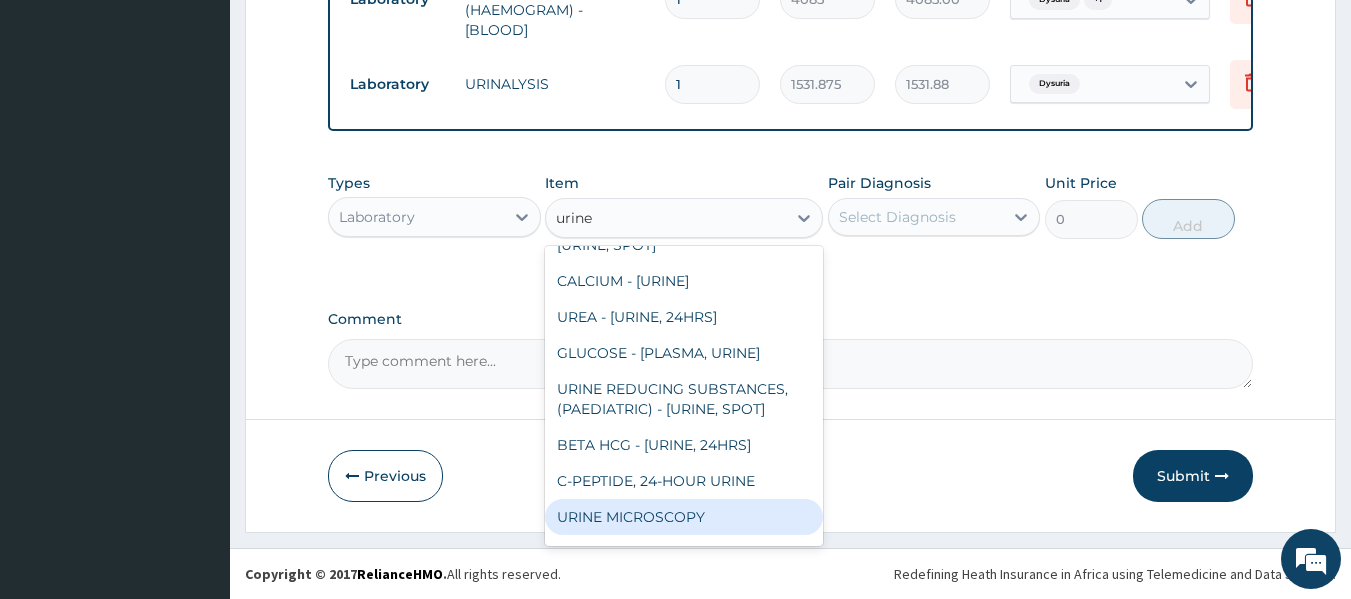 type 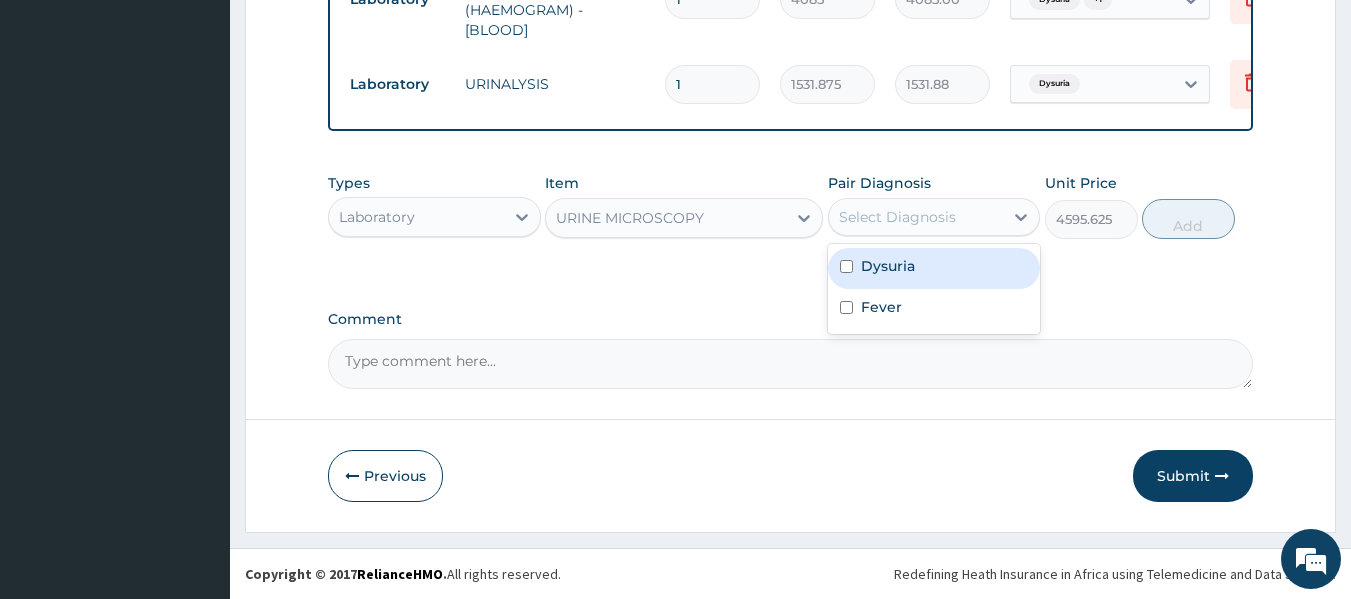 click on "Select Diagnosis" at bounding box center [897, 217] 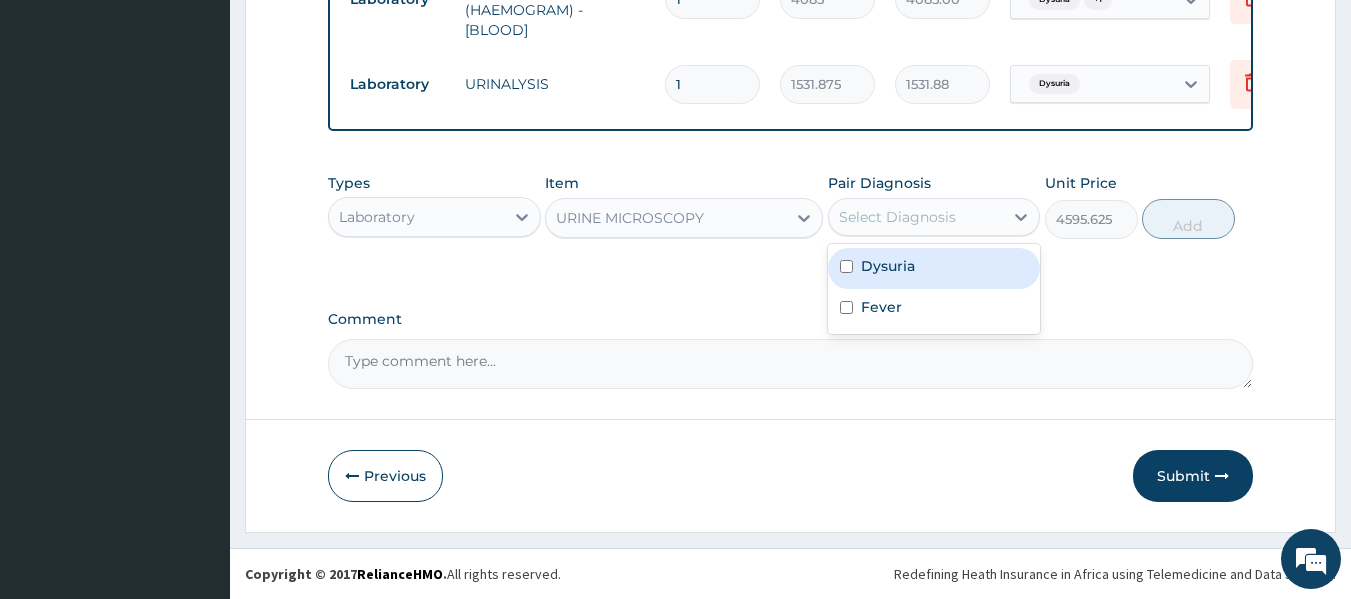 click on "Dysuria" at bounding box center [888, 266] 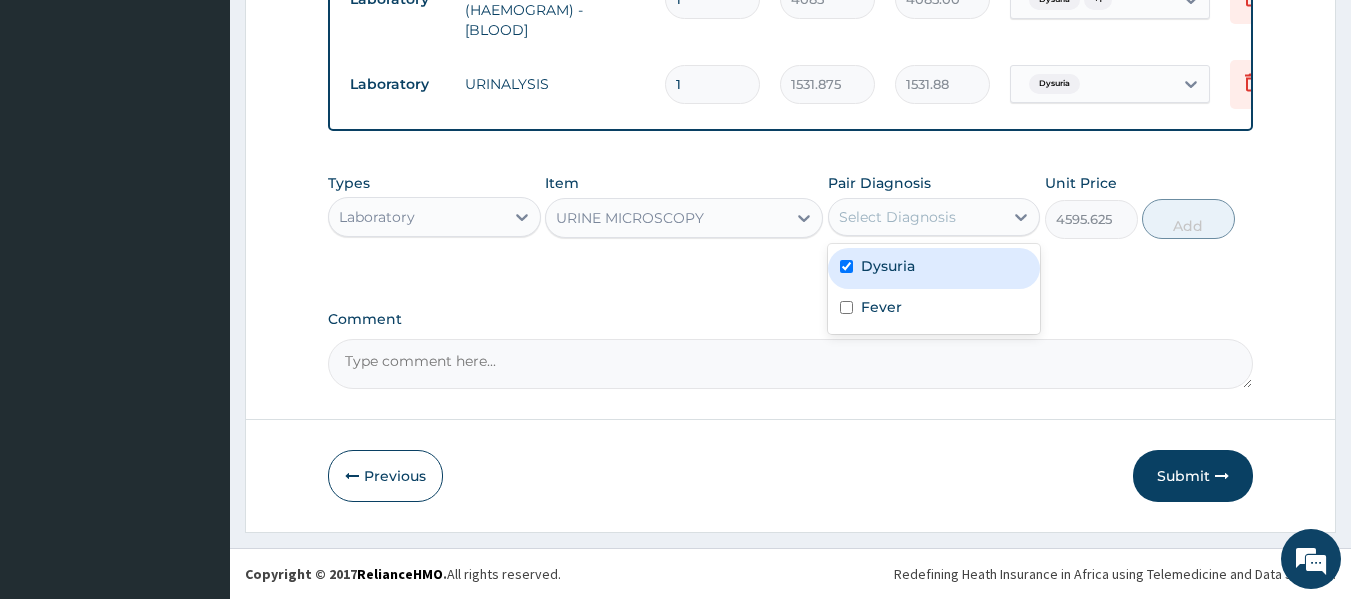checkbox on "true" 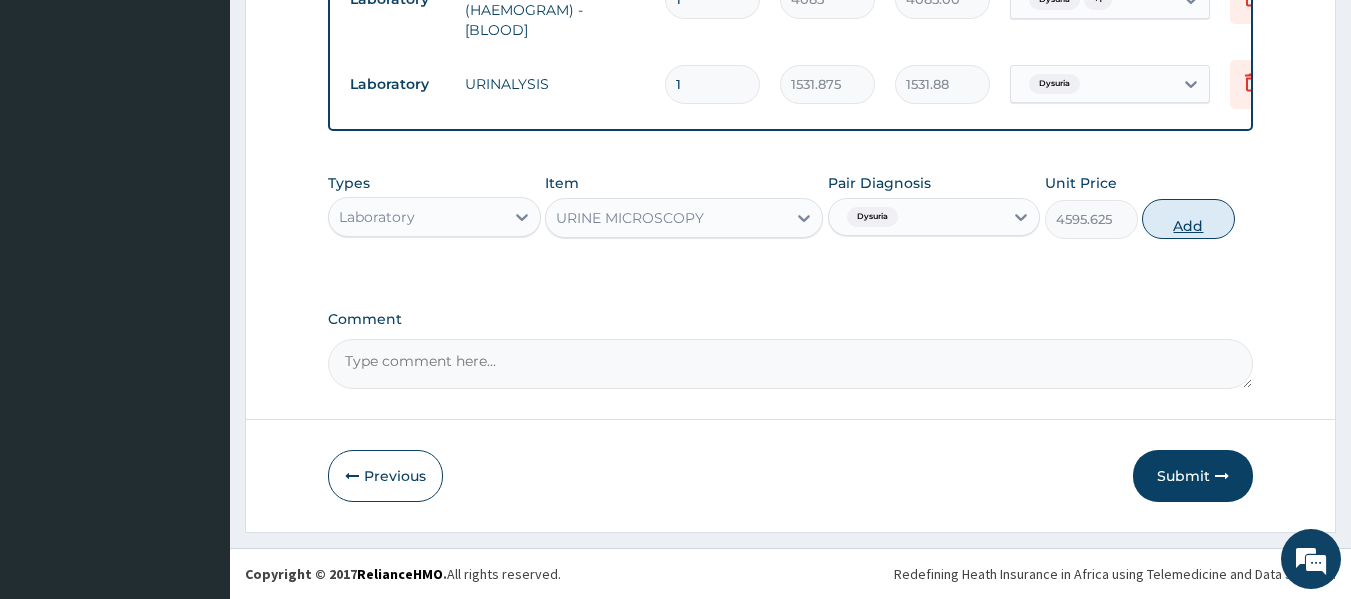 click on "Add" at bounding box center [1188, 219] 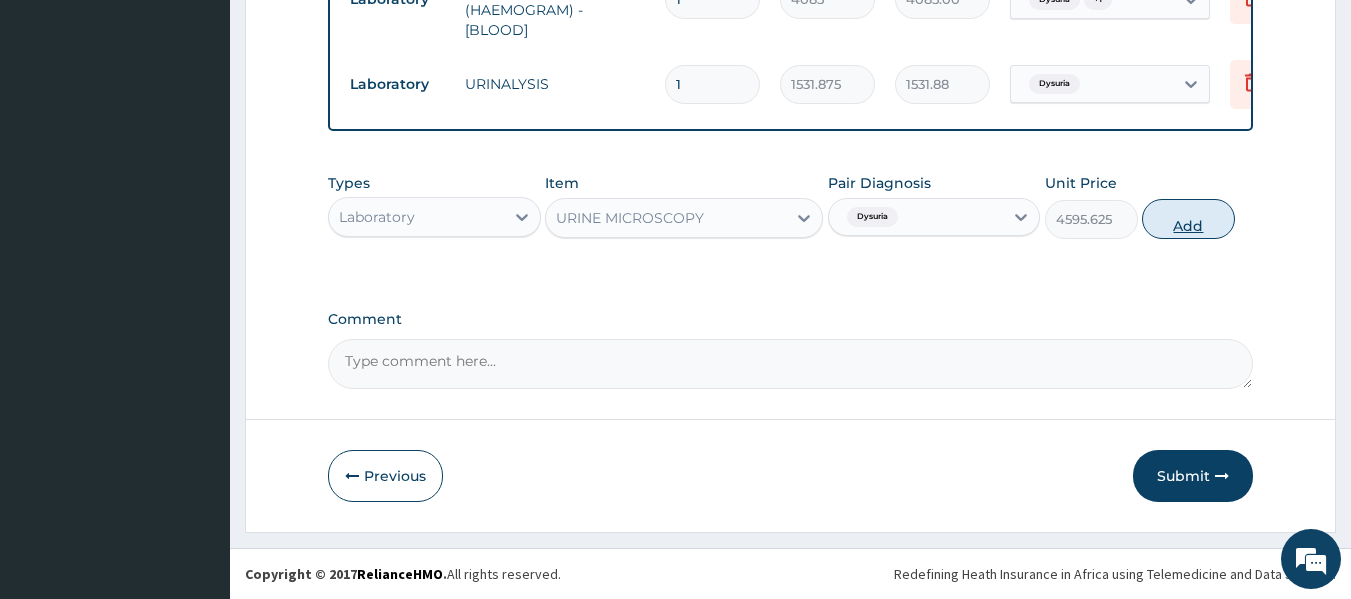 type on "0" 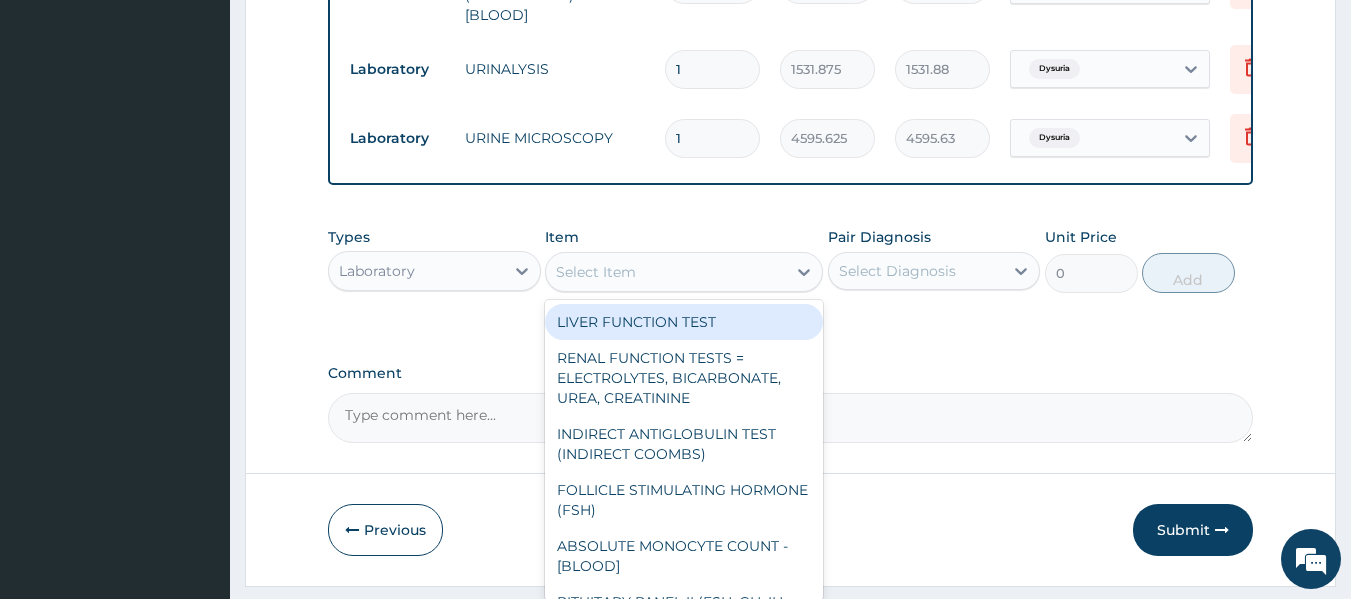 click on "Select Item" at bounding box center [666, 272] 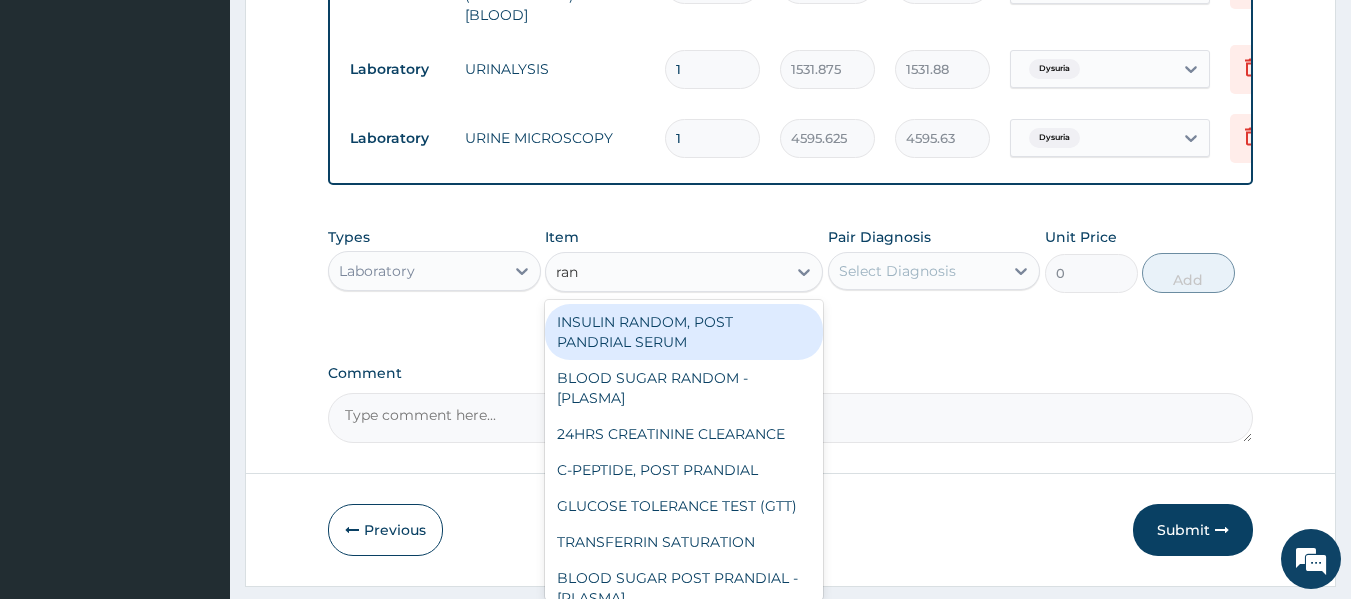 type on "rand" 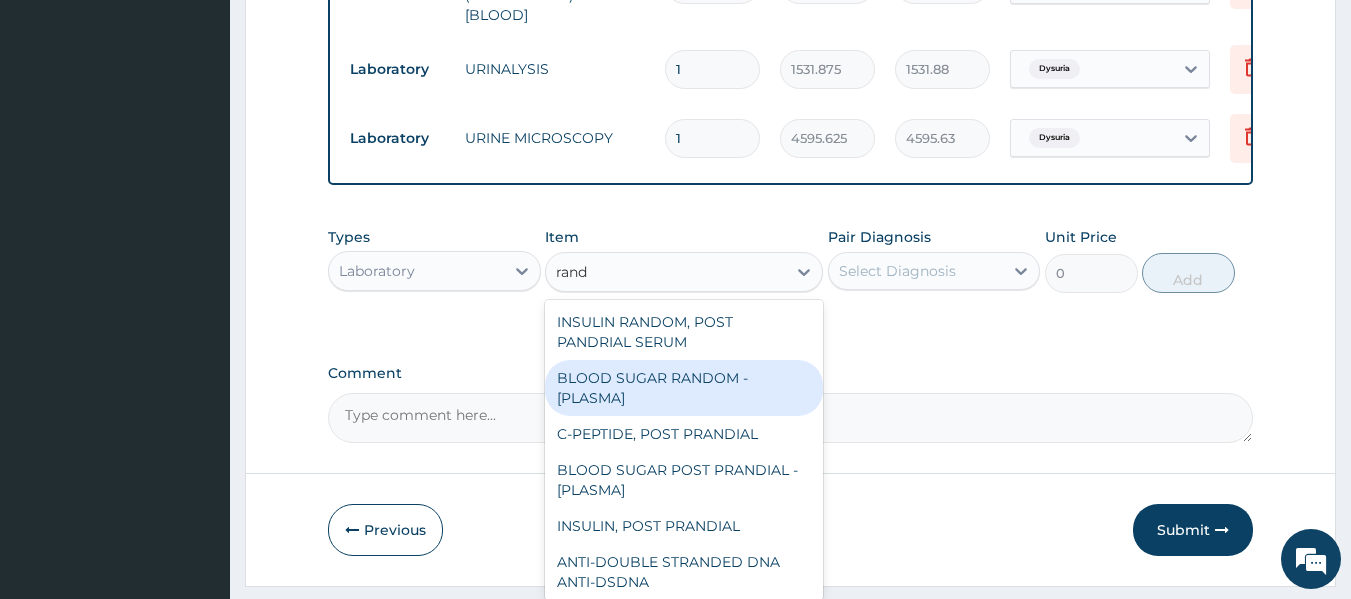 click on "BLOOD SUGAR RANDOM - [PLASMA]" at bounding box center (684, 388) 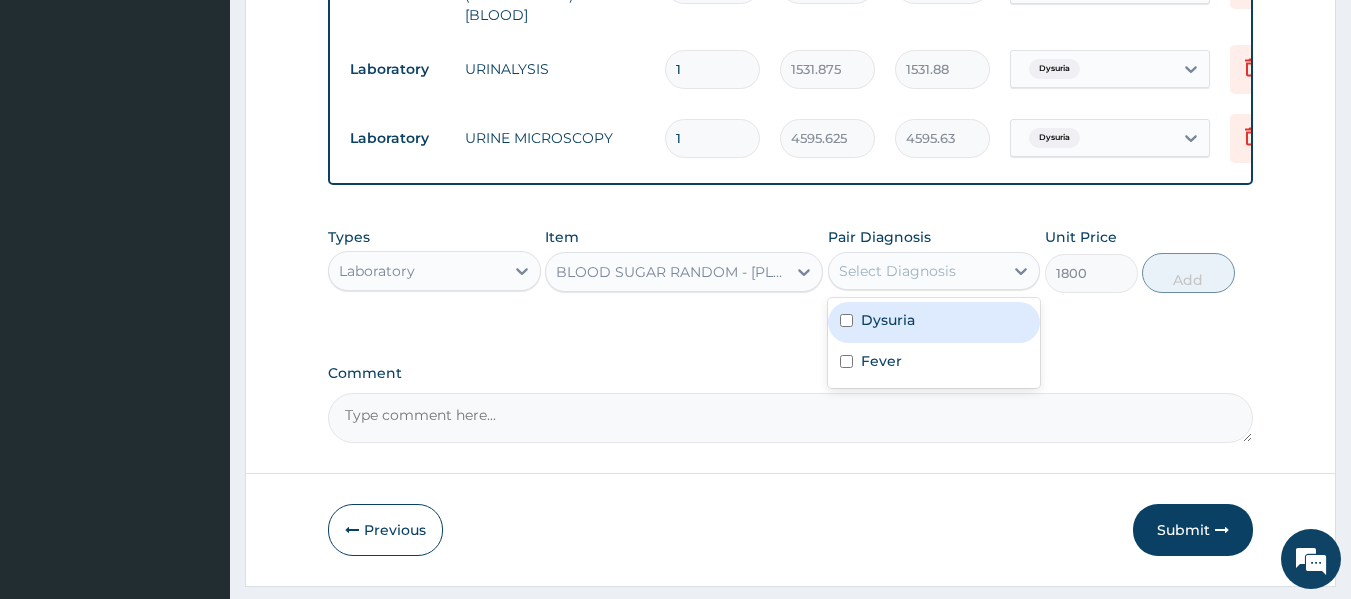 click on "Select Diagnosis" at bounding box center (897, 271) 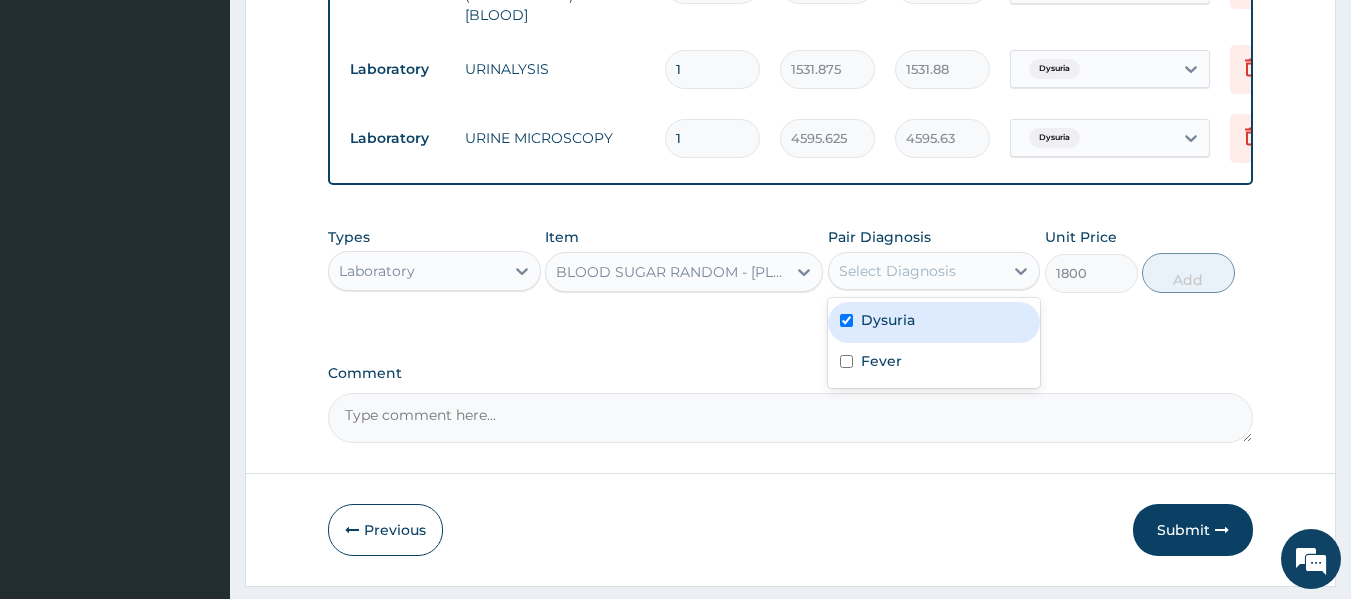 checkbox on "true" 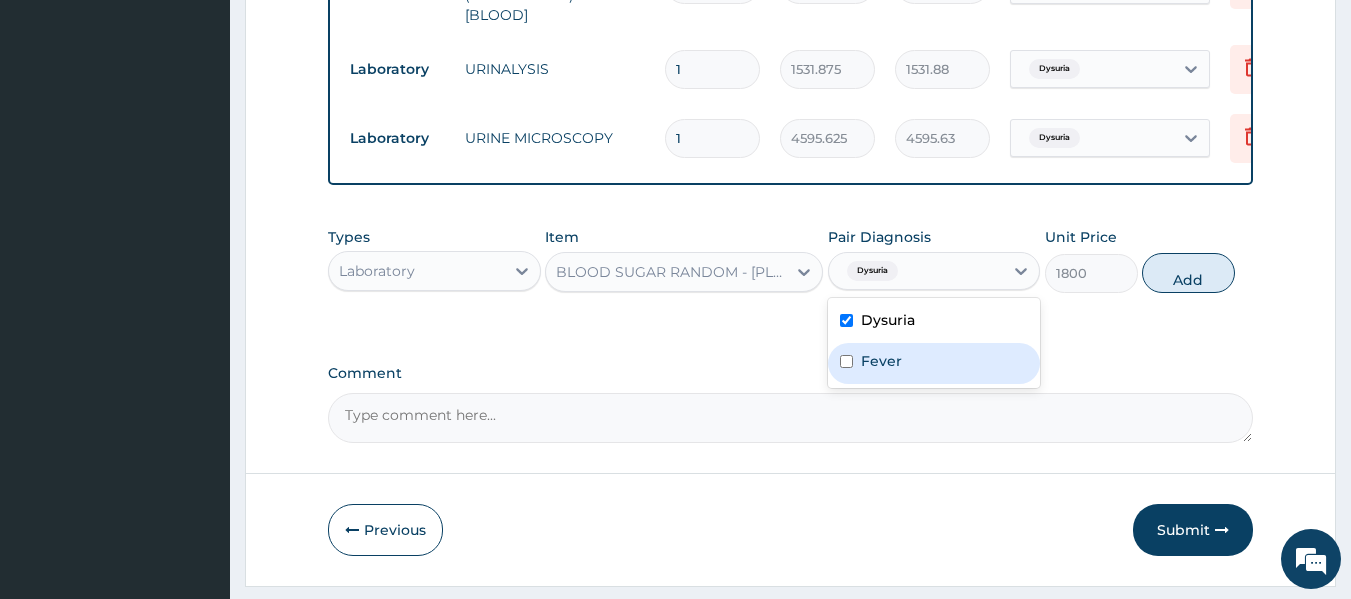 click on "Fever" at bounding box center (934, 363) 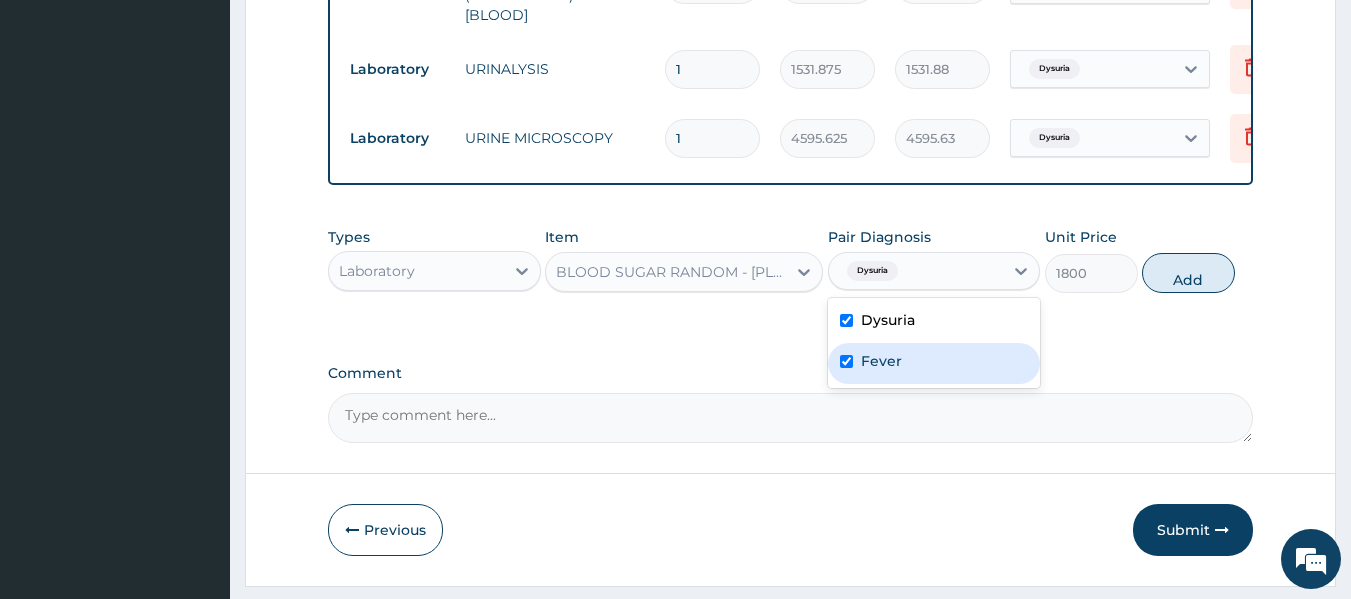 checkbox on "true" 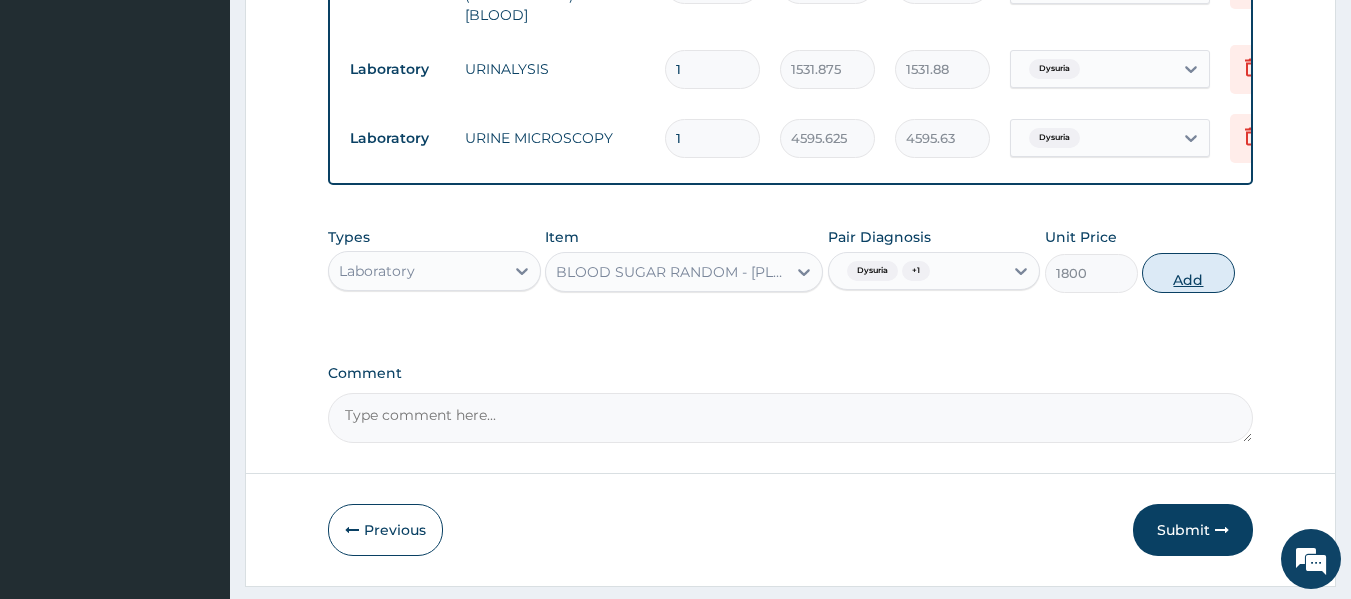 click on "Add" at bounding box center (1188, 273) 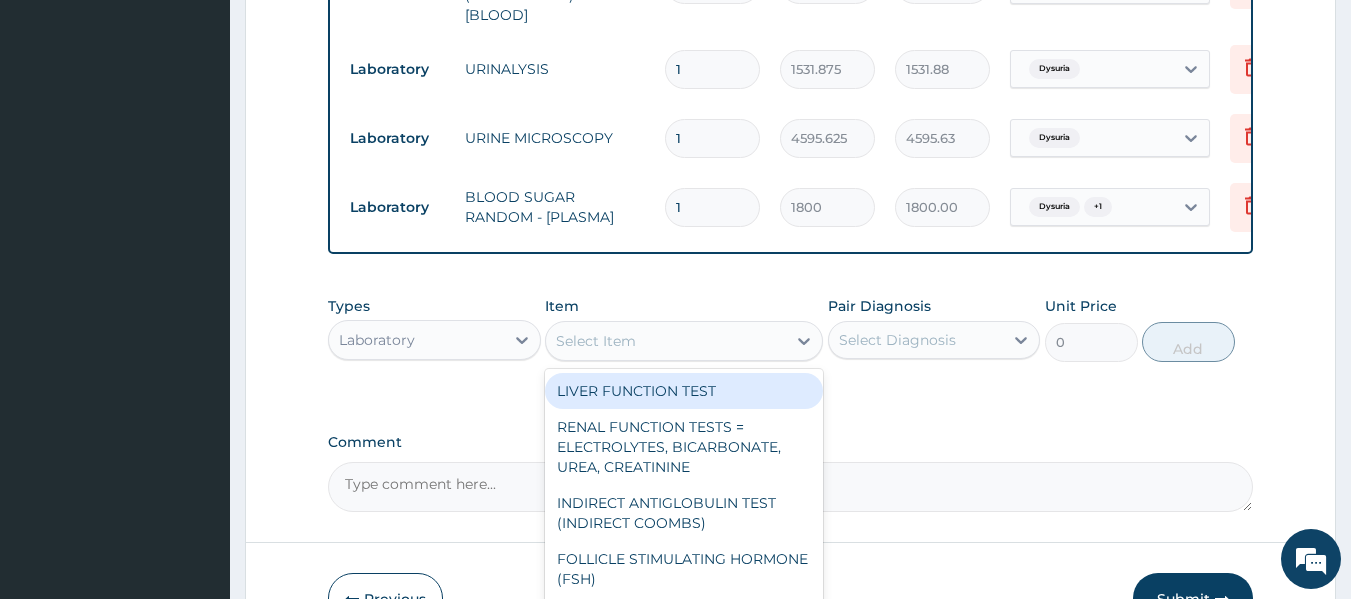 click on "Select Item" at bounding box center [666, 341] 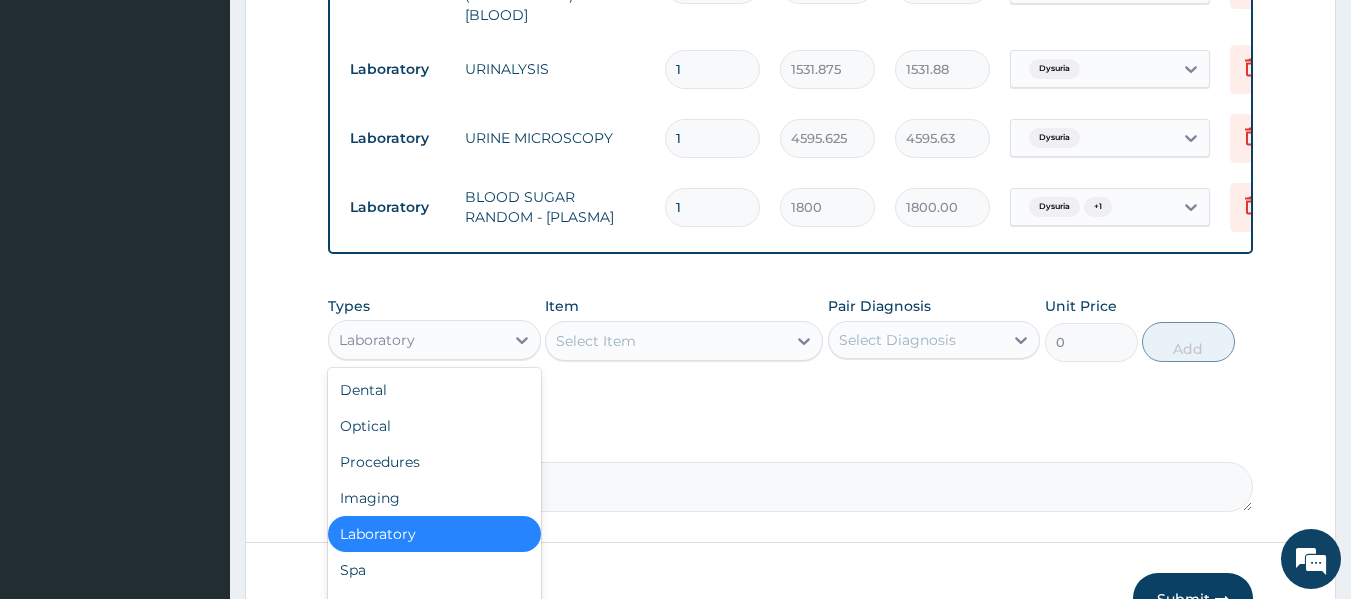 click on "Laboratory" at bounding box center (416, 340) 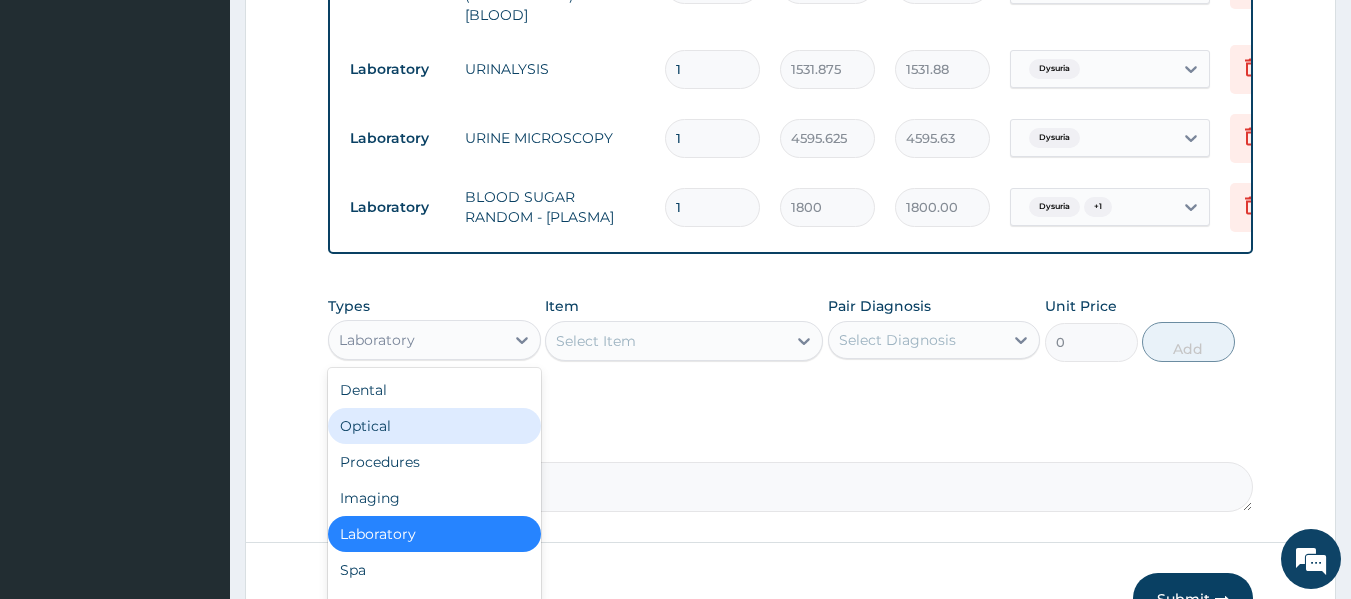 scroll, scrollTop: 1170, scrollLeft: 0, axis: vertical 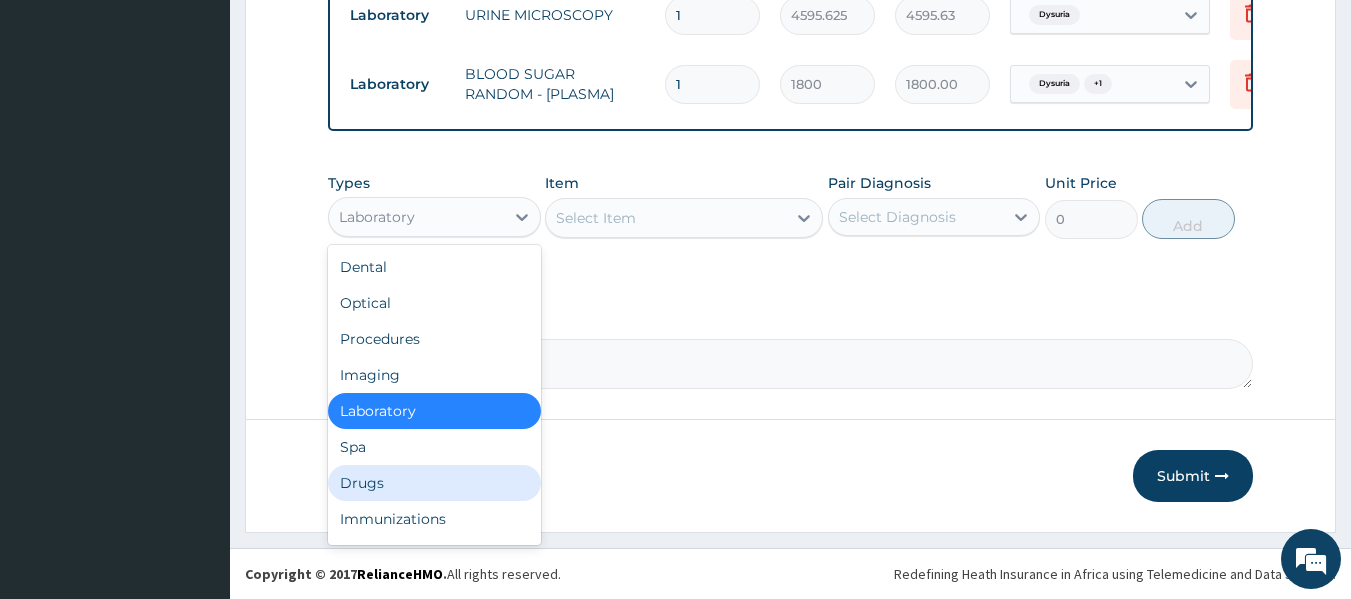 click on "Drugs" at bounding box center (434, 483) 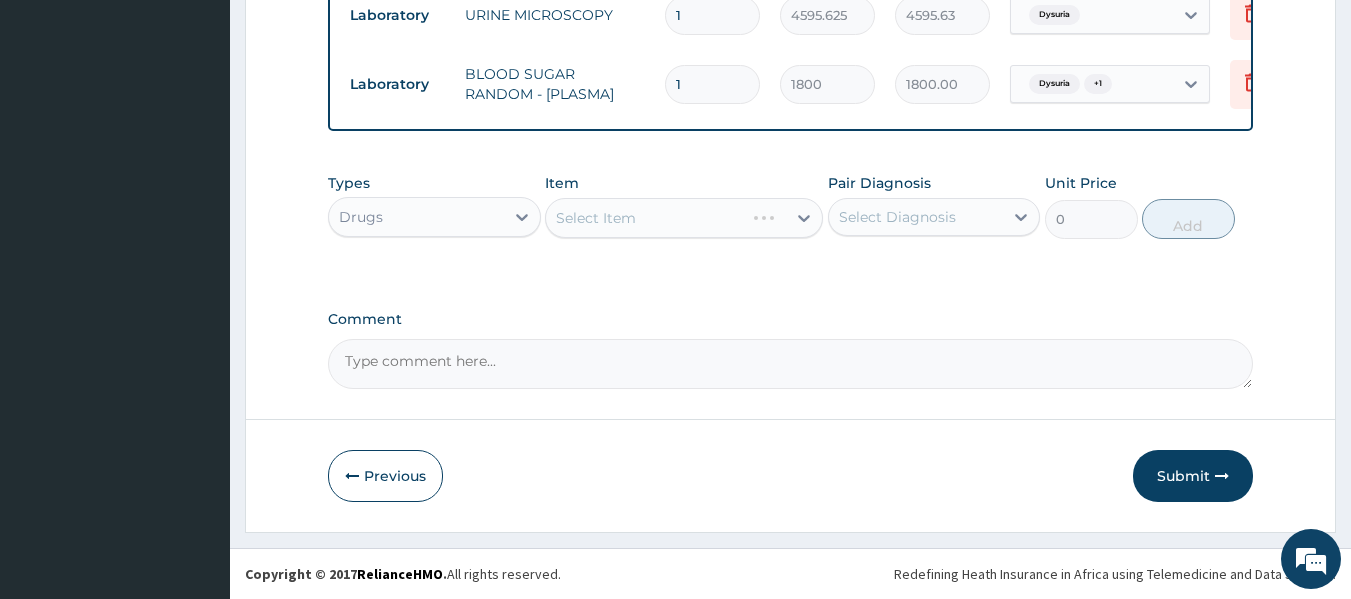 click on "Select Item" at bounding box center (684, 218) 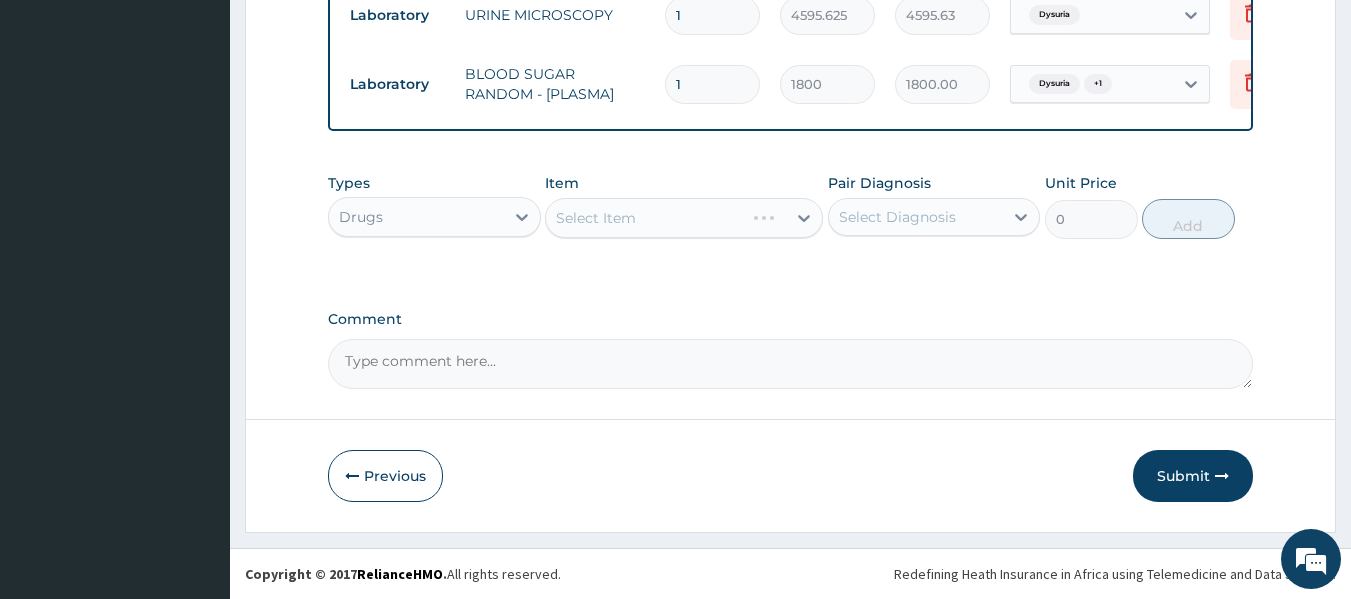 click on "Select Item" at bounding box center (684, 218) 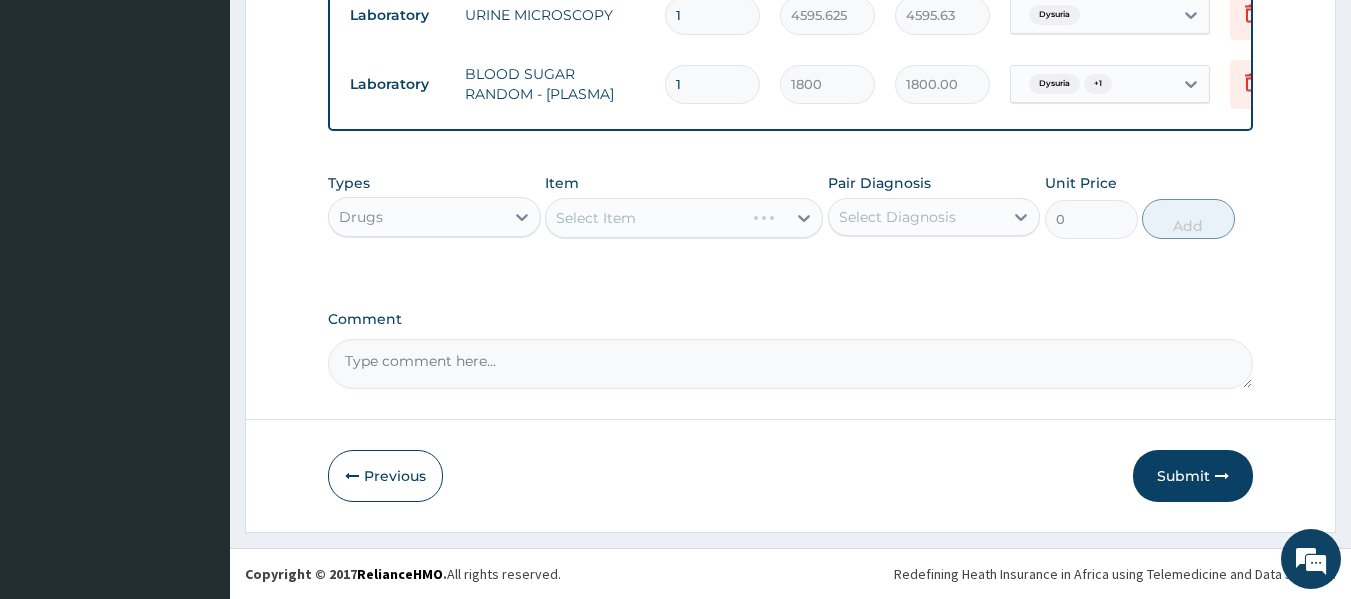 click on "Select Item" at bounding box center [684, 218] 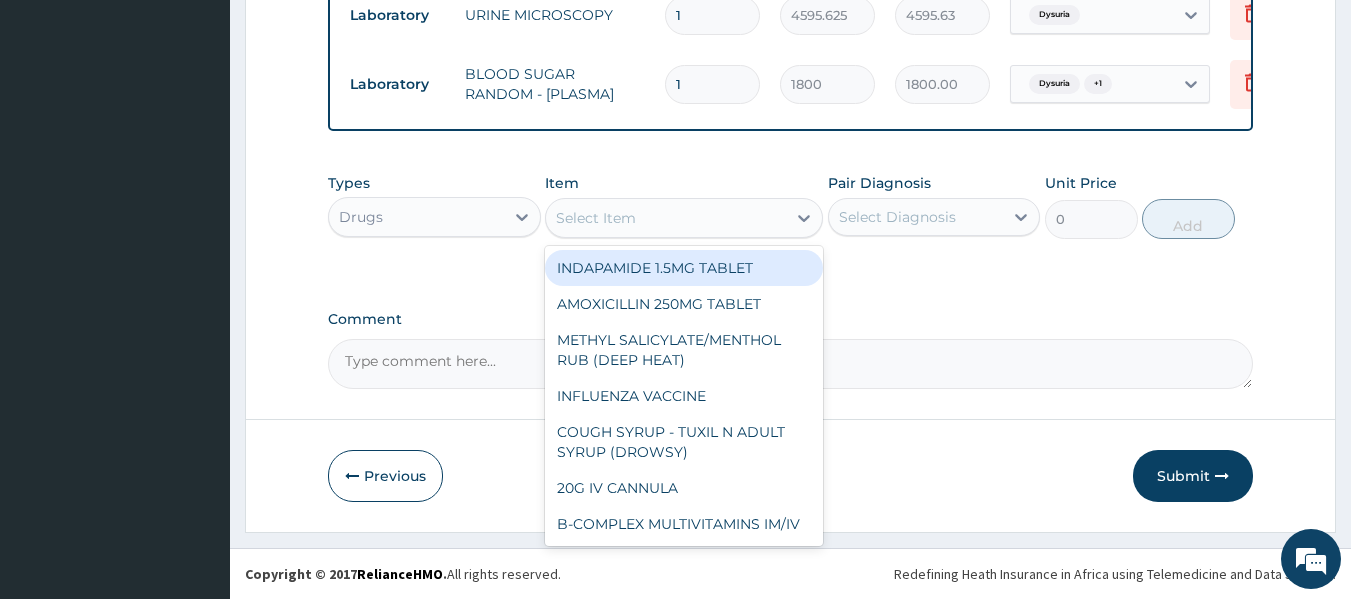 click on "Select Item" at bounding box center [666, 218] 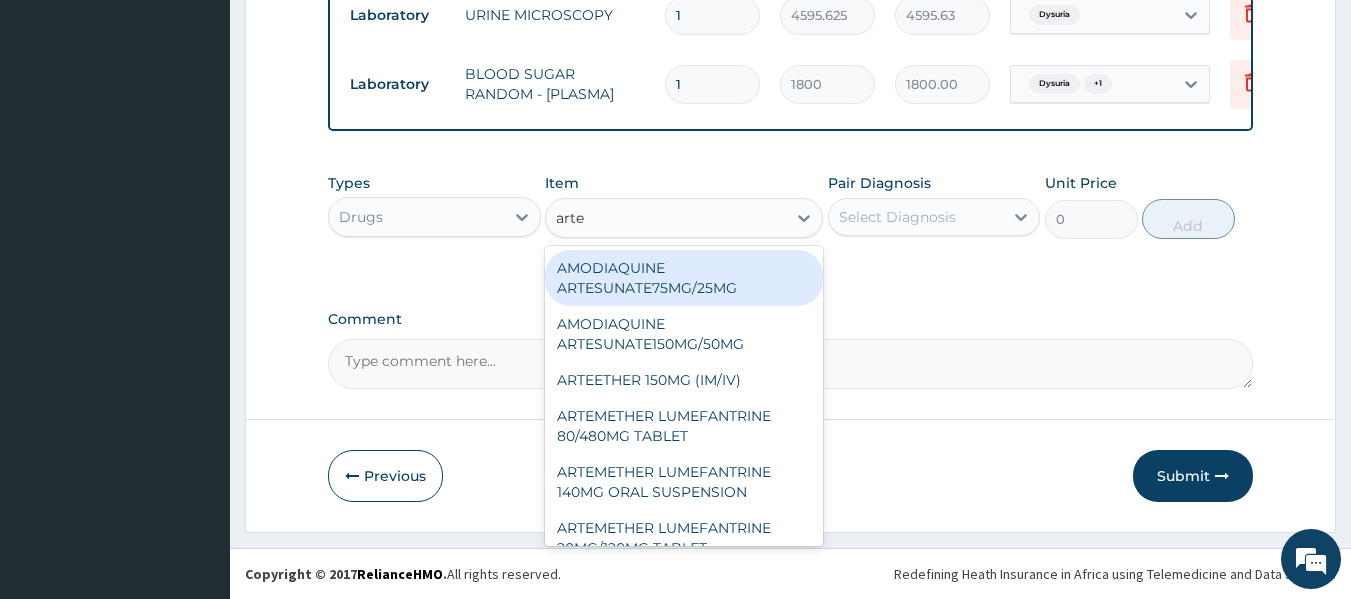 type on "artem" 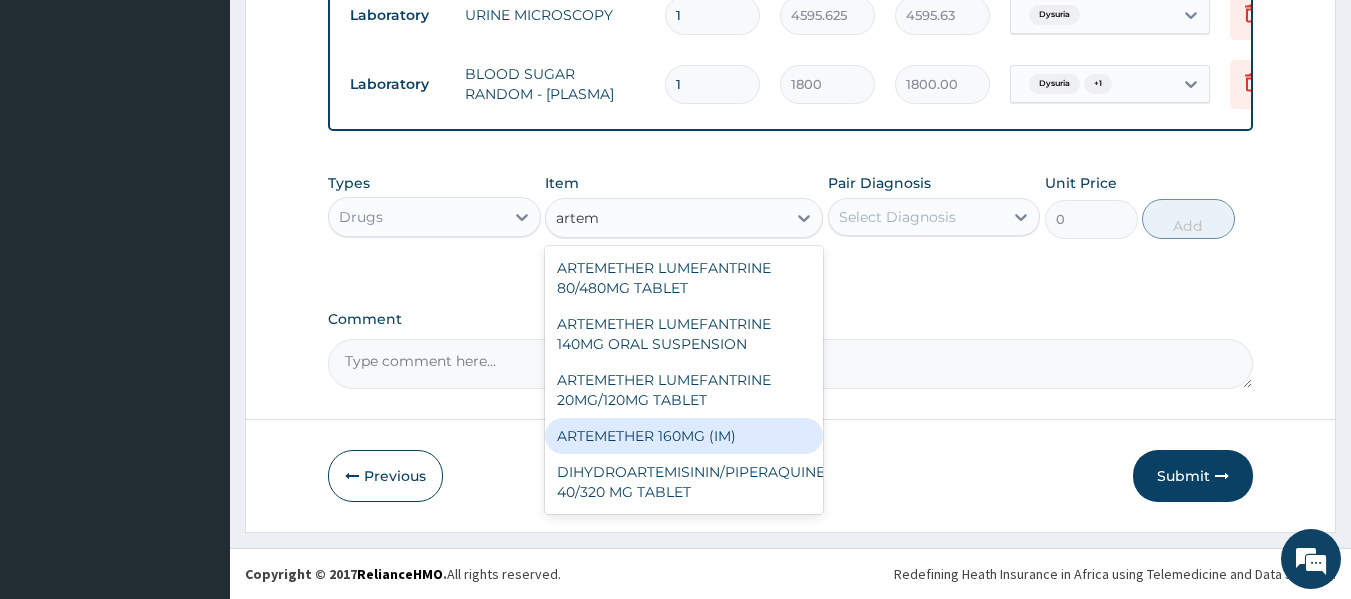 click on "ARTEMETHER 160MG (IM)" at bounding box center (684, 436) 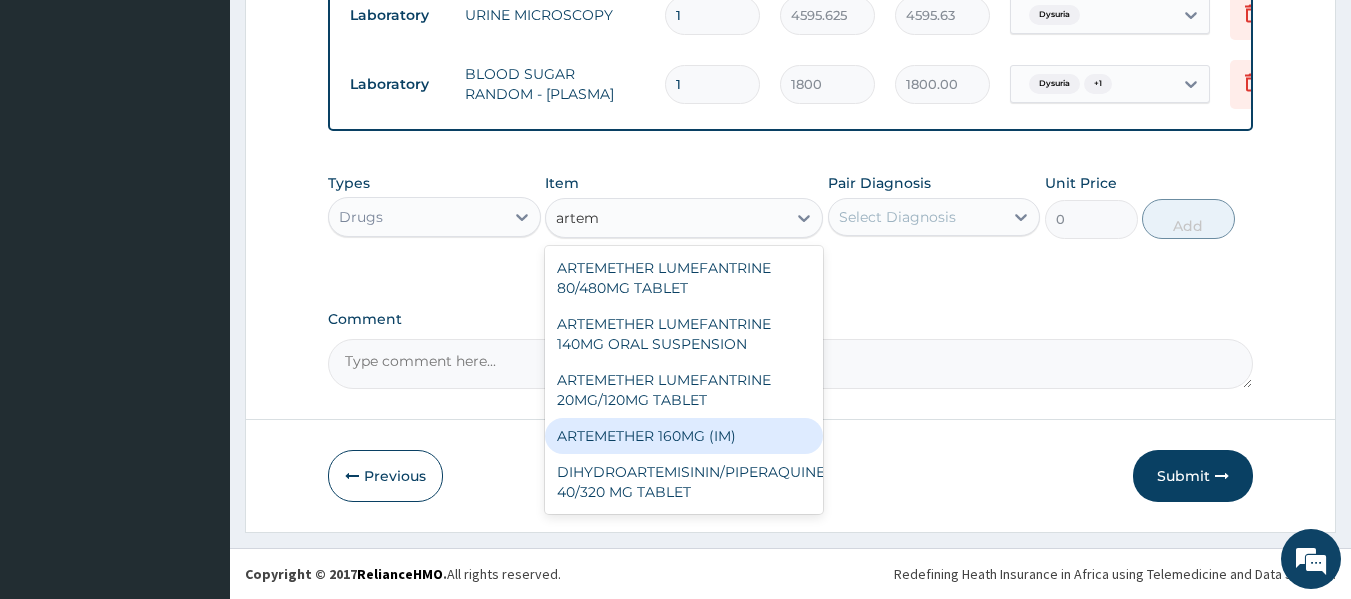 type 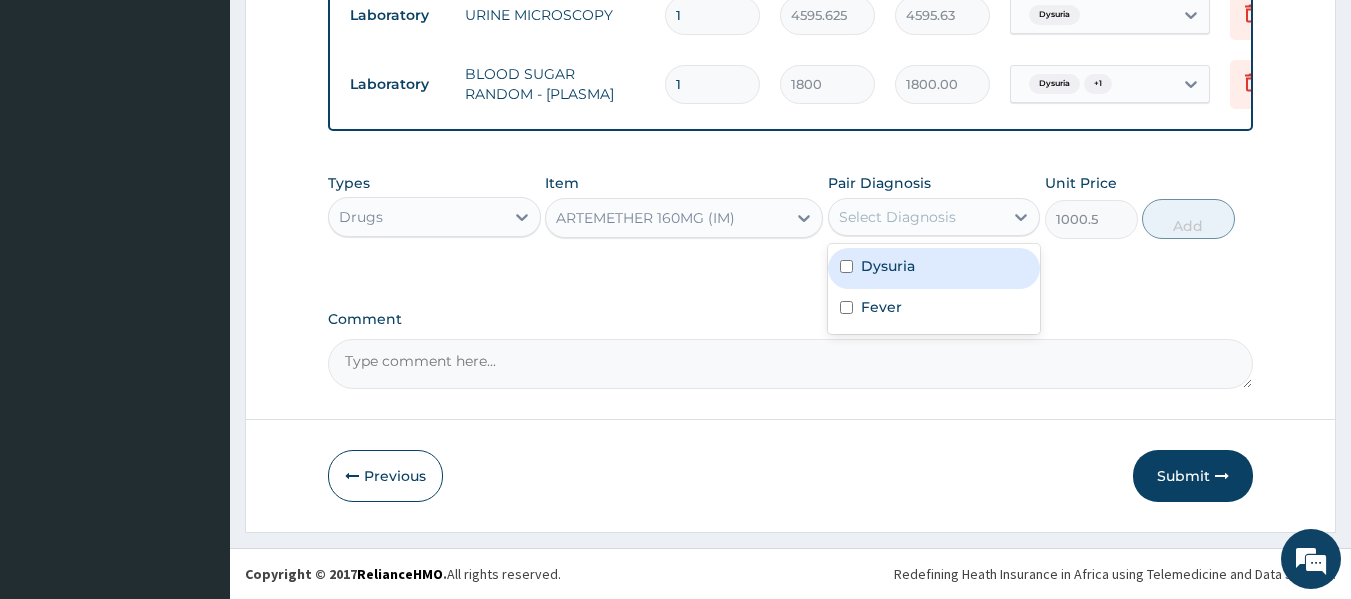 click on "Select Diagnosis" at bounding box center (934, 217) 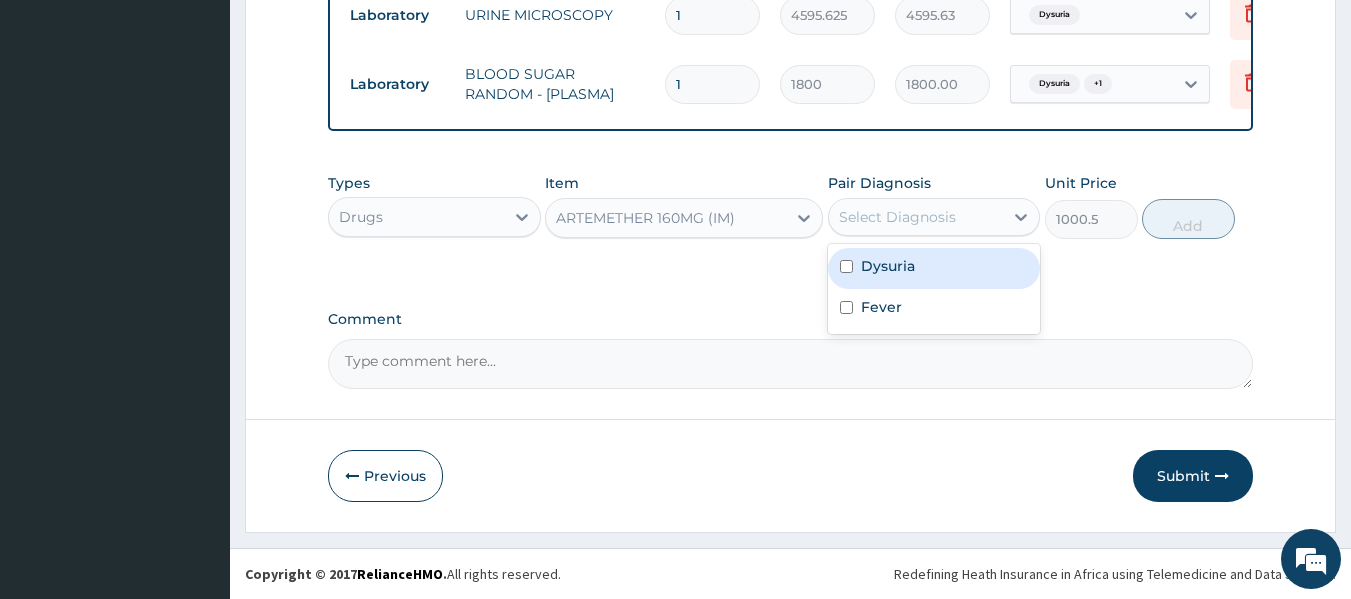 click on "Dysuria" at bounding box center [888, 266] 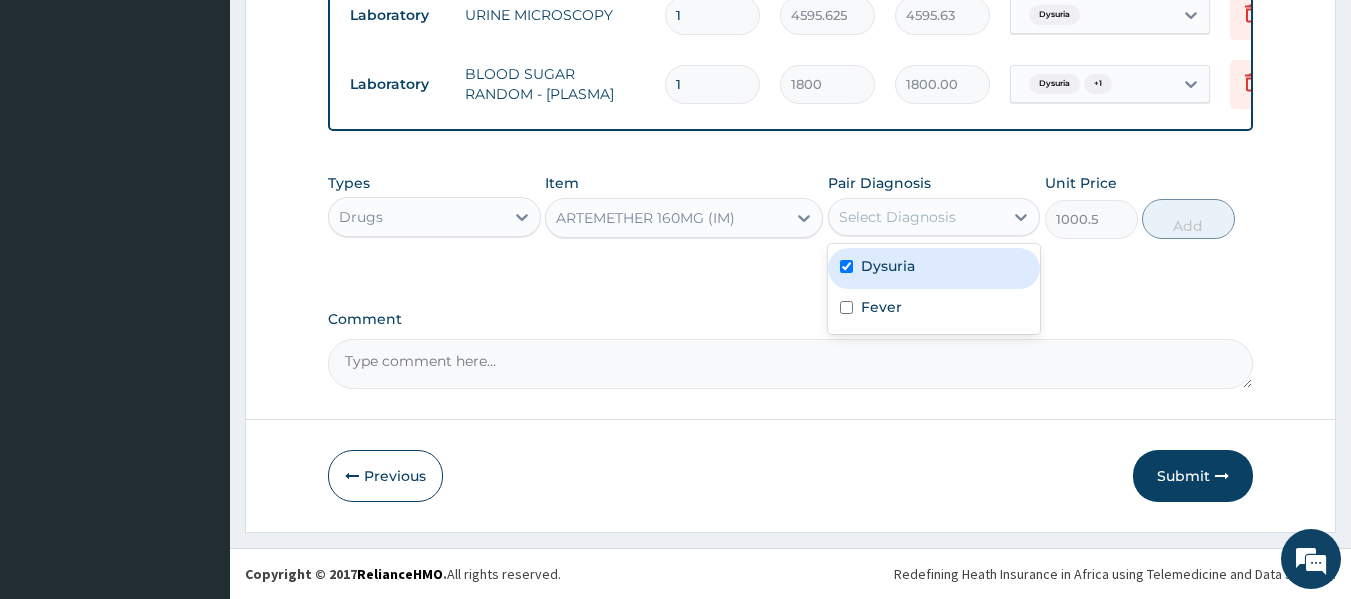 checkbox on "true" 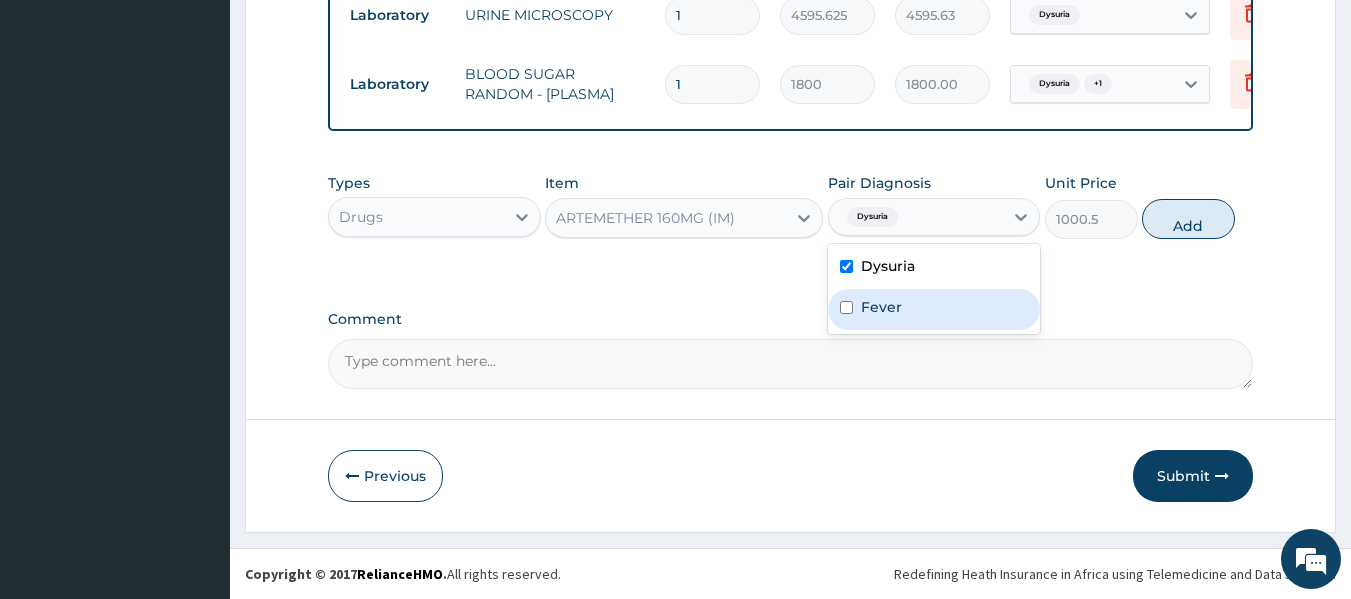 click on "Fever" at bounding box center (934, 309) 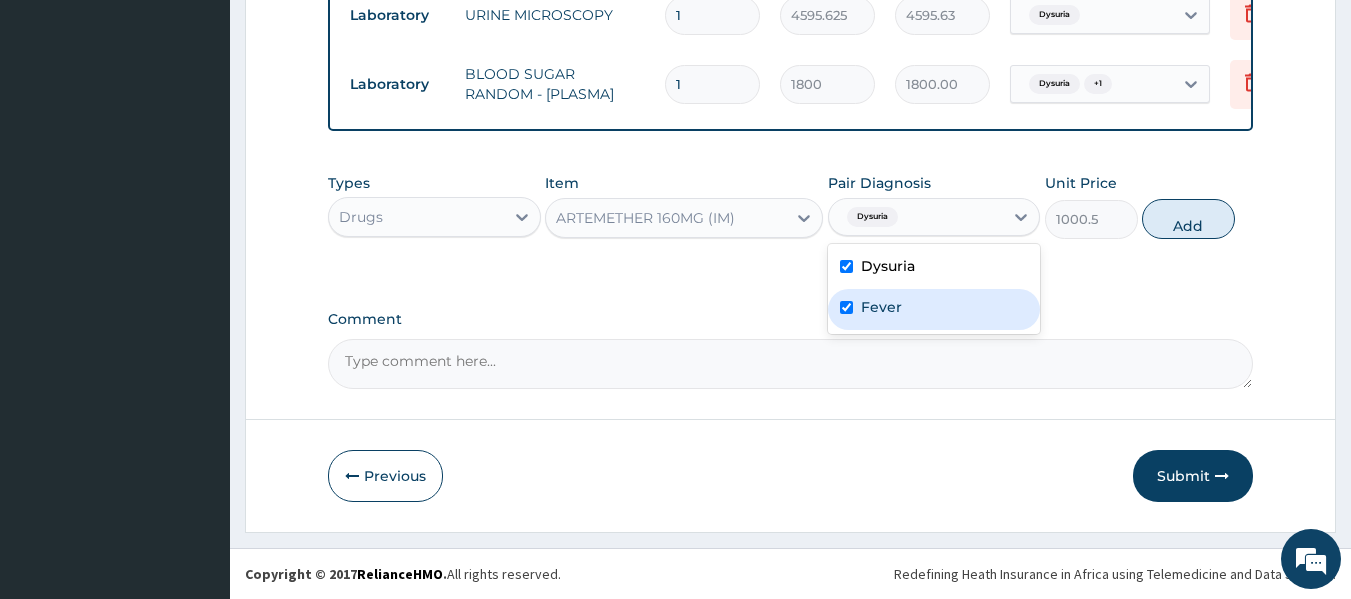 checkbox on "true" 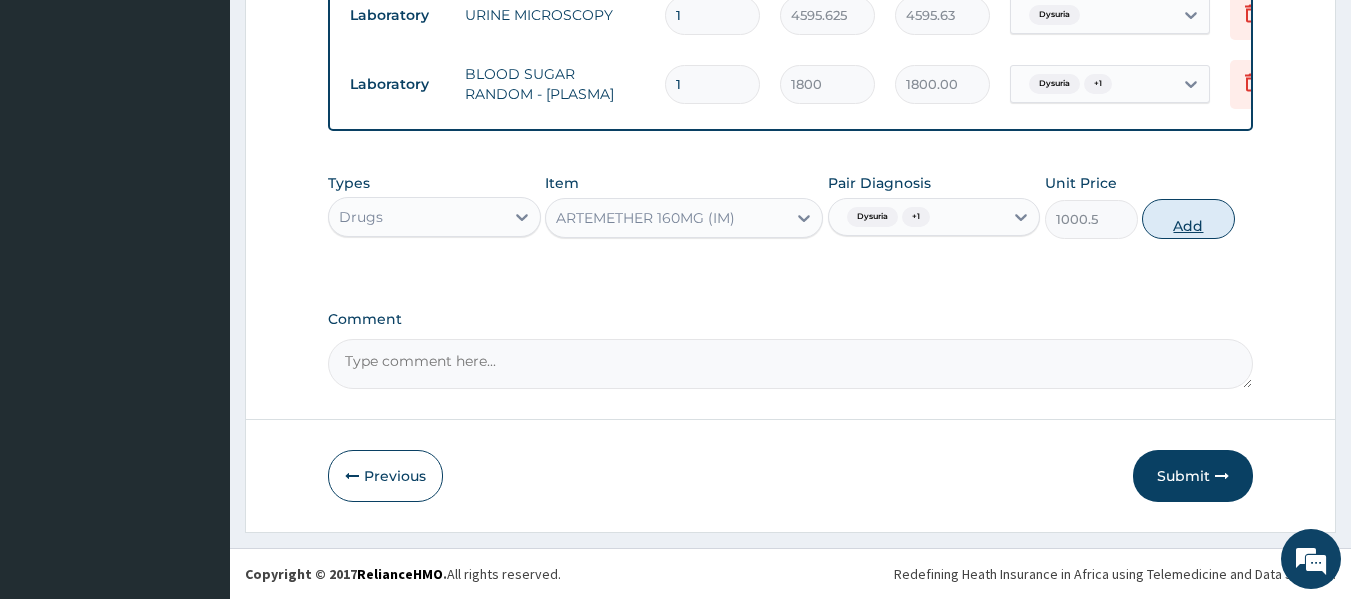 click on "Add" at bounding box center [1188, 219] 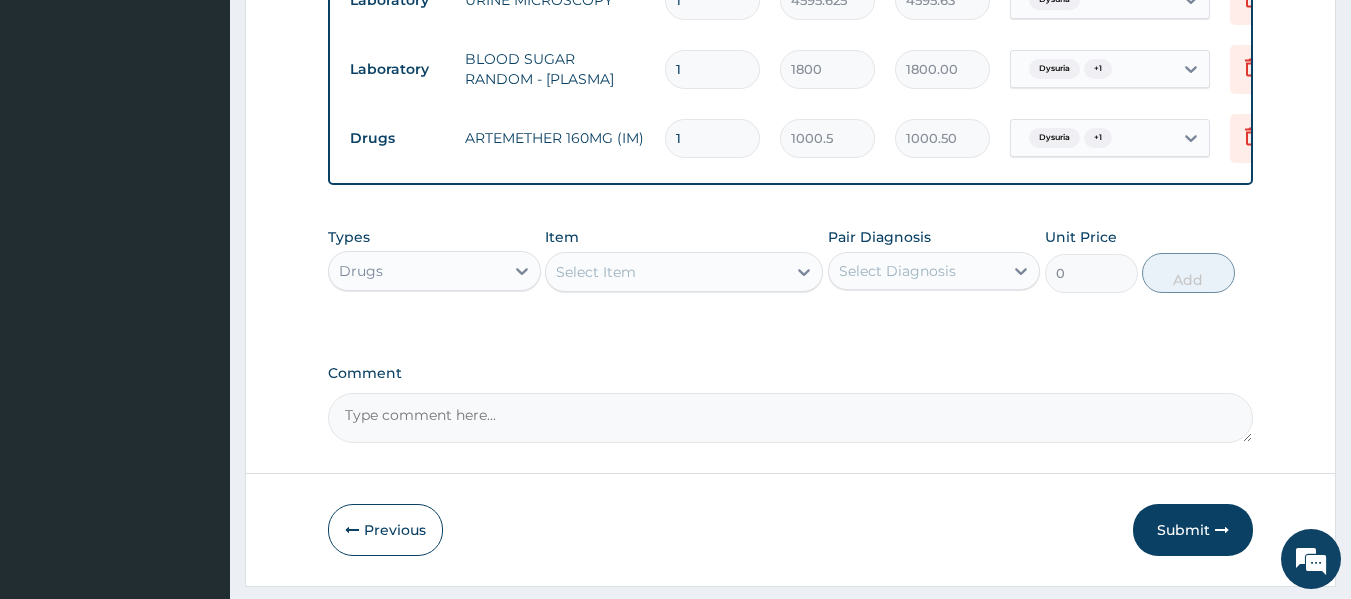 click on "Types Drugs Item Select Item Pair Diagnosis Select Diagnosis Unit Price 0 Add" at bounding box center [791, 260] 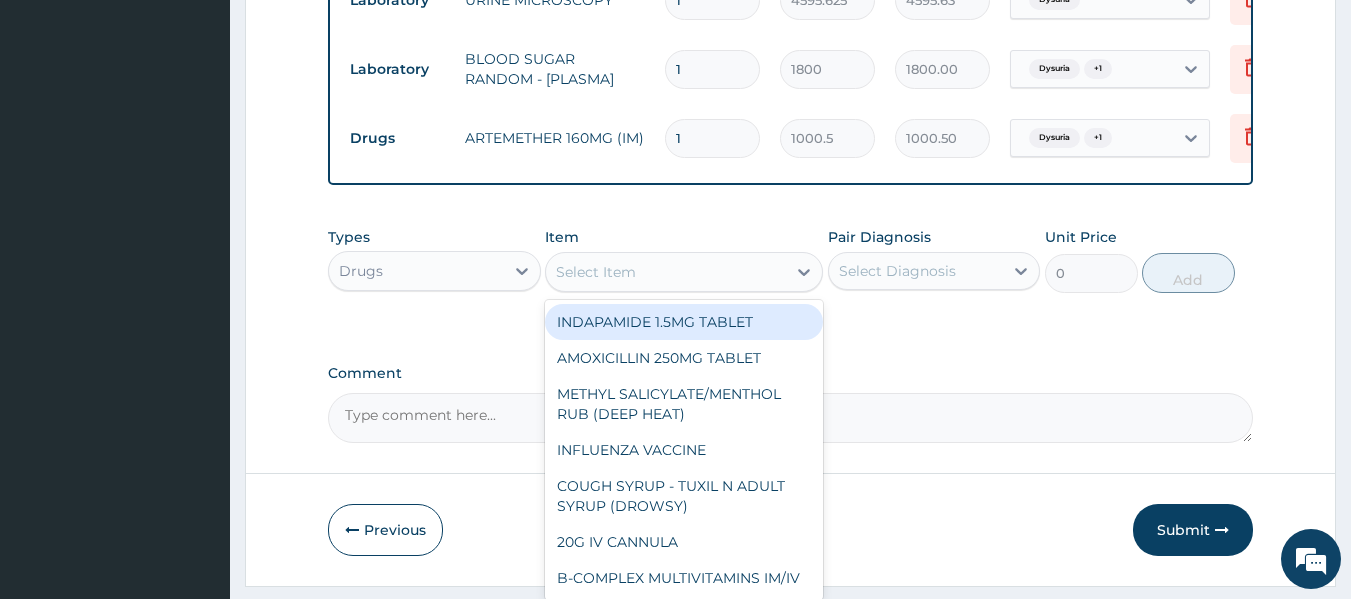 click on "Select Item" at bounding box center (684, 272) 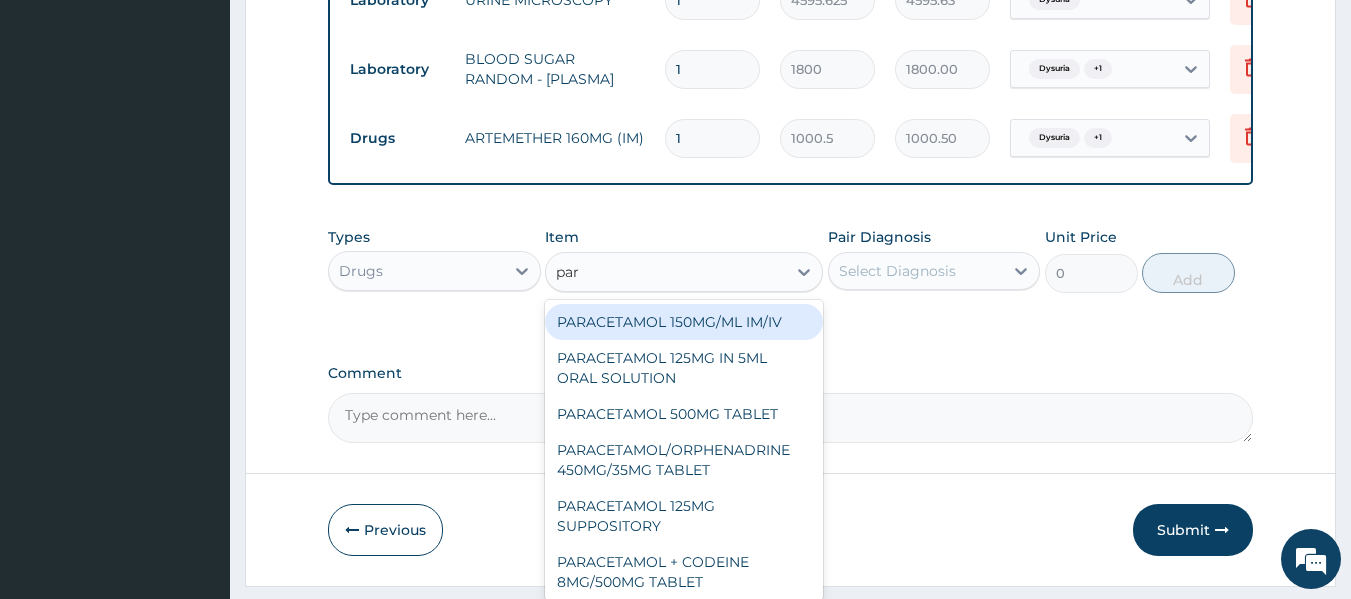 type on "para" 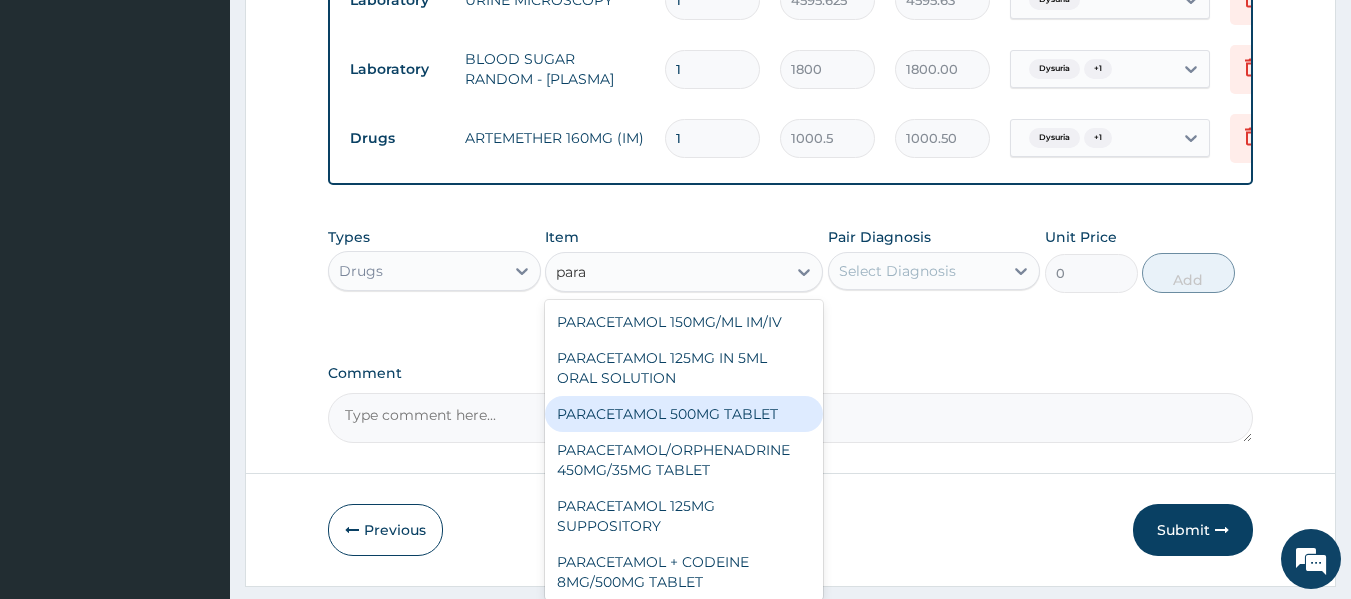 click on "PARACETAMOL 500MG TABLET" at bounding box center (684, 414) 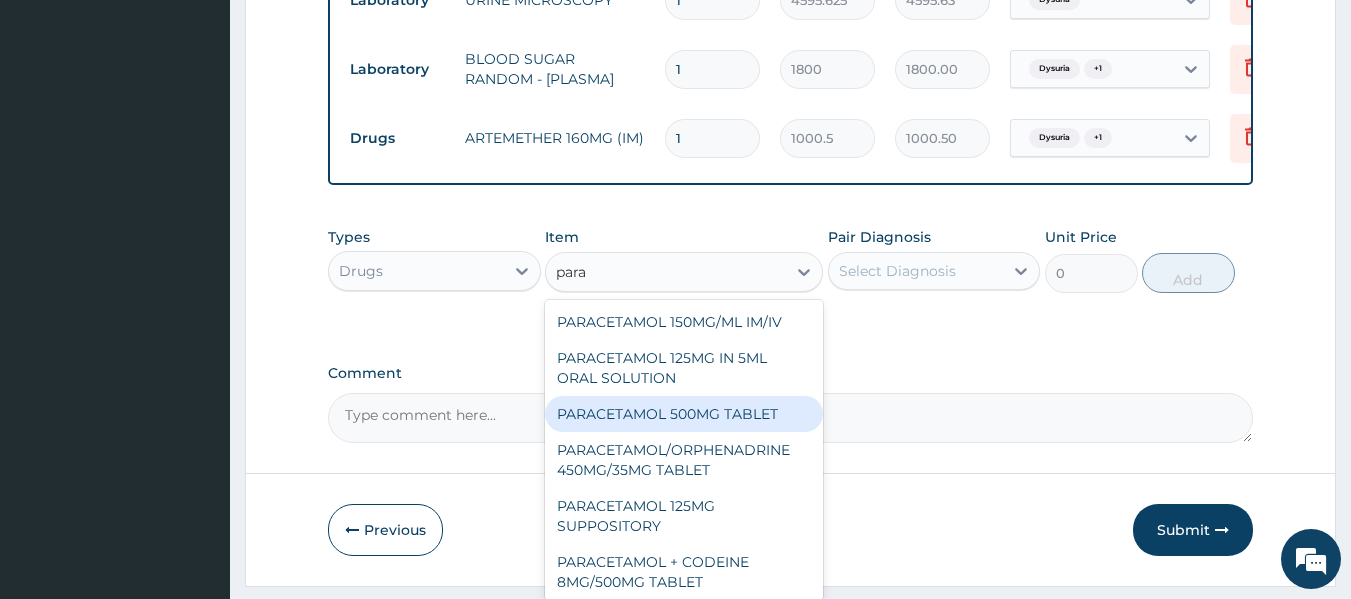 type 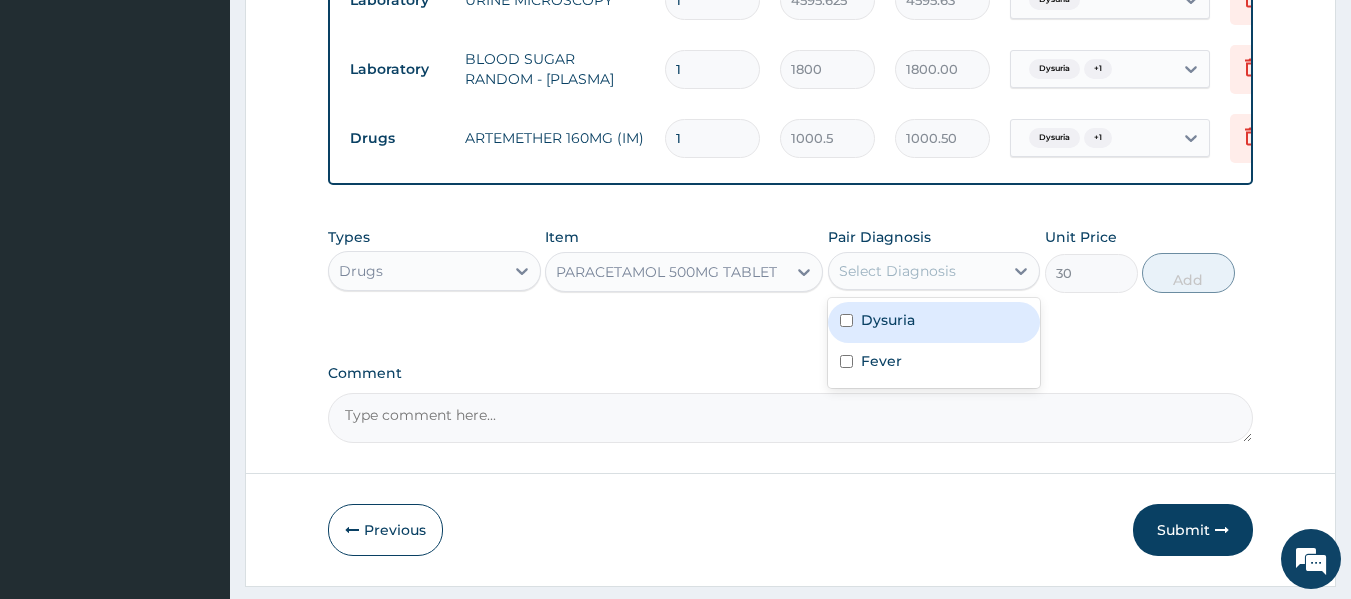 click on "Select Diagnosis" at bounding box center [934, 271] 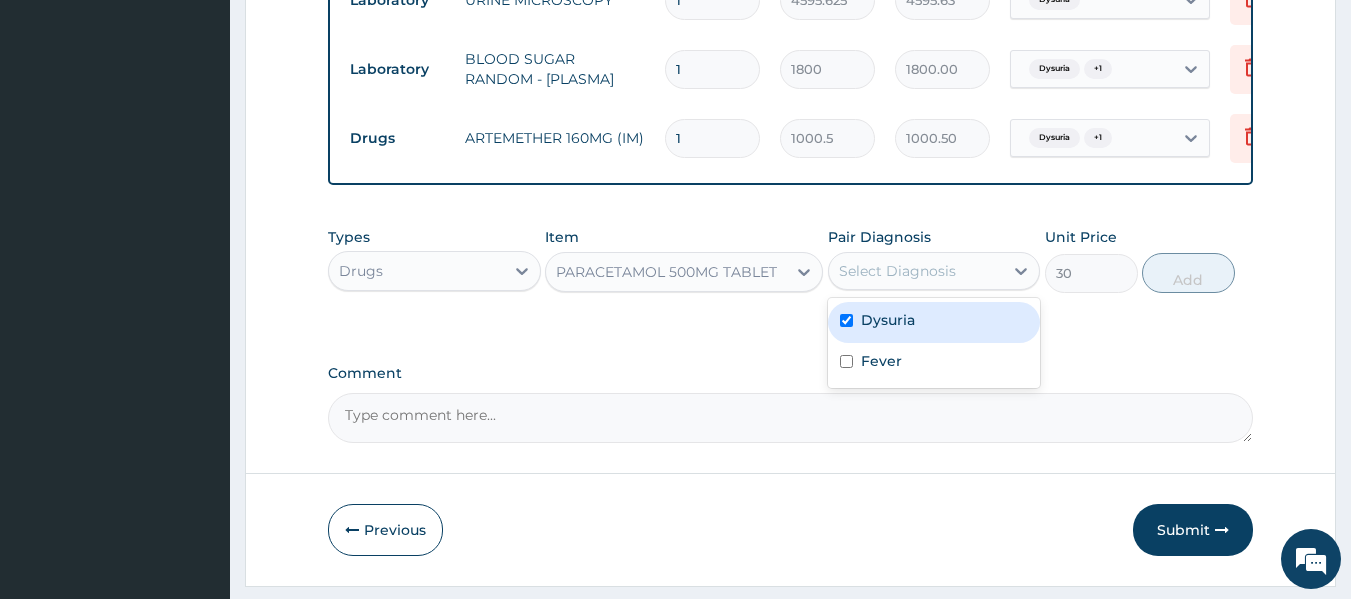 checkbox on "true" 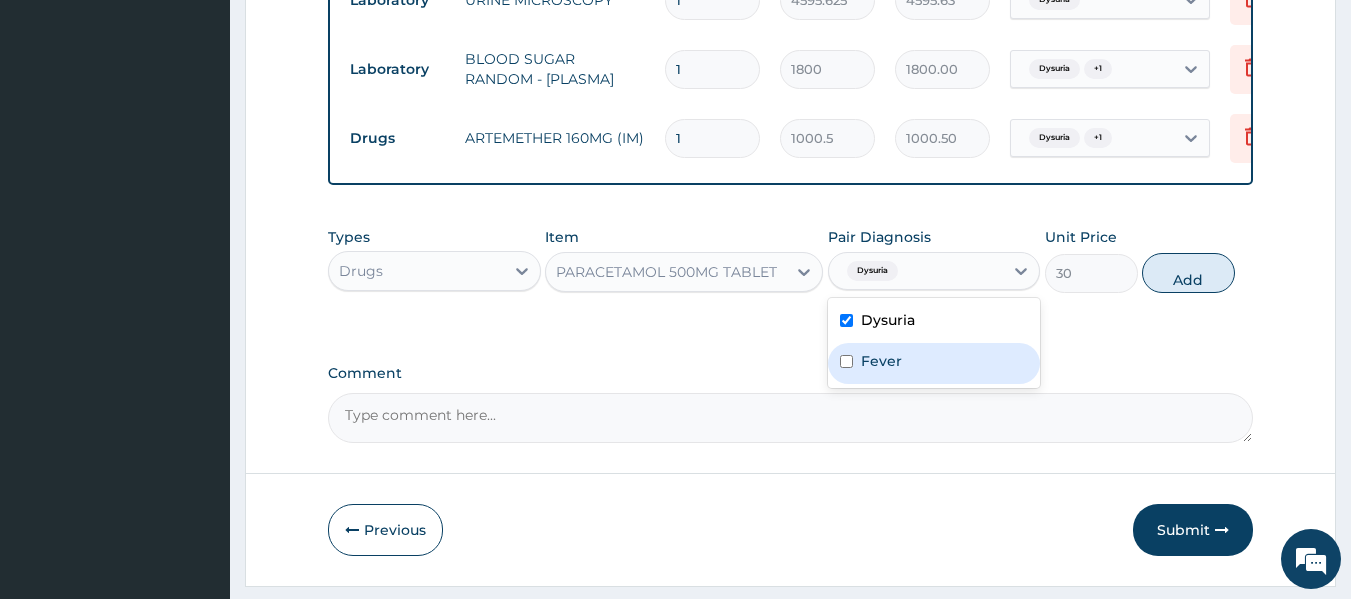 click on "Fever" at bounding box center [881, 361] 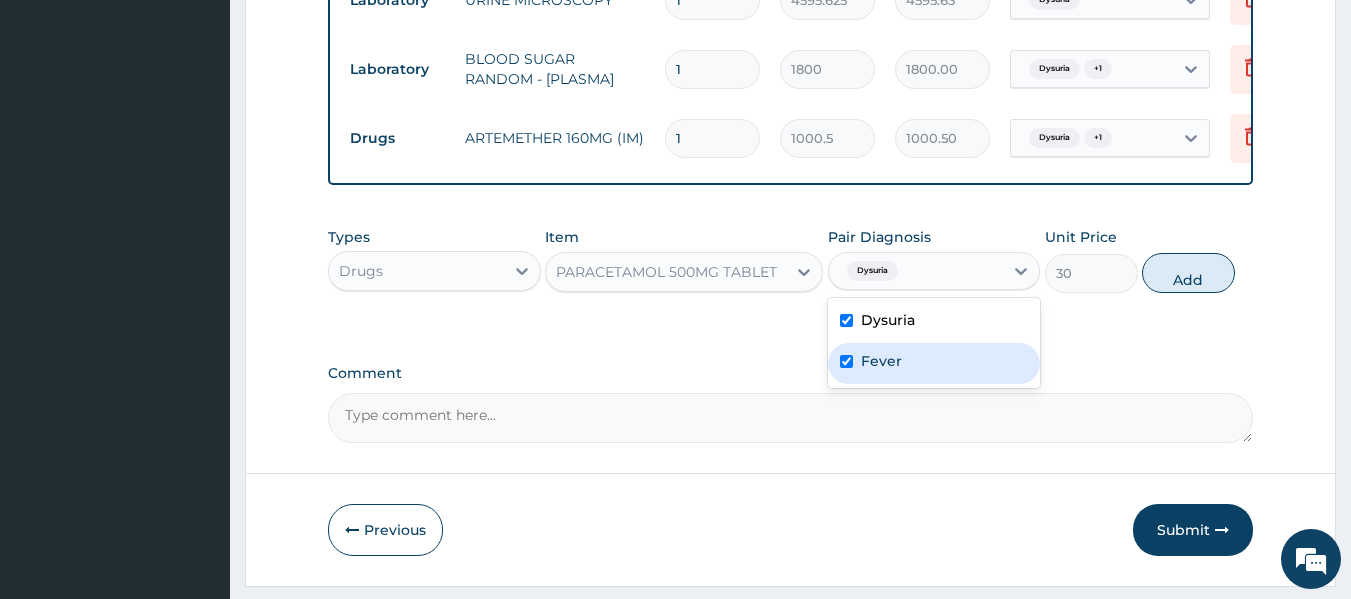checkbox on "true" 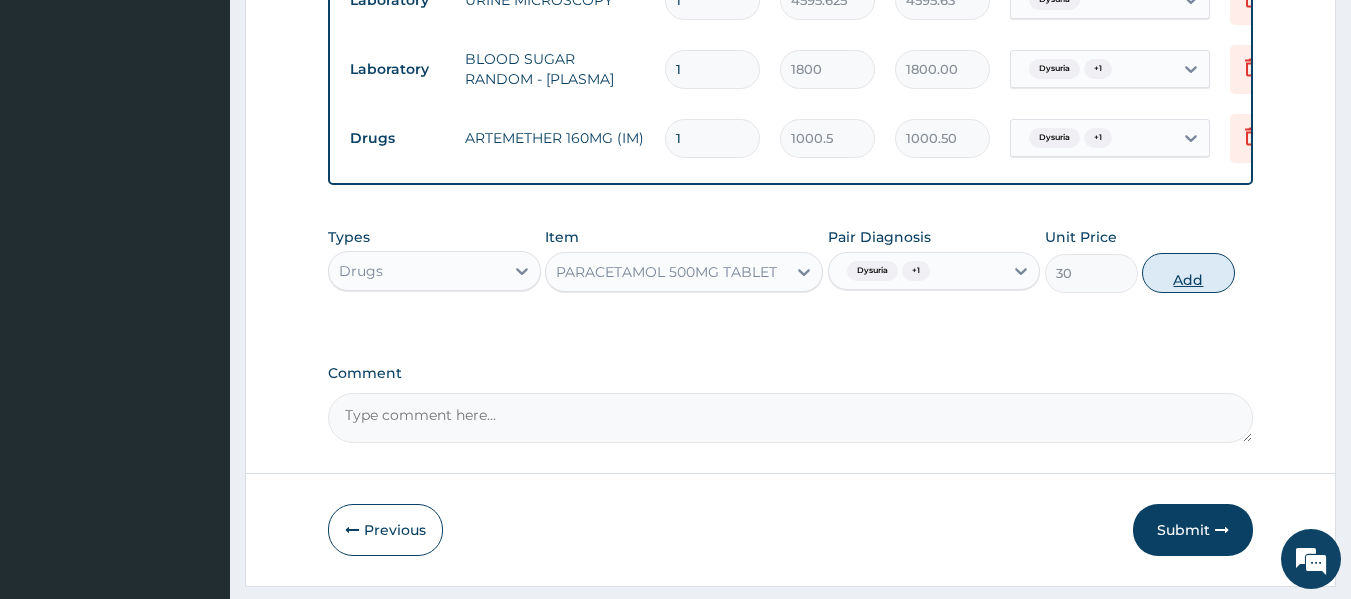 click on "Add" at bounding box center (1188, 273) 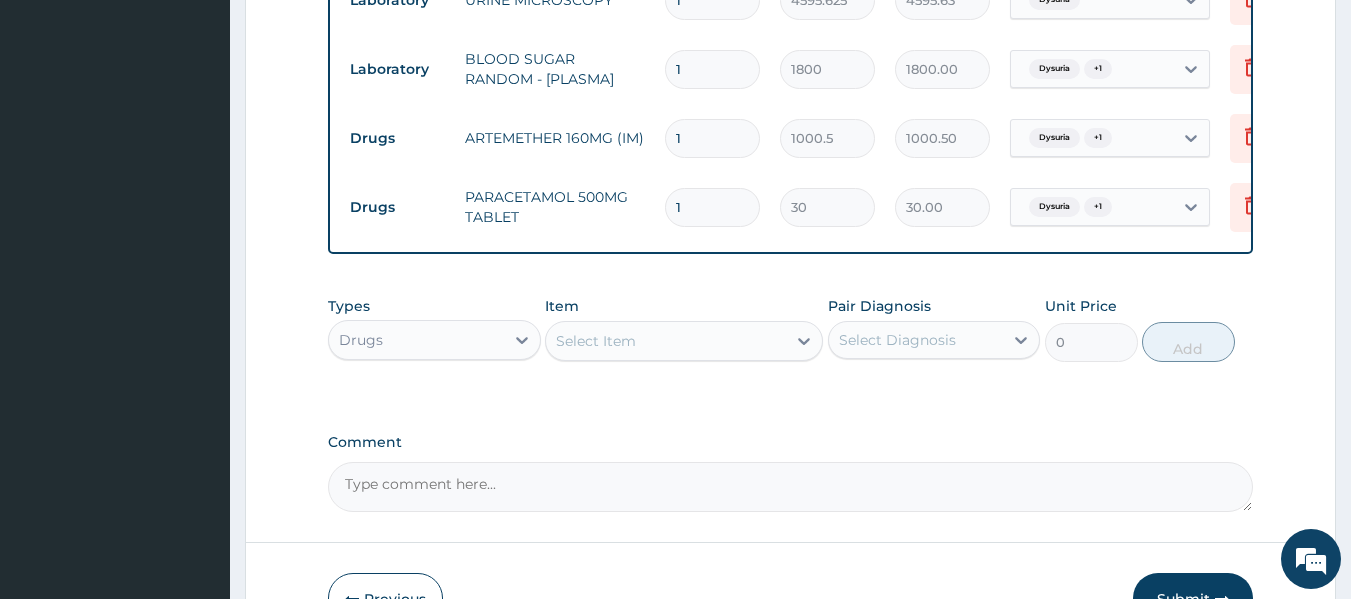 type on "18" 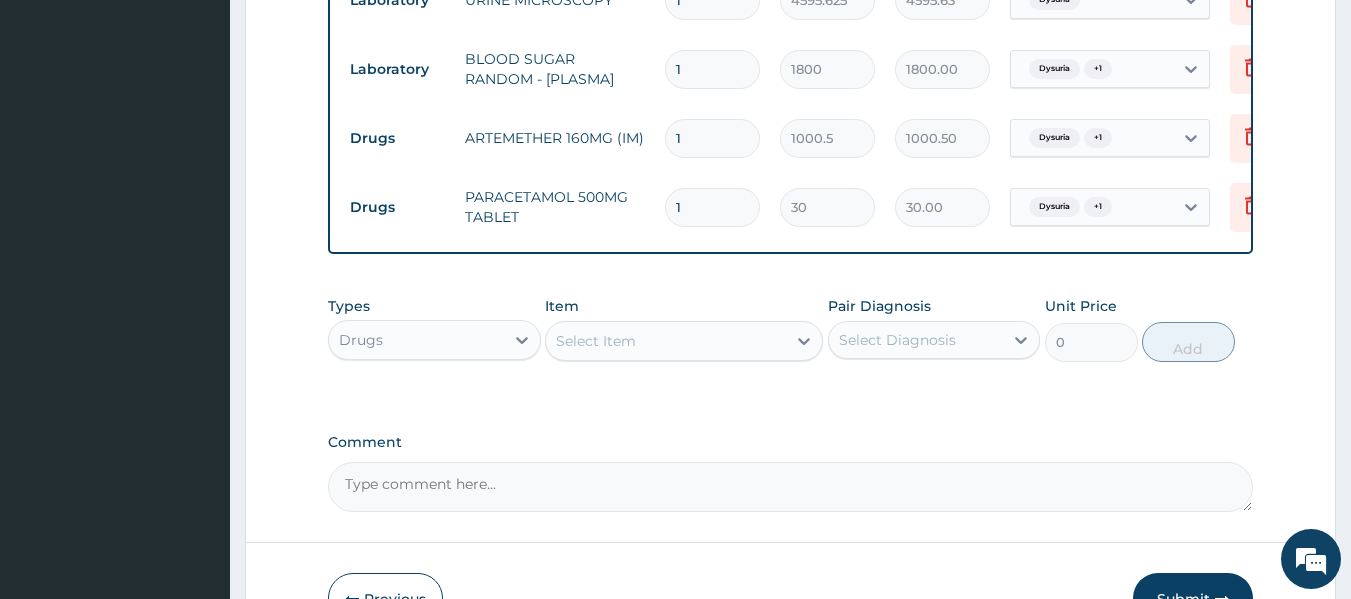 type on "540.00" 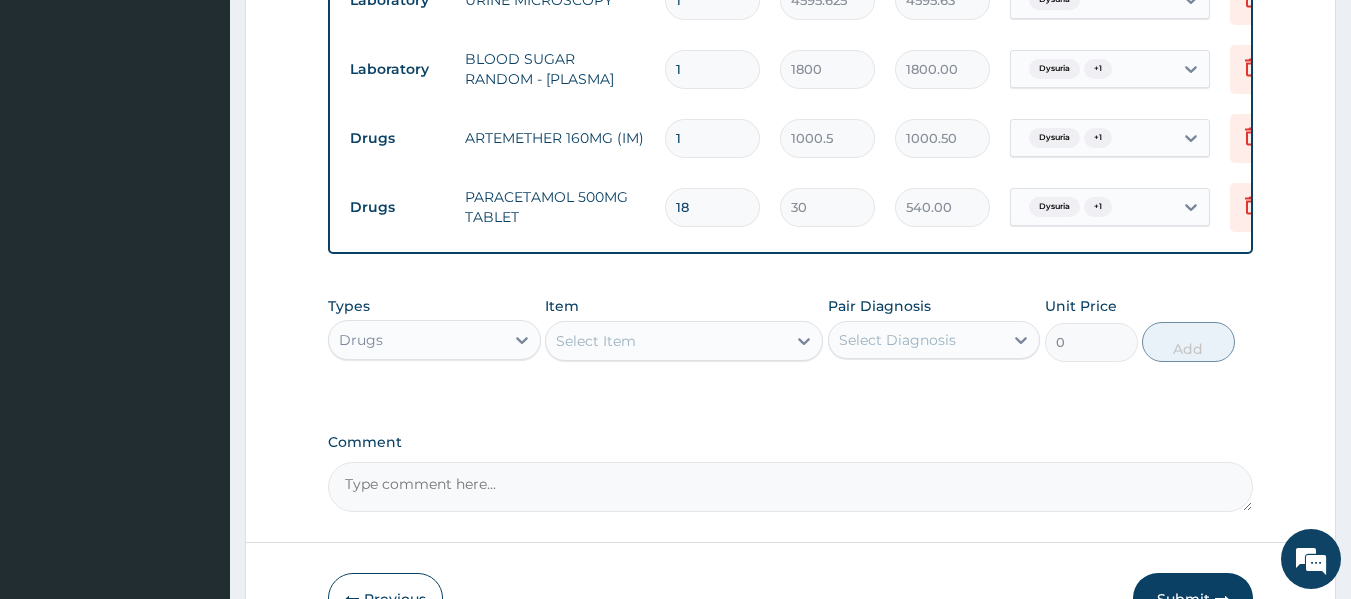 type on "18" 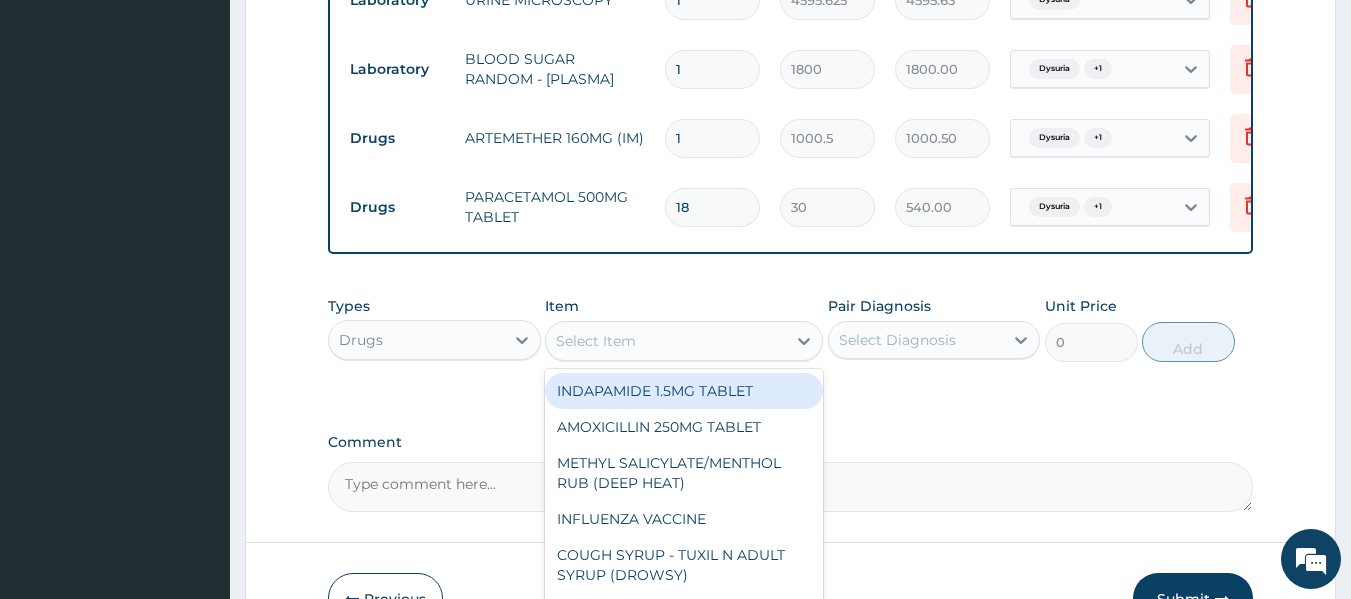 click on "Select Item" at bounding box center [684, 341] 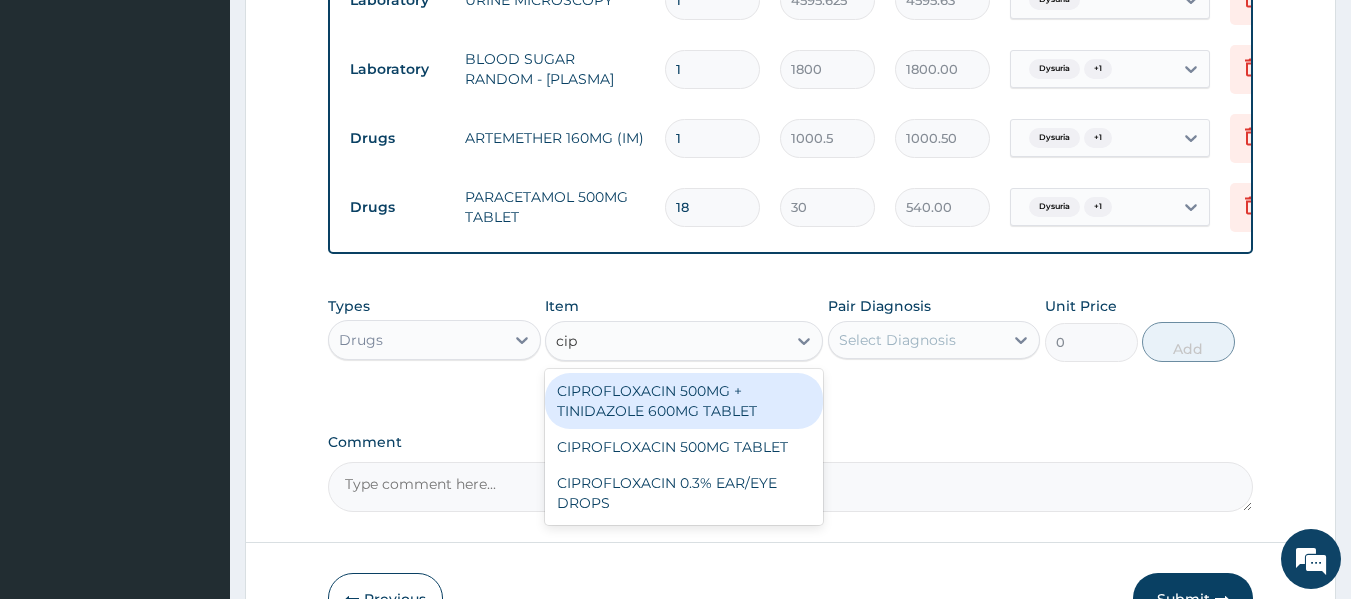 type on "cipr" 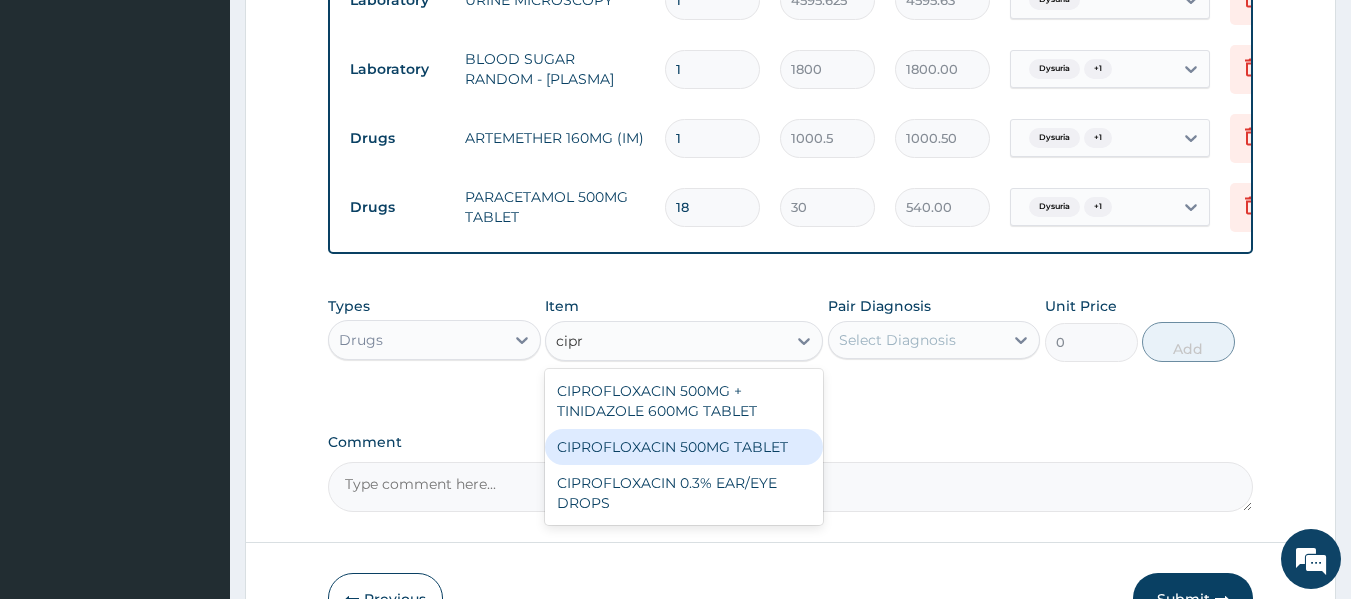 click on "CIPROFLOXACIN 500MG TABLET" at bounding box center [684, 447] 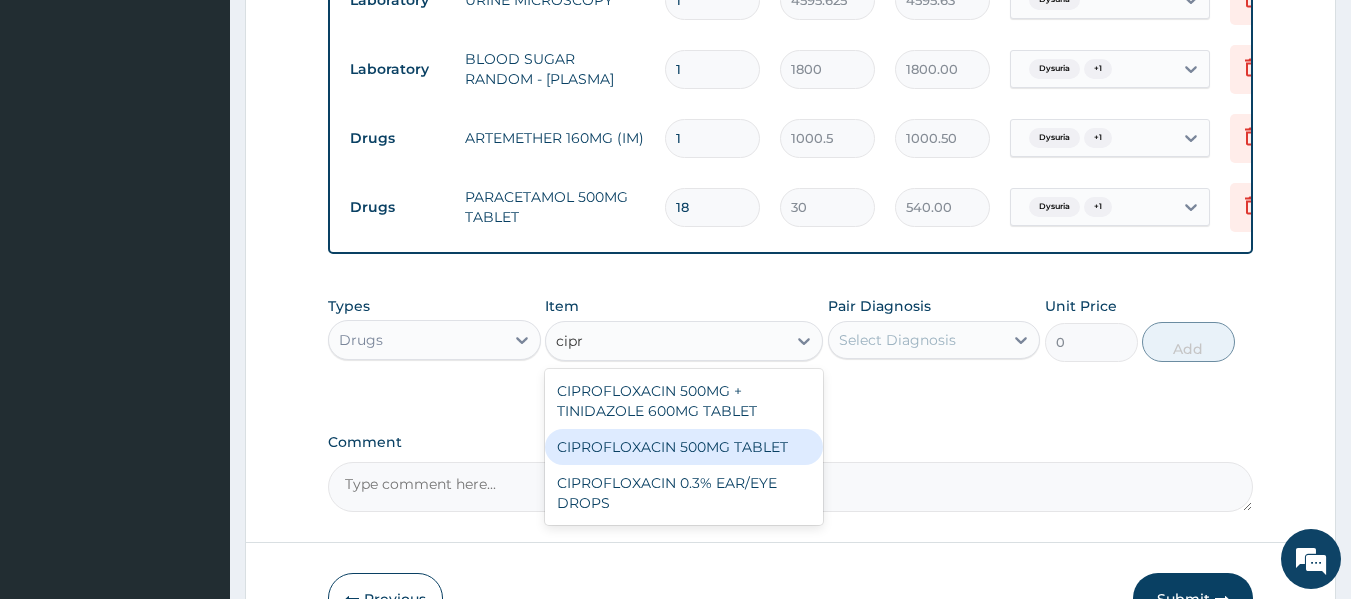 type 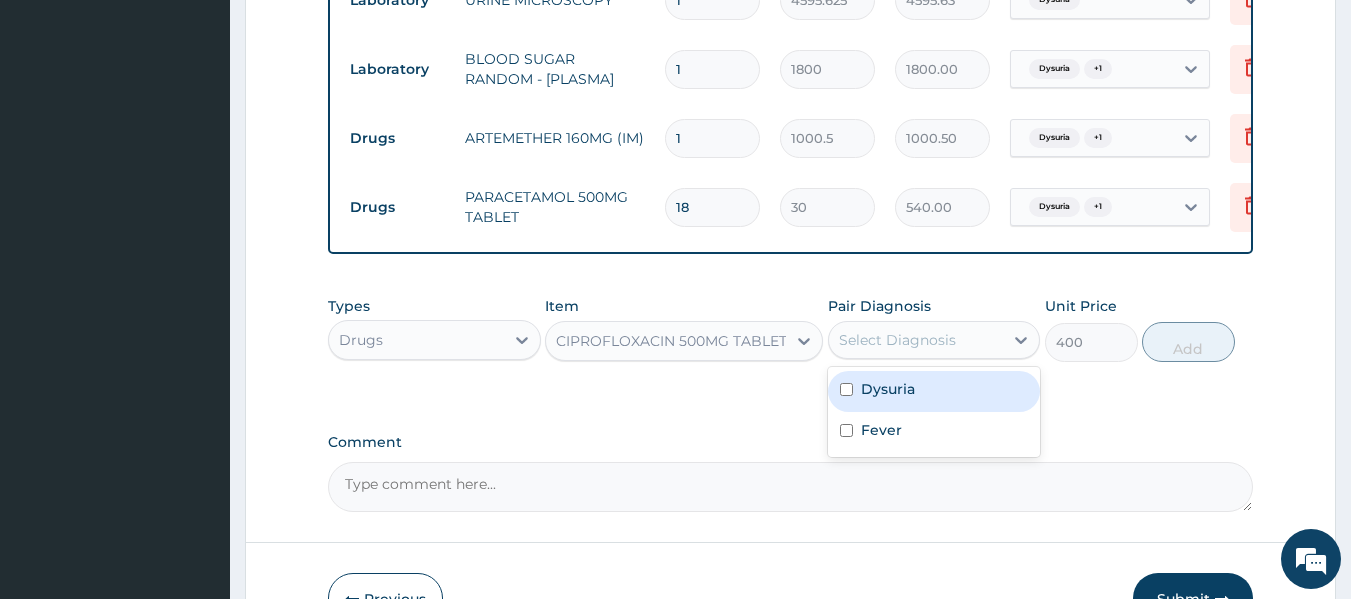 click on "Select Diagnosis" at bounding box center [897, 340] 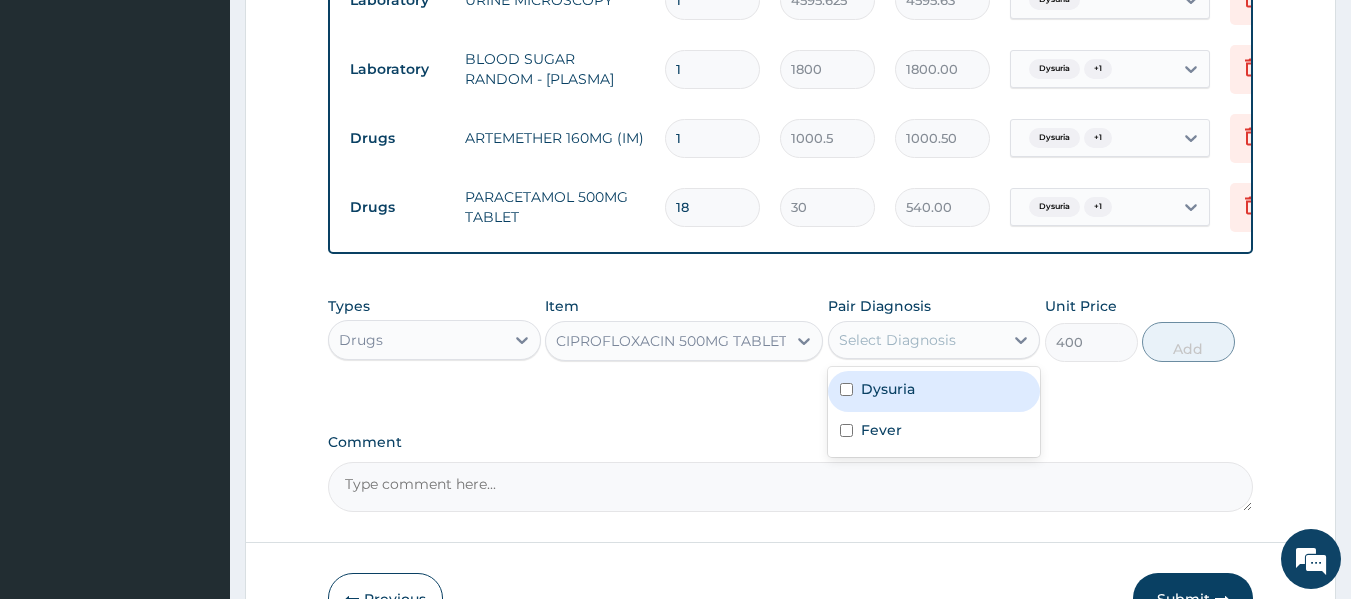 click on "Dysuria" at bounding box center (888, 389) 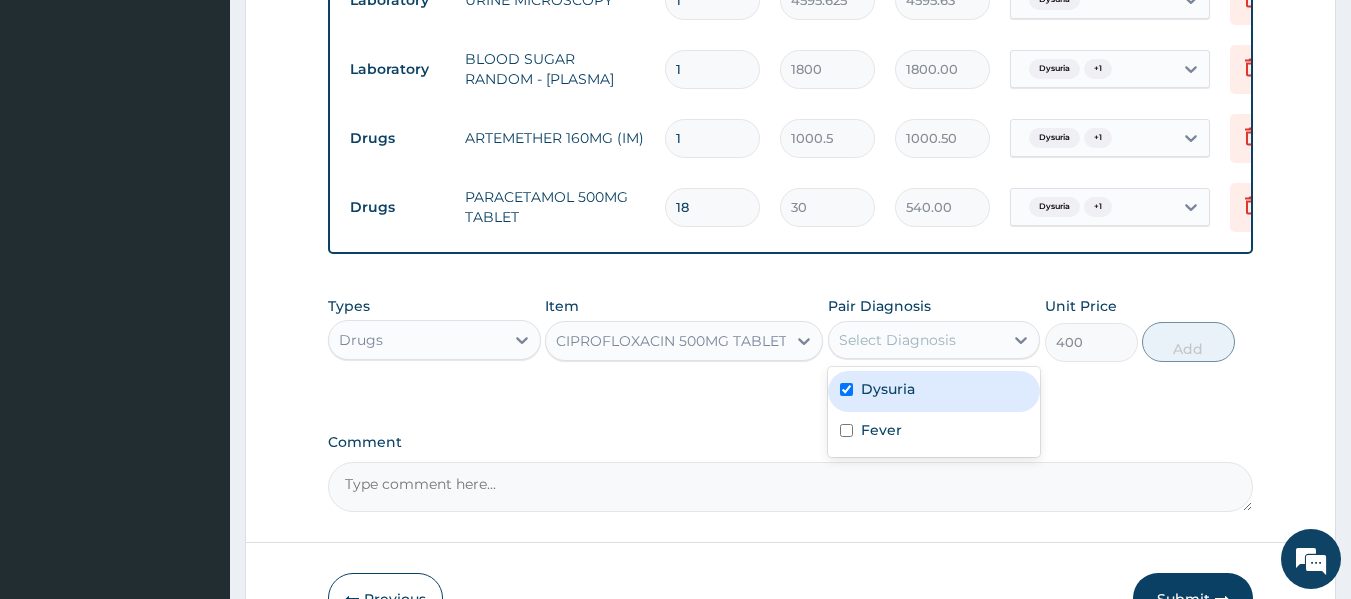 checkbox on "true" 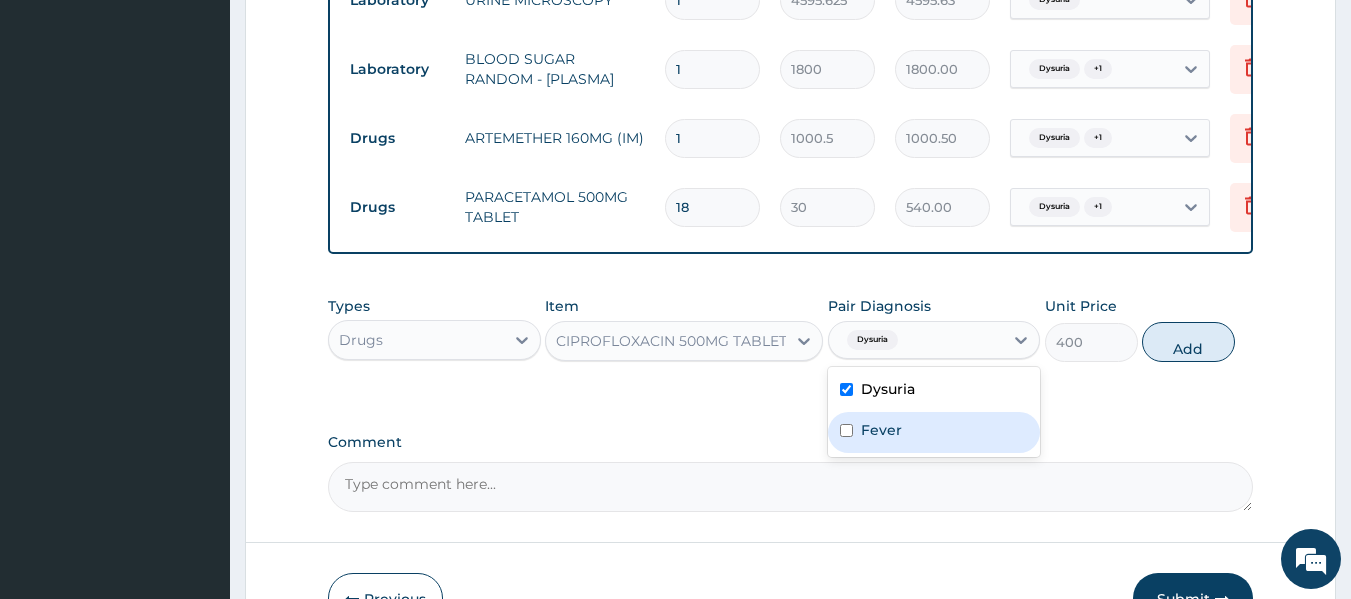 click on "Fever" at bounding box center [881, 430] 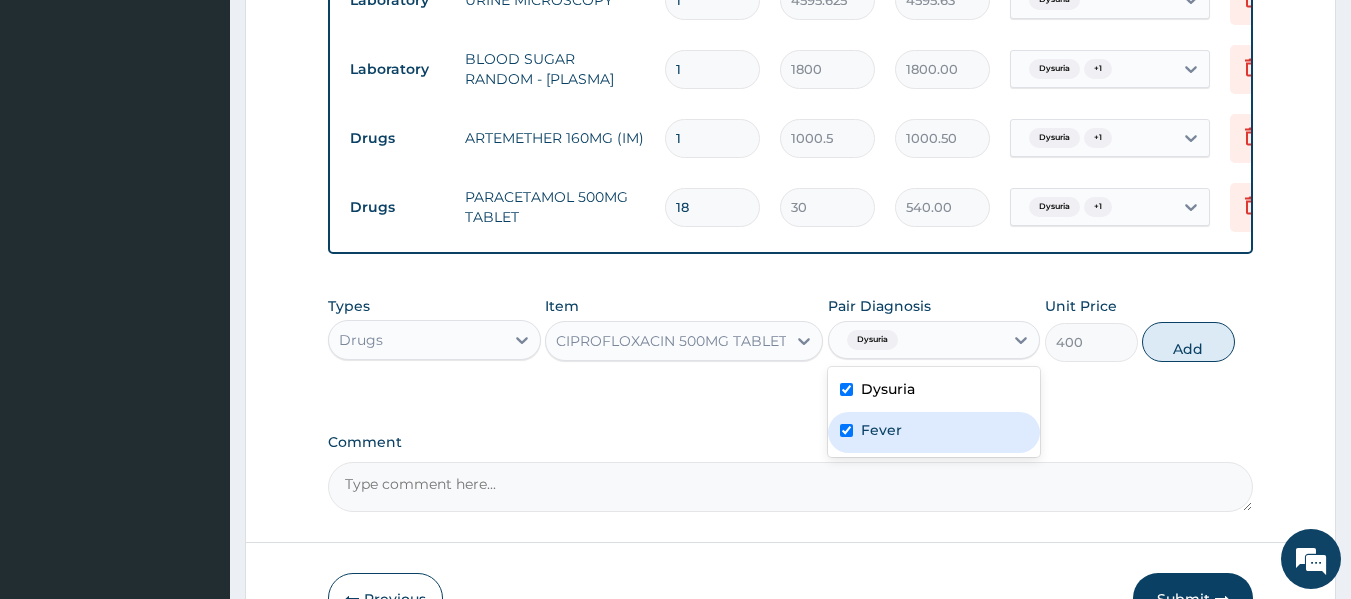 checkbox on "true" 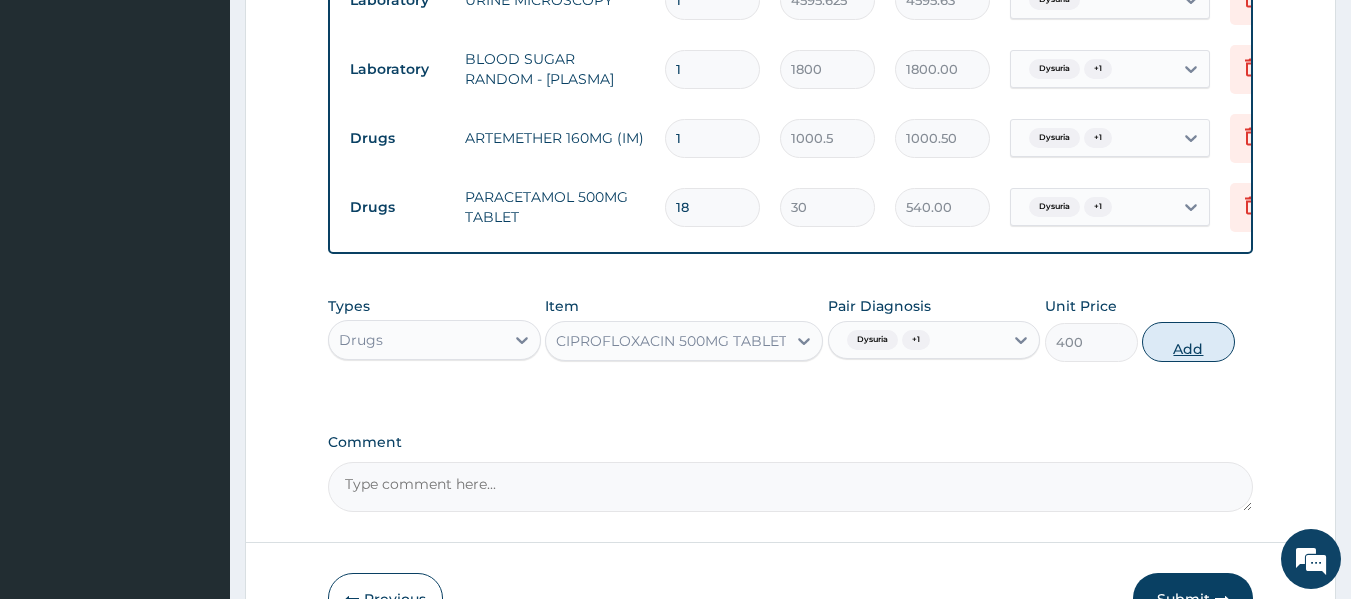 click on "Add" at bounding box center (1188, 342) 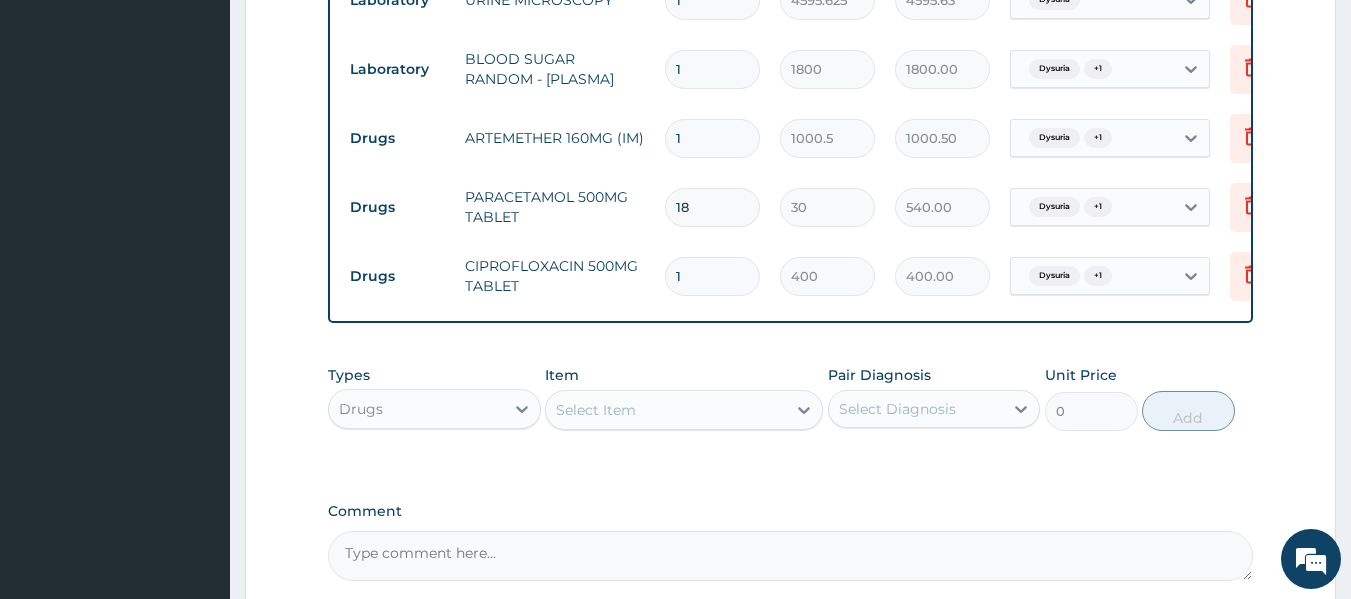type 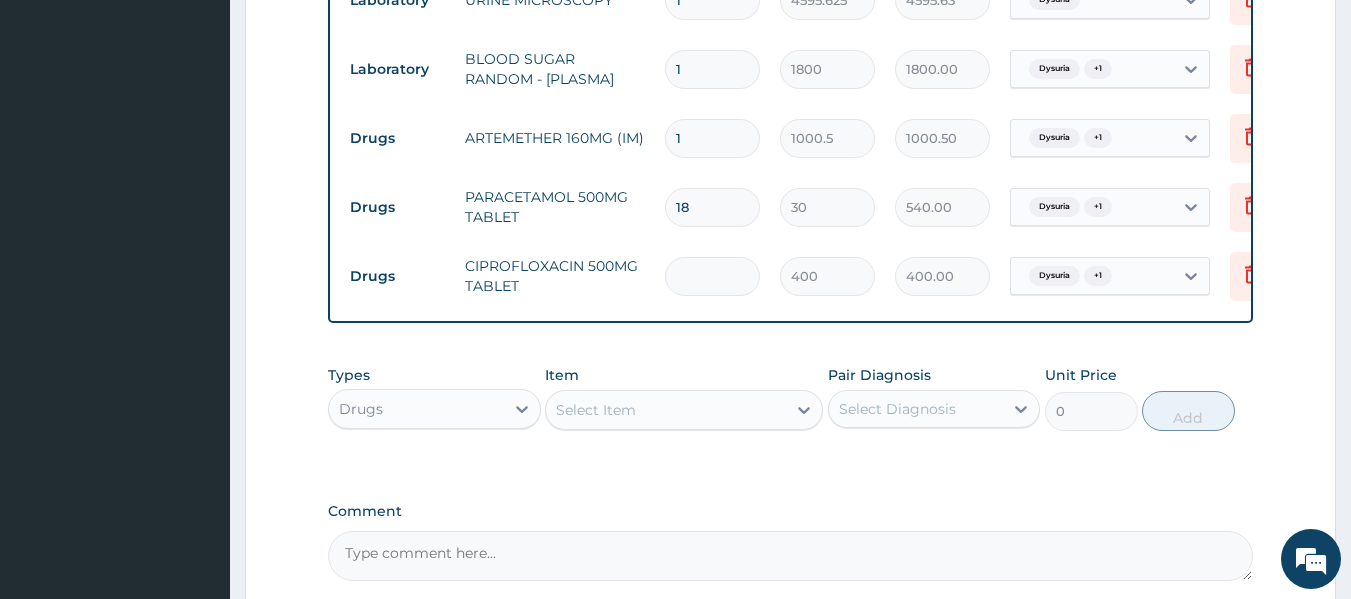 type on "0.00" 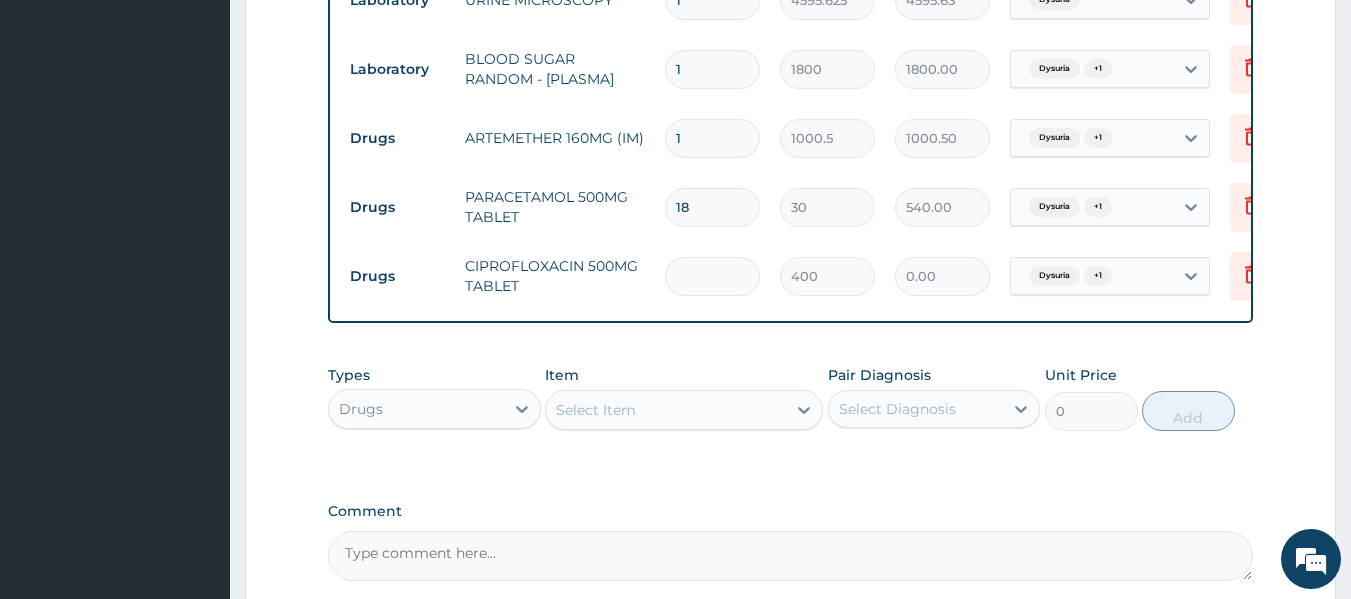 type on "1" 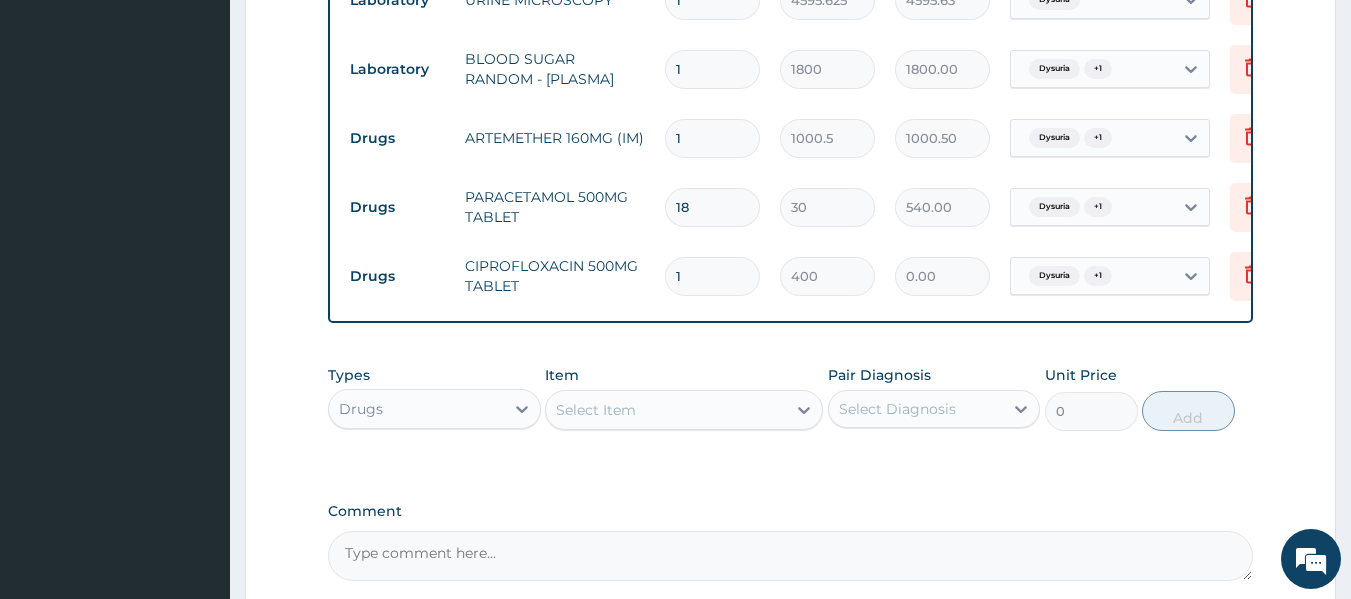 type on "400.00" 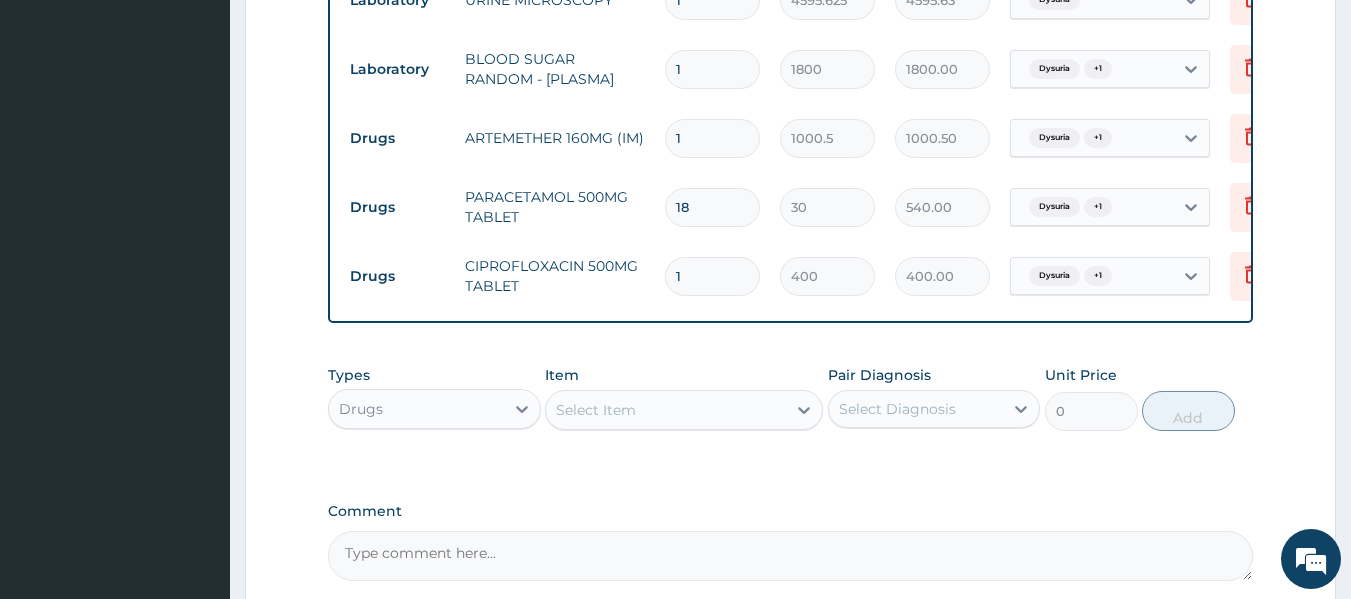 type on "14" 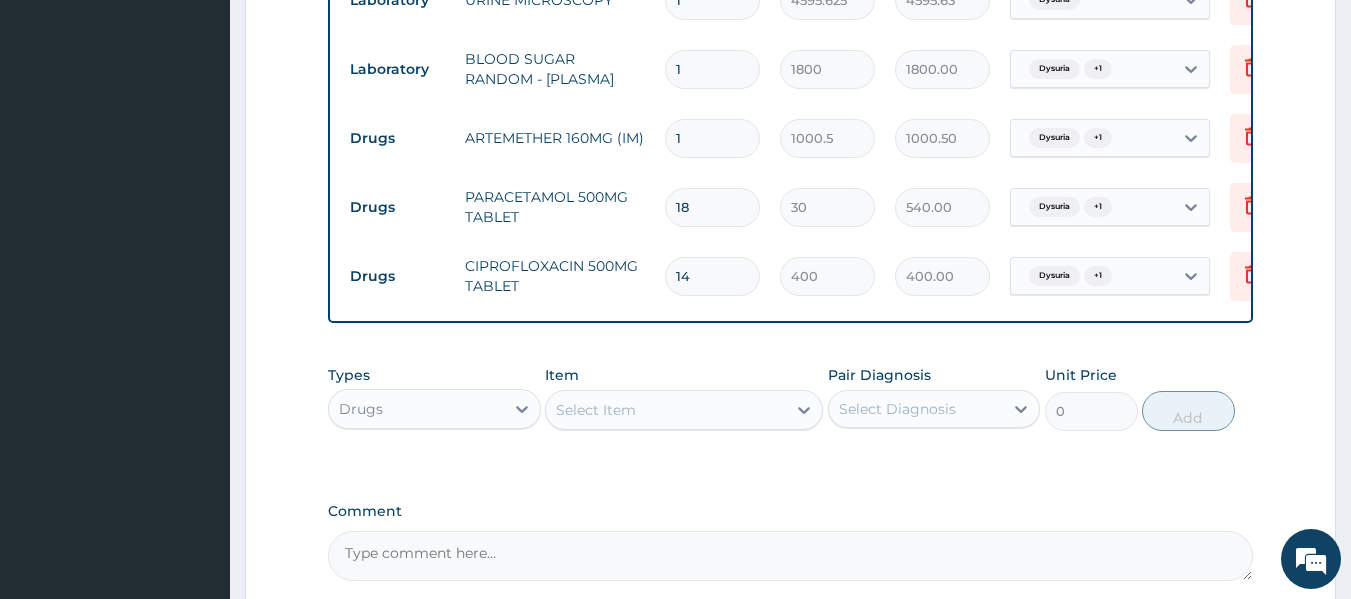 type on "5600.00" 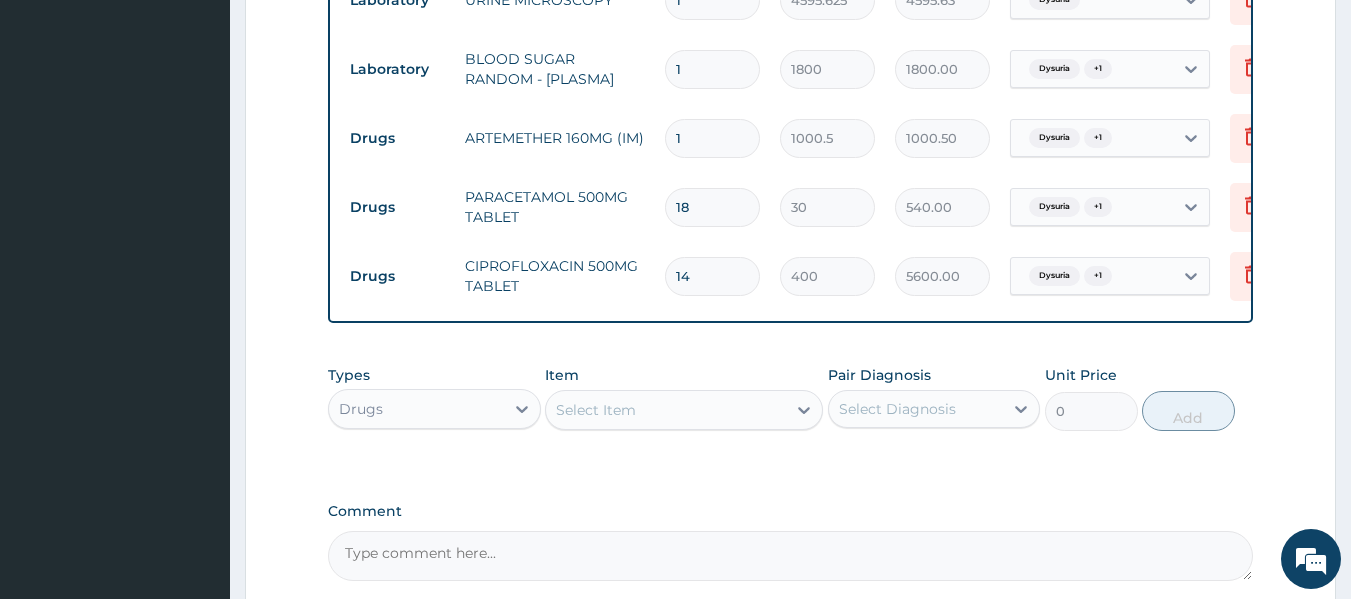 type on "14" 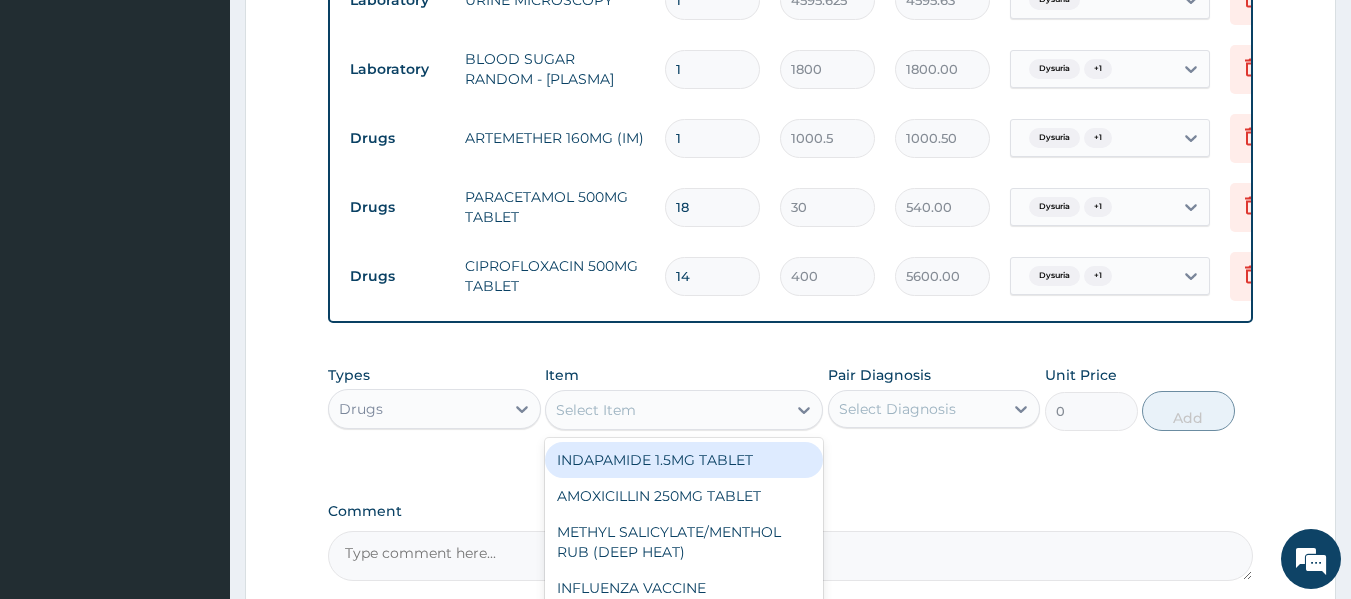 click on "Select Item" at bounding box center (684, 410) 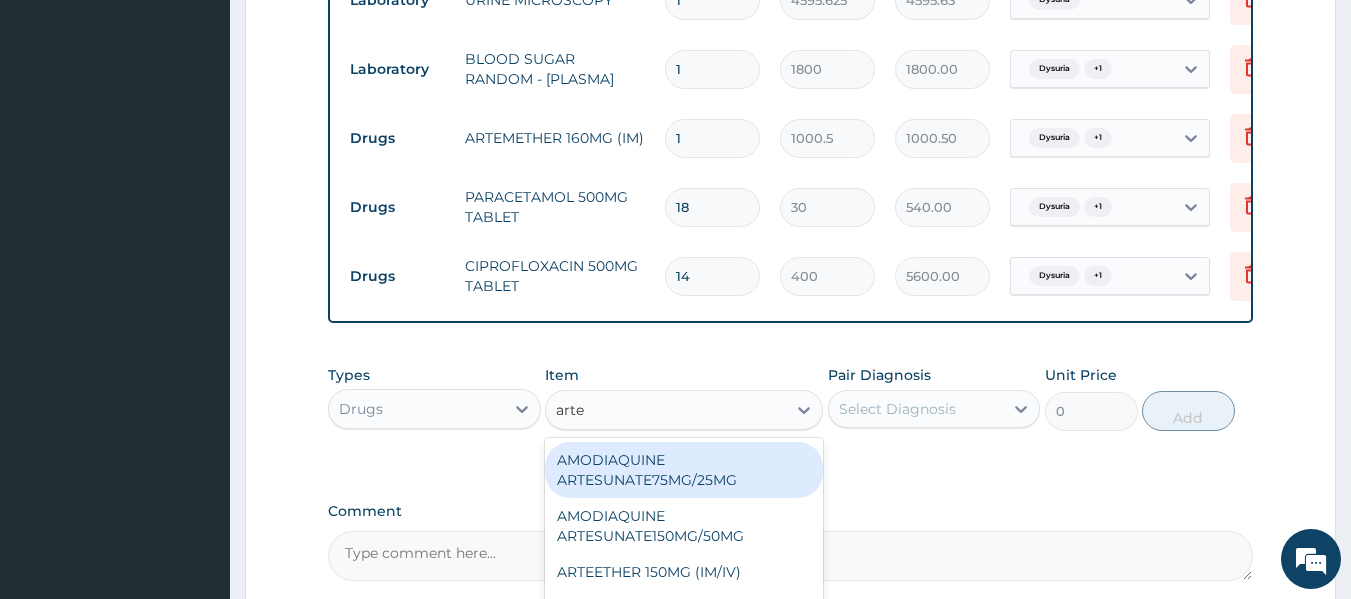 type on "artem" 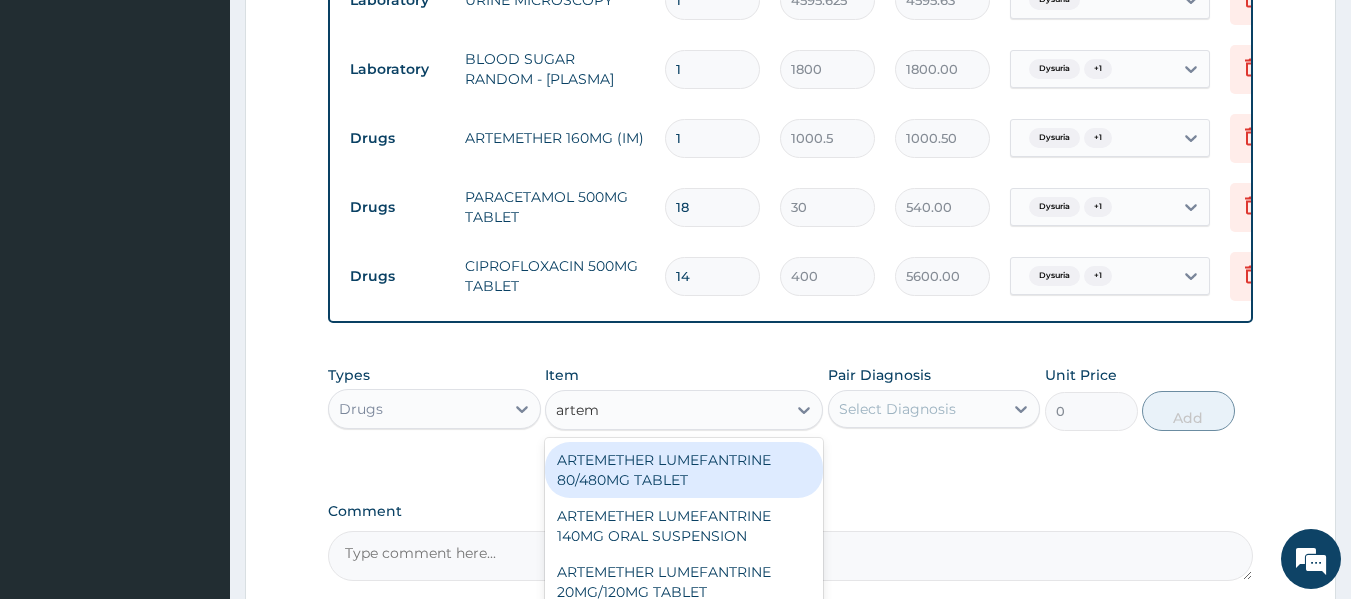 scroll, scrollTop: 1377, scrollLeft: 0, axis: vertical 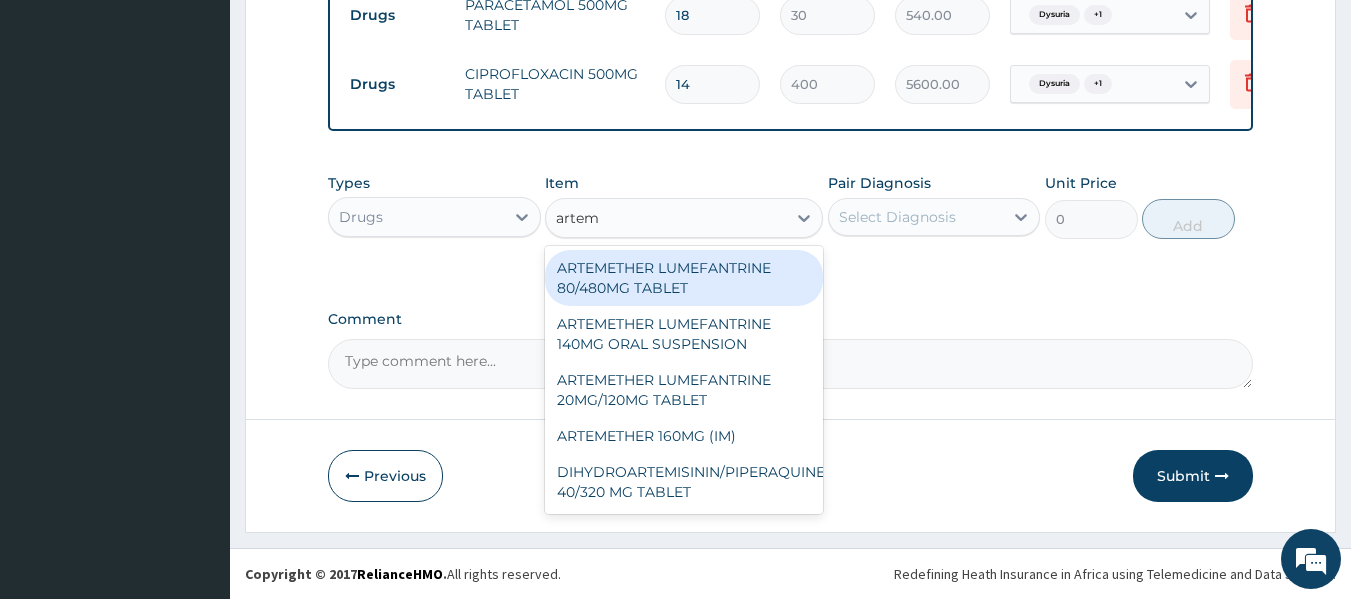 click on "ARTEMETHER LUMEFANTRINE 80/480MG TABLET" at bounding box center [684, 278] 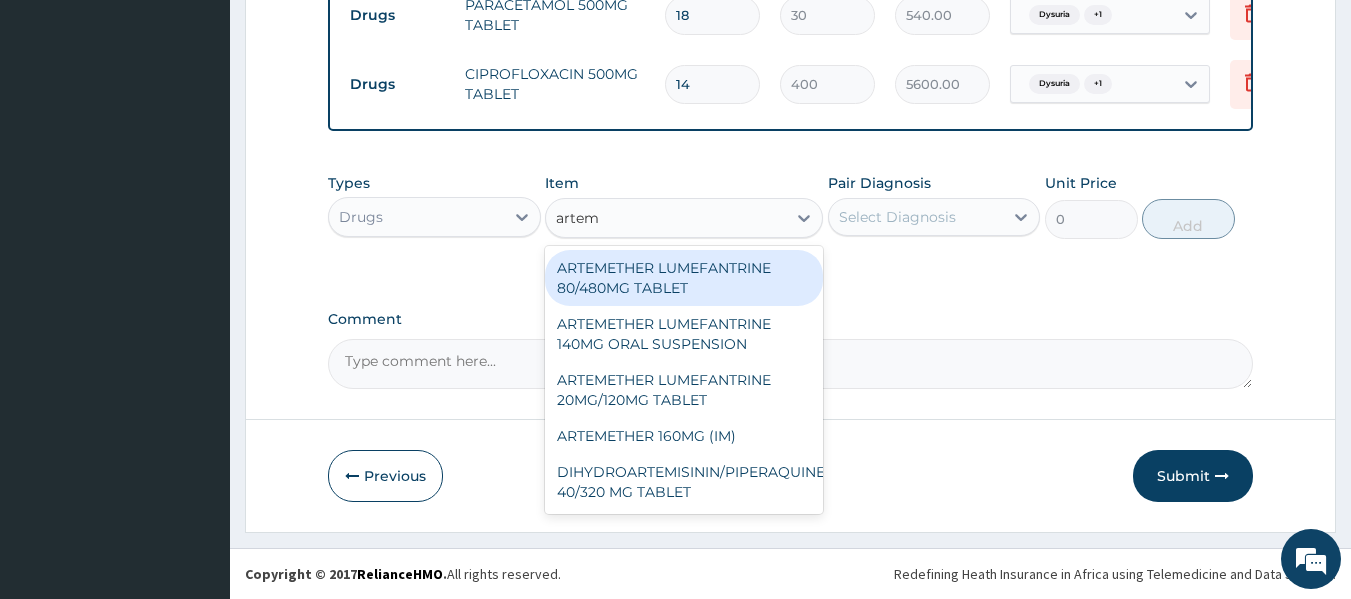 type 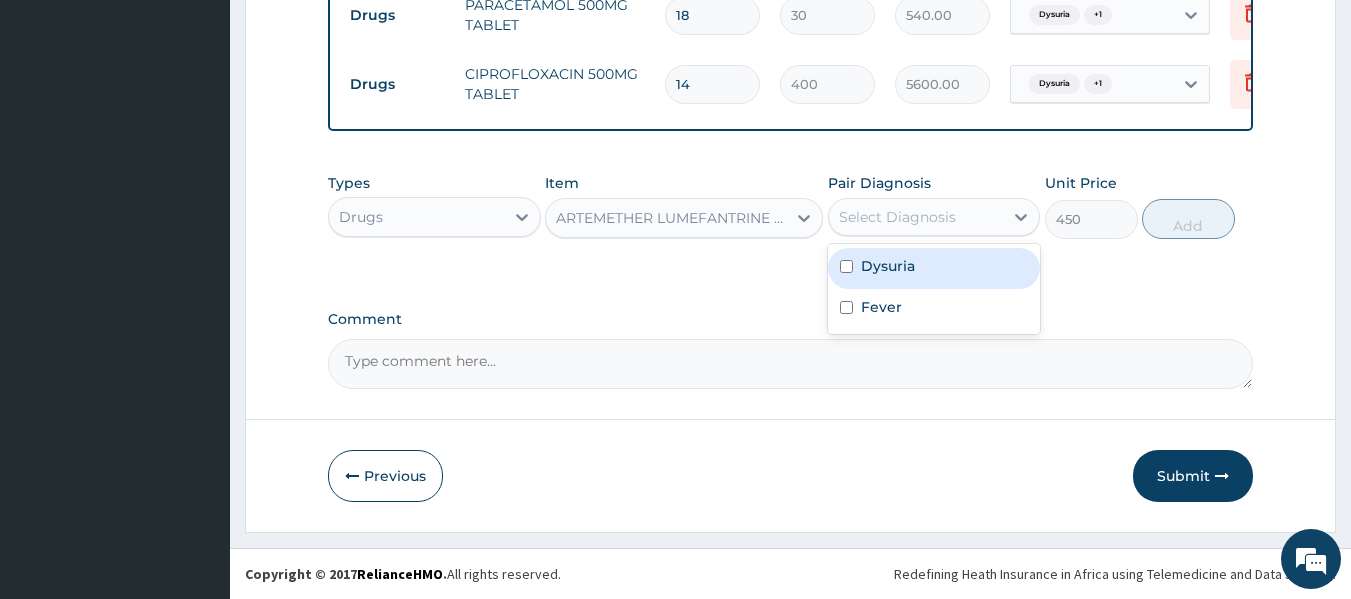 click on "Select Diagnosis" at bounding box center [897, 217] 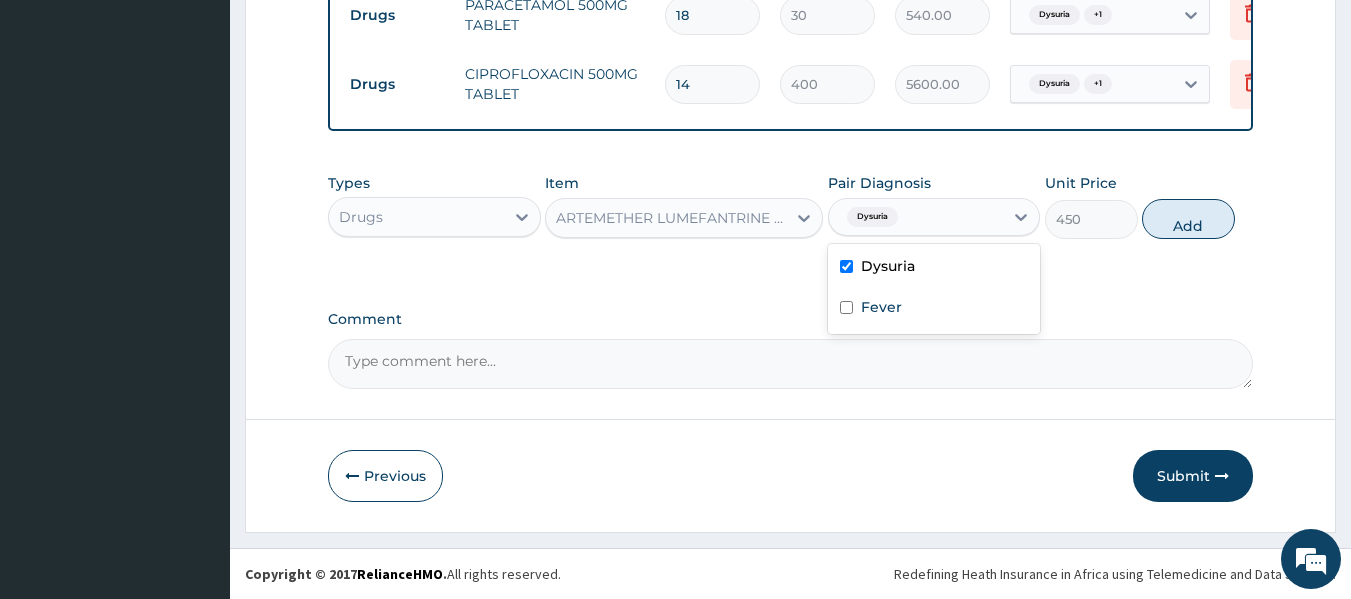 checkbox on "true" 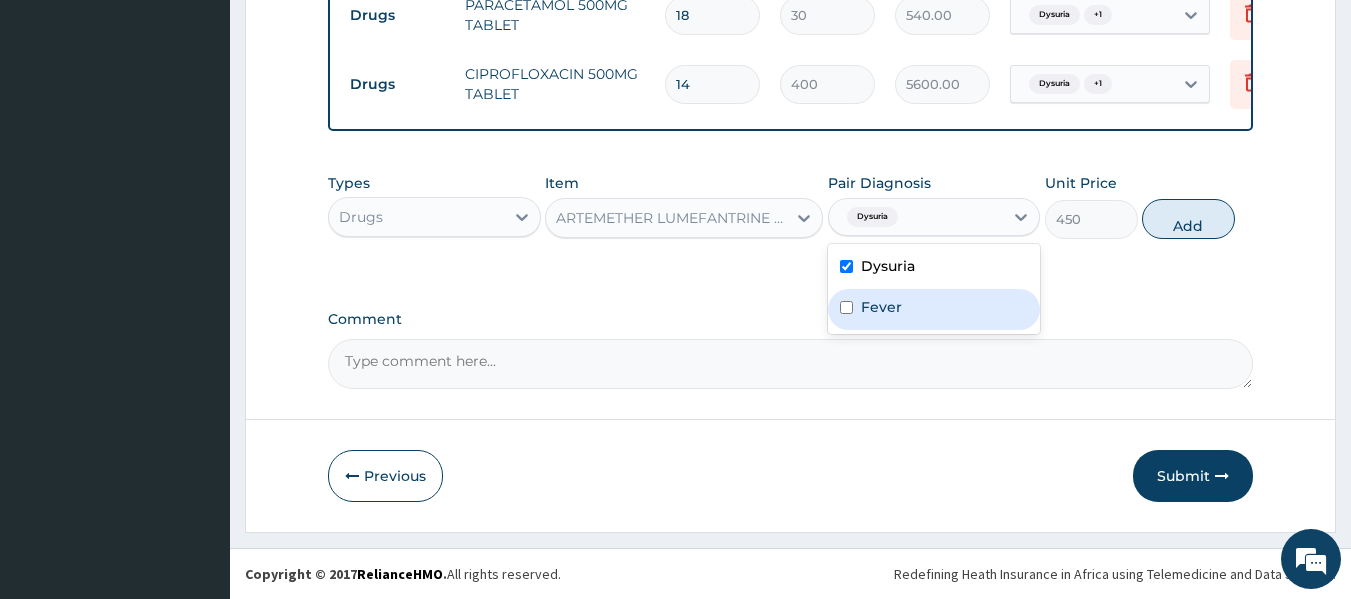 click on "Fever" at bounding box center (881, 307) 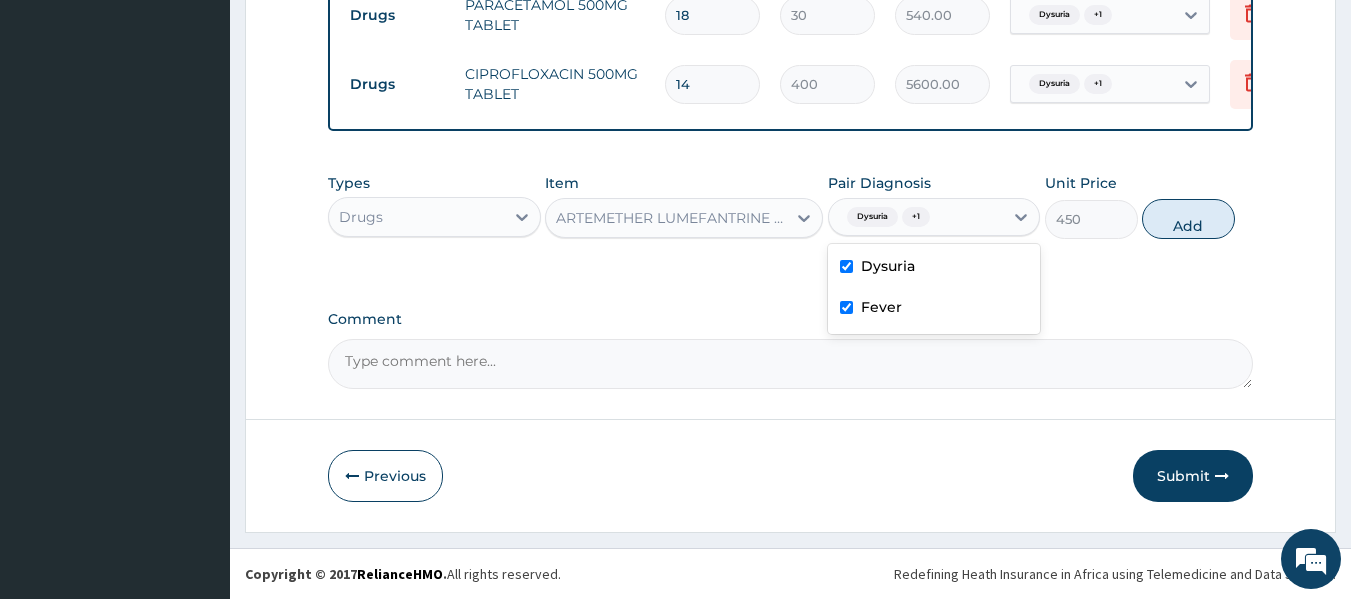 checkbox on "true" 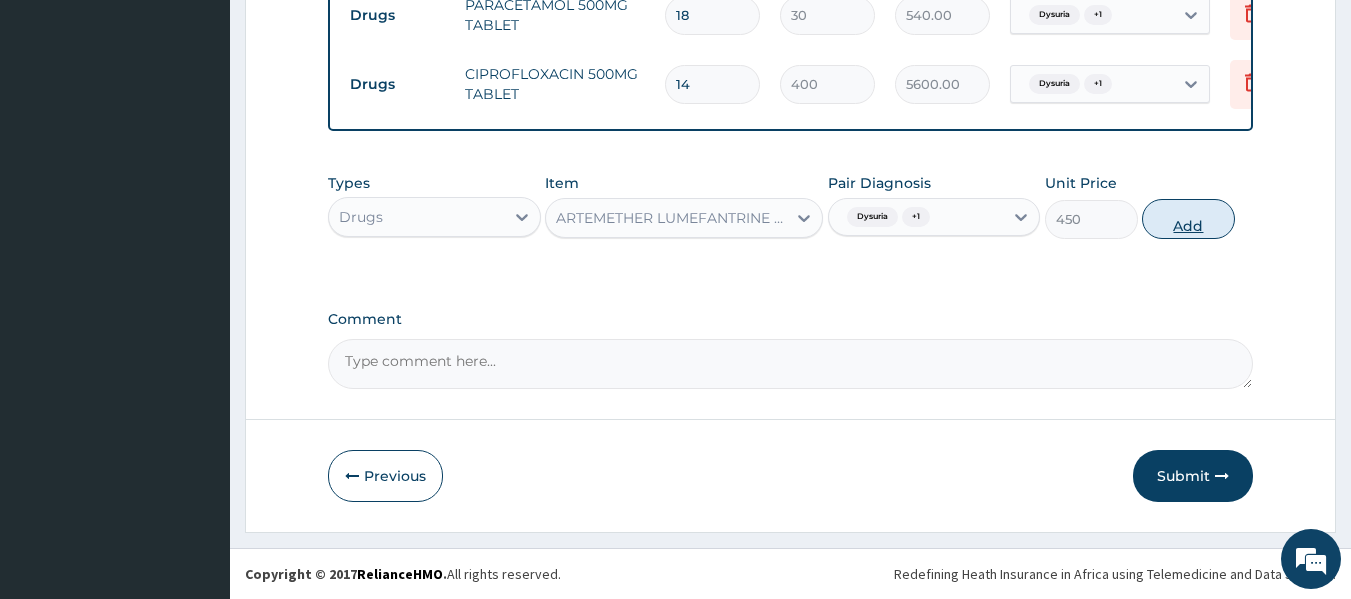 click on "Add" at bounding box center (1188, 219) 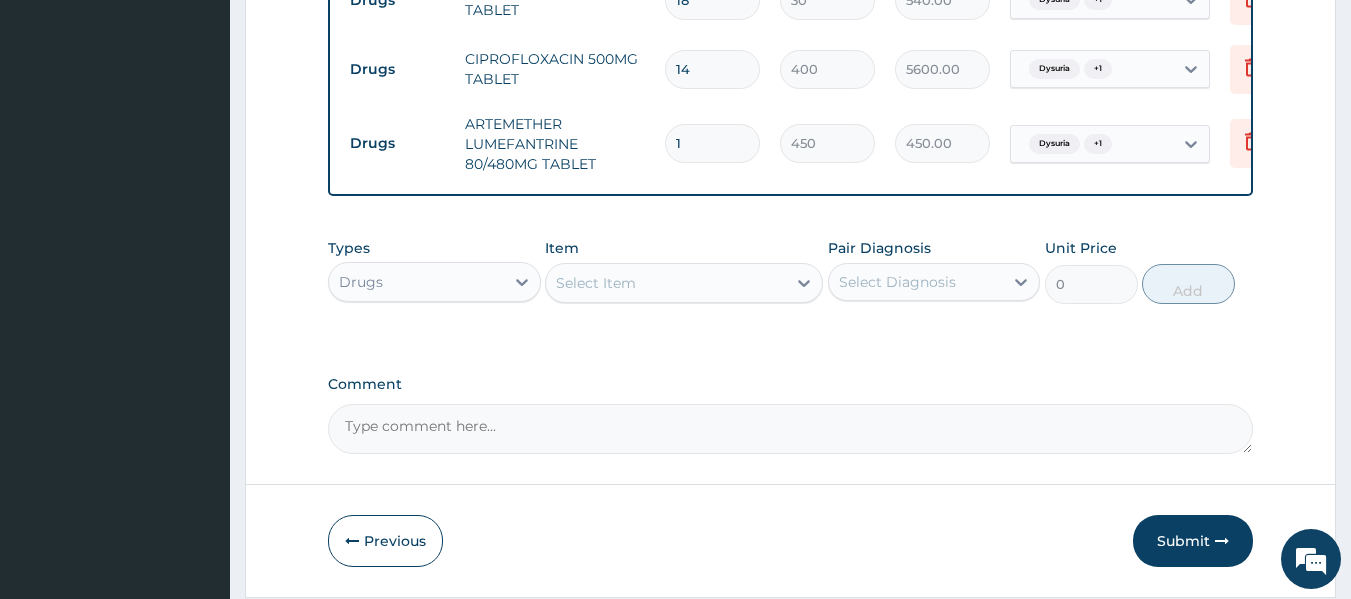 type on "2" 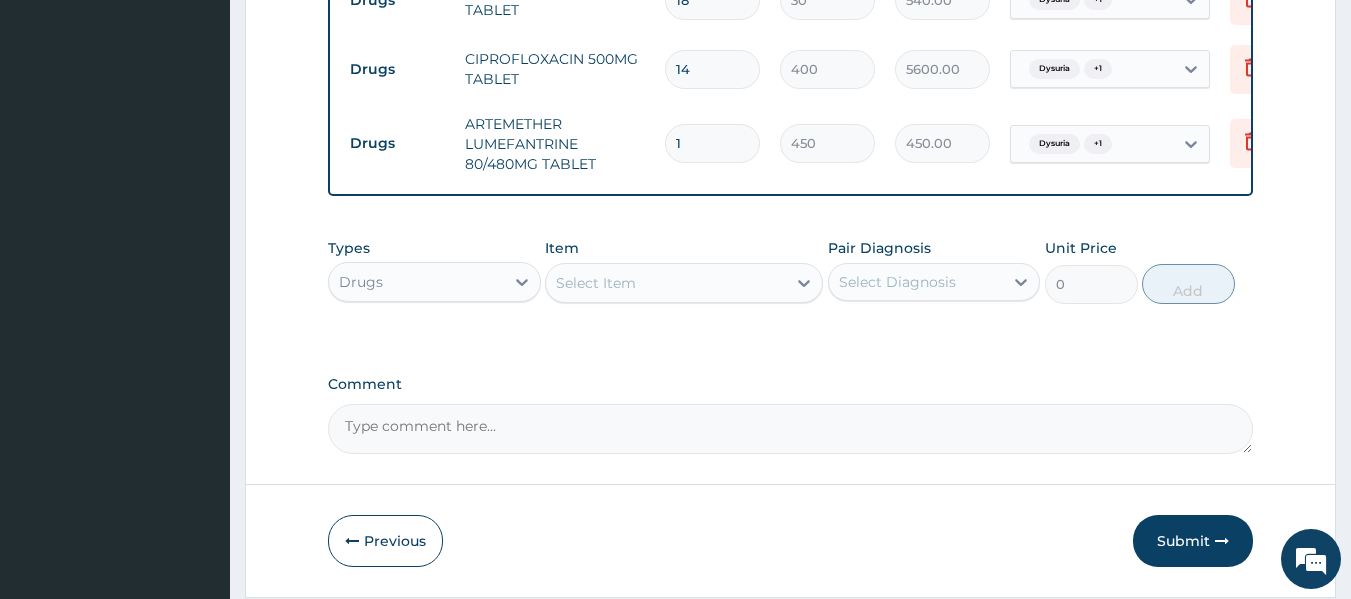 type on "900.00" 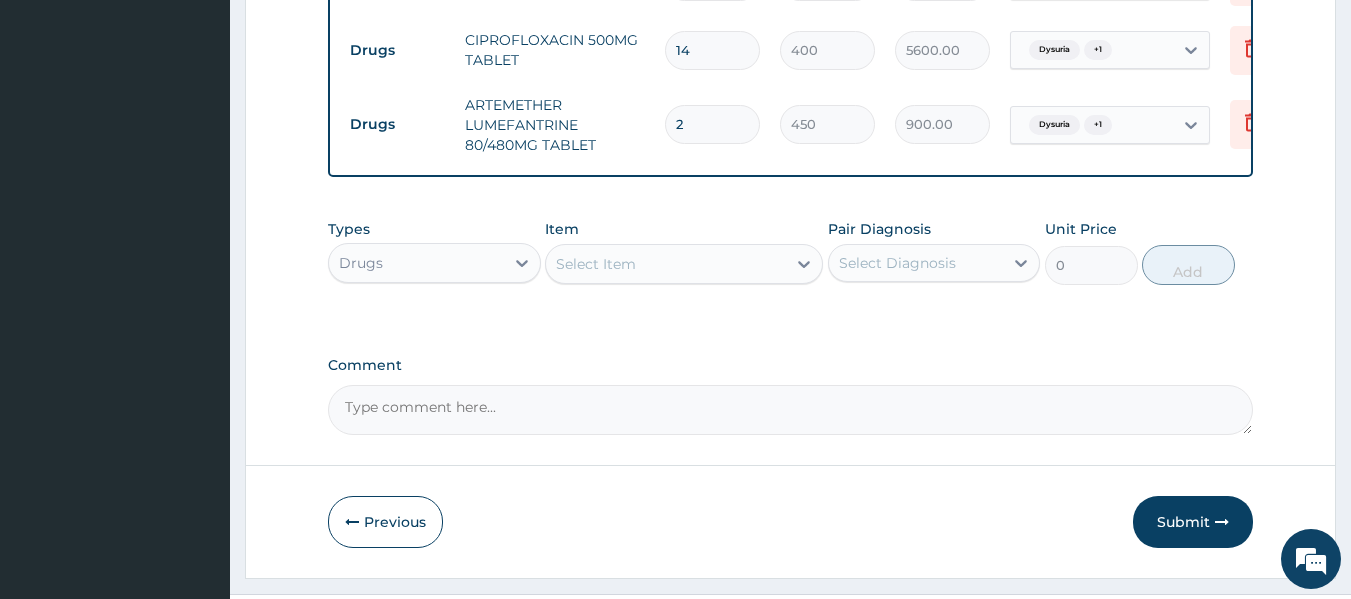 scroll, scrollTop: 1397, scrollLeft: 0, axis: vertical 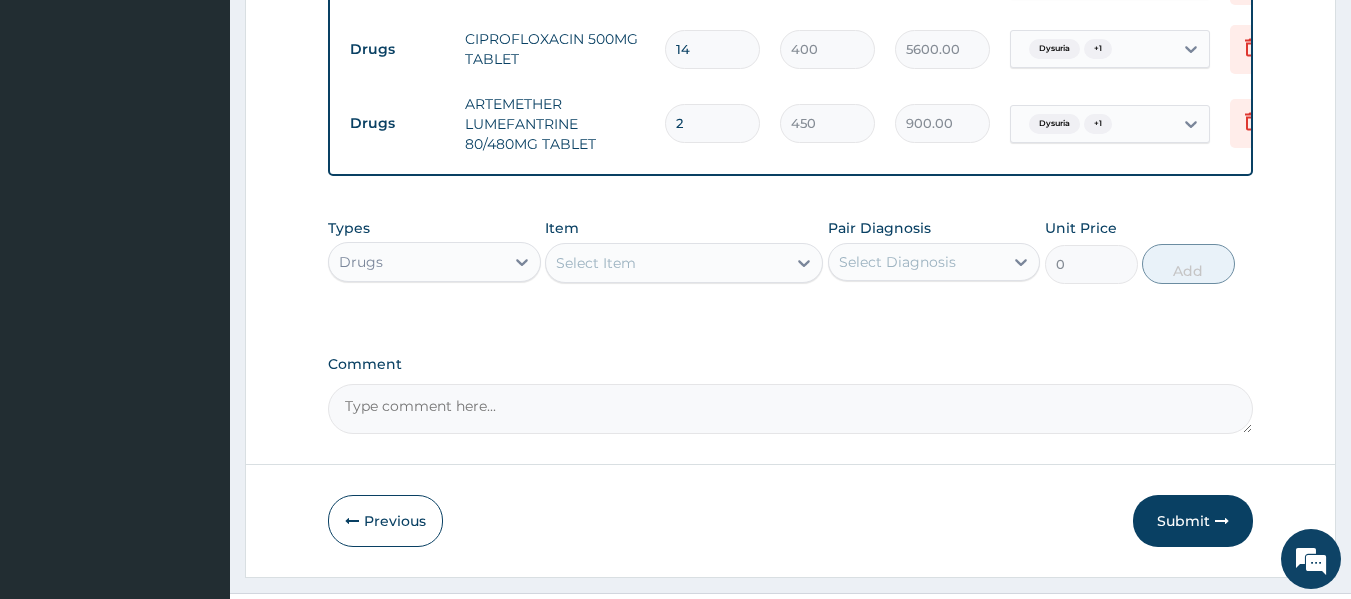 type 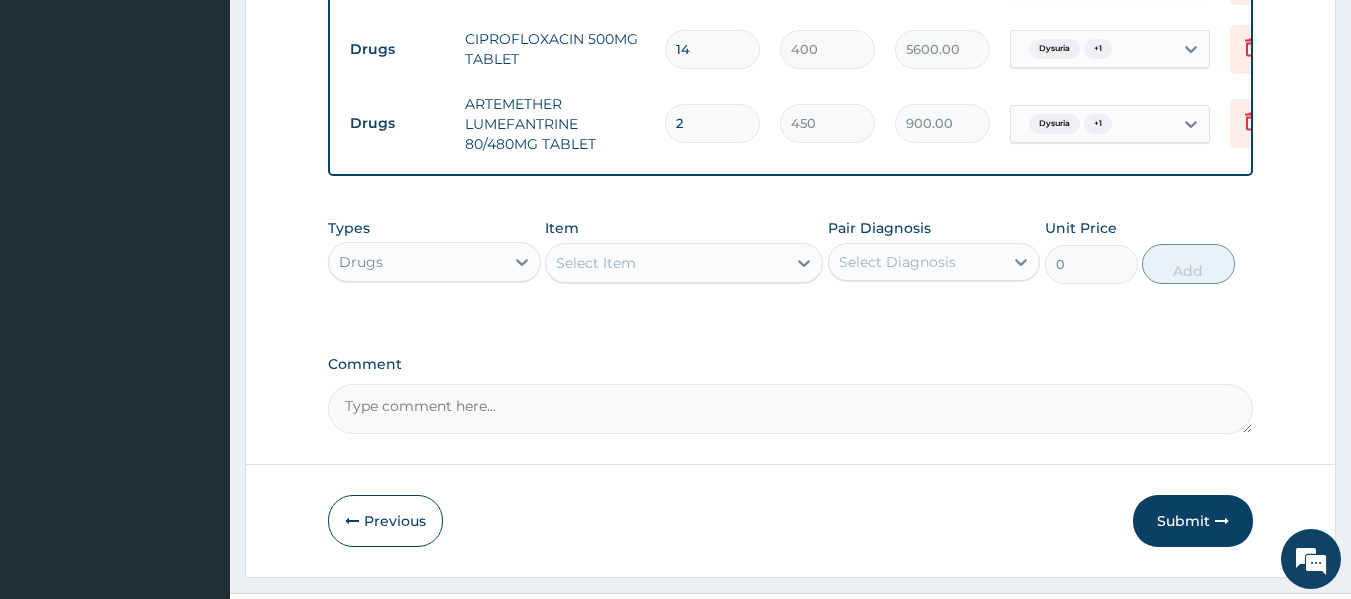 type on "0.00" 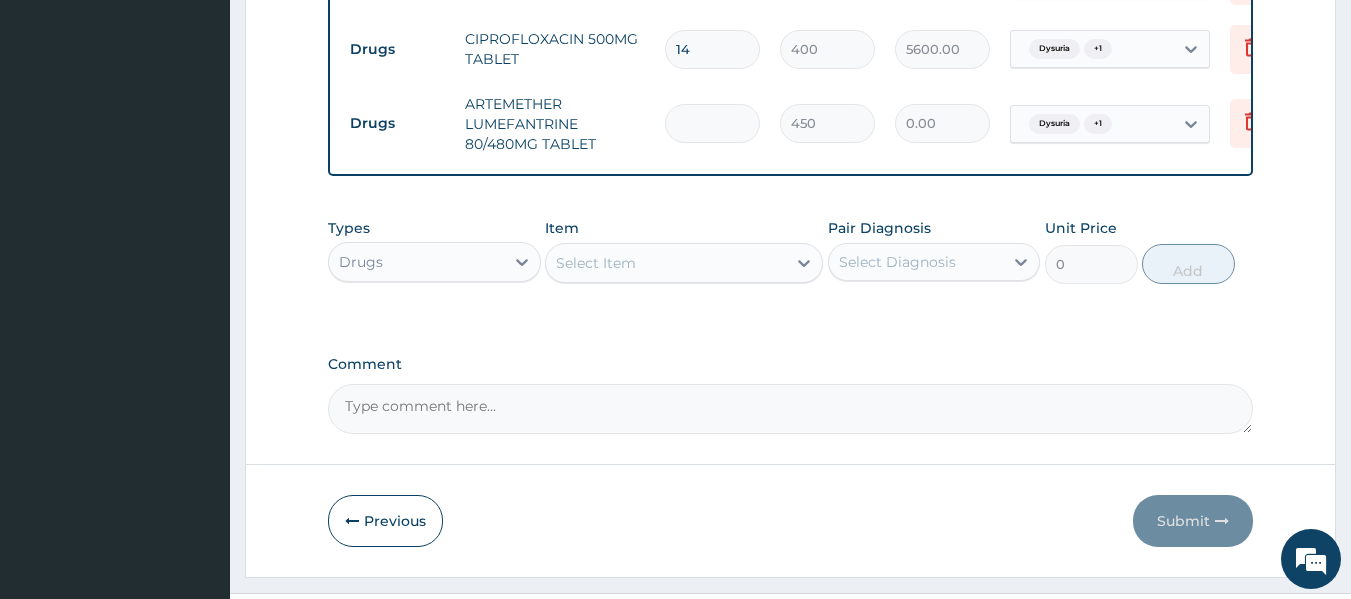 type on "1" 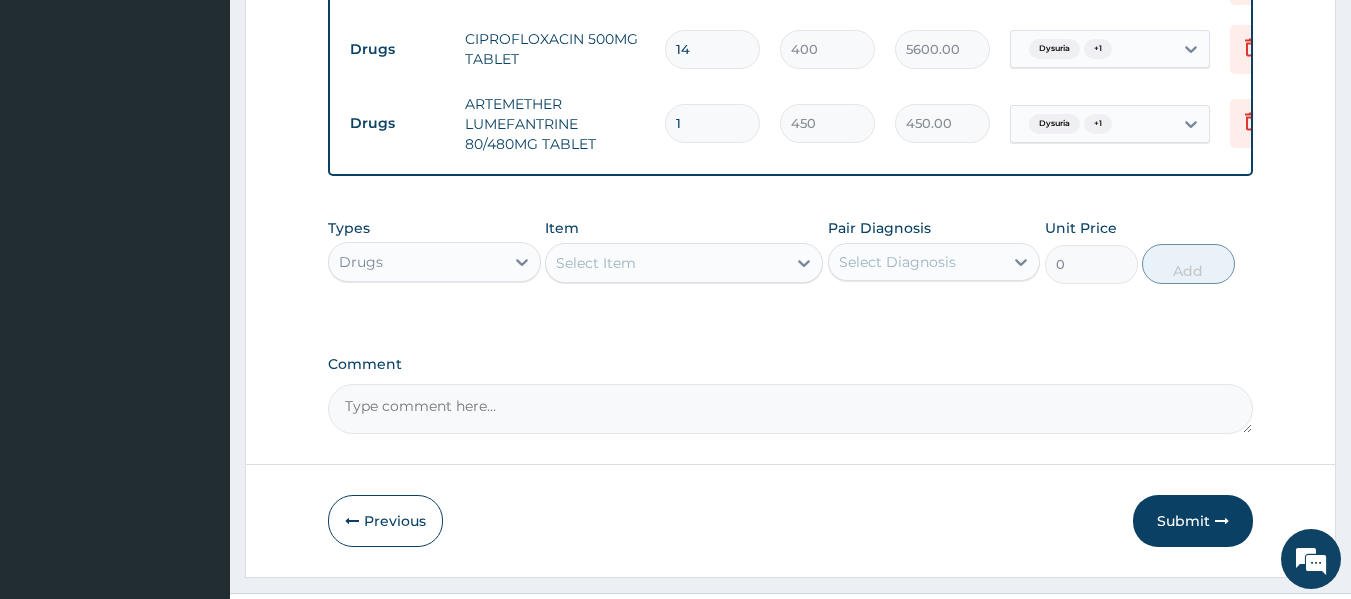 type on "12" 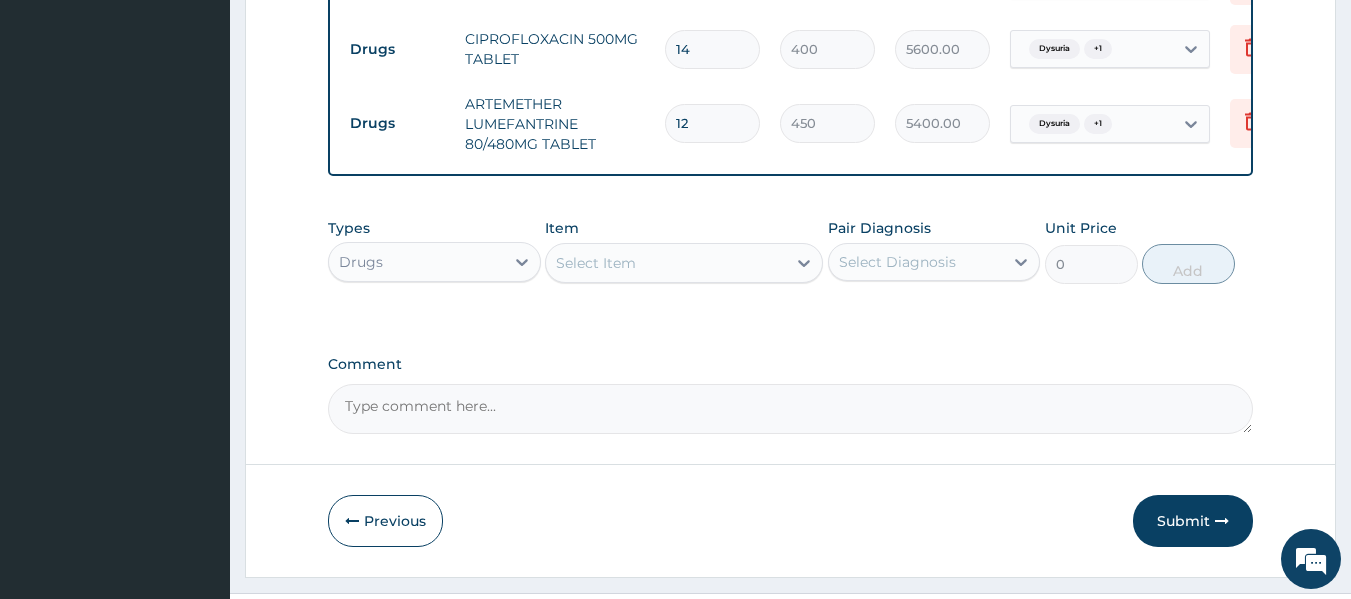 type on "12" 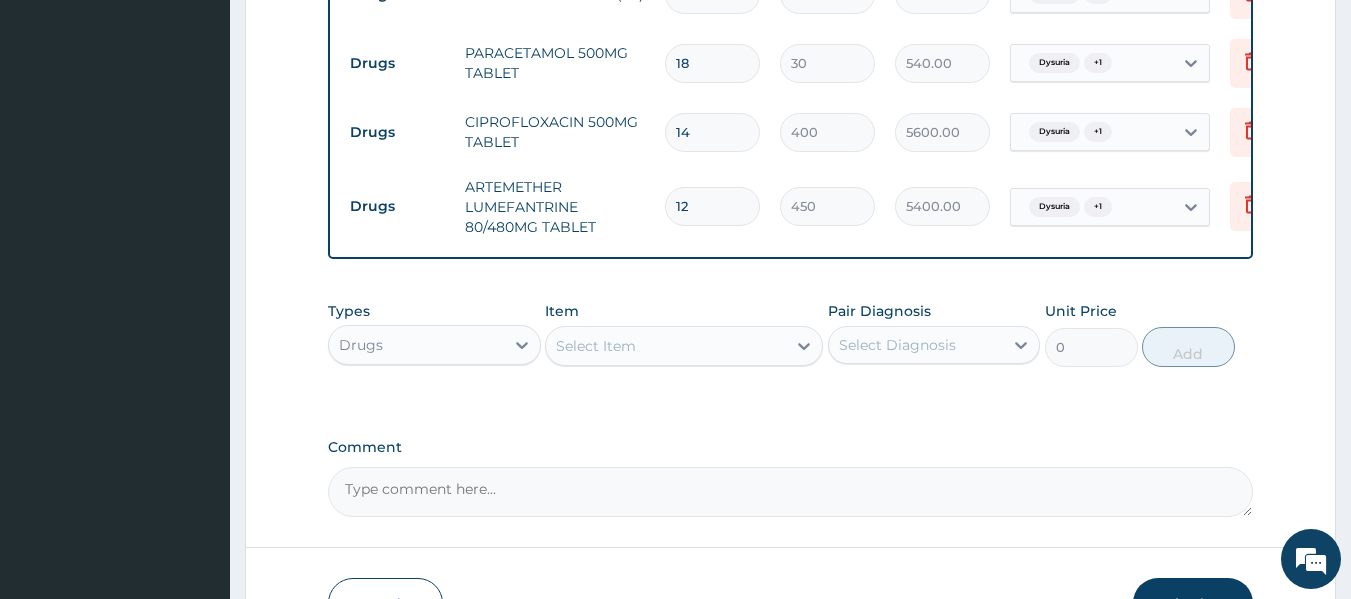 scroll, scrollTop: 1457, scrollLeft: 0, axis: vertical 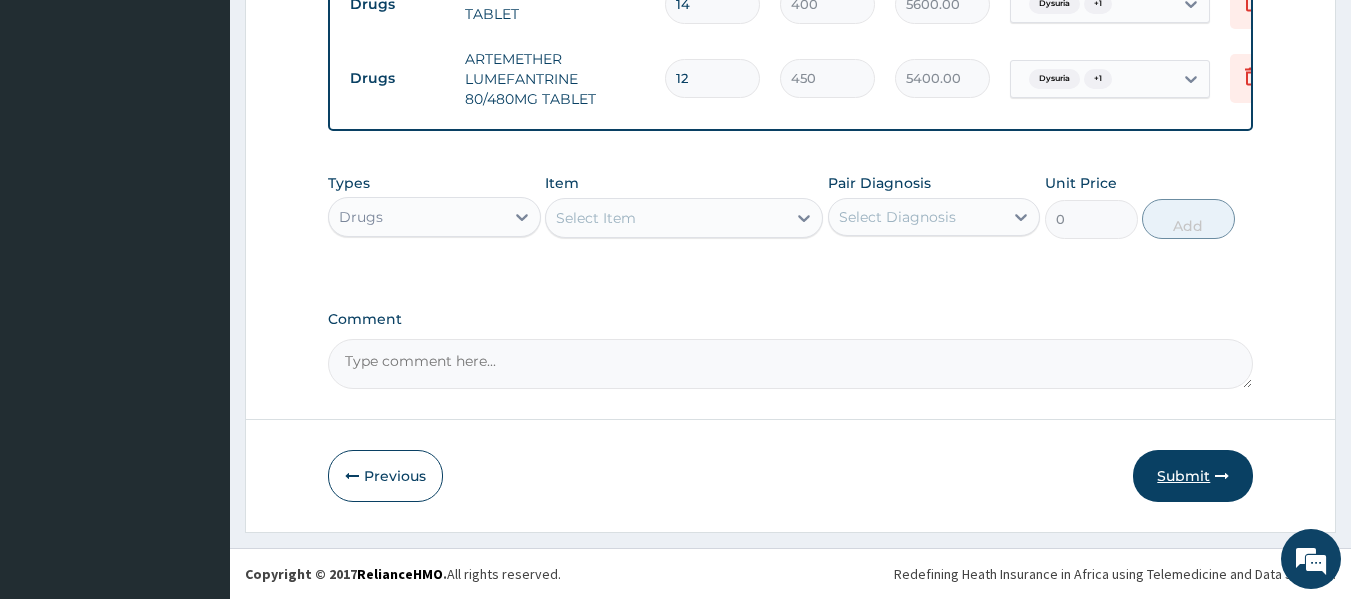 click on "Submit" at bounding box center (1193, 476) 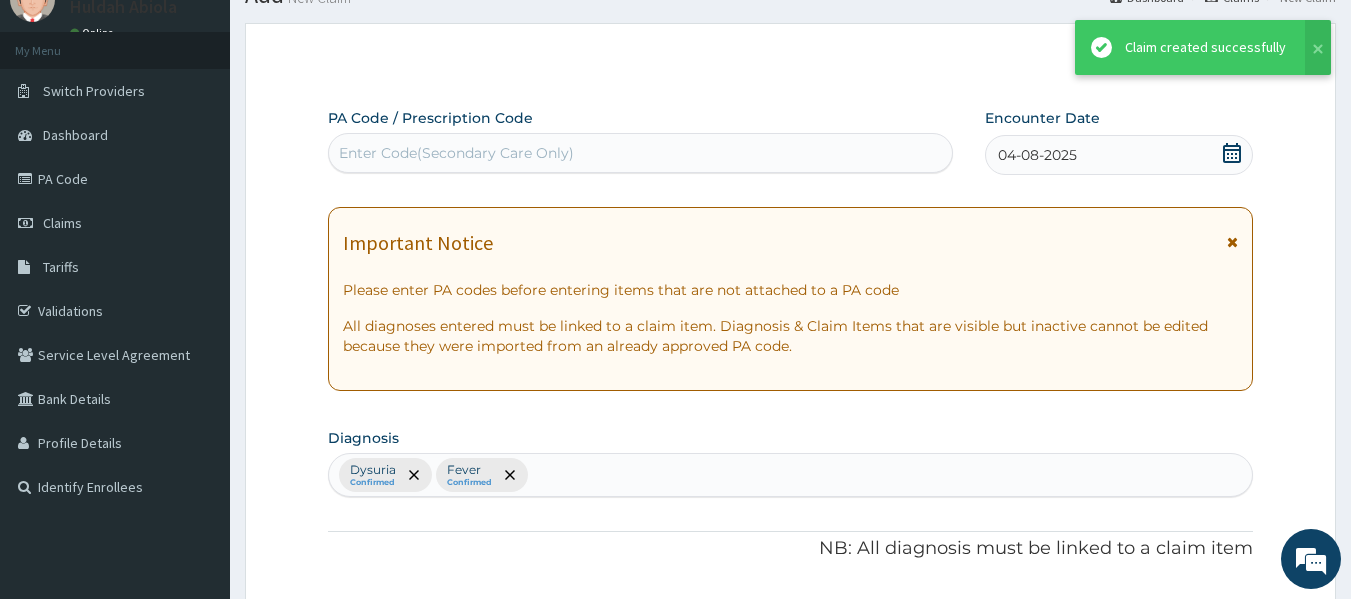 scroll, scrollTop: 1457, scrollLeft: 0, axis: vertical 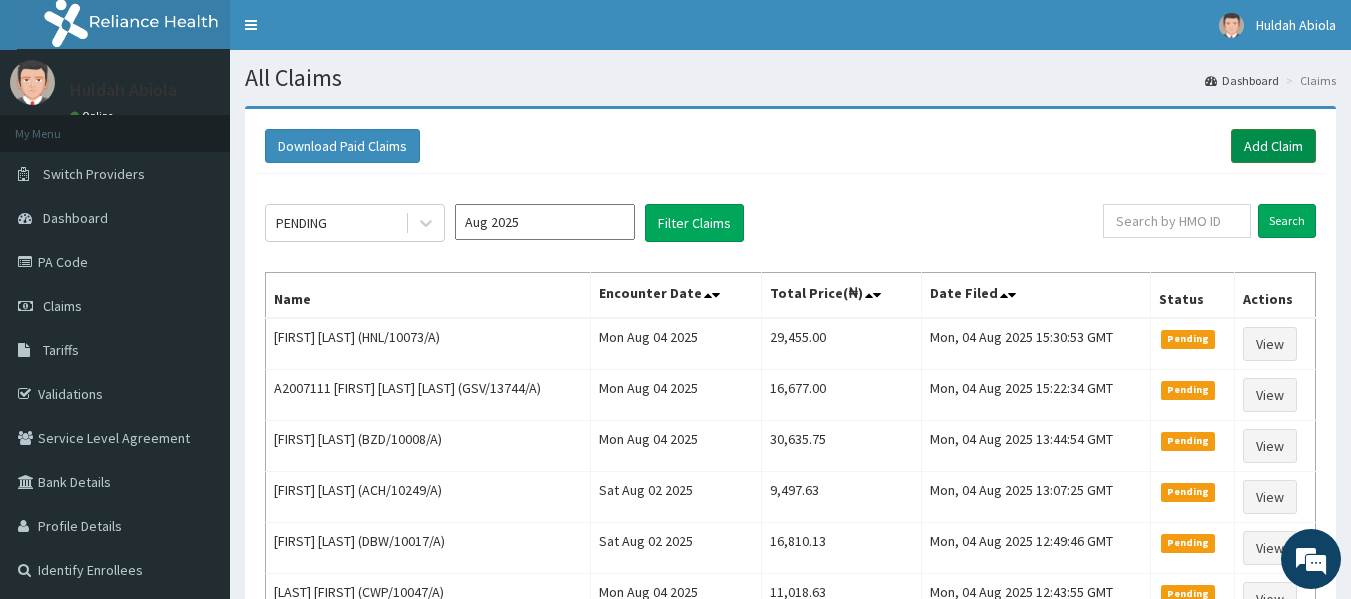click on "Add Claim" at bounding box center [1273, 146] 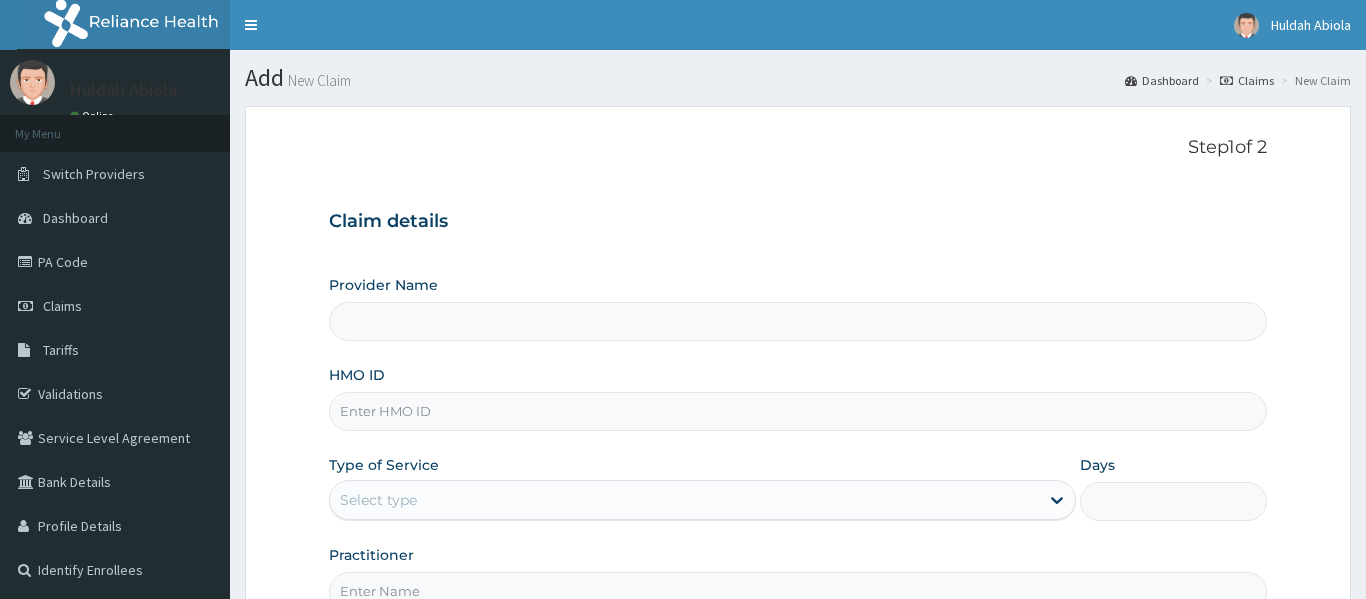 scroll, scrollTop: 0, scrollLeft: 0, axis: both 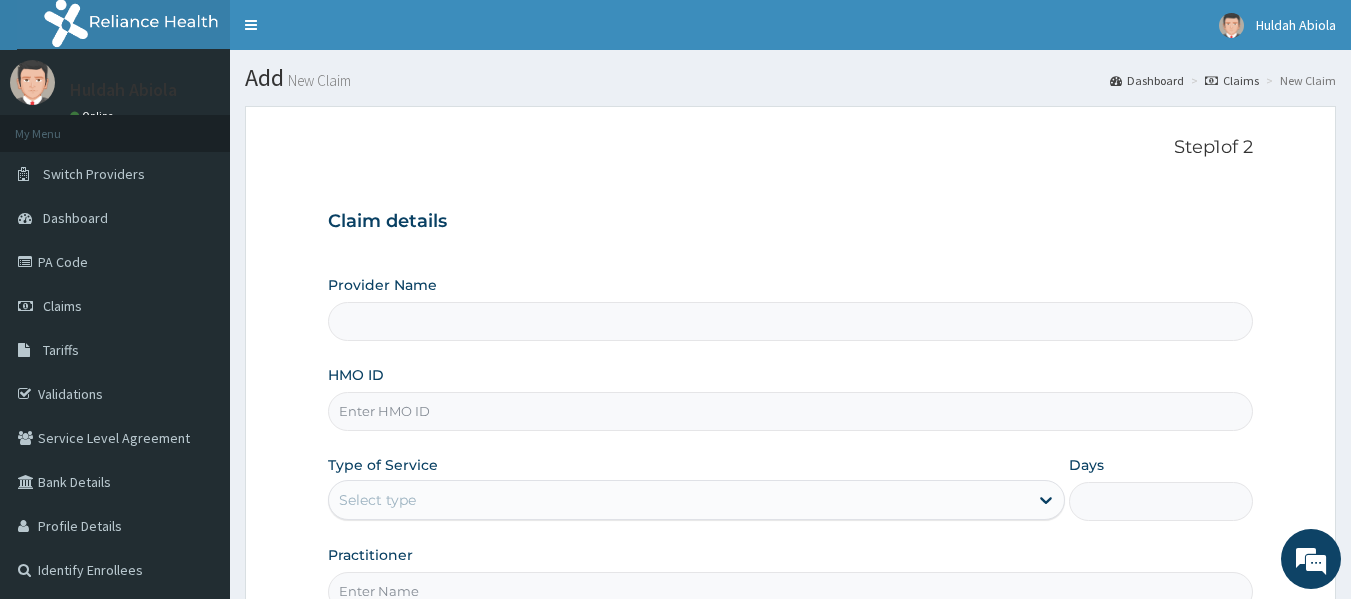 click on "HMO ID" at bounding box center [791, 411] 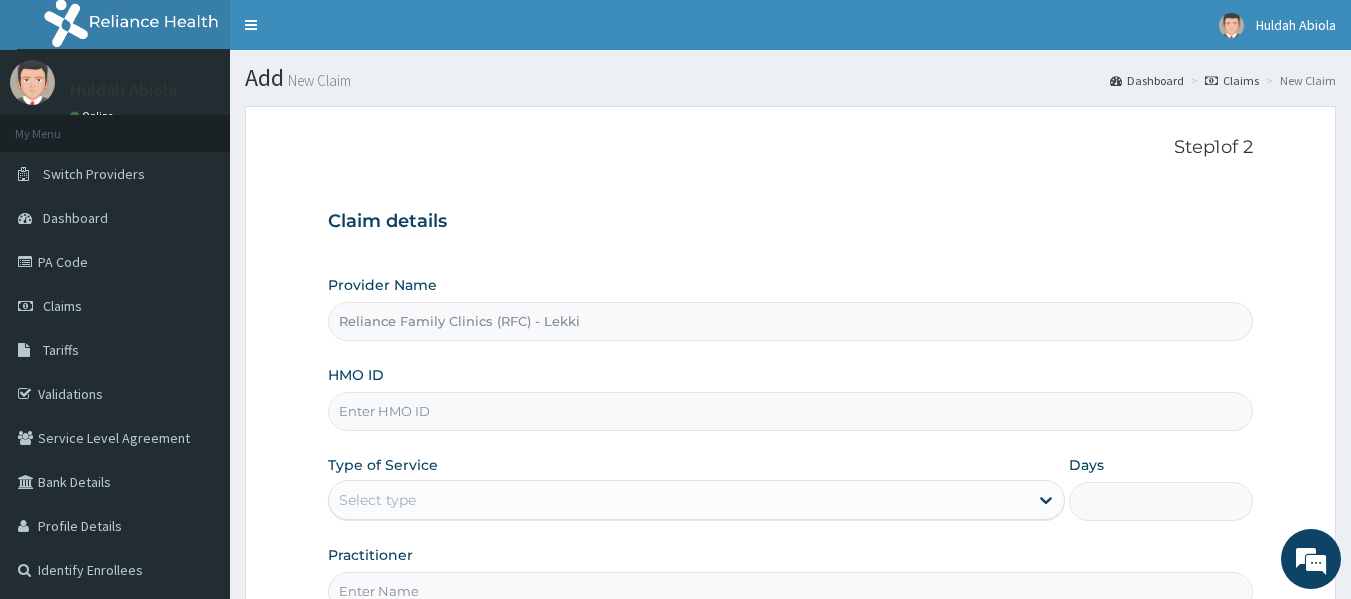 paste on "IRD/10002/A" 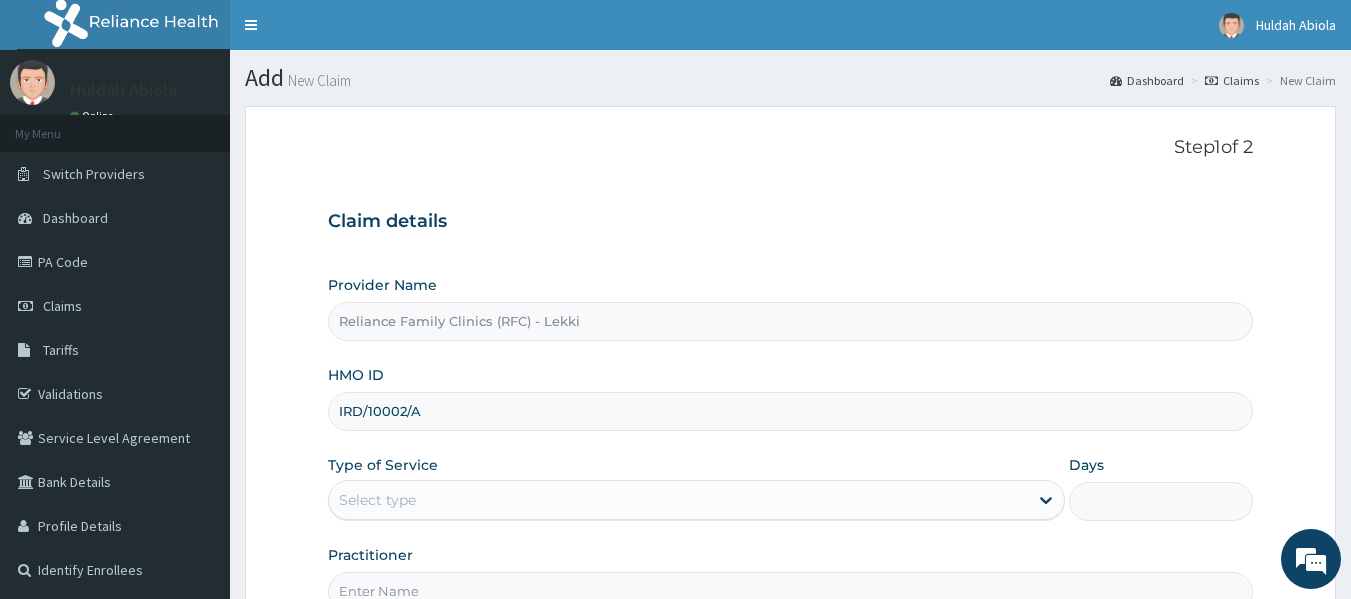 scroll, scrollTop: 223, scrollLeft: 0, axis: vertical 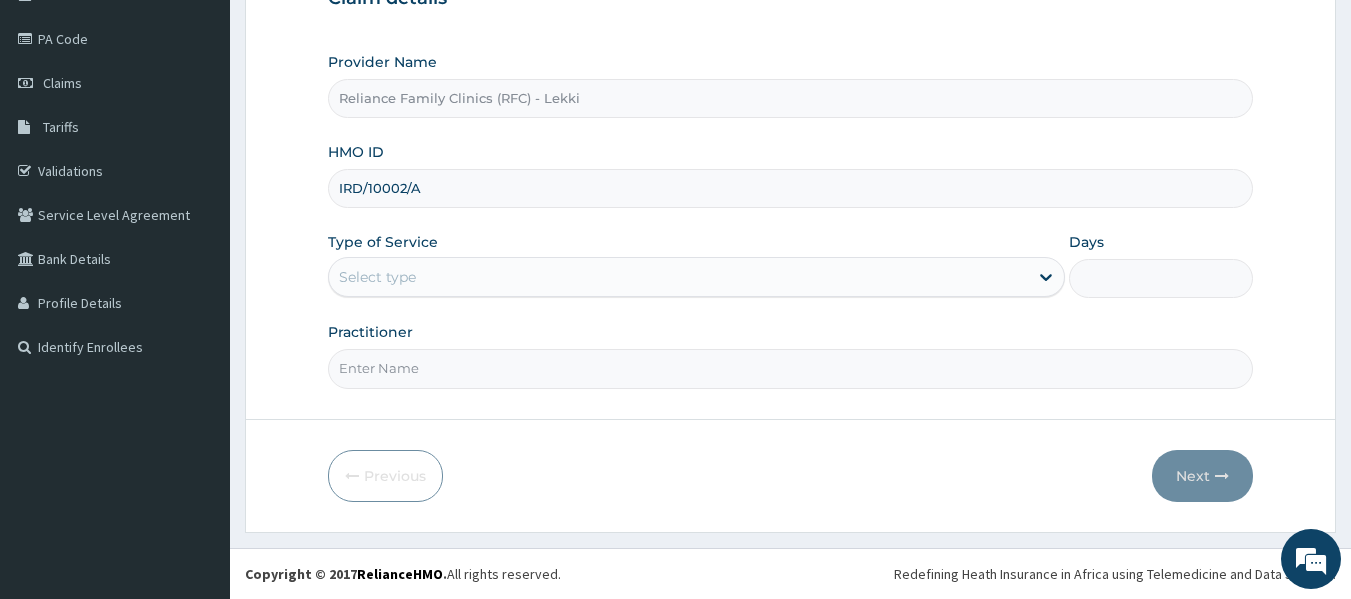 type on "IRD/10002/A" 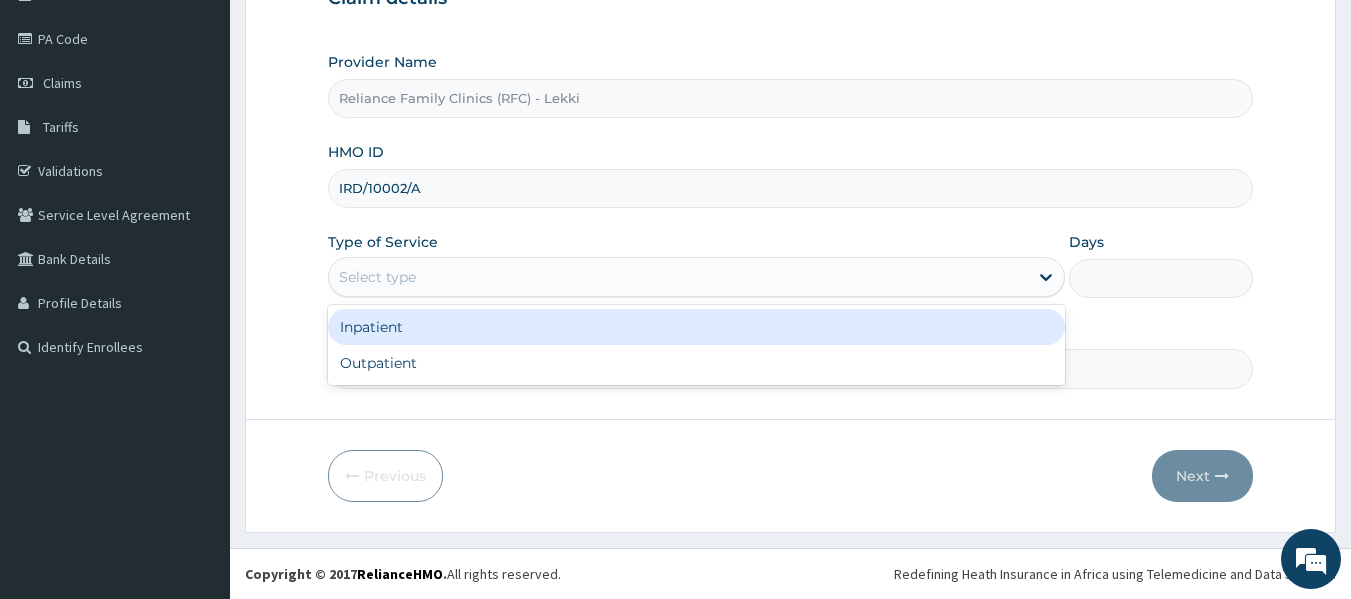 click on "Select type" at bounding box center (678, 277) 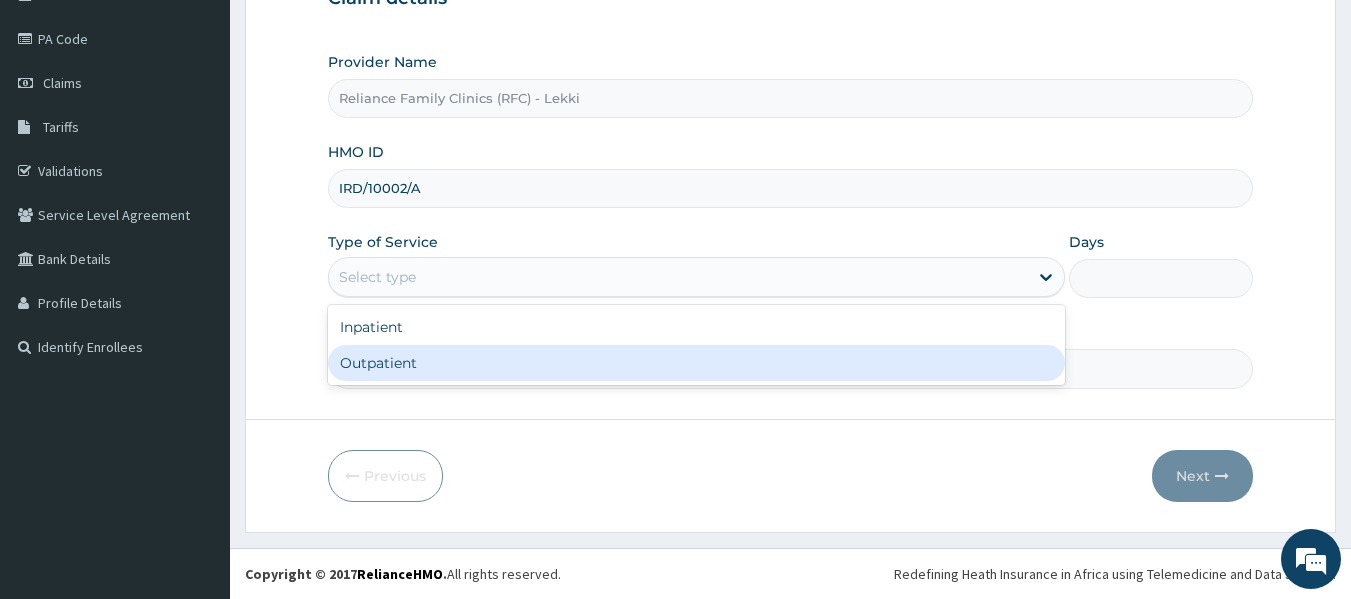 click on "Outpatient" at bounding box center (696, 363) 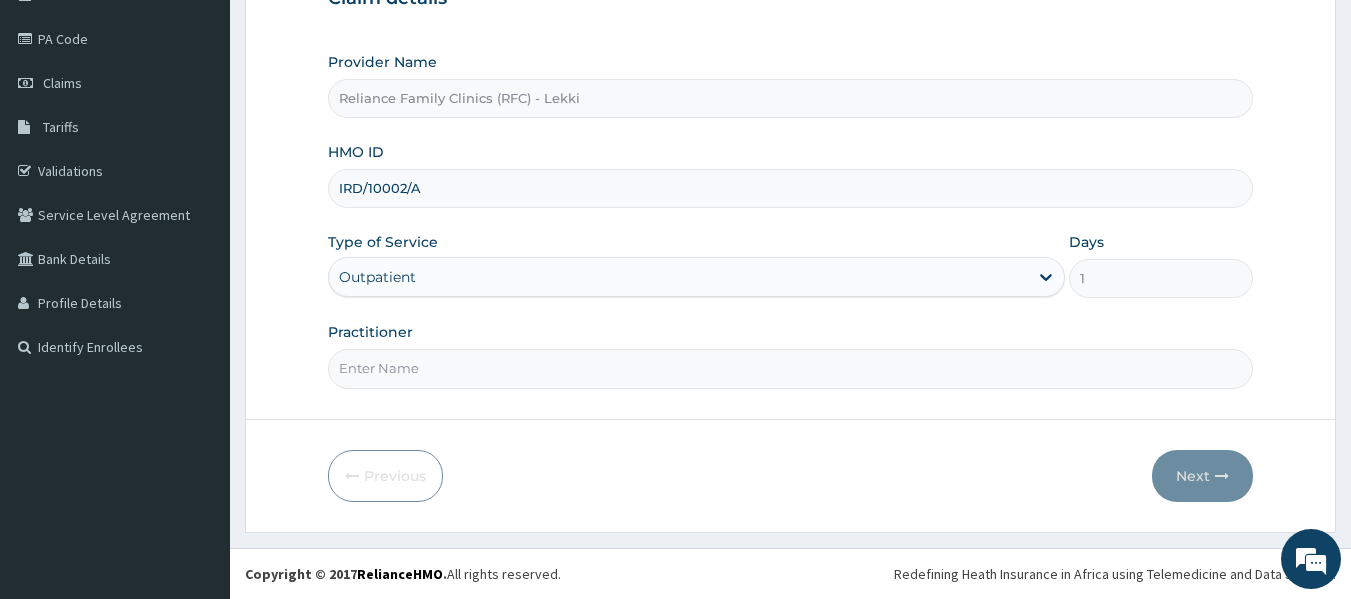 click on "Practitioner" at bounding box center (791, 368) 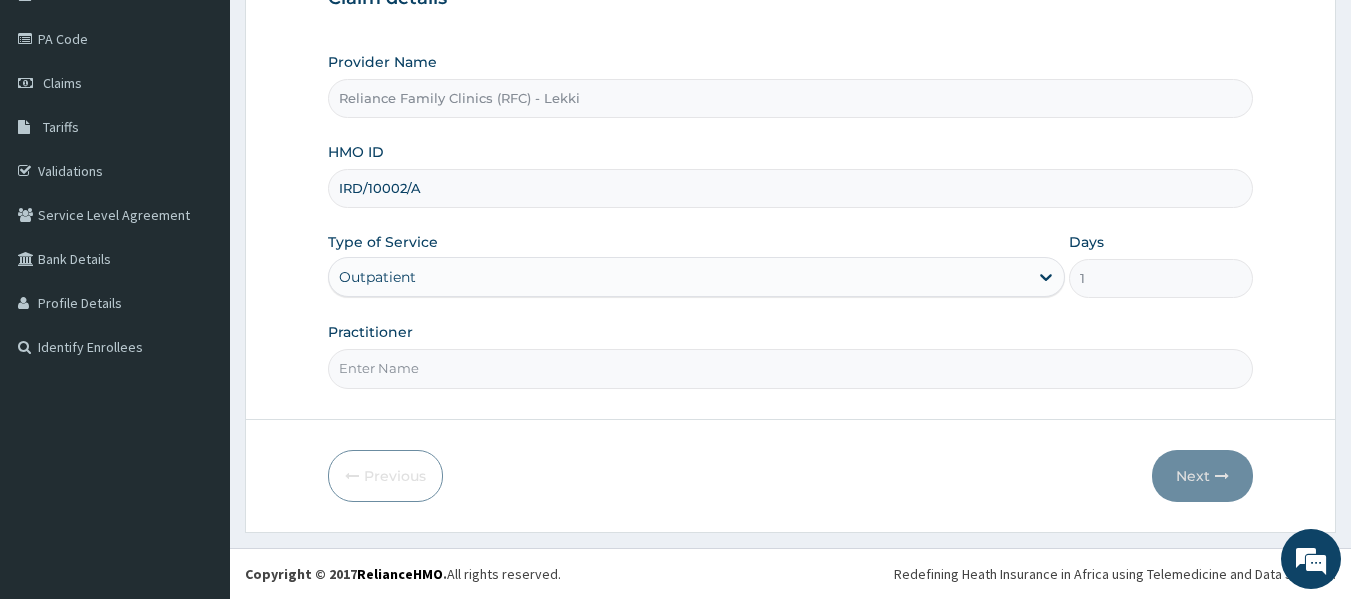 type on "Dr [LAST]" 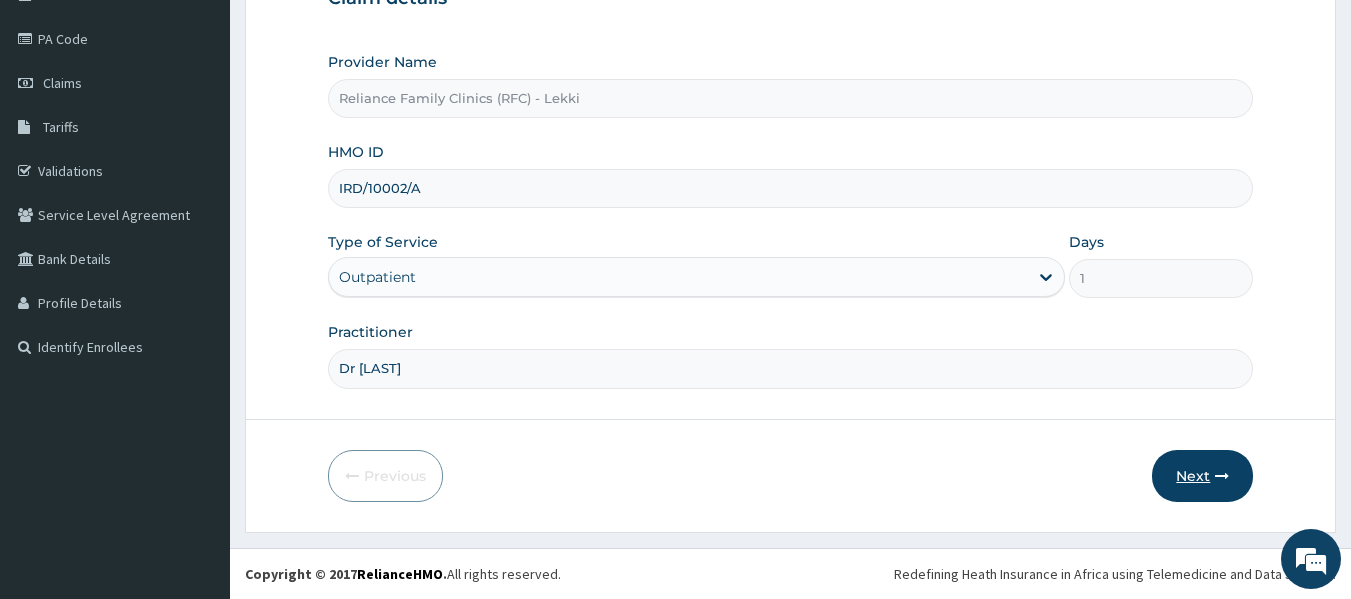 click at bounding box center (1222, 476) 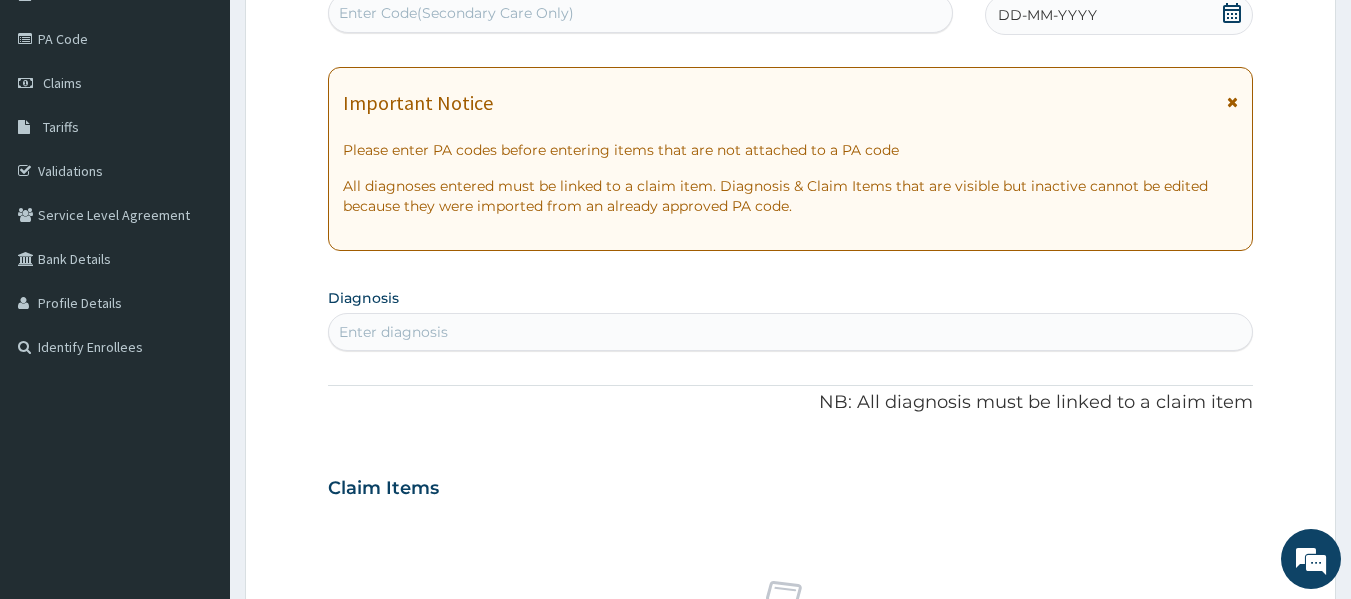 click 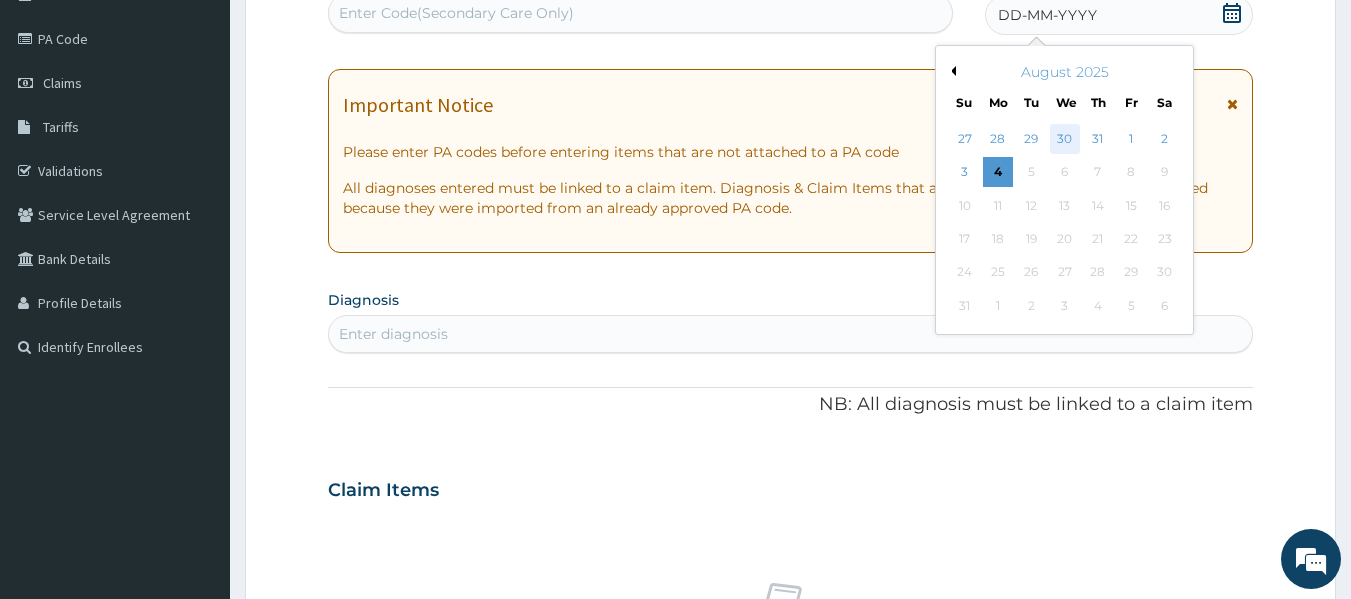 scroll, scrollTop: 0, scrollLeft: 0, axis: both 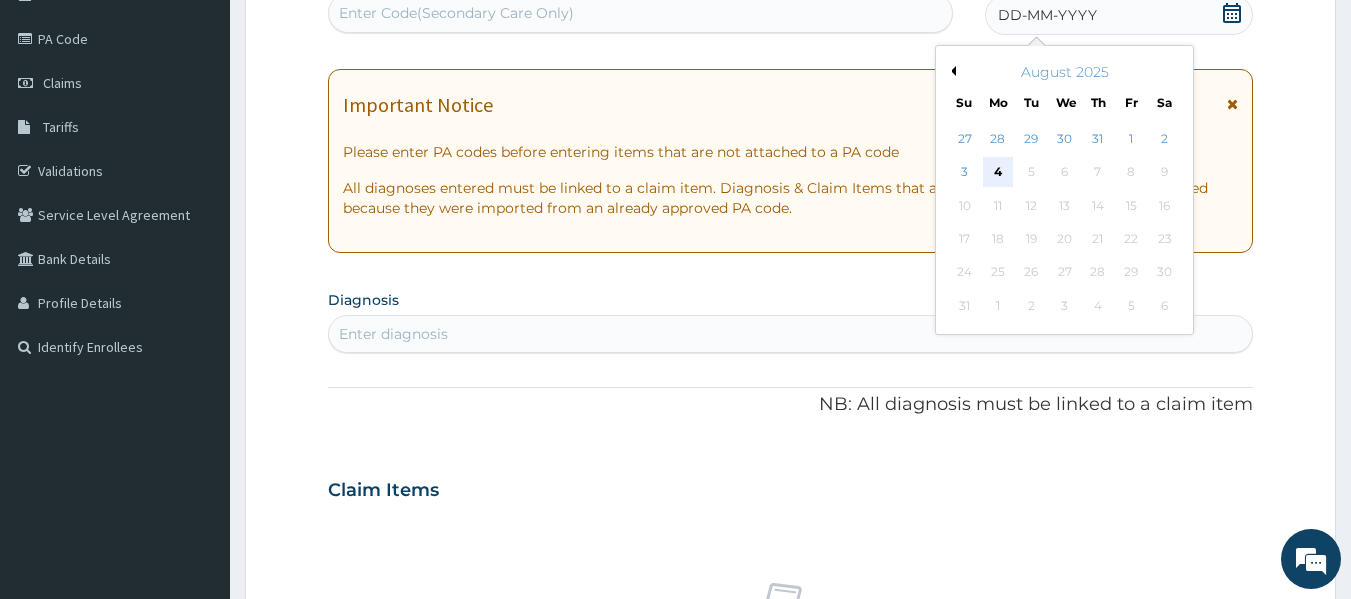 click on "4" at bounding box center (998, 173) 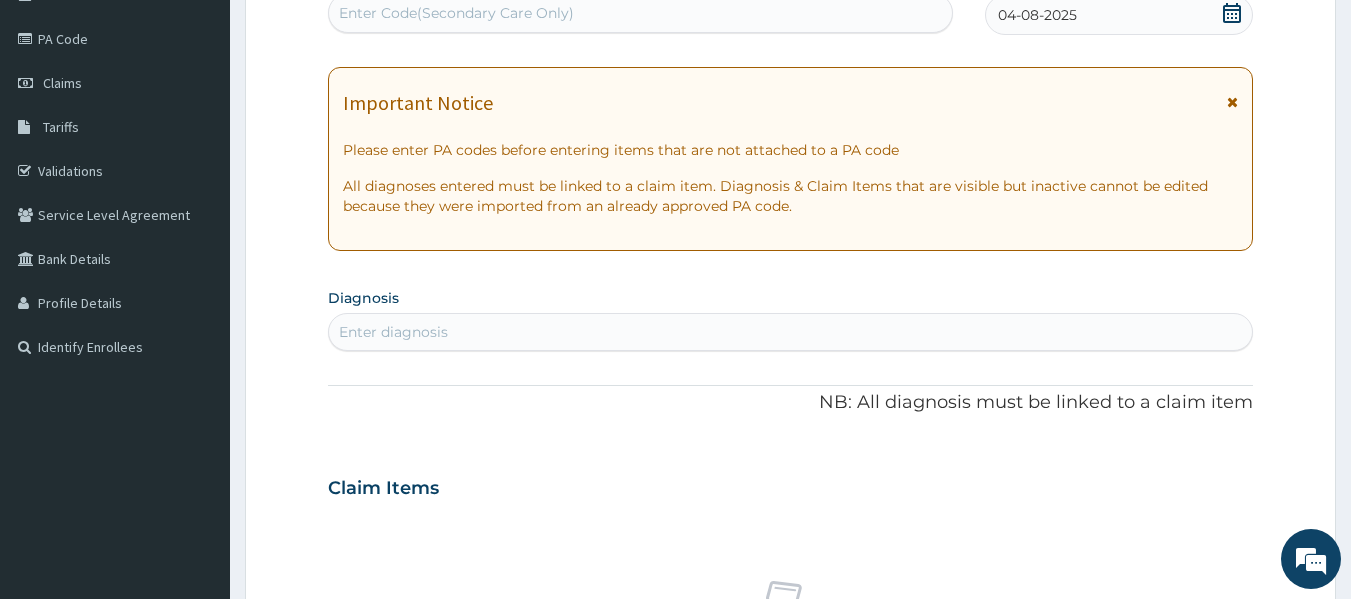 click on "Enter diagnosis" at bounding box center (791, 332) 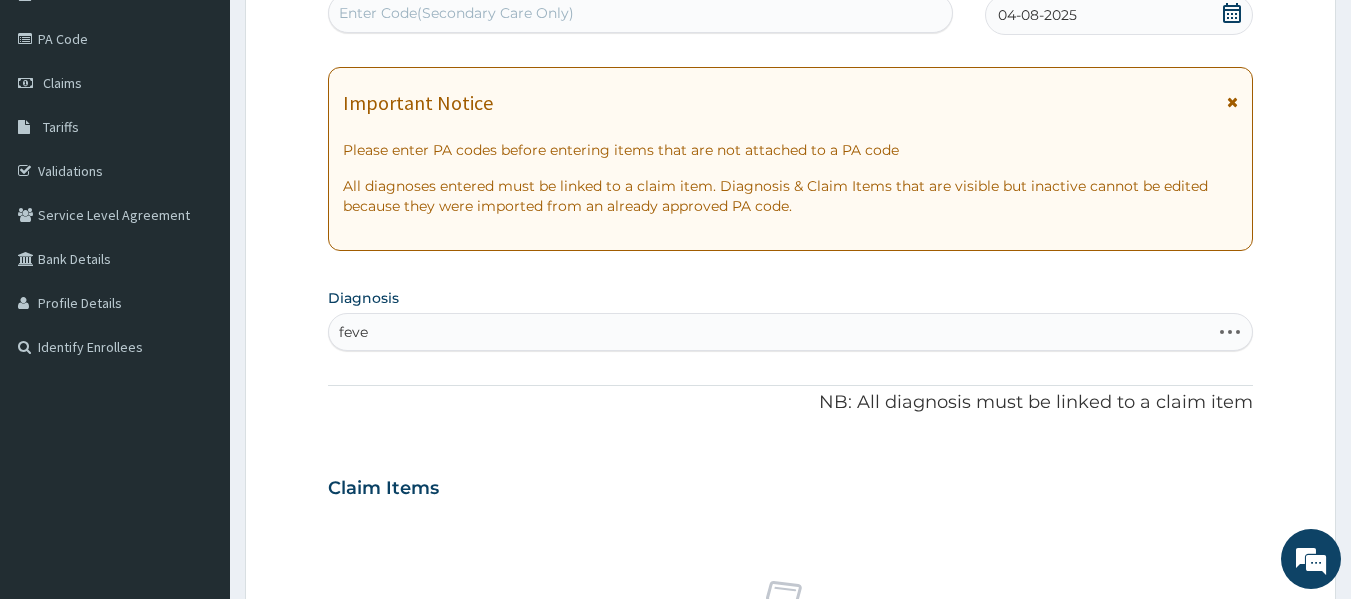 type on "fever" 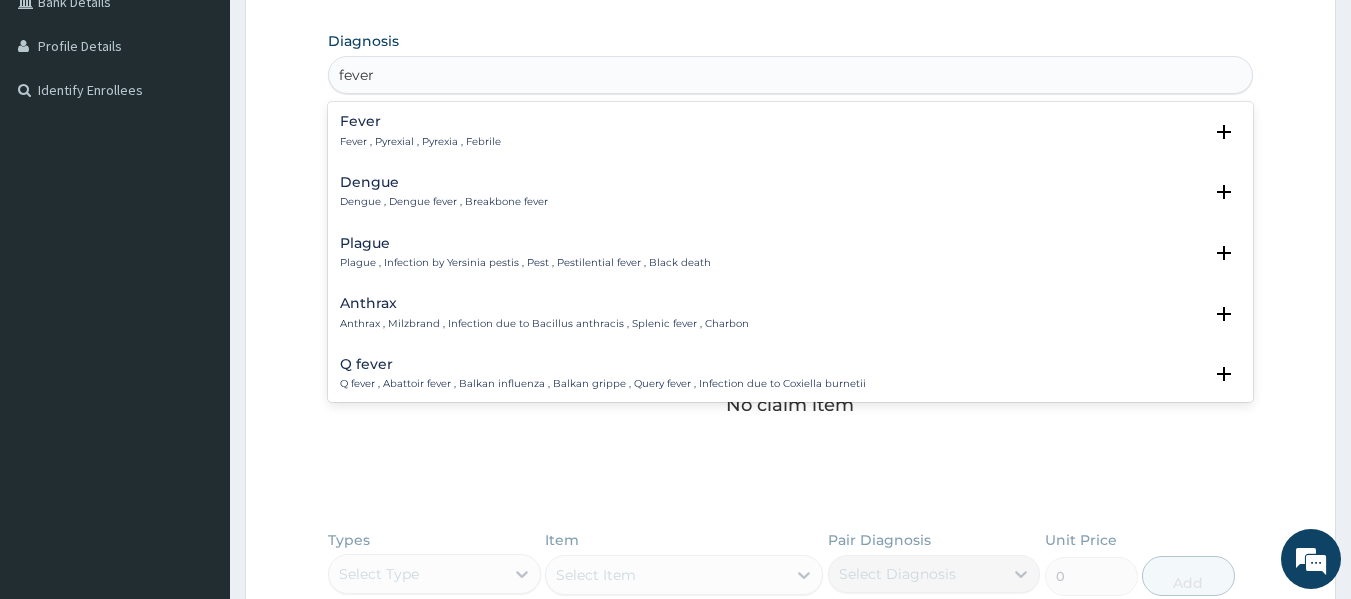 scroll, scrollTop: 481, scrollLeft: 0, axis: vertical 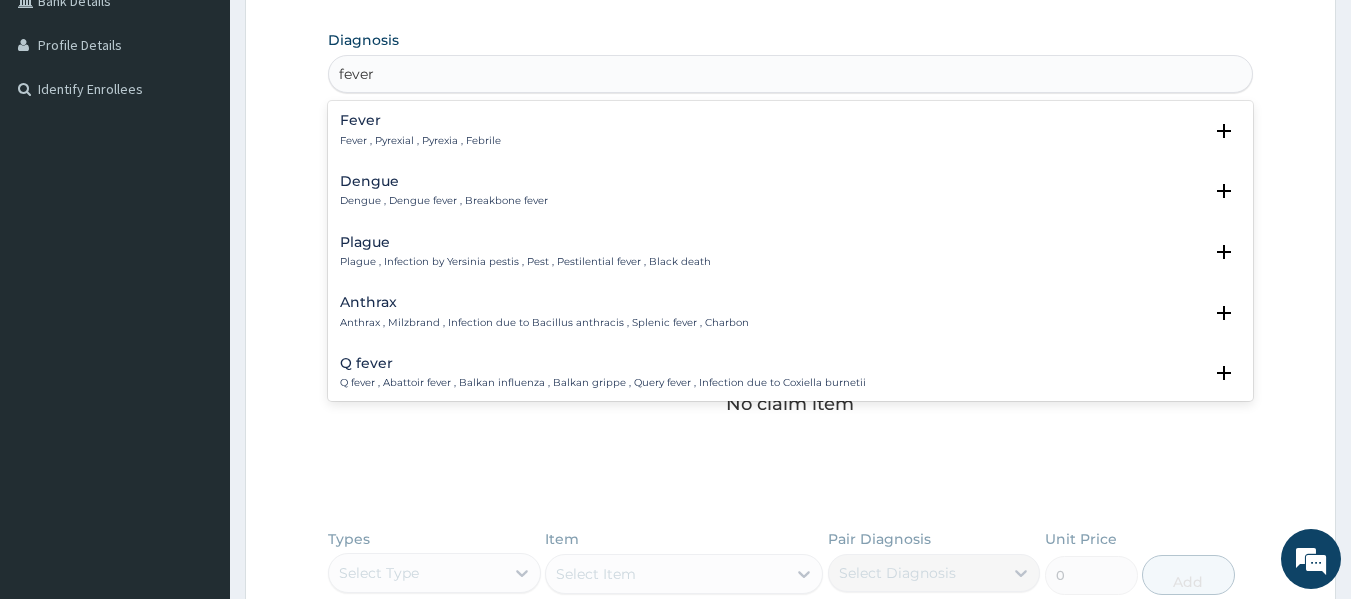 click on "Fever Fever , Pyrexial , Pyrexia , Febrile" at bounding box center [791, 130] 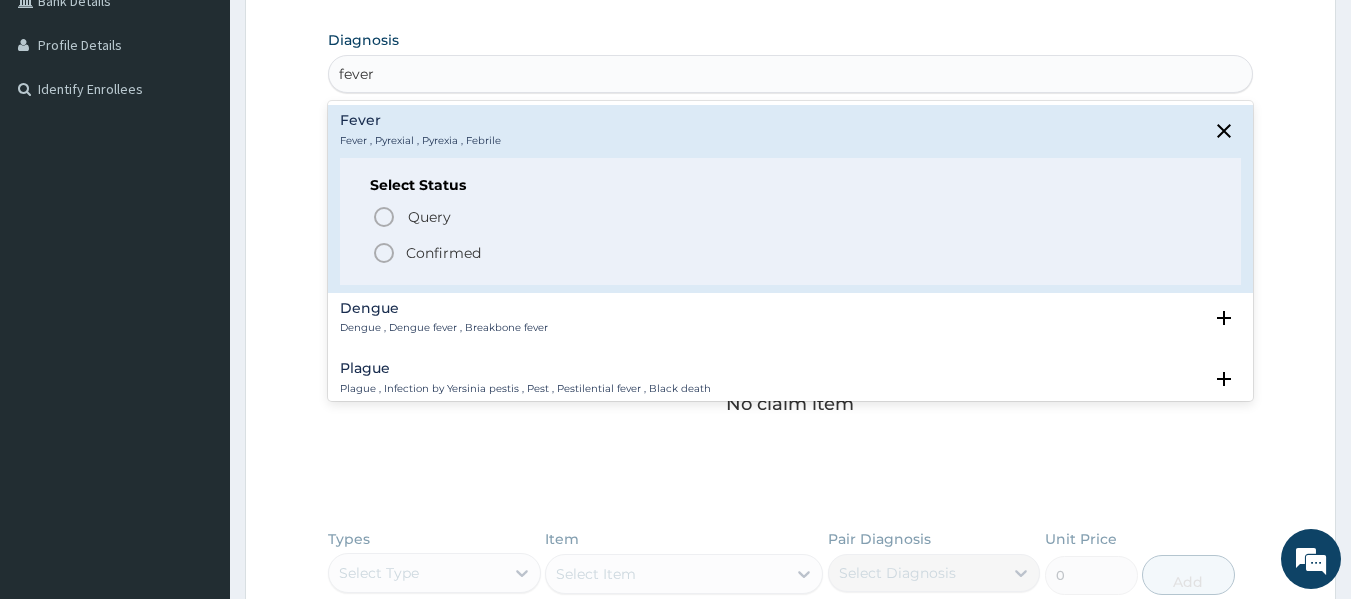 click on "Confirmed" at bounding box center [792, 253] 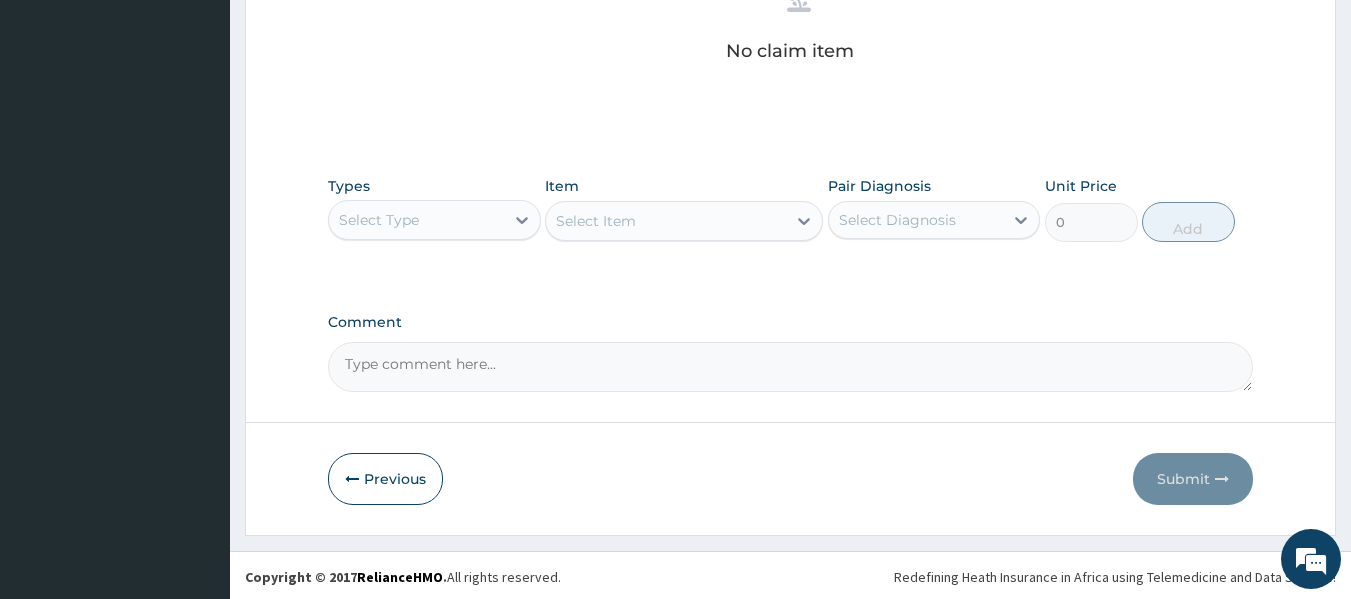 scroll, scrollTop: 843, scrollLeft: 0, axis: vertical 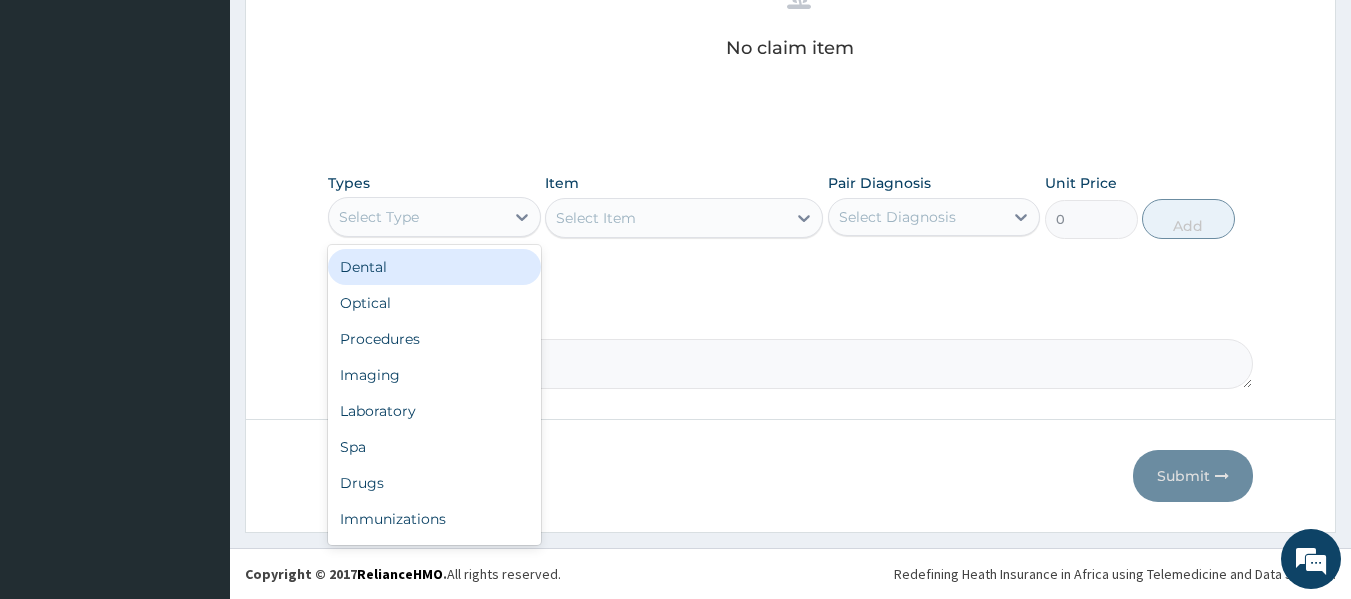 click on "Select Type" at bounding box center (416, 217) 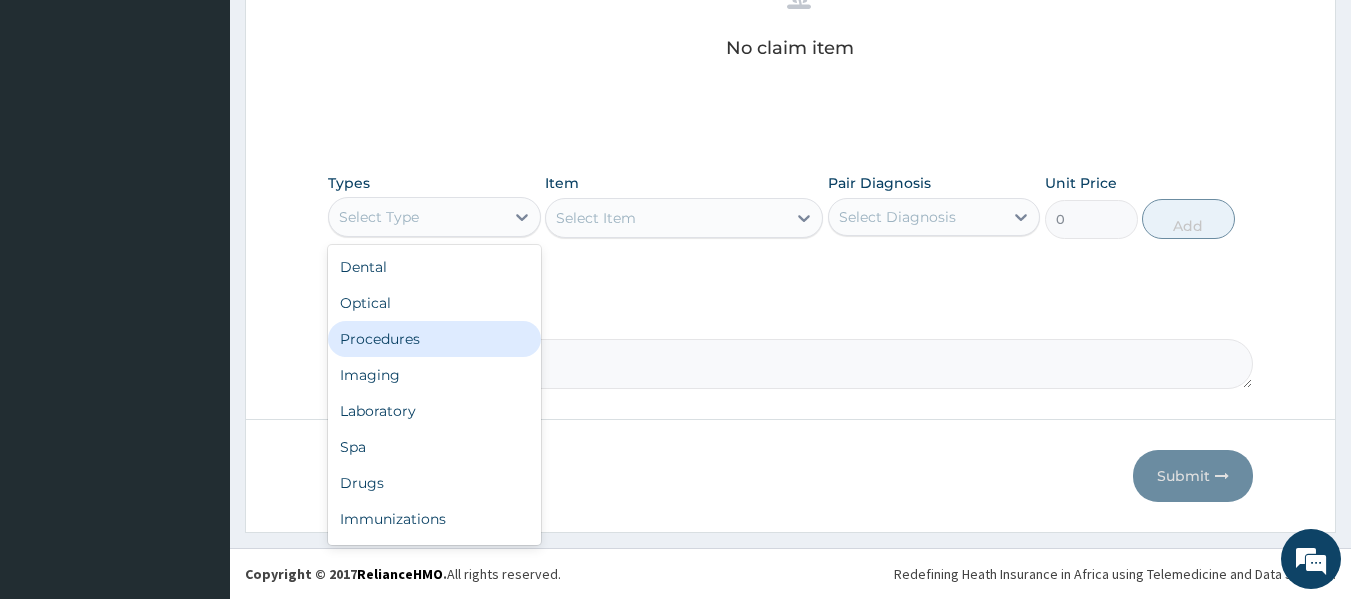 click on "Procedures" at bounding box center (434, 339) 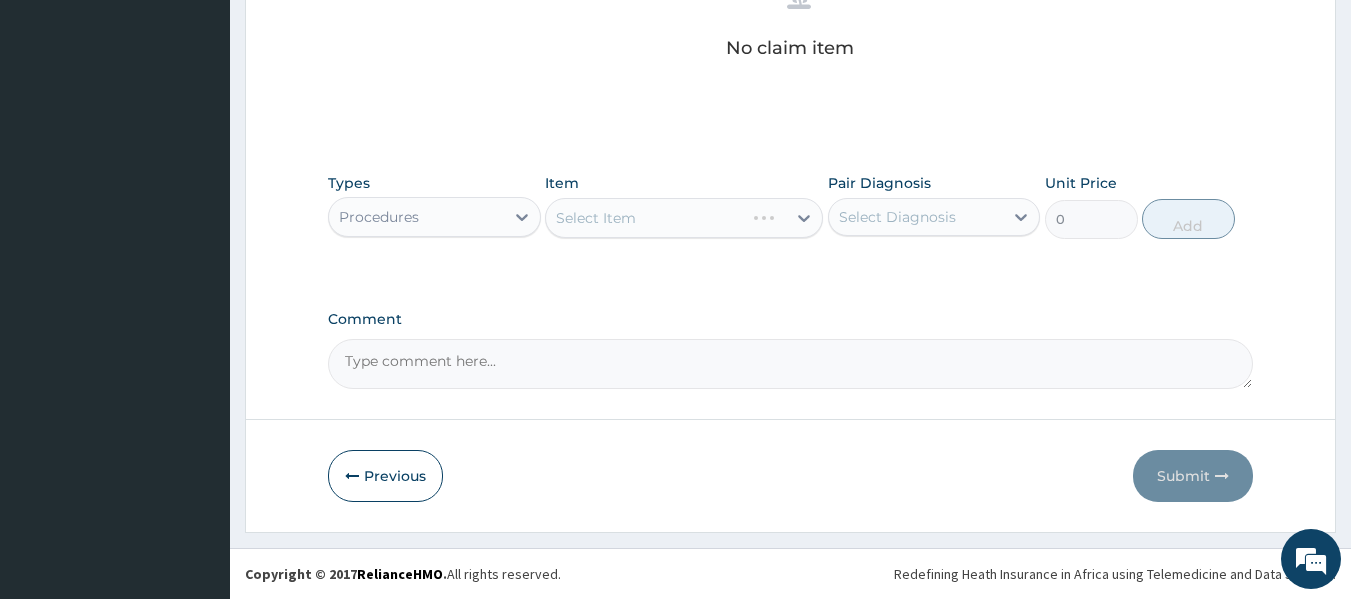 click on "Select Item" at bounding box center [684, 218] 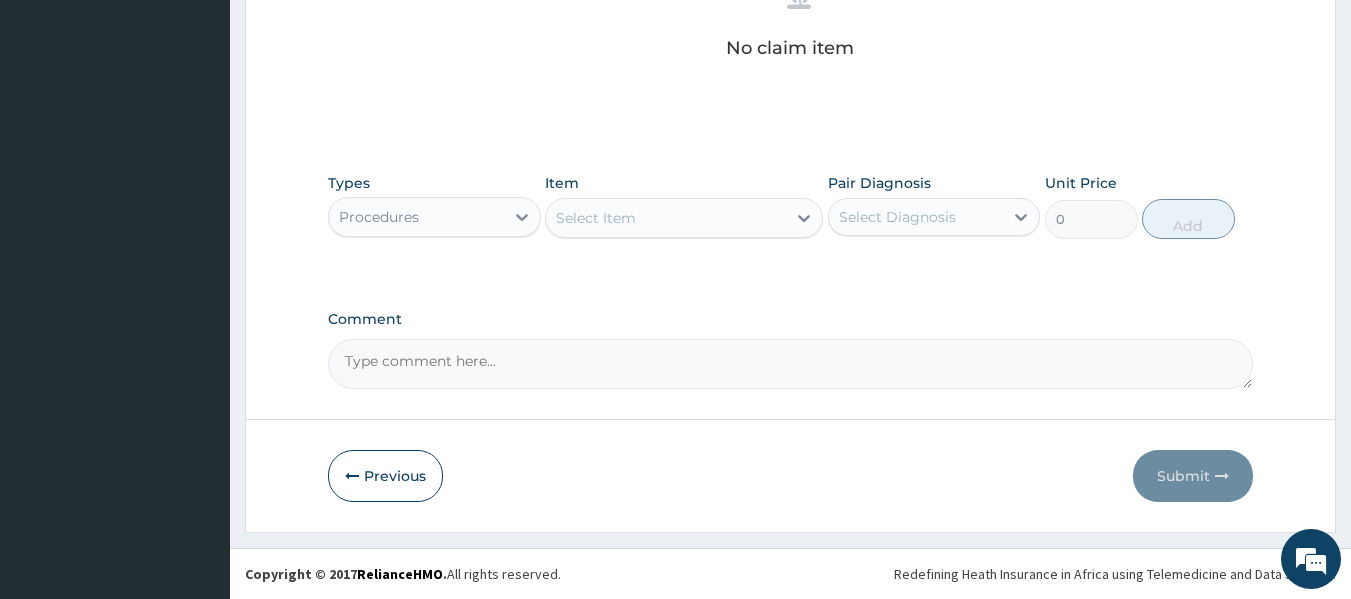 click on "Select Item" at bounding box center [684, 218] 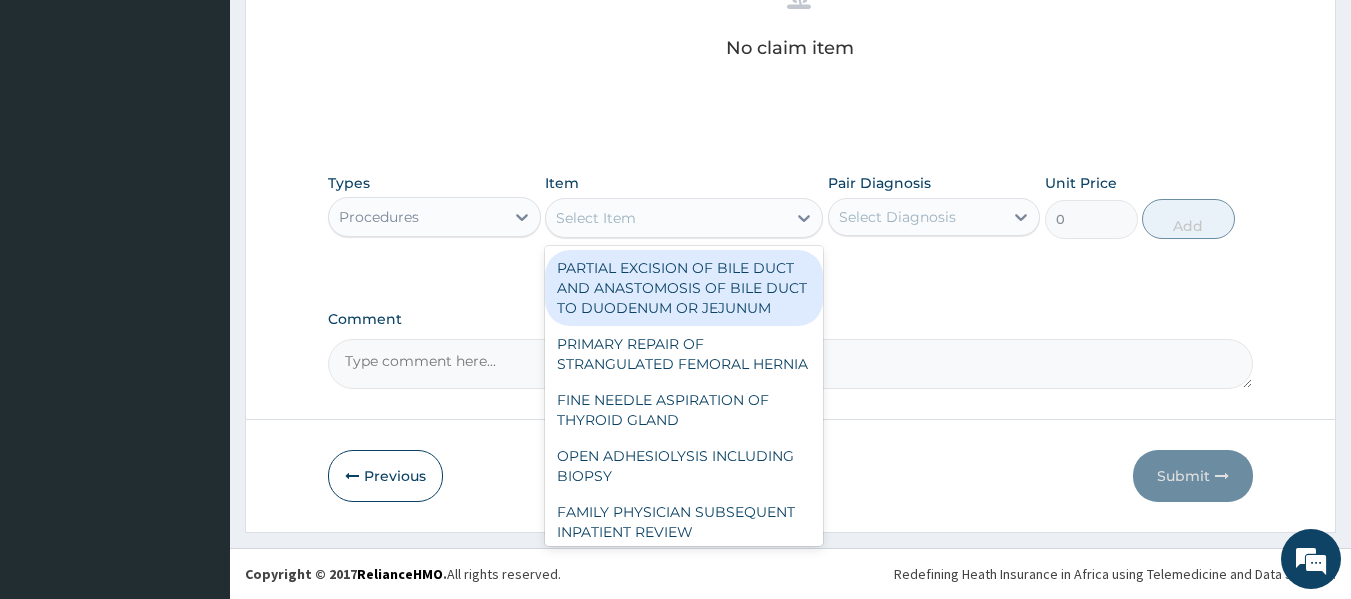 click on "Select Item" at bounding box center (666, 218) 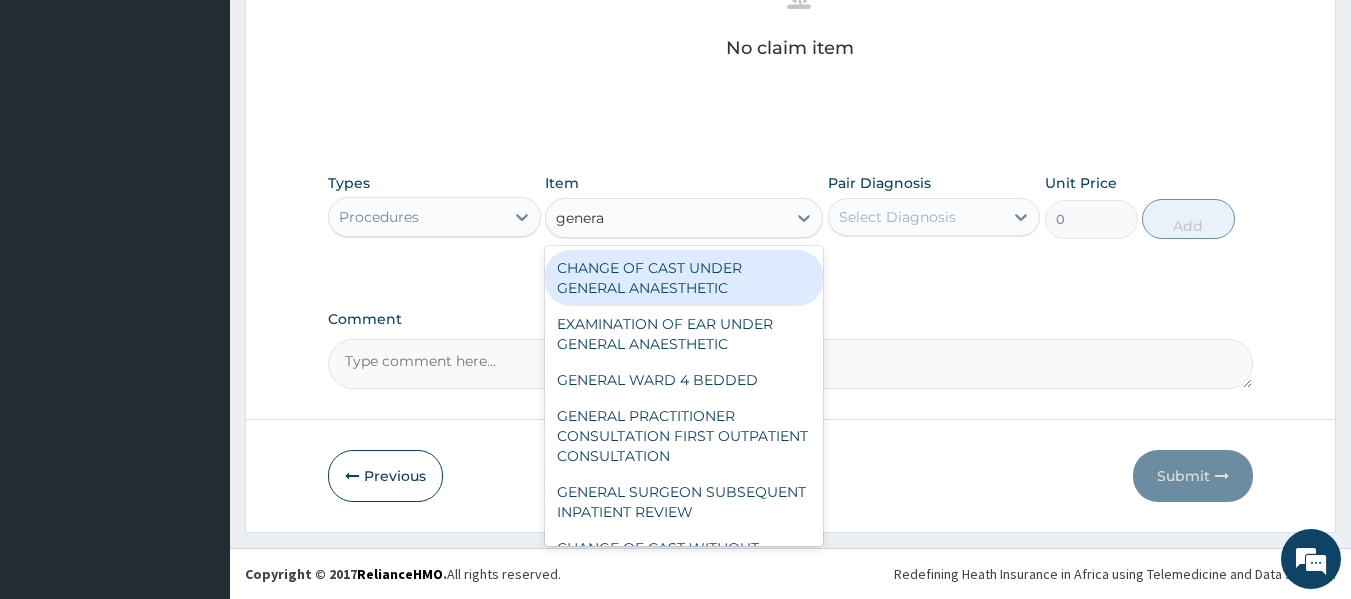 type on "general" 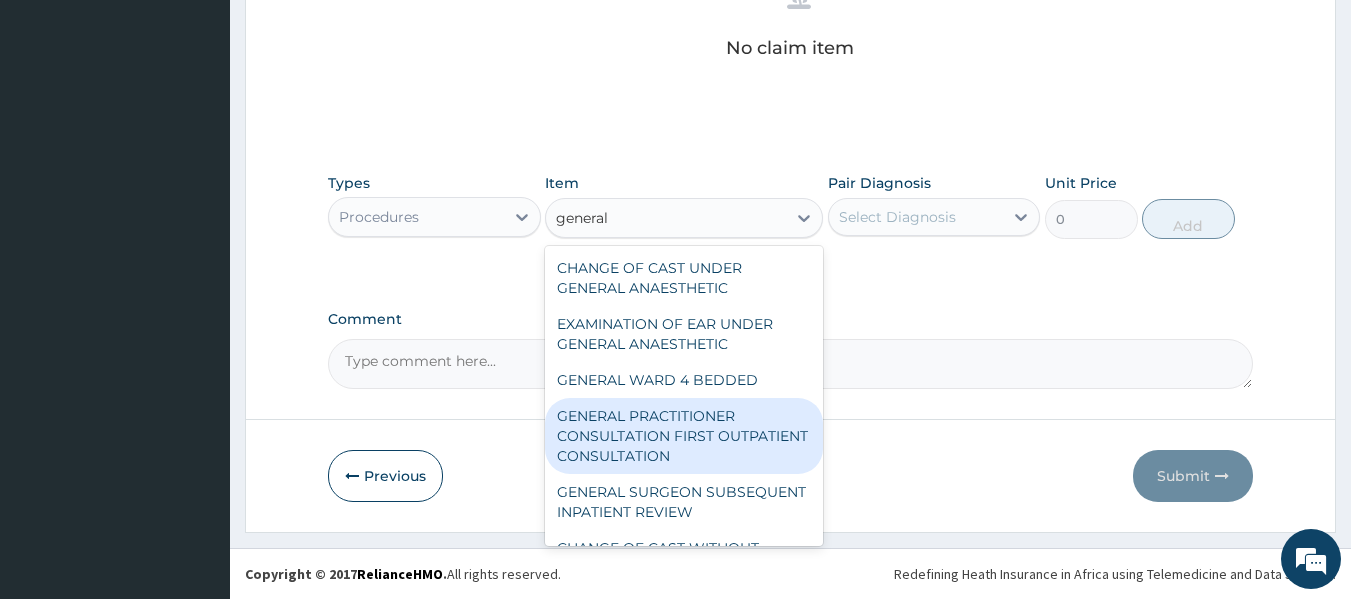 click on "GENERAL PRACTITIONER CONSULTATION FIRST OUTPATIENT CONSULTATION" at bounding box center (684, 436) 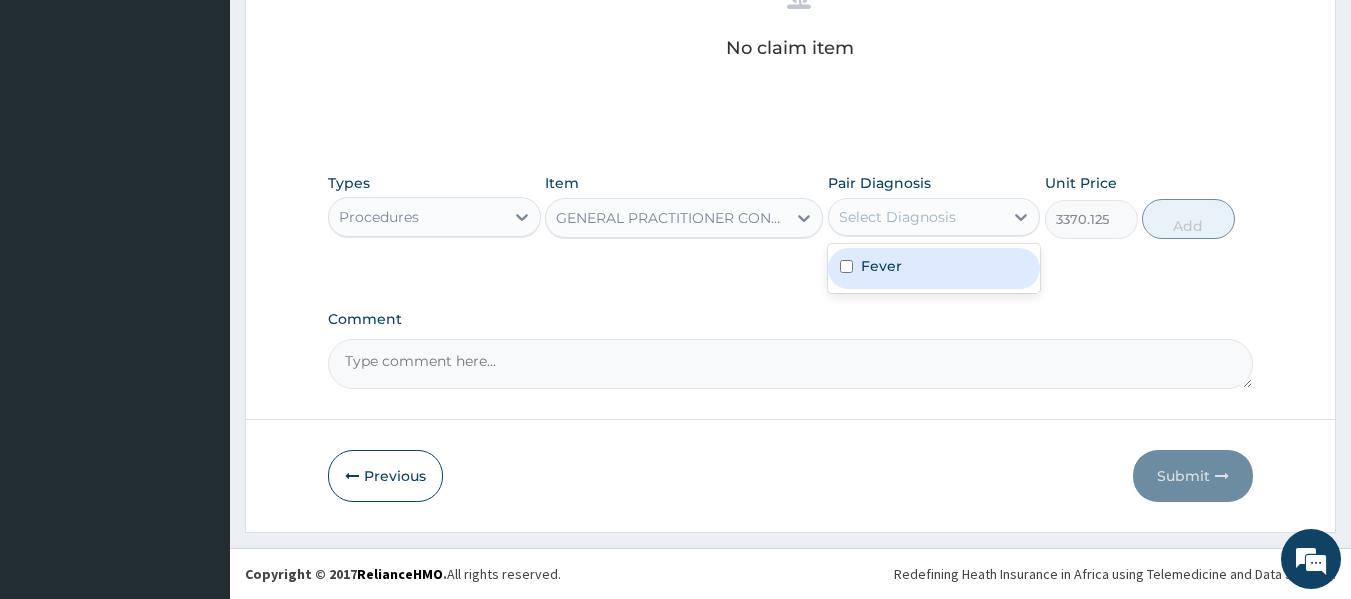 click on "Select Diagnosis" at bounding box center (897, 217) 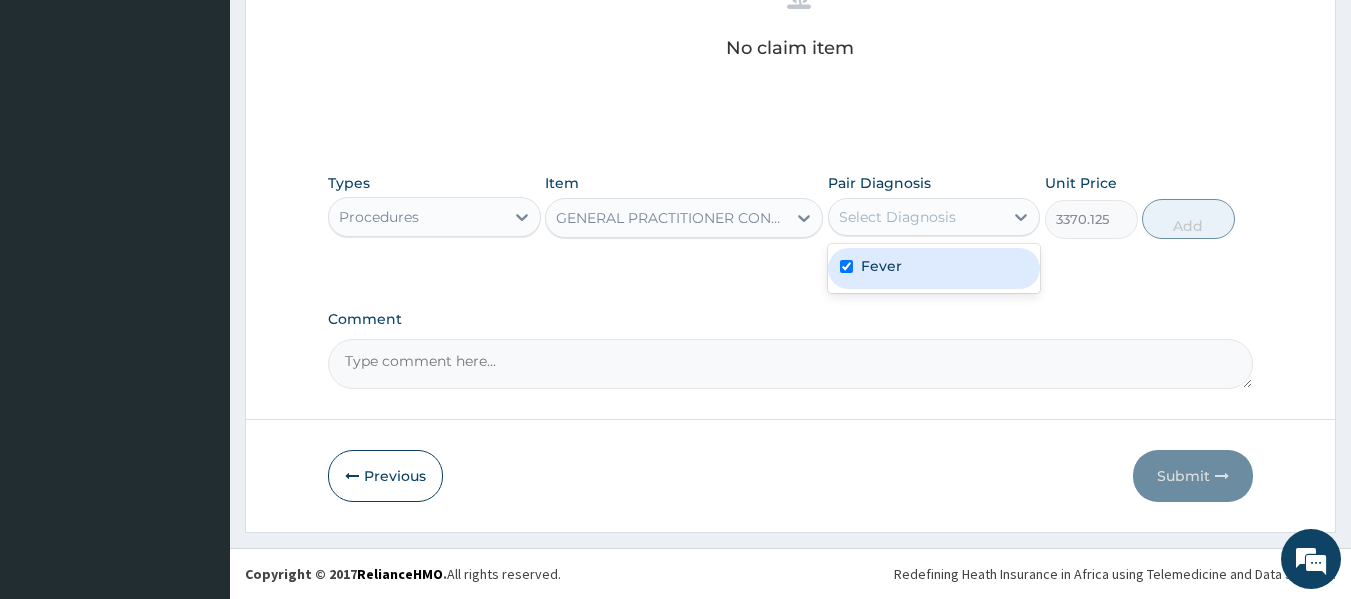 checkbox on "true" 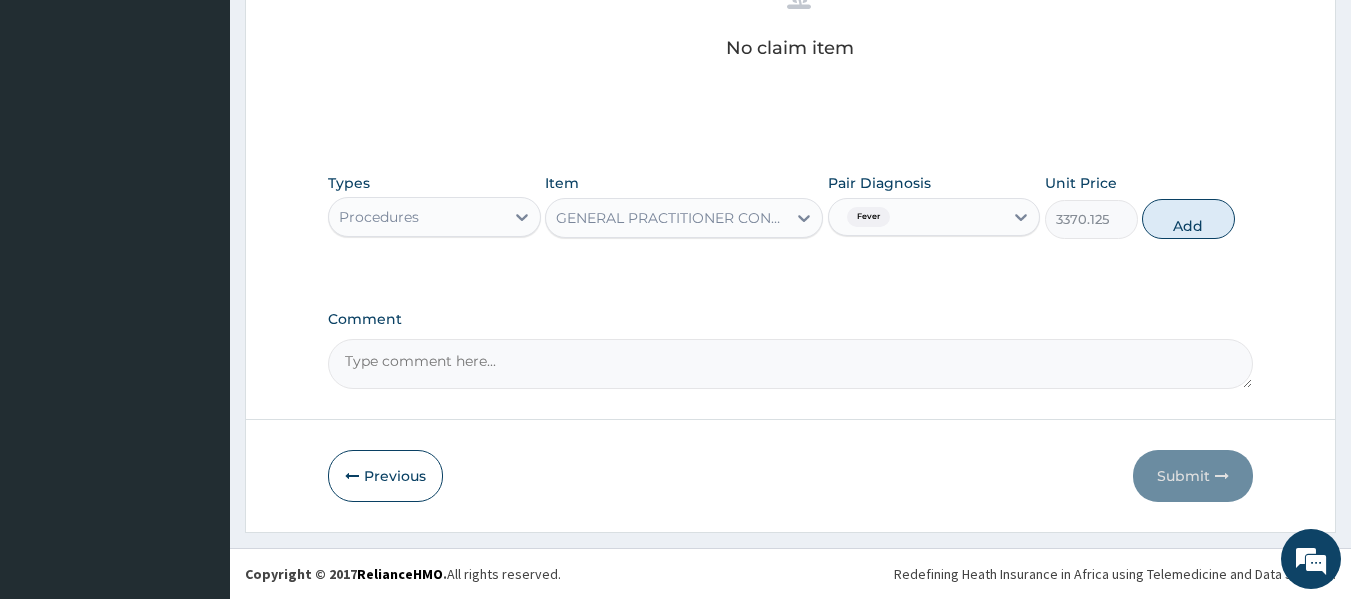 click on "Types Procedures Item GENERAL PRACTITIONER CONSULTATION FIRST OUTPATIENT CONSULTATION Pair Diagnosis Fever Unit Price 3370.125 Add" at bounding box center (791, 206) 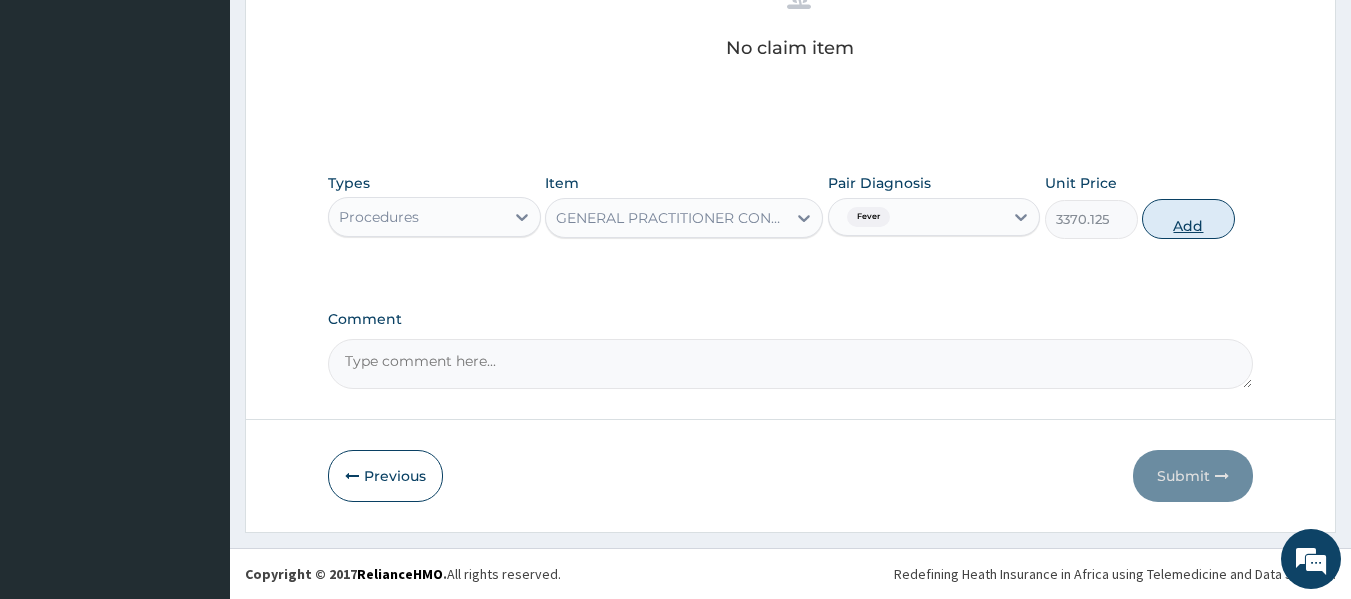 click on "Add" at bounding box center (1188, 219) 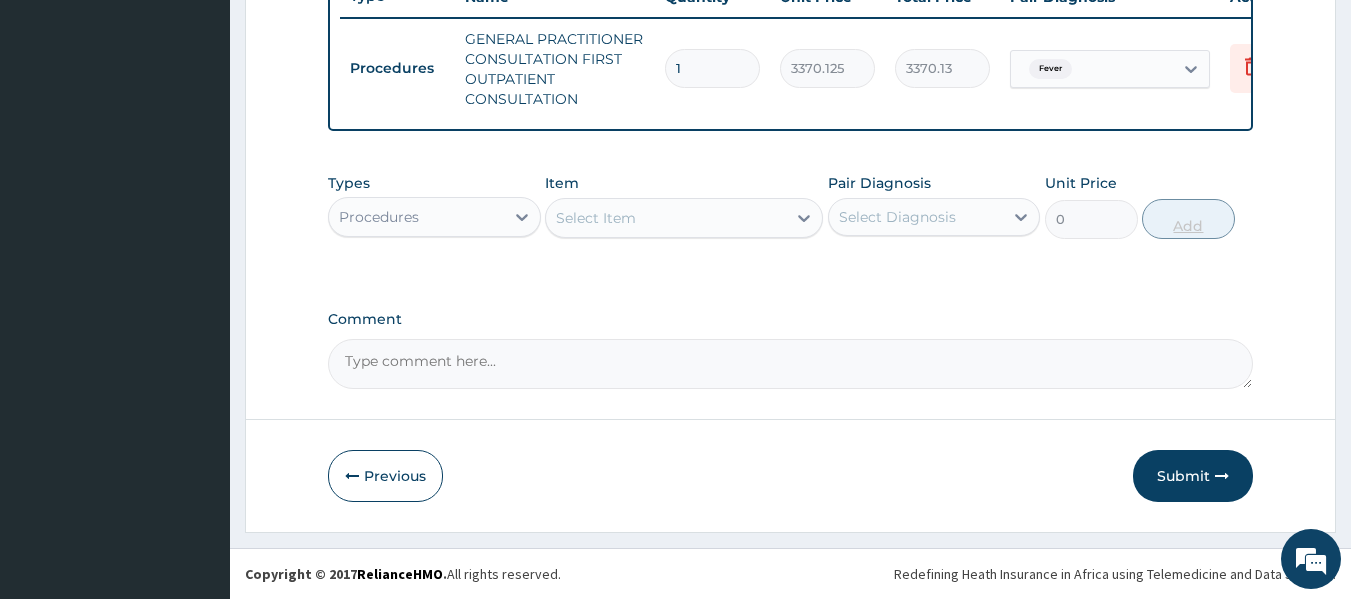 scroll, scrollTop: 794, scrollLeft: 0, axis: vertical 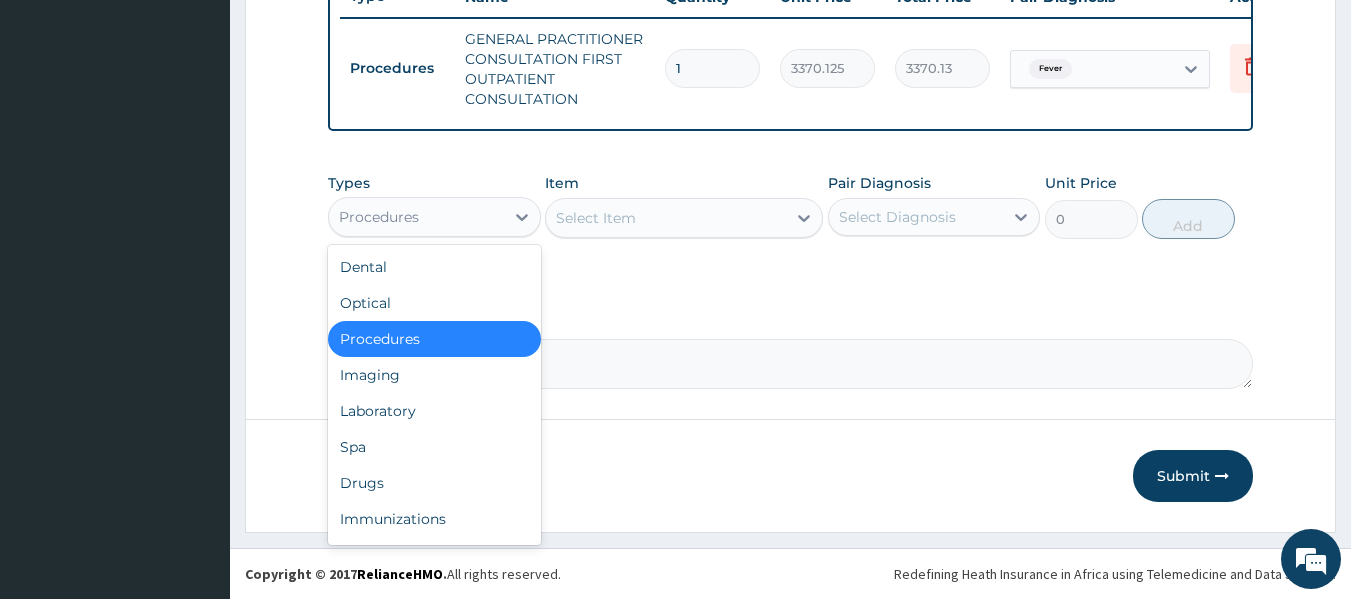 click on "Procedures" at bounding box center (416, 217) 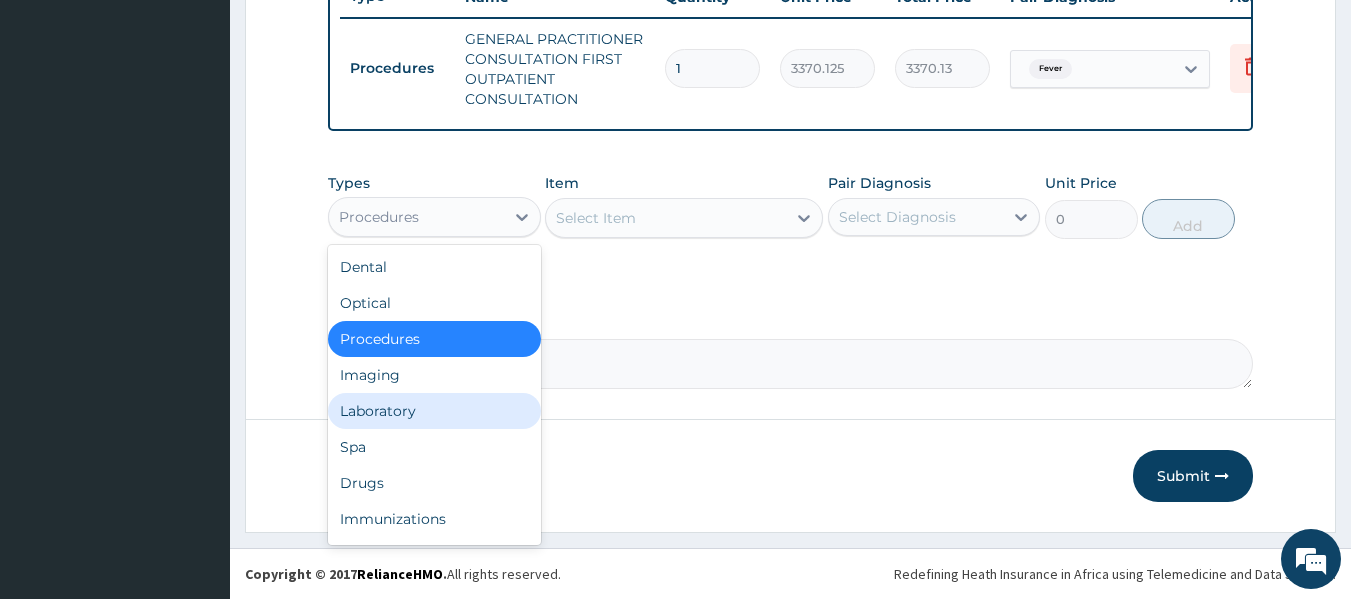 click on "Laboratory" at bounding box center [434, 411] 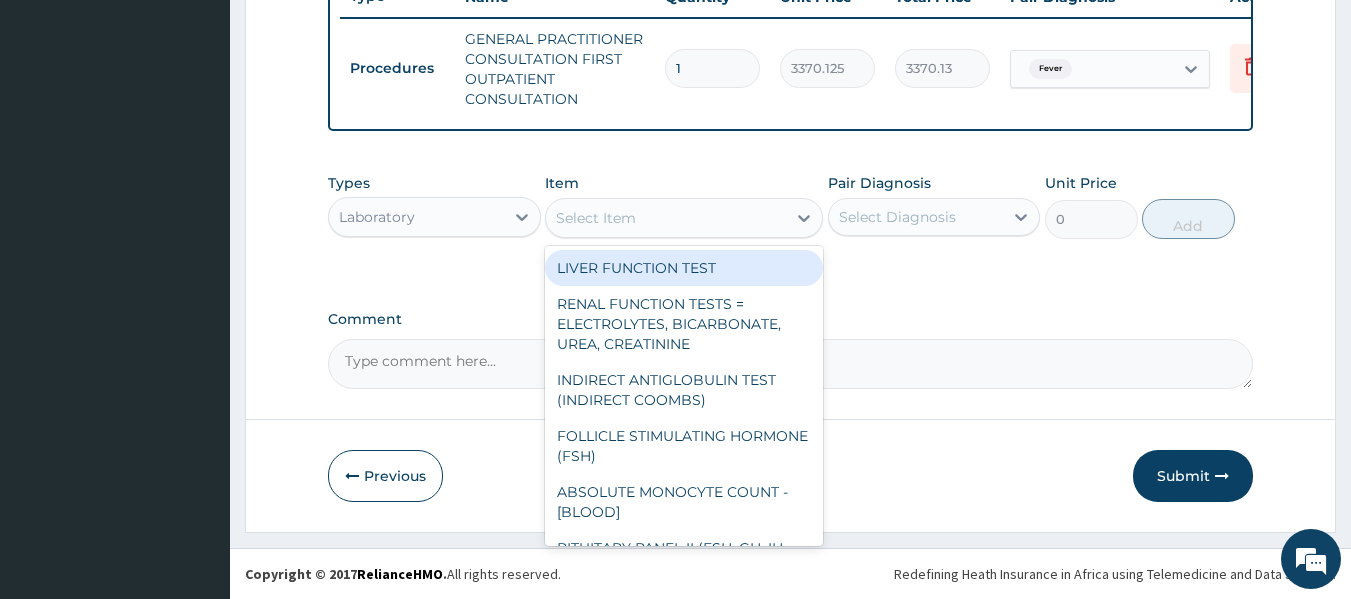 click on "Select Item" at bounding box center (666, 218) 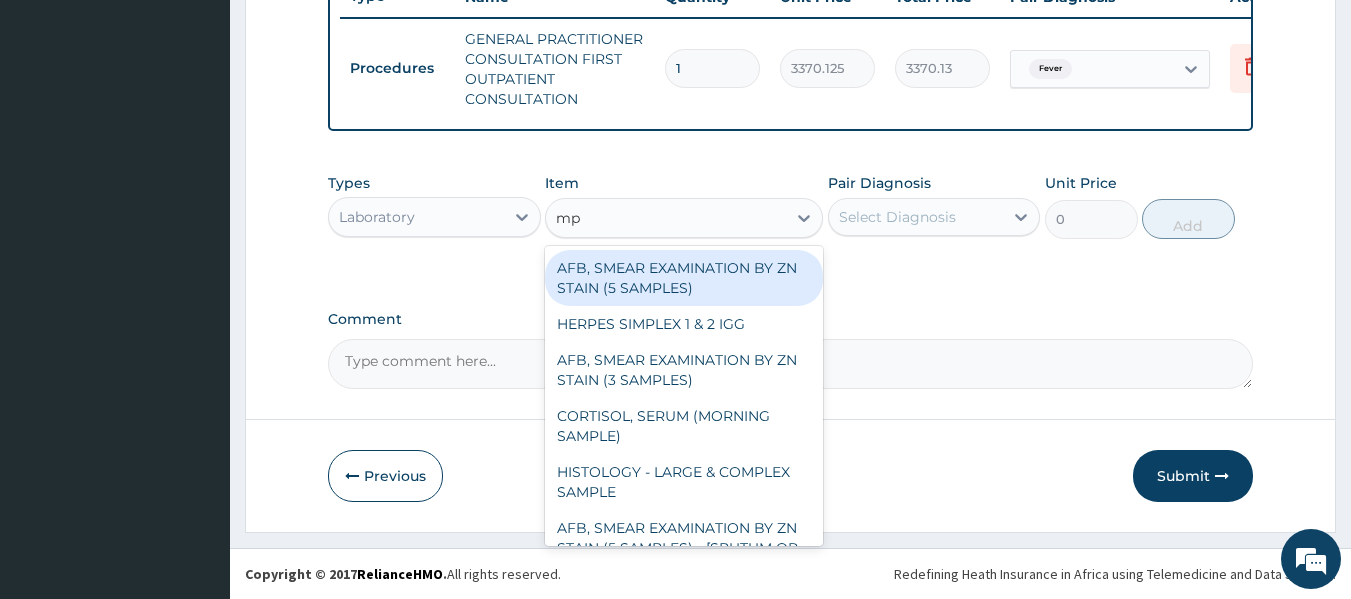 type on "mp" 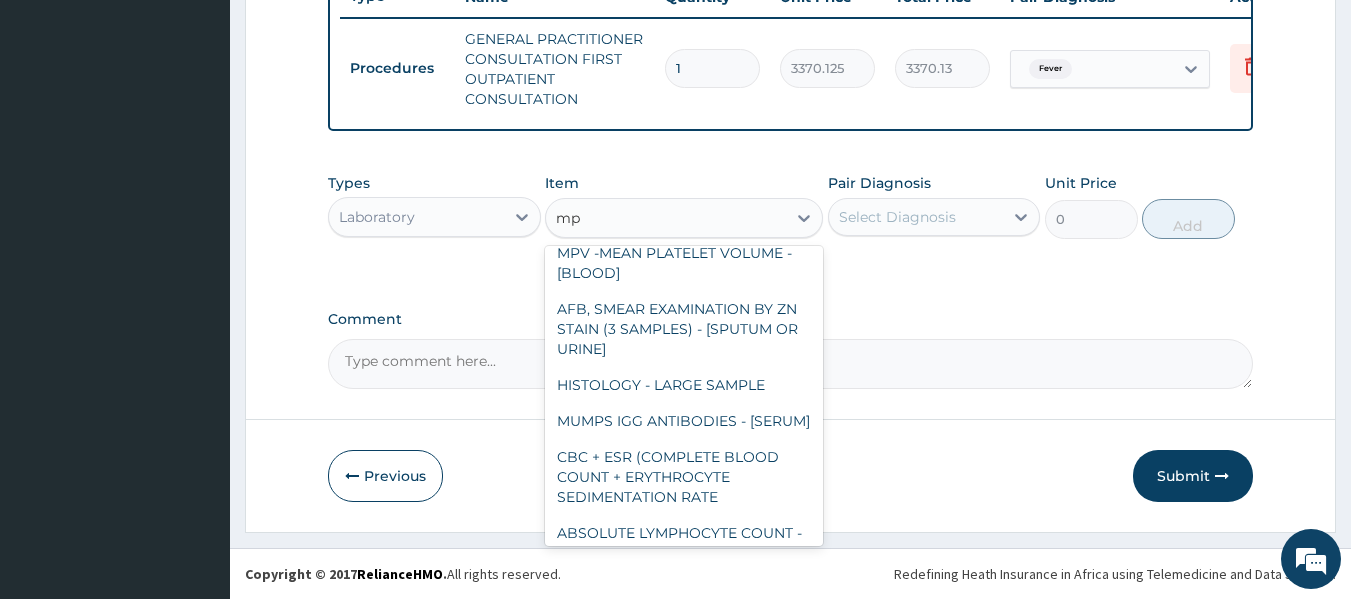 scroll, scrollTop: 844, scrollLeft: 0, axis: vertical 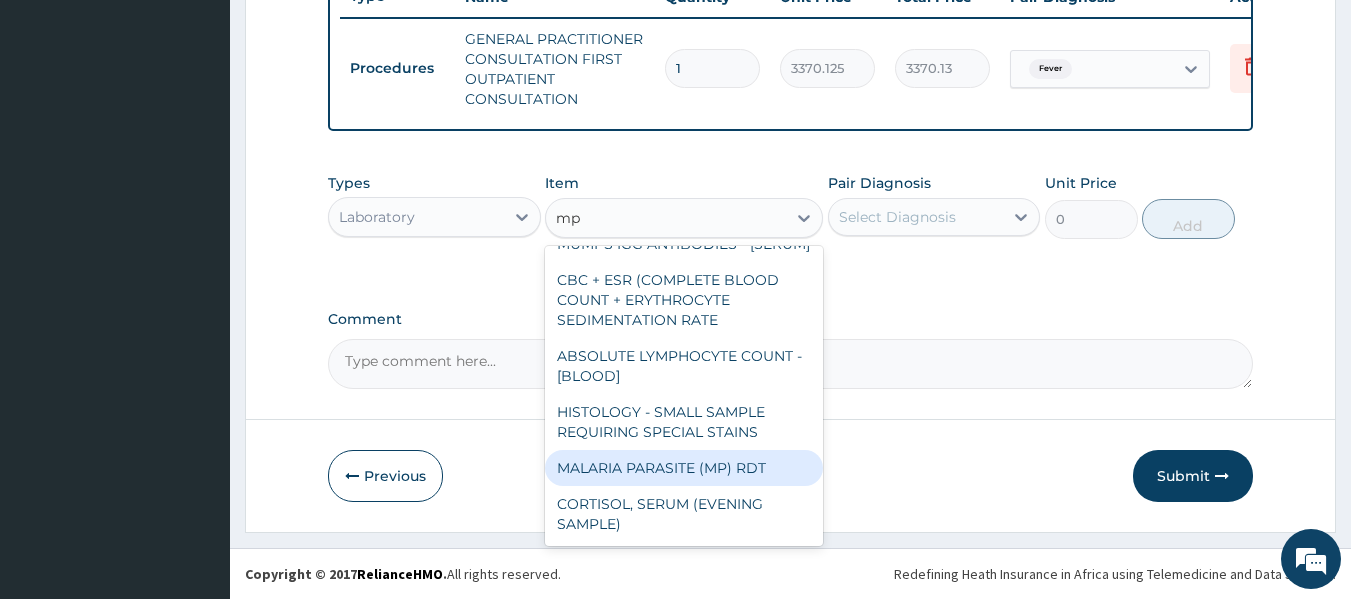 click on "MALARIA PARASITE (MP) RDT" at bounding box center (684, 468) 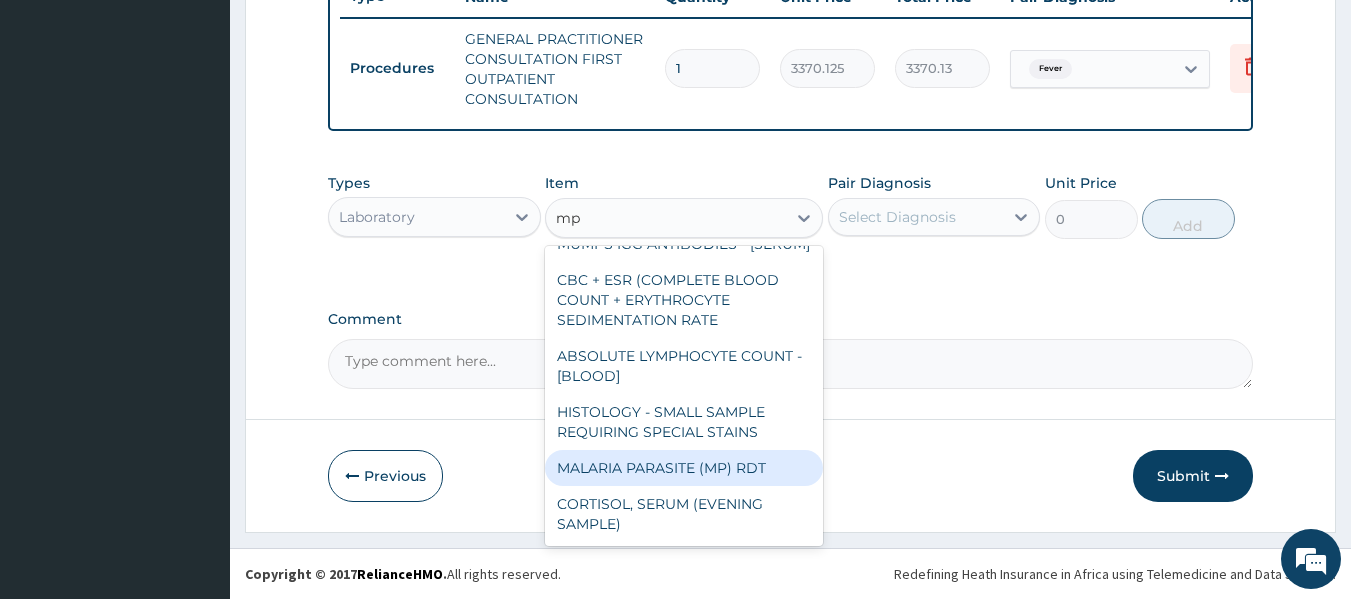 type 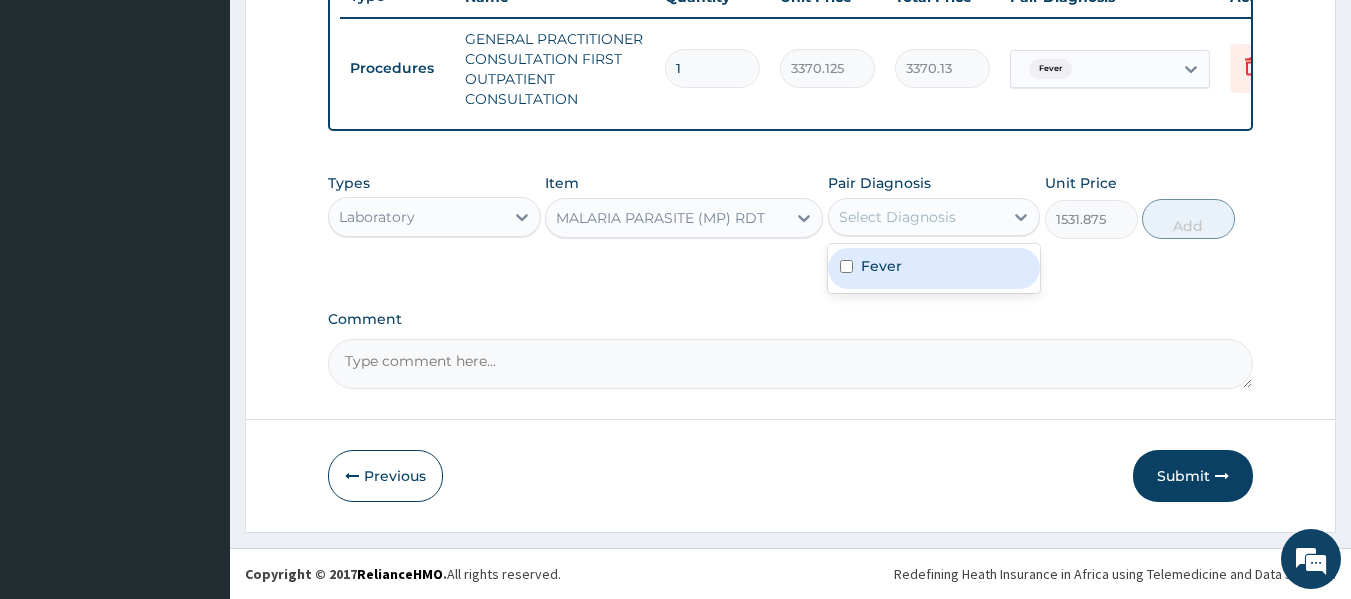 click on "Select Diagnosis" at bounding box center [897, 217] 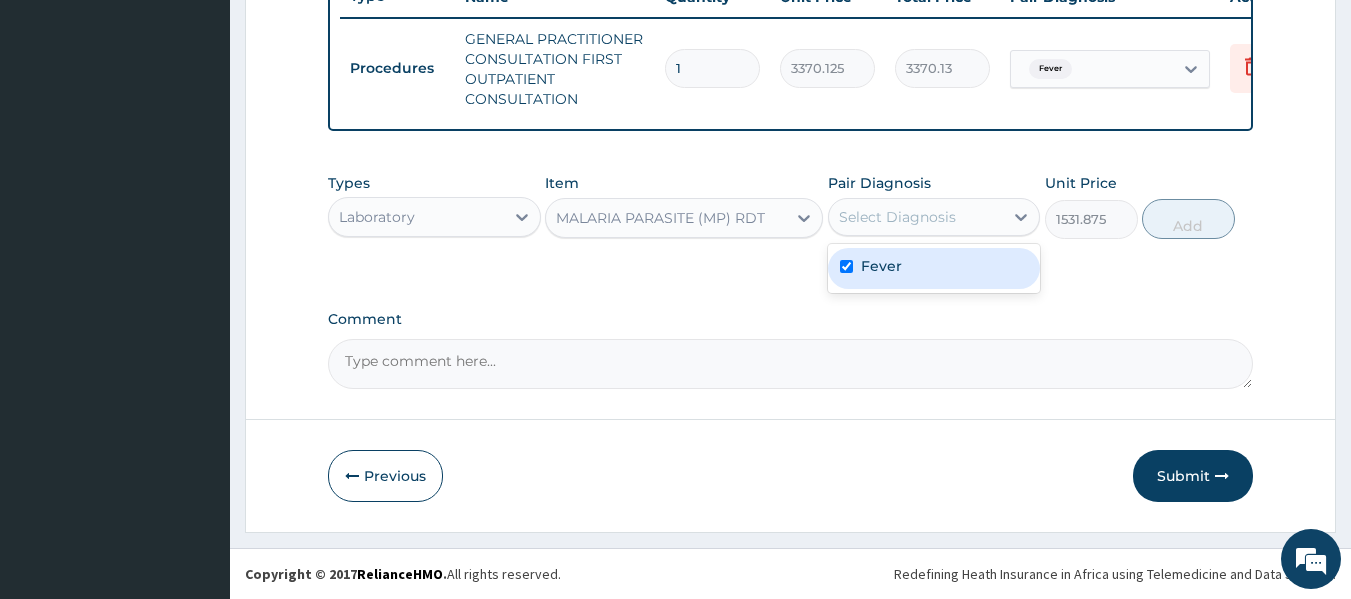 checkbox on "true" 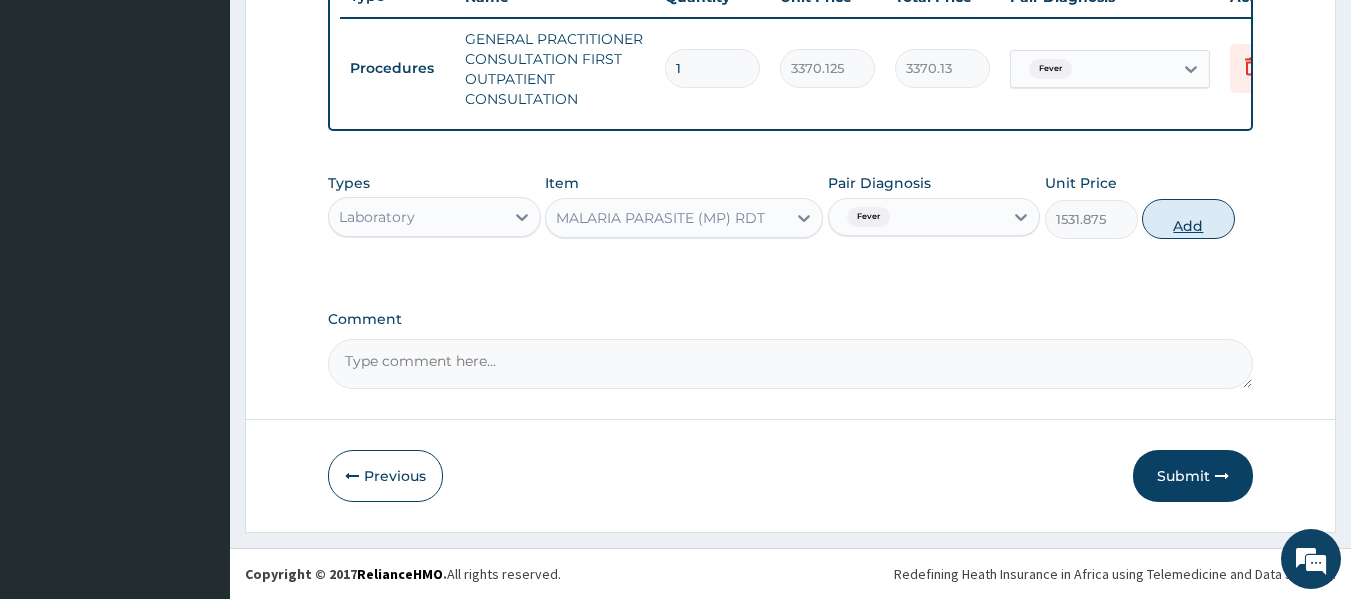 click on "Add" at bounding box center [1188, 219] 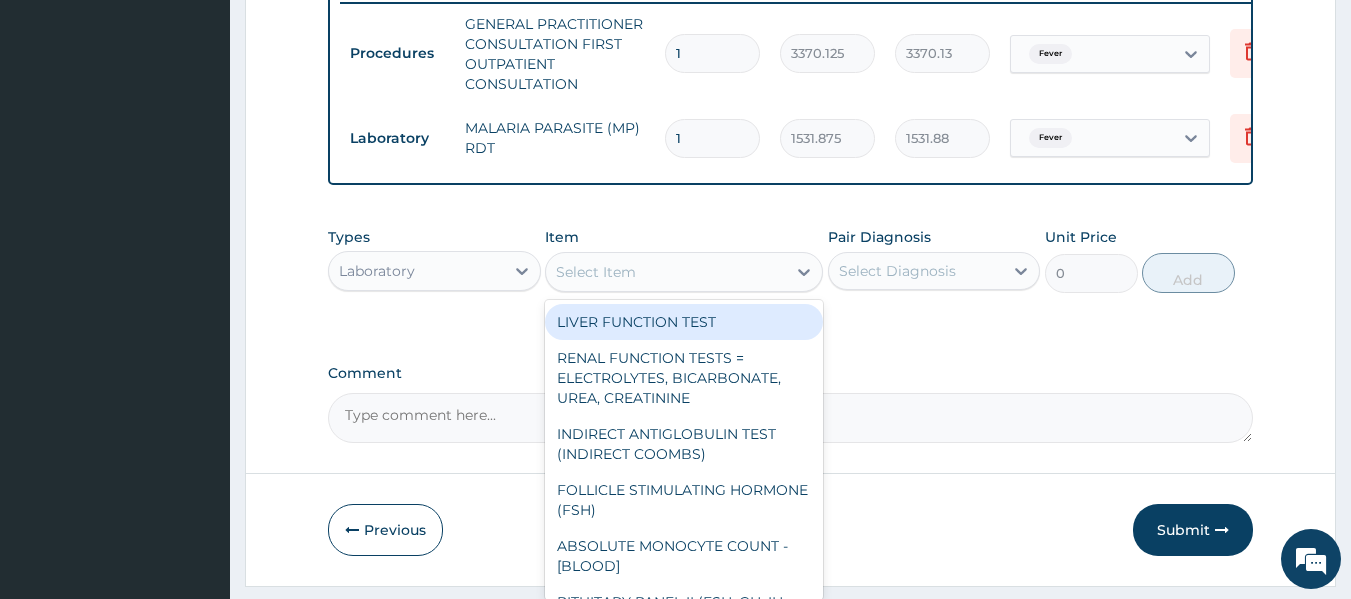 click on "Select Item" at bounding box center [666, 272] 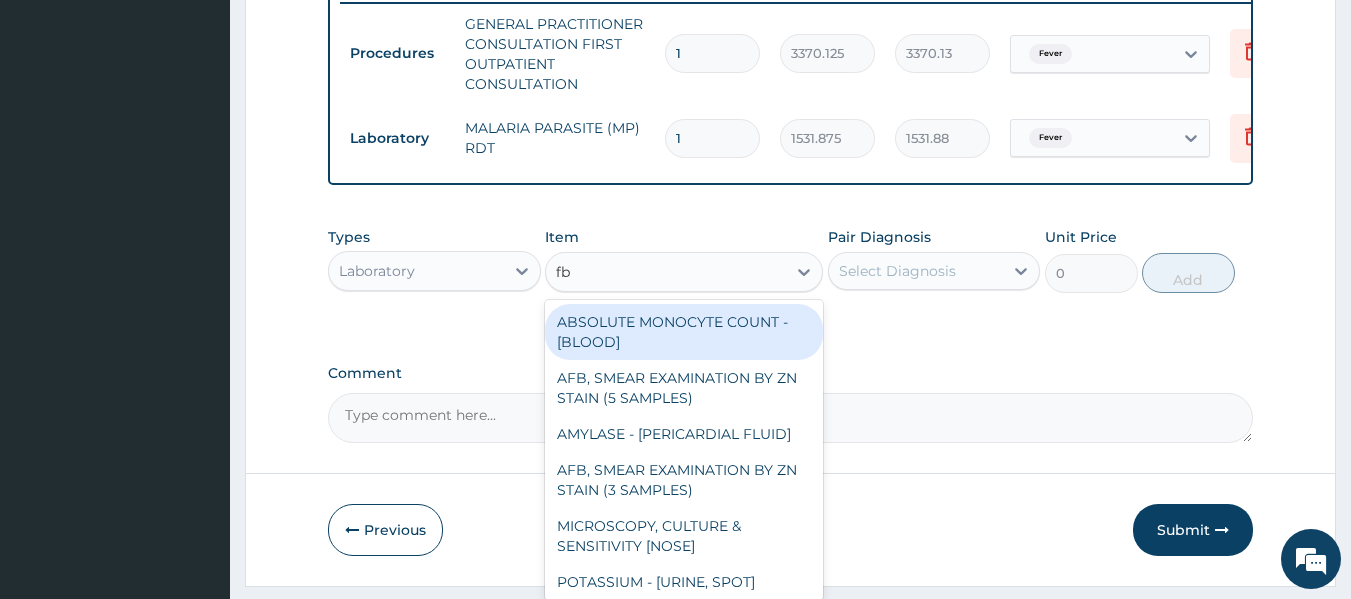 type on "fbc" 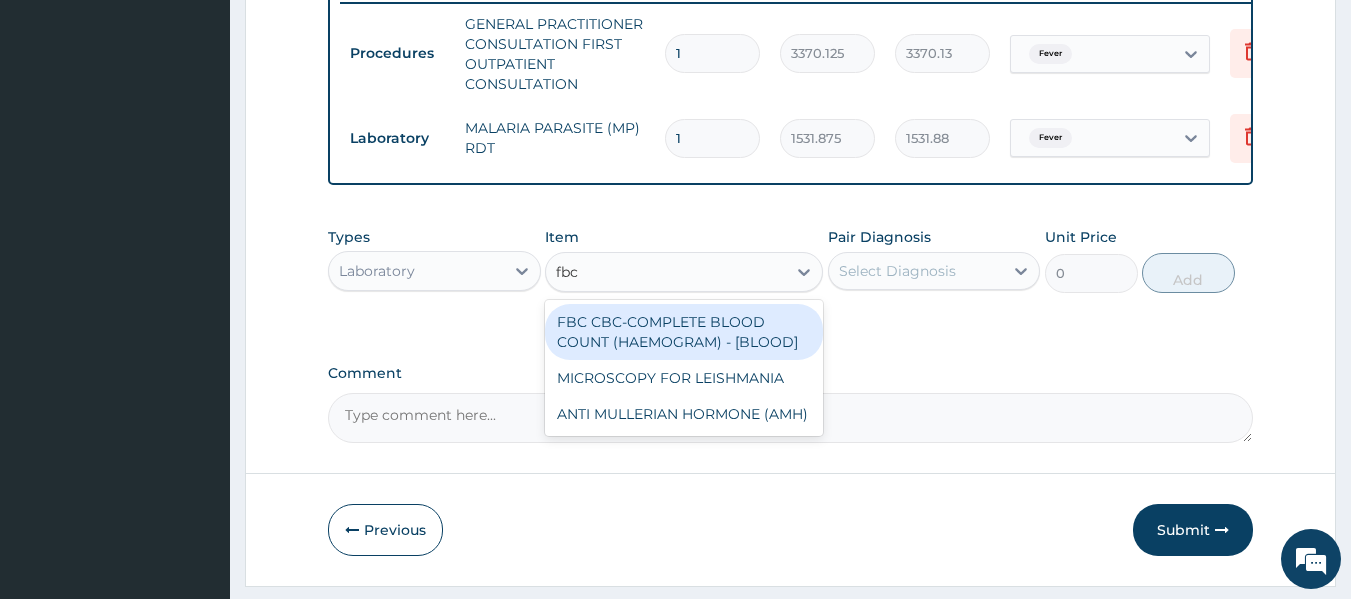 click on "FBC CBC-COMPLETE BLOOD COUNT (HAEMOGRAM) - [BLOOD]" at bounding box center (684, 332) 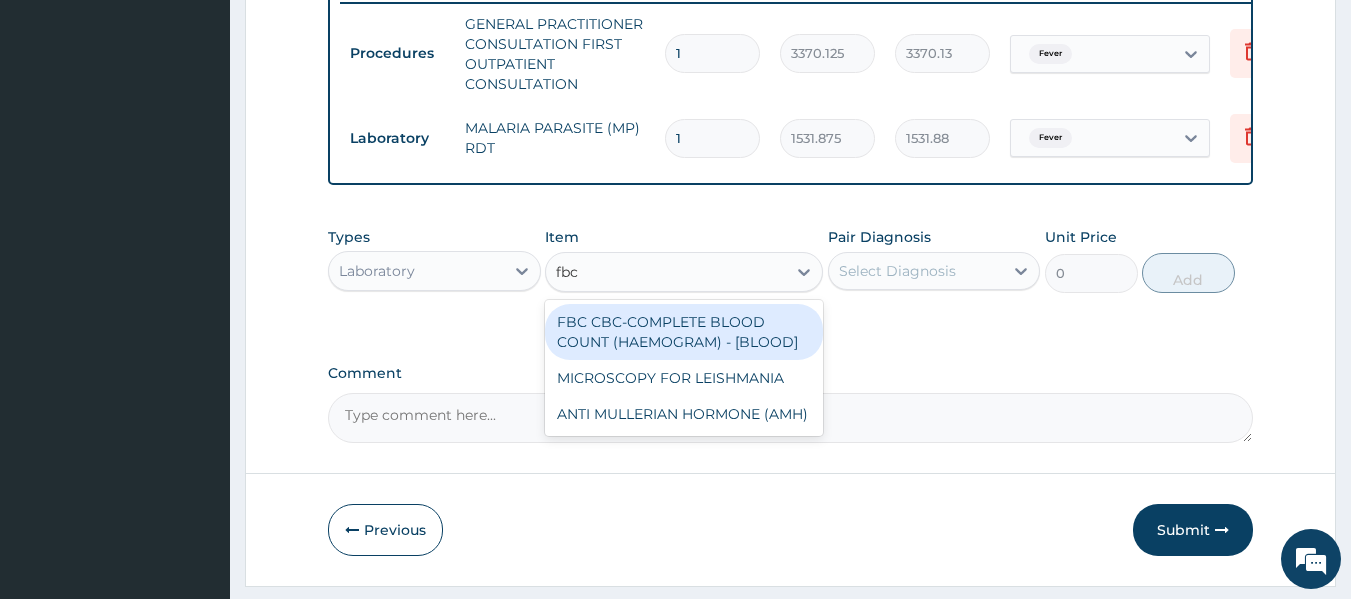type 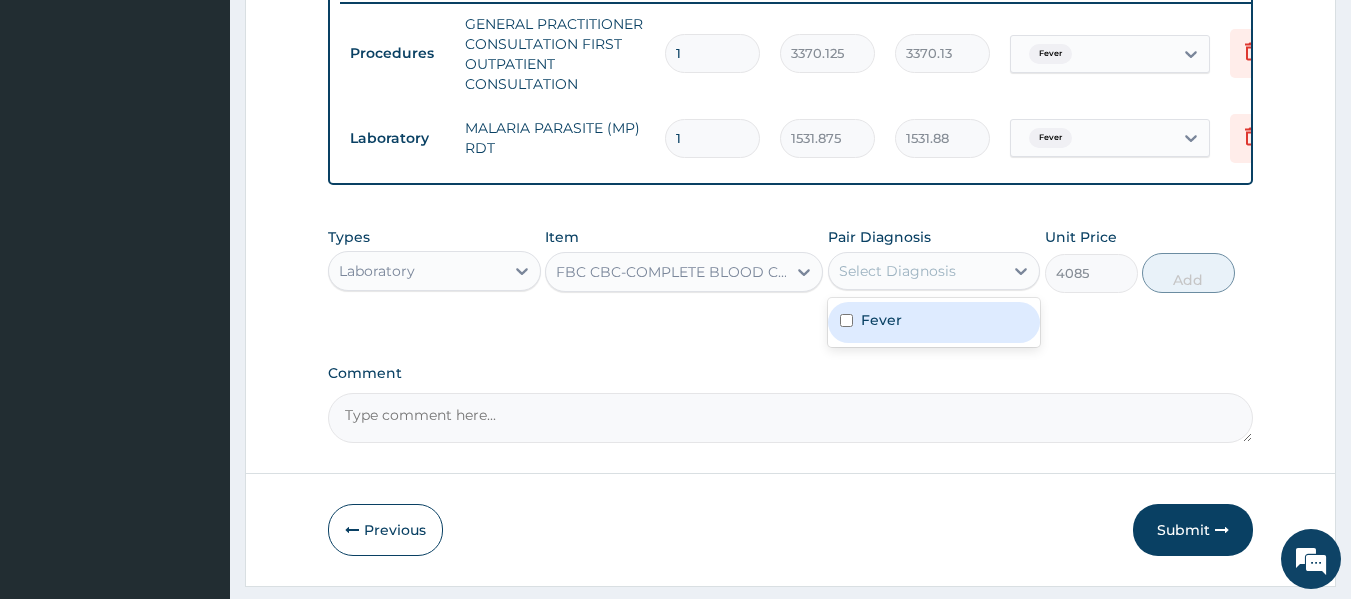 click on "Select Diagnosis" at bounding box center (897, 271) 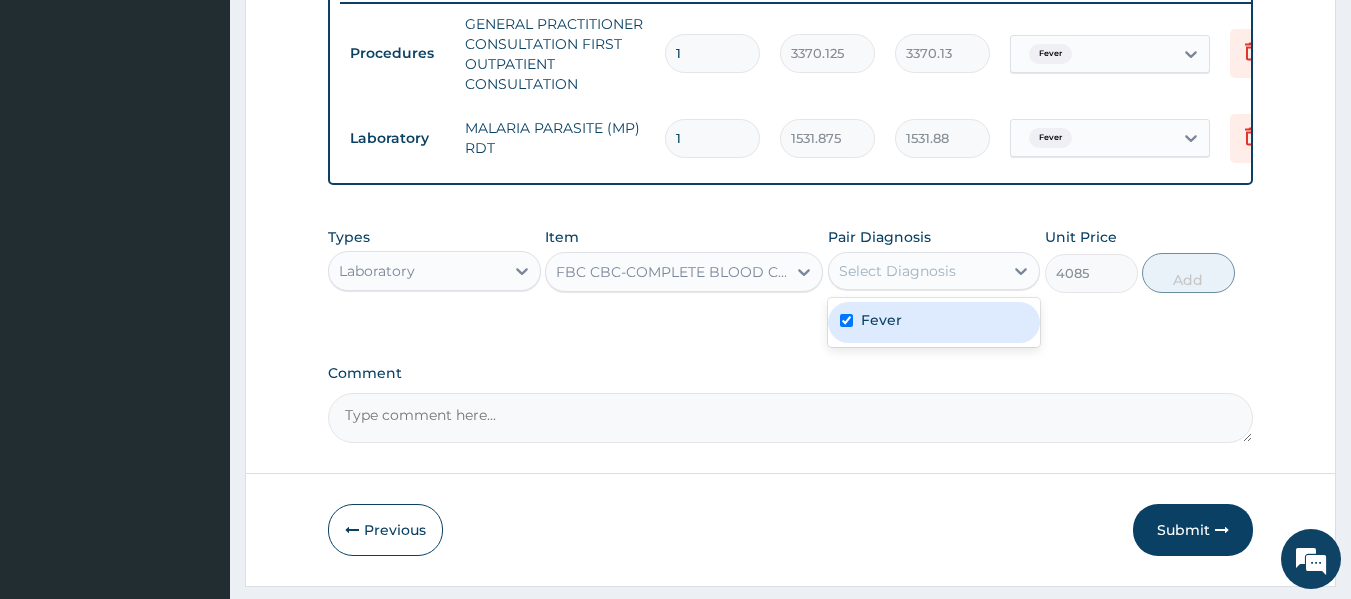 checkbox on "true" 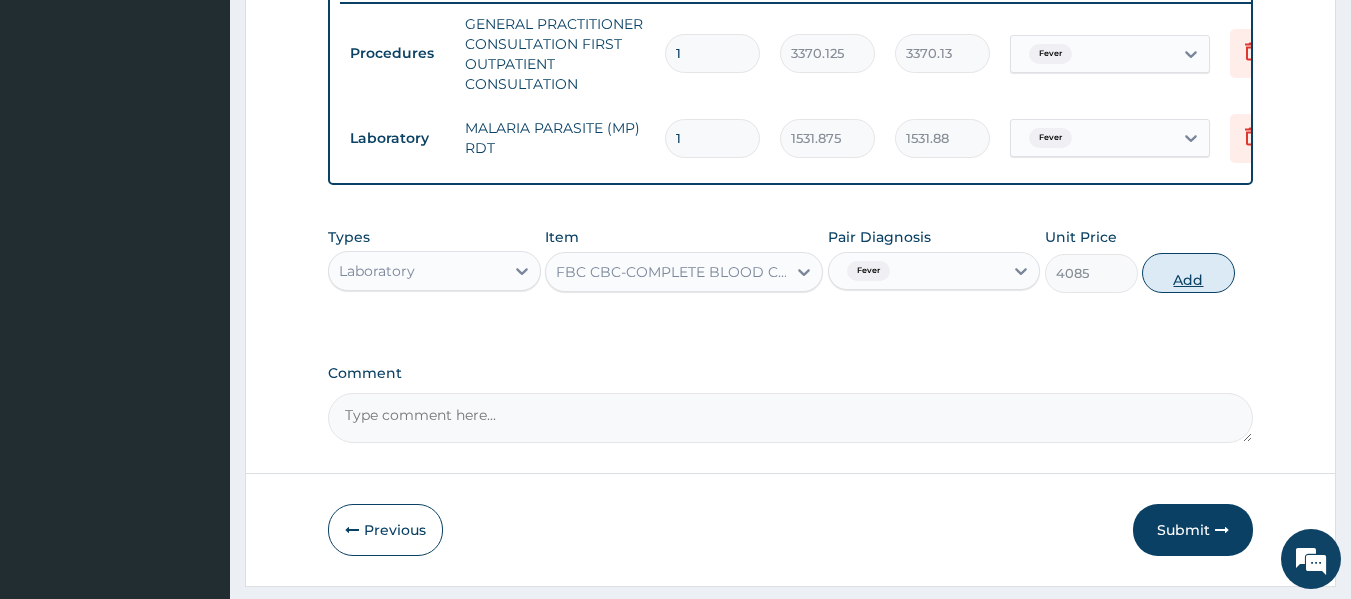 click on "Add" at bounding box center (1188, 273) 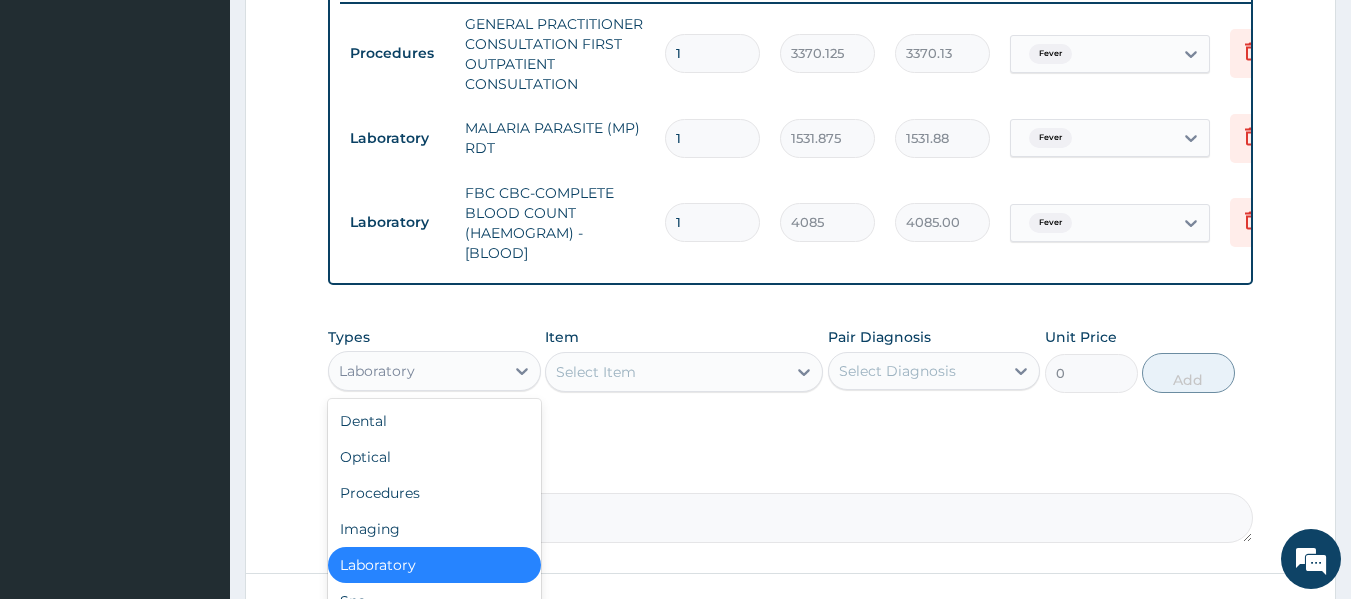 click on "Laboratory" at bounding box center [434, 371] 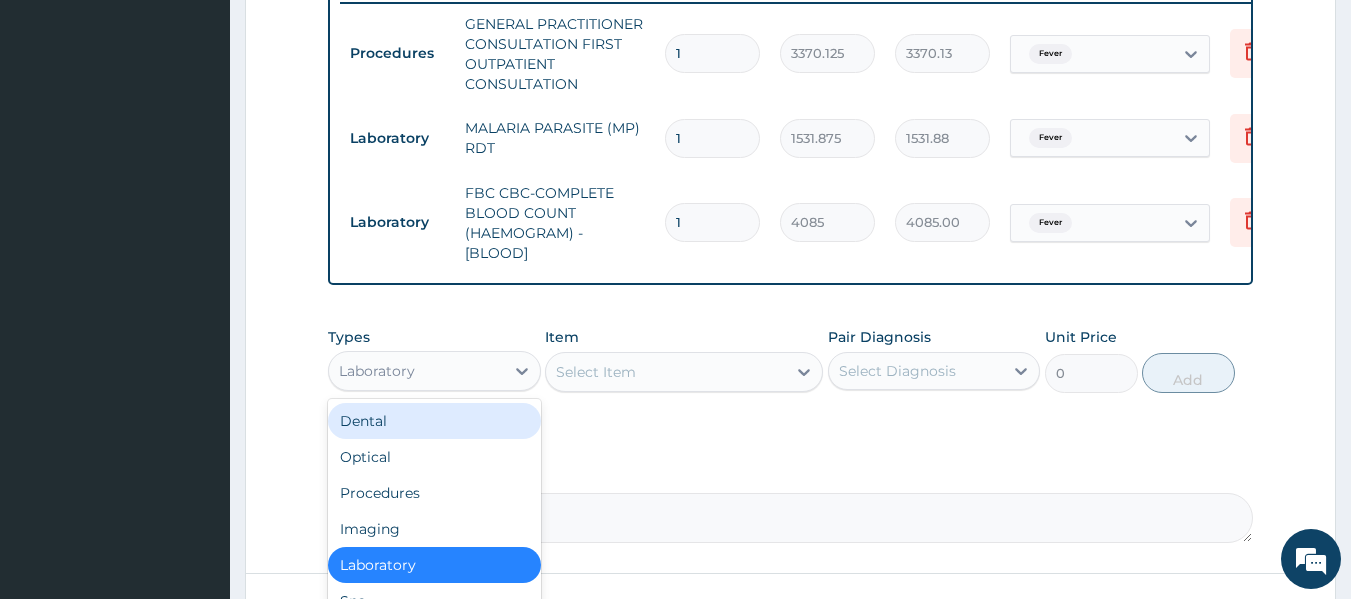 scroll, scrollTop: 963, scrollLeft: 0, axis: vertical 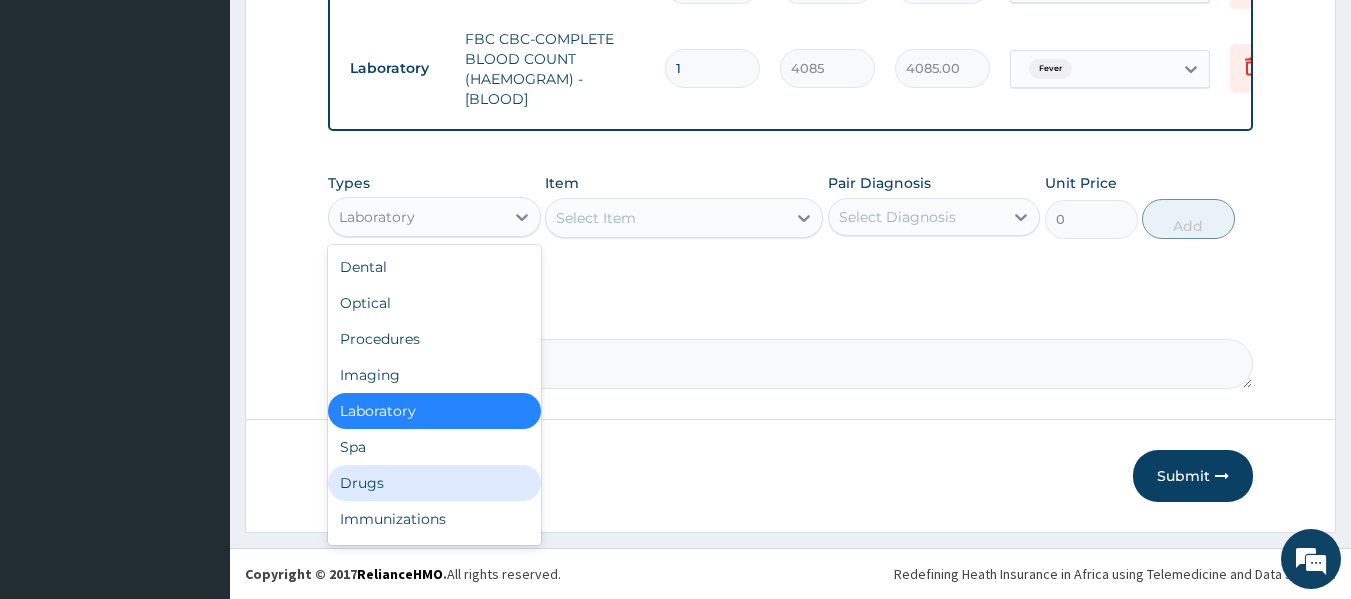 click on "Drugs" at bounding box center [434, 483] 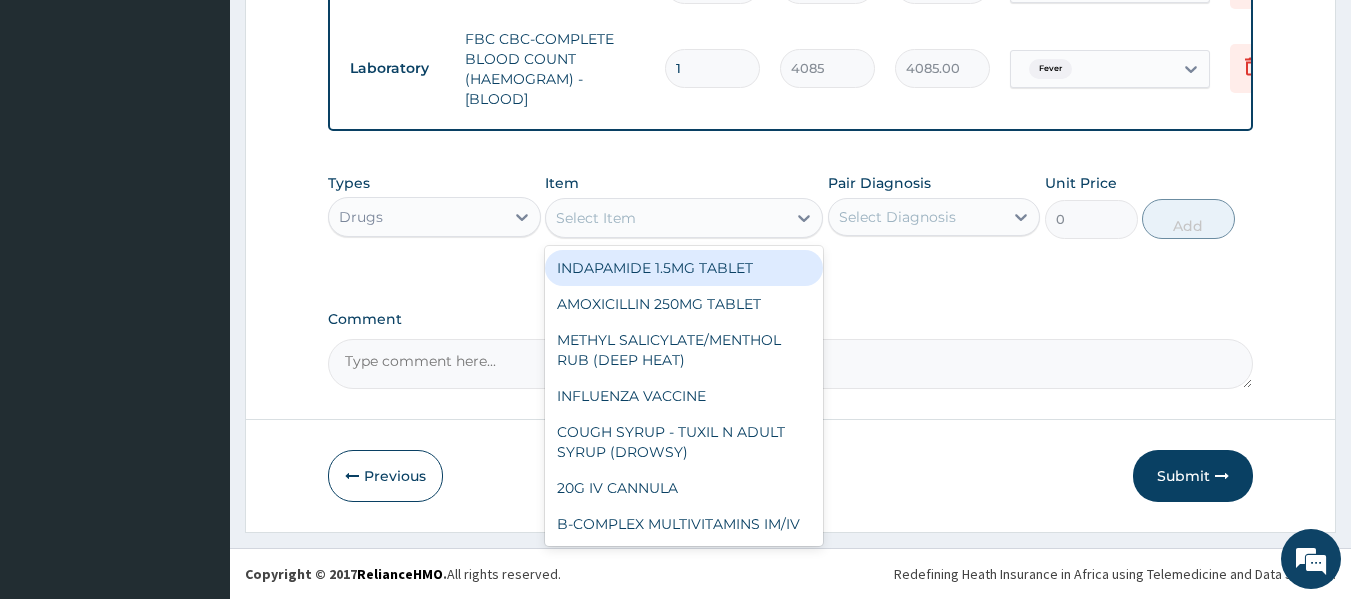 click on "Select Item" at bounding box center (684, 218) 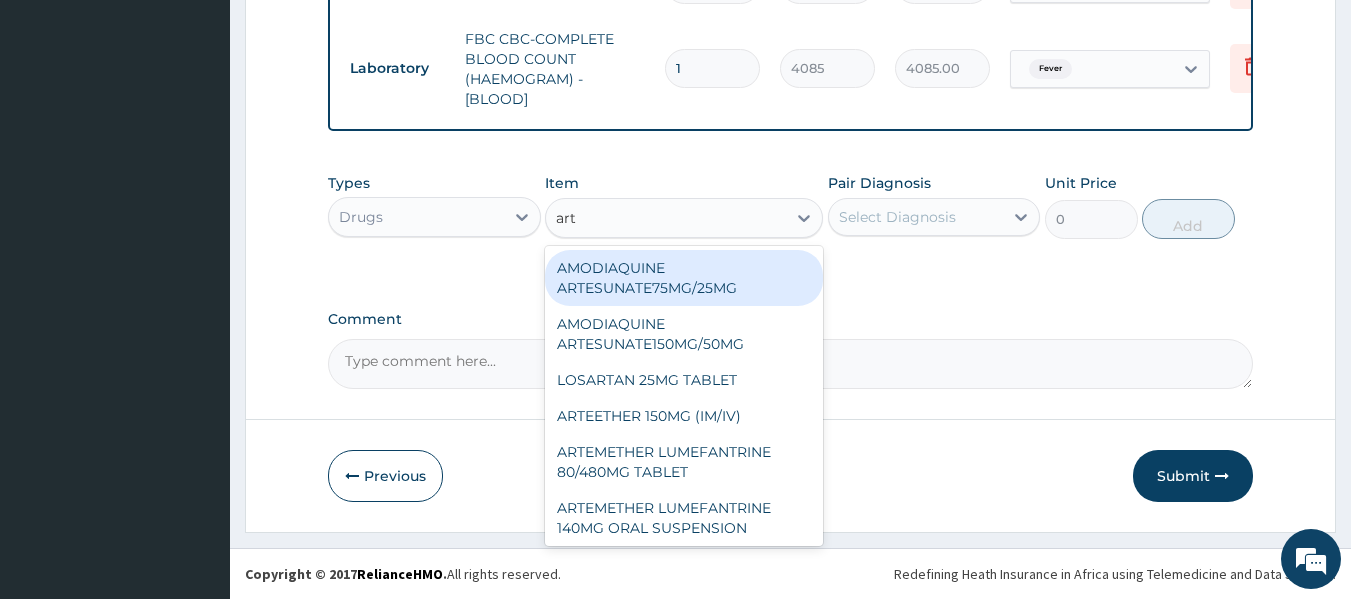 type on "arte" 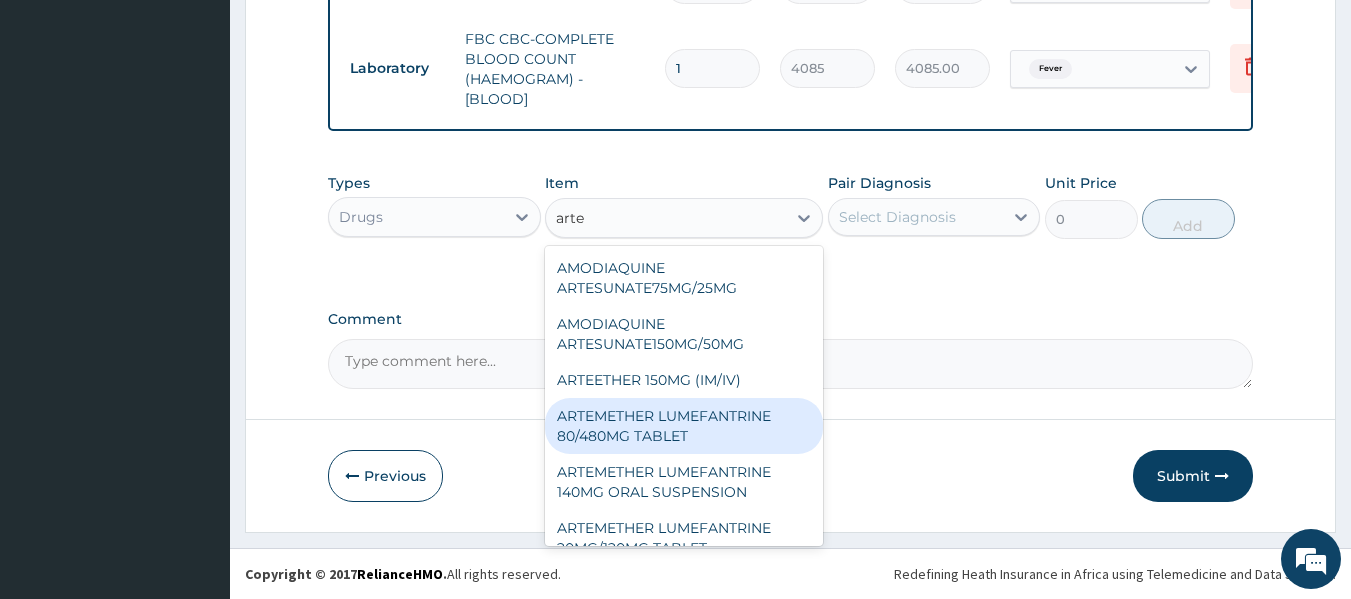 click on "ARTEMETHER LUMEFANTRINE 80/480MG TABLET" at bounding box center [684, 426] 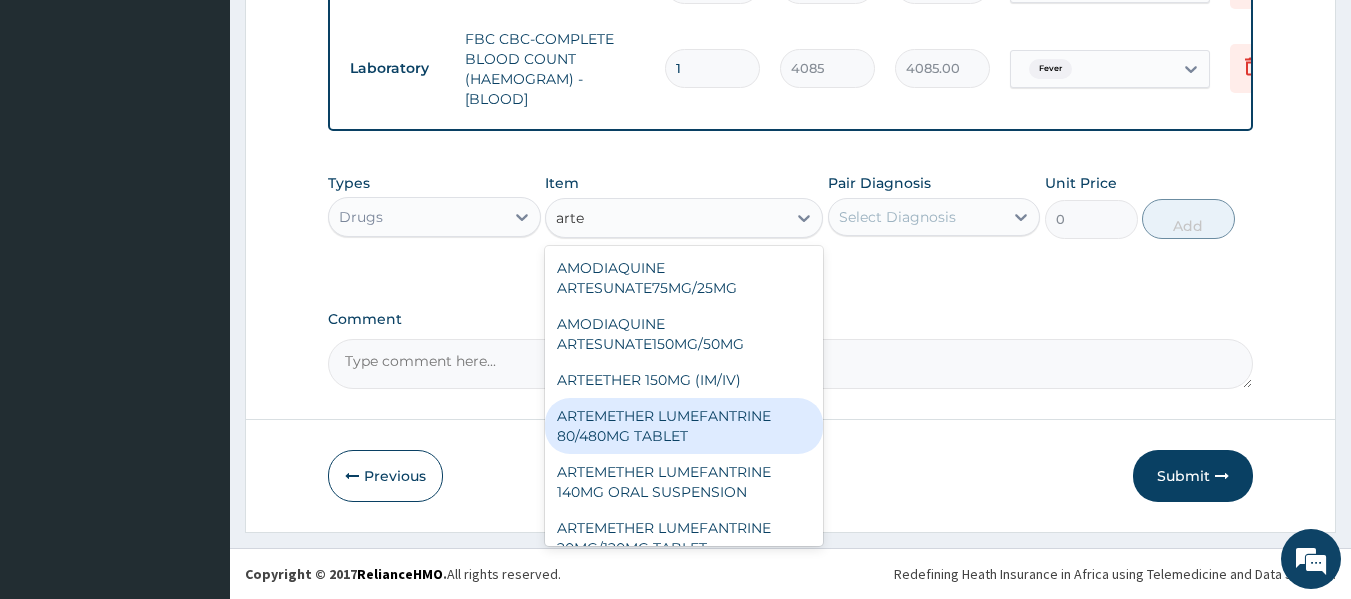 type 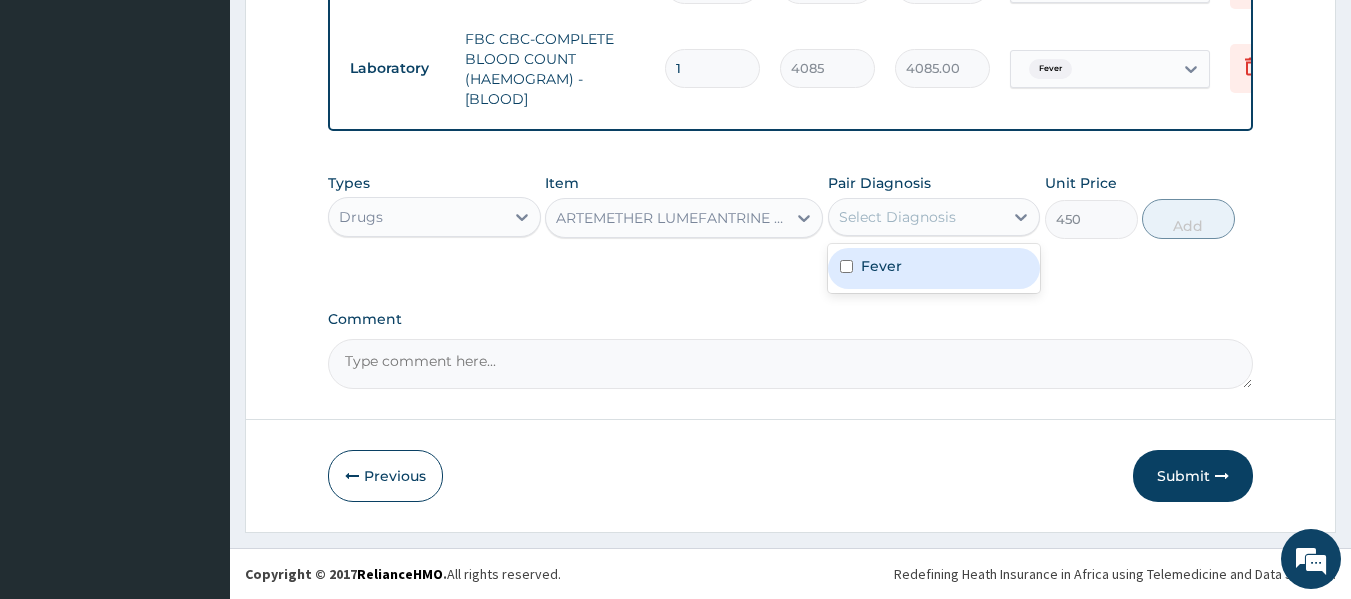 click on "Select Diagnosis" at bounding box center (916, 217) 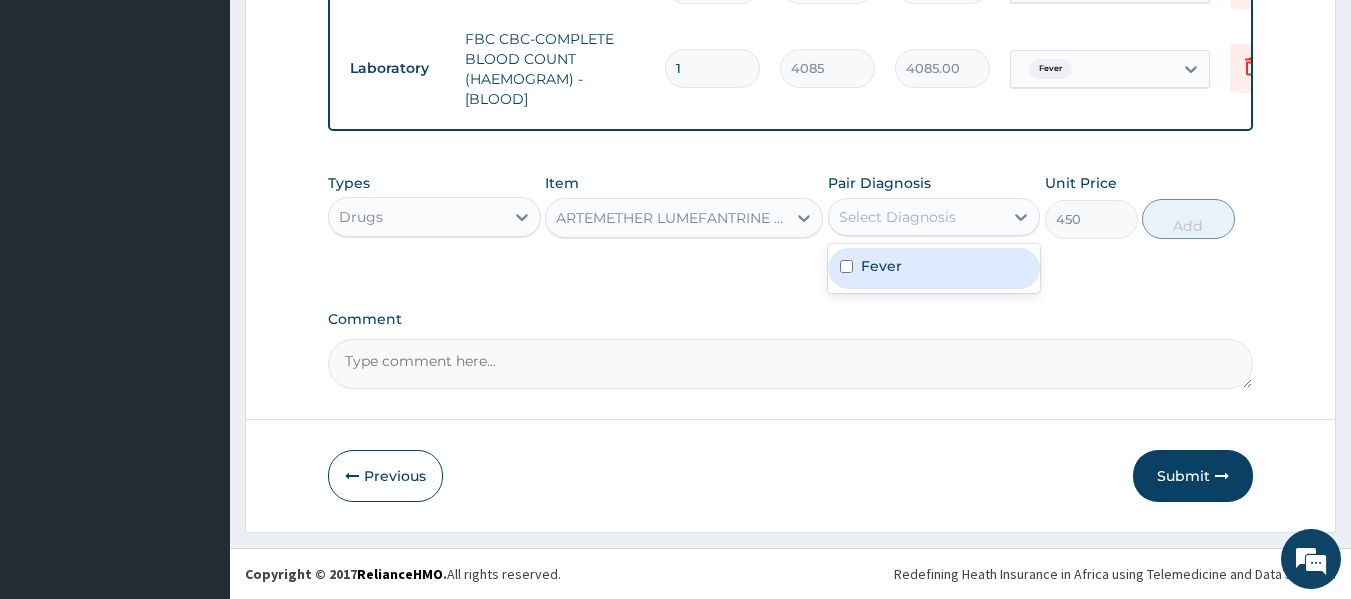 click on "Fever" at bounding box center (881, 266) 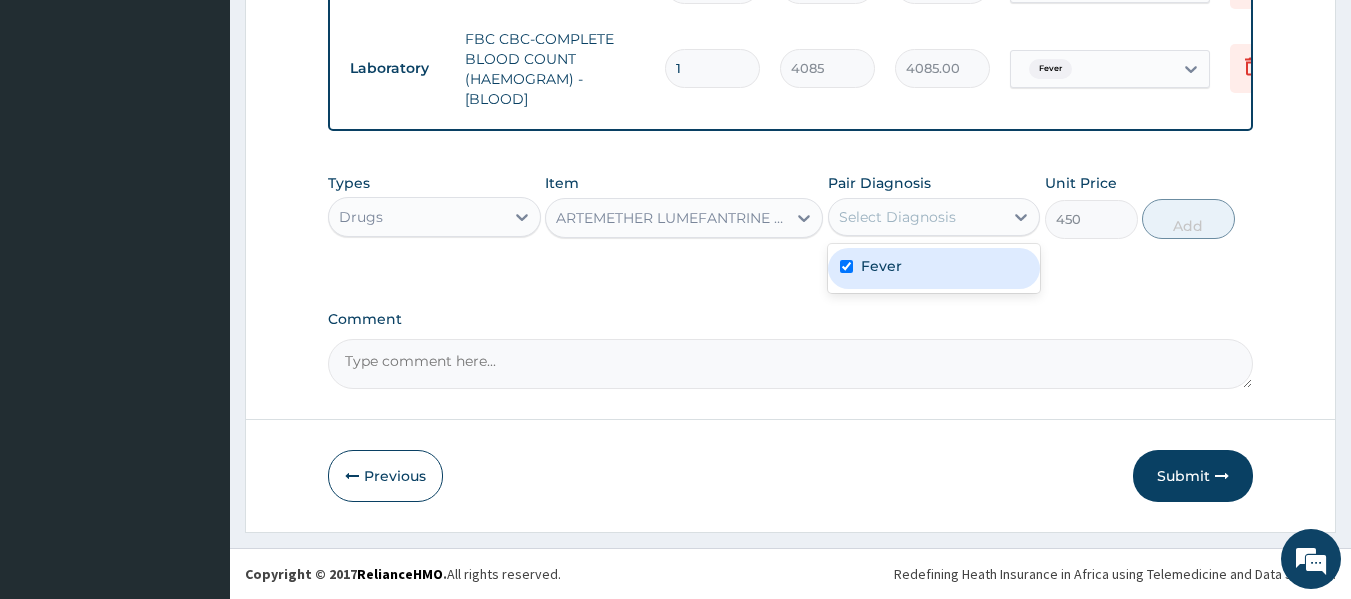 checkbox on "true" 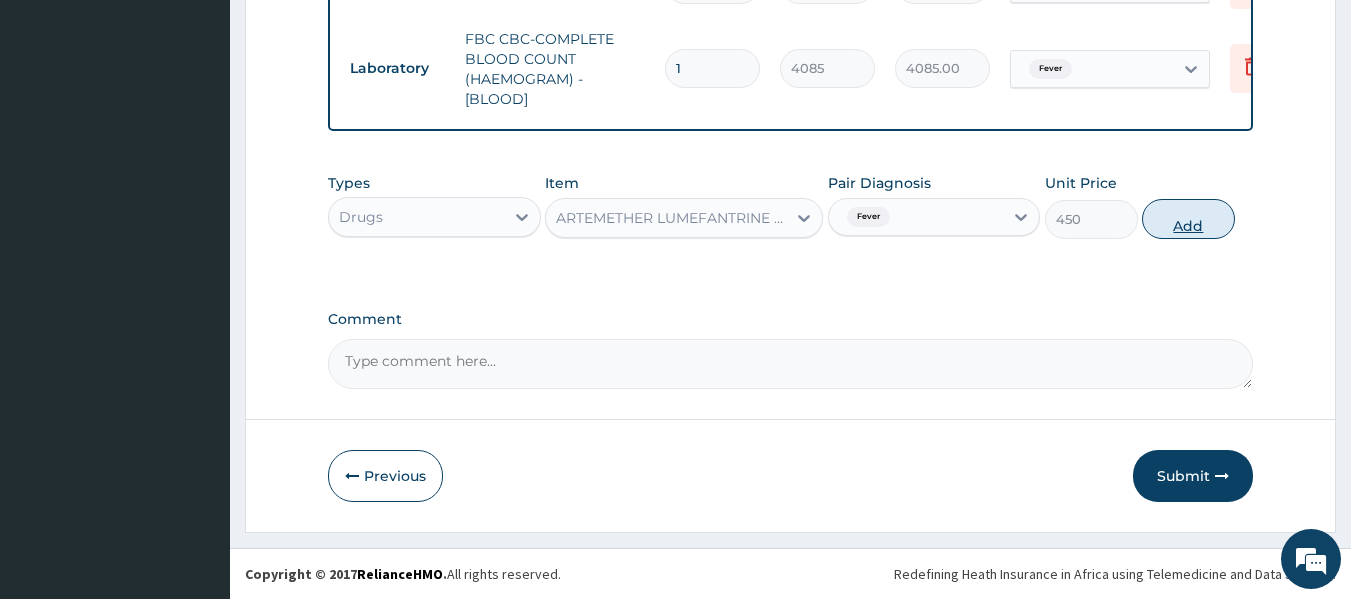 click on "Add" at bounding box center (1188, 219) 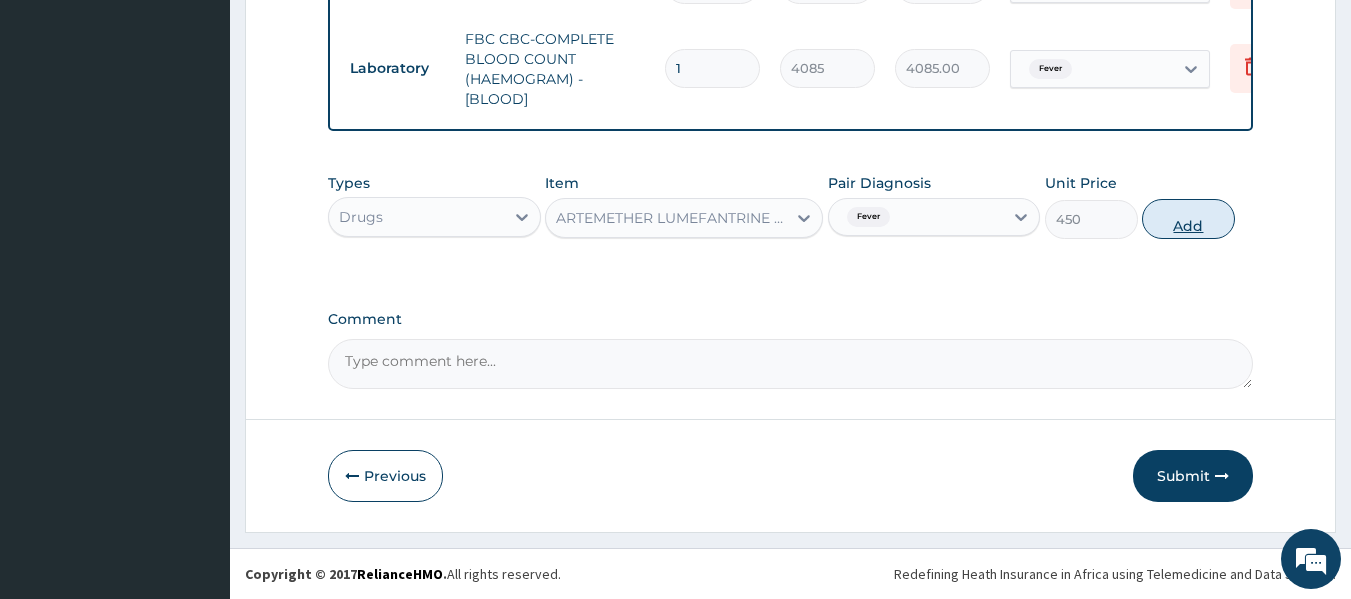 type on "0" 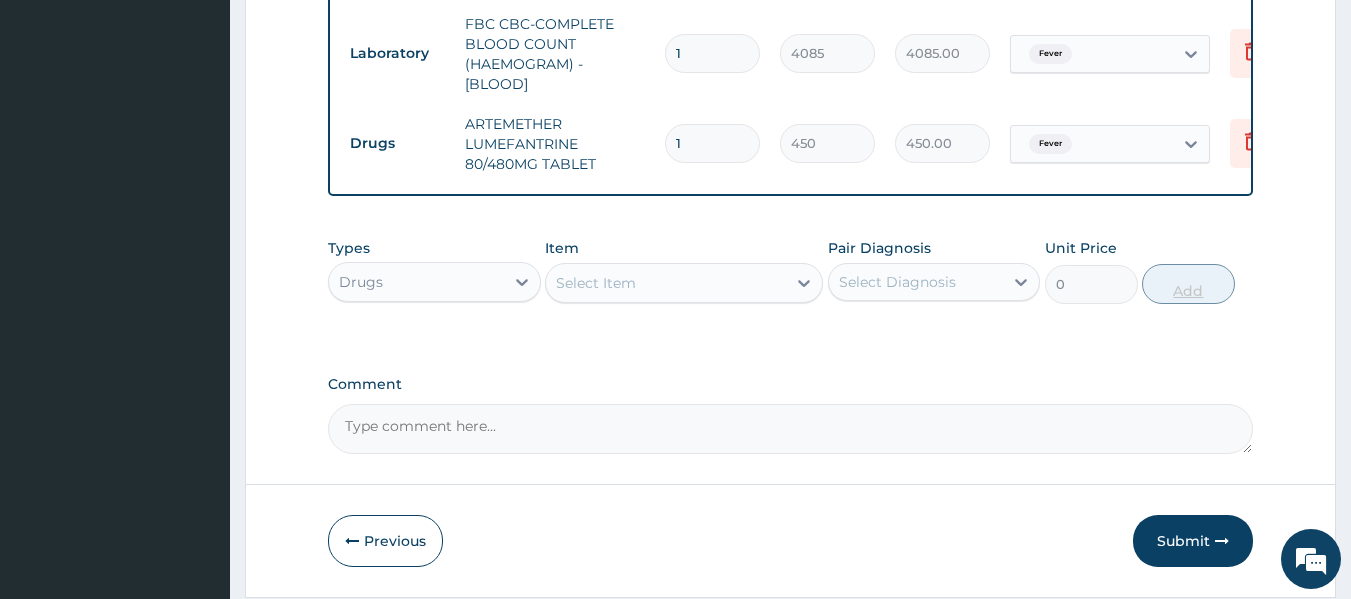 type on "12" 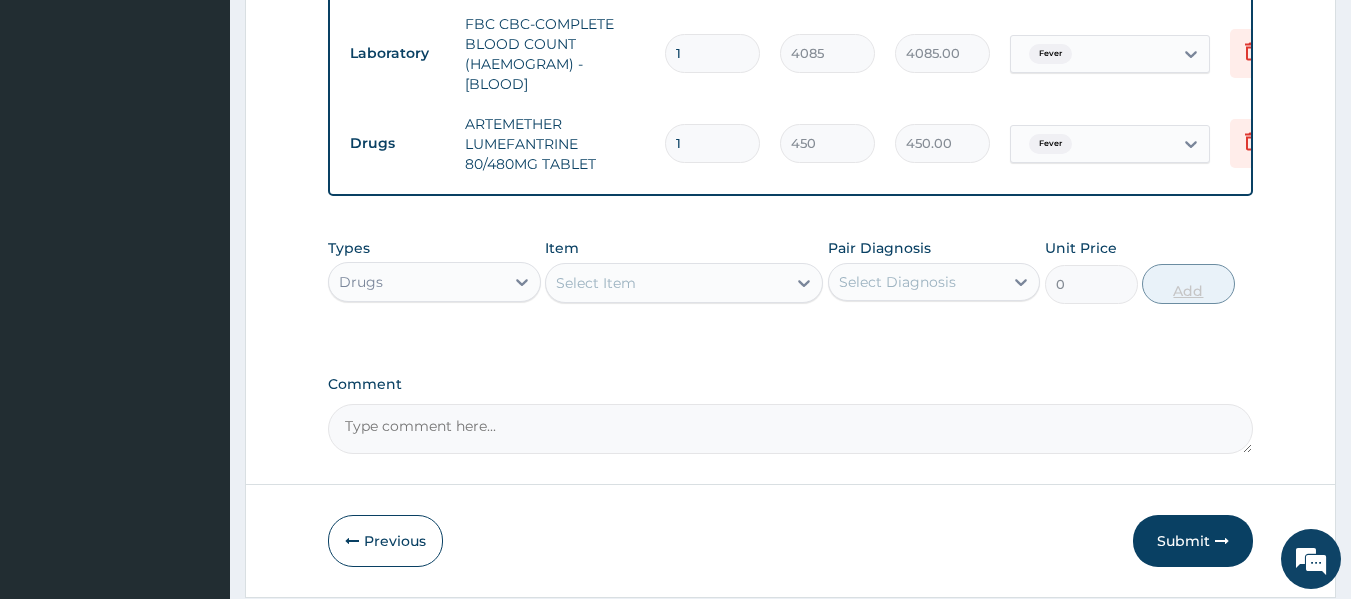 type on "5400.00" 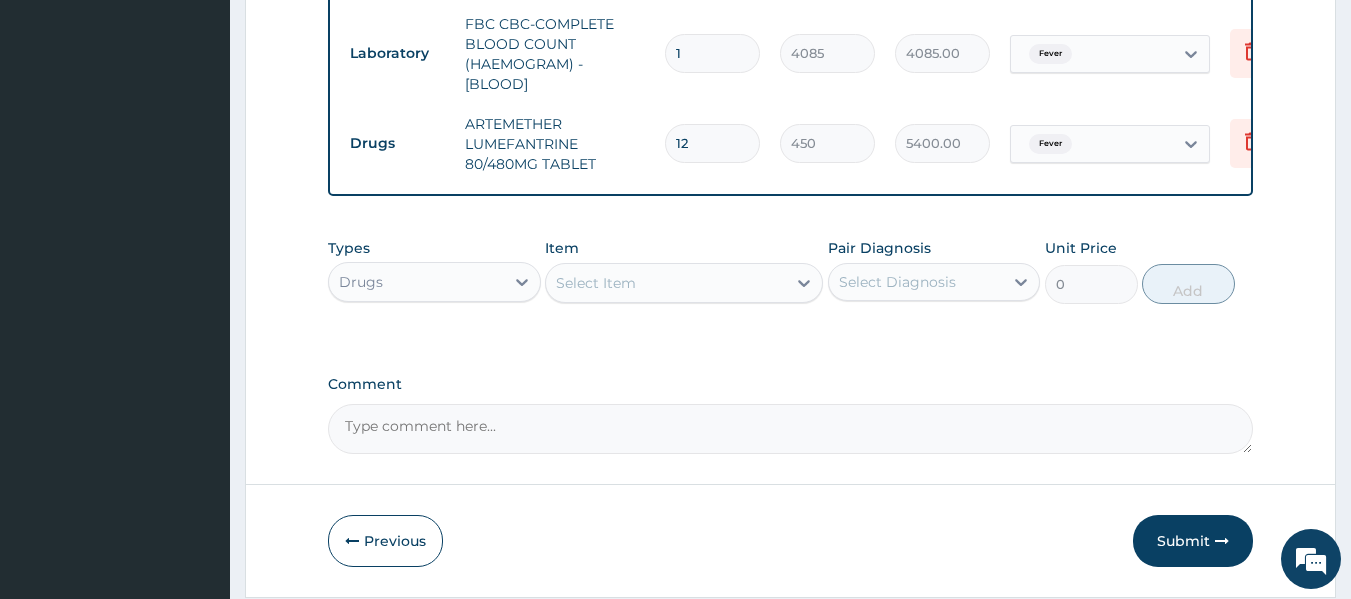 type on "12" 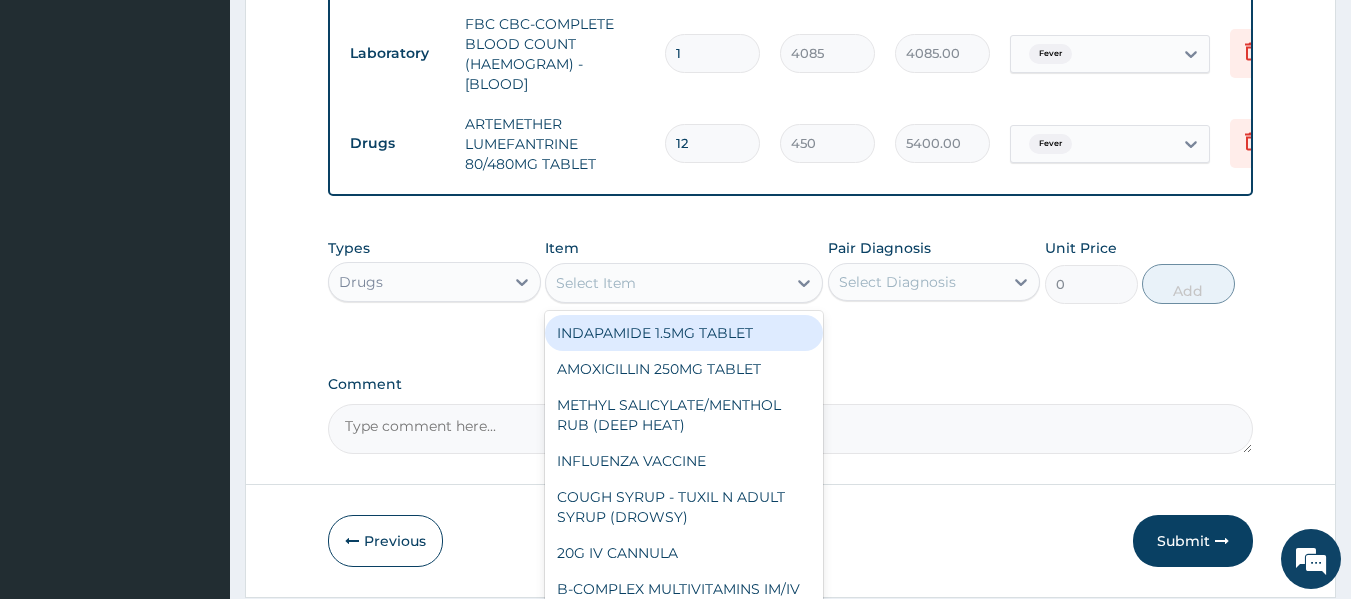 click on "Select Item" at bounding box center [666, 283] 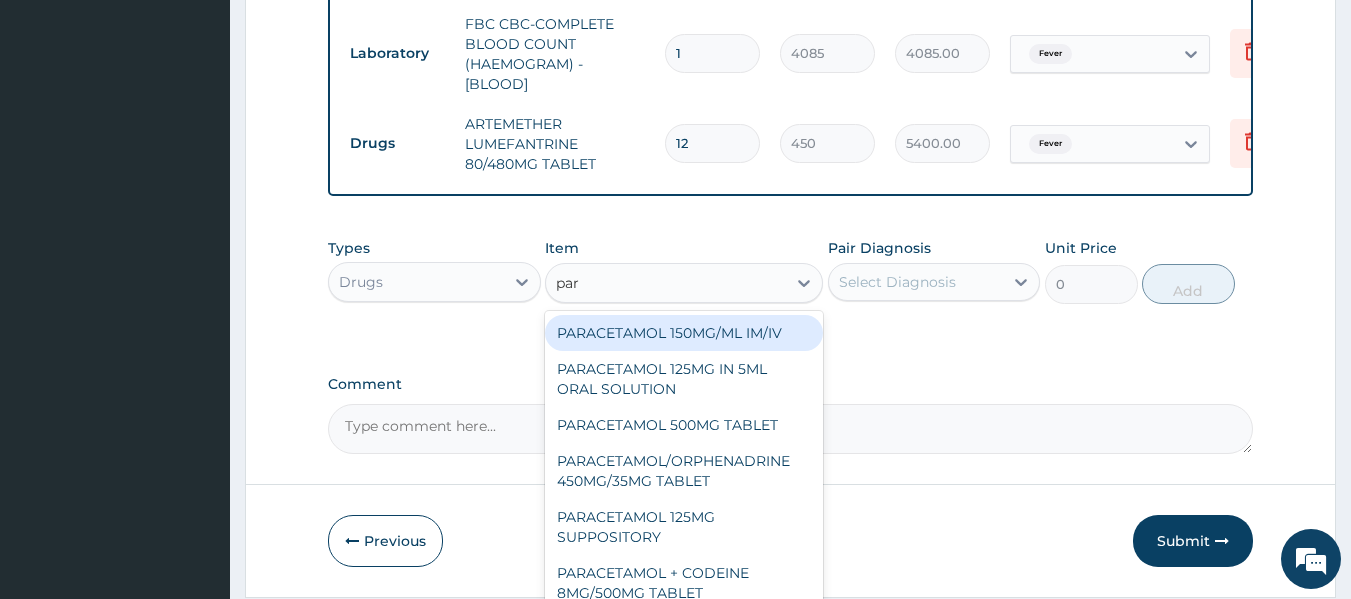 type on "para" 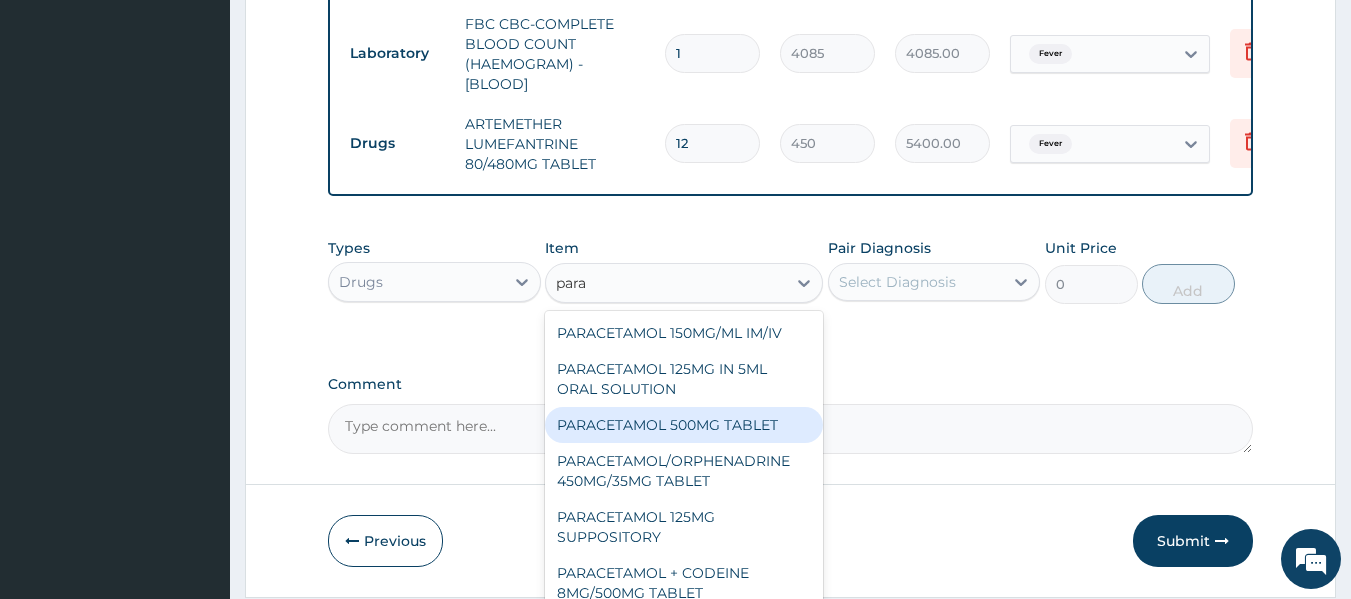 click on "PARACETAMOL 500MG TABLET" at bounding box center (684, 425) 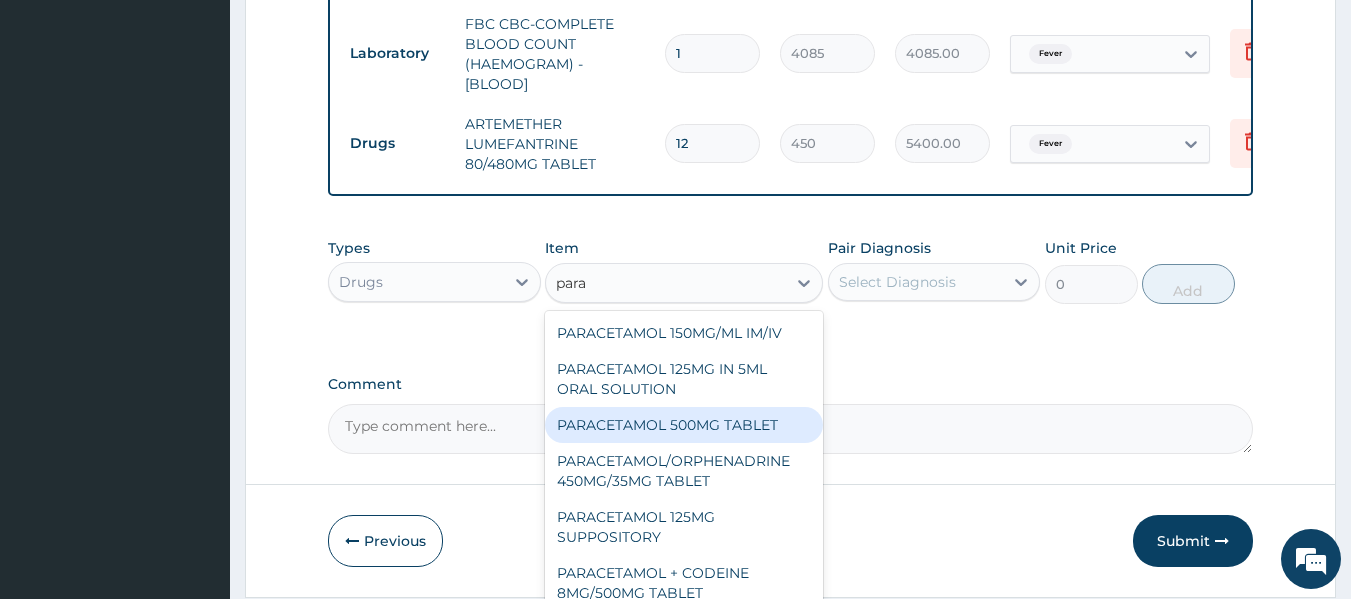 type 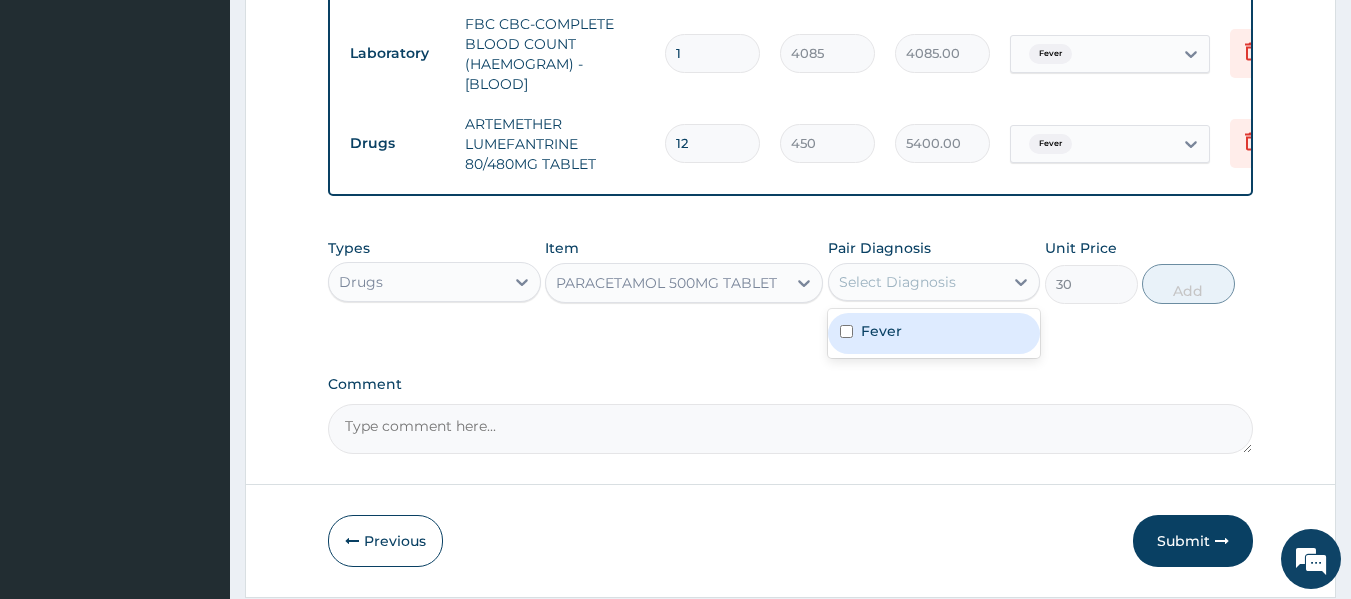 click on "Select Diagnosis" at bounding box center (897, 282) 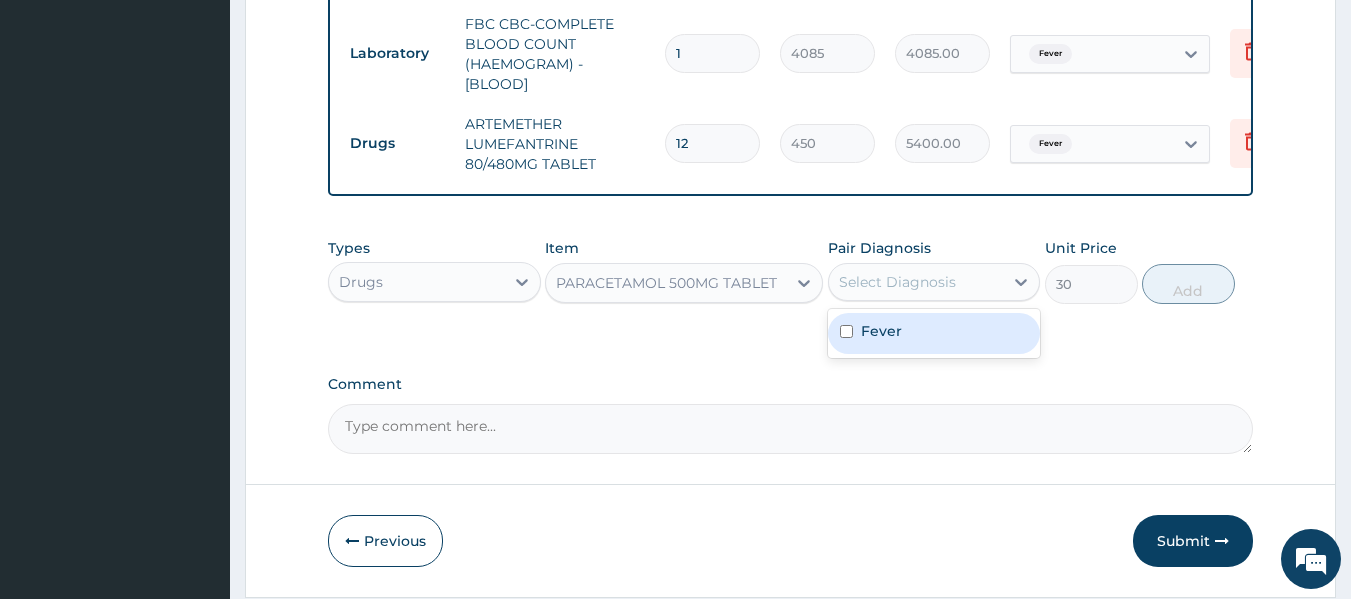 click on "Fever" at bounding box center (934, 333) 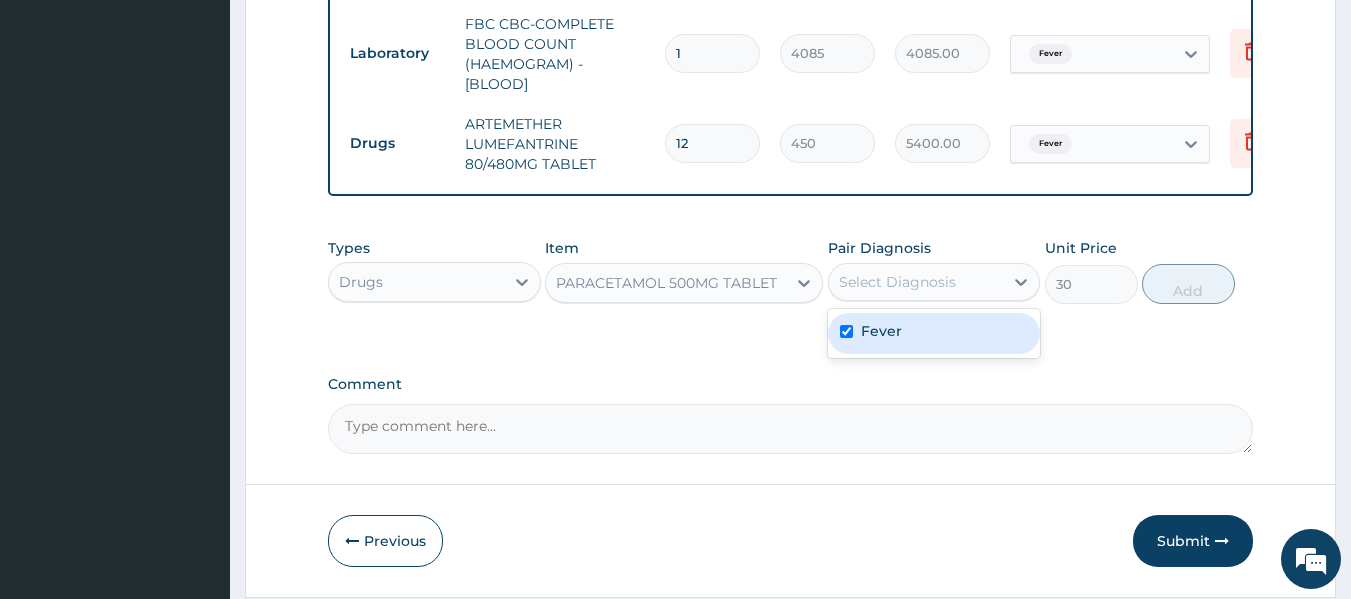 checkbox on "true" 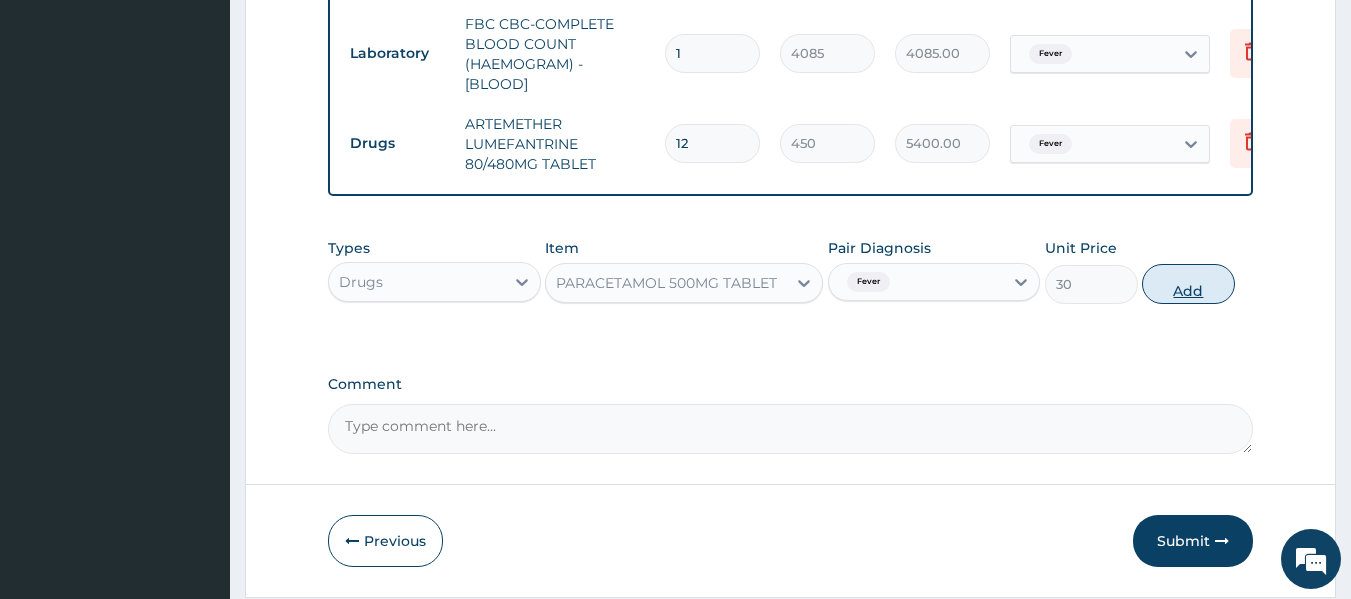 click on "Add" at bounding box center [1188, 284] 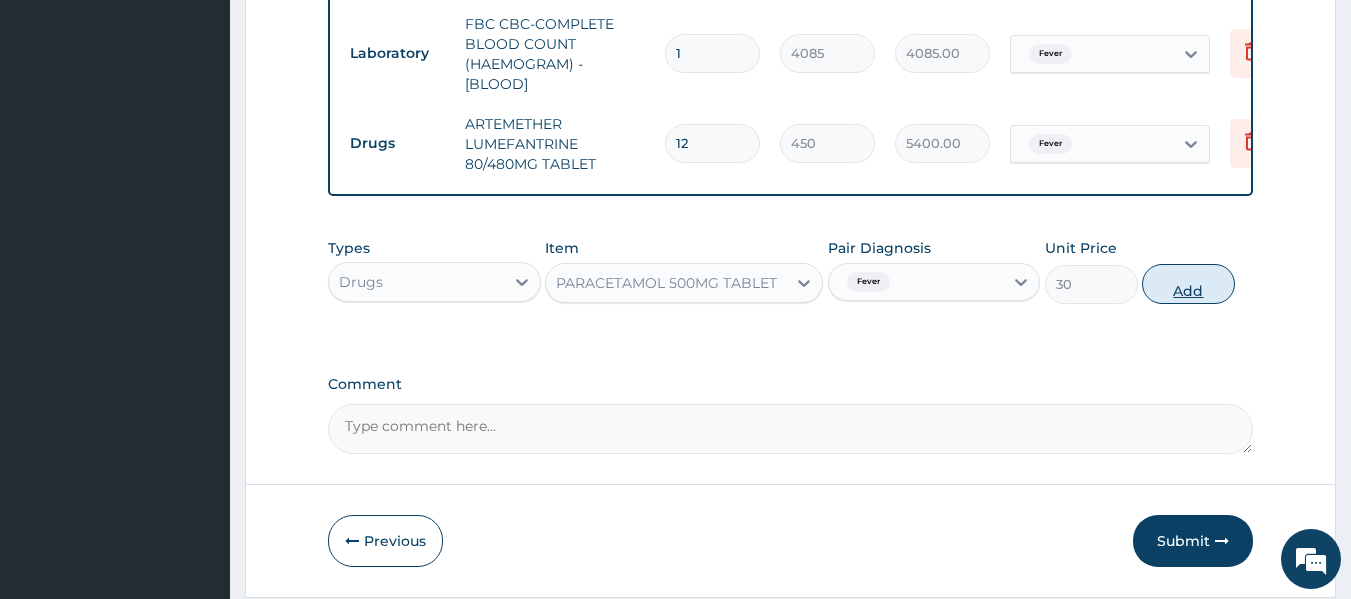 type on "0" 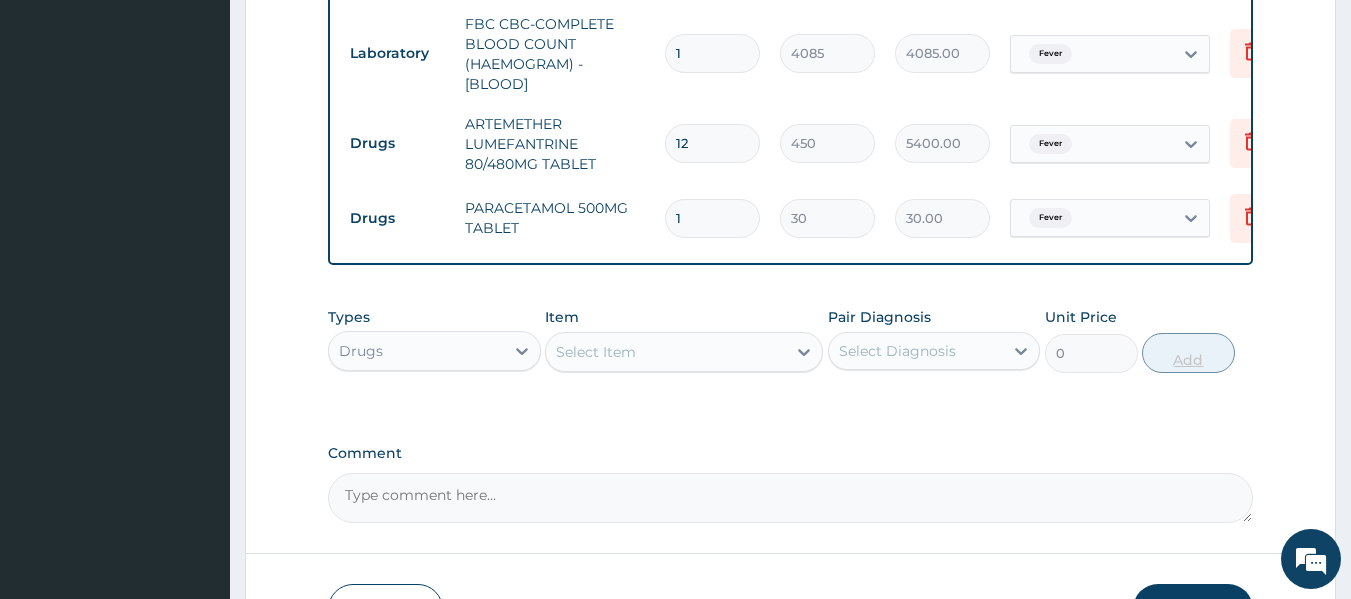 type on "11" 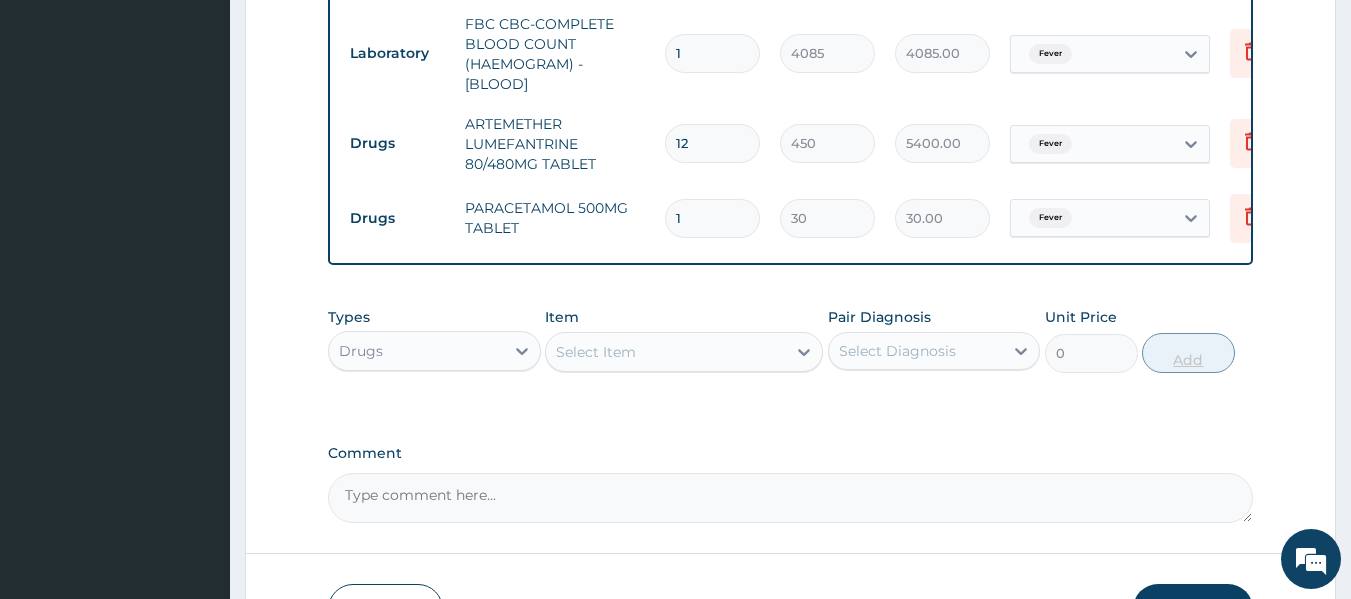 type on "330.00" 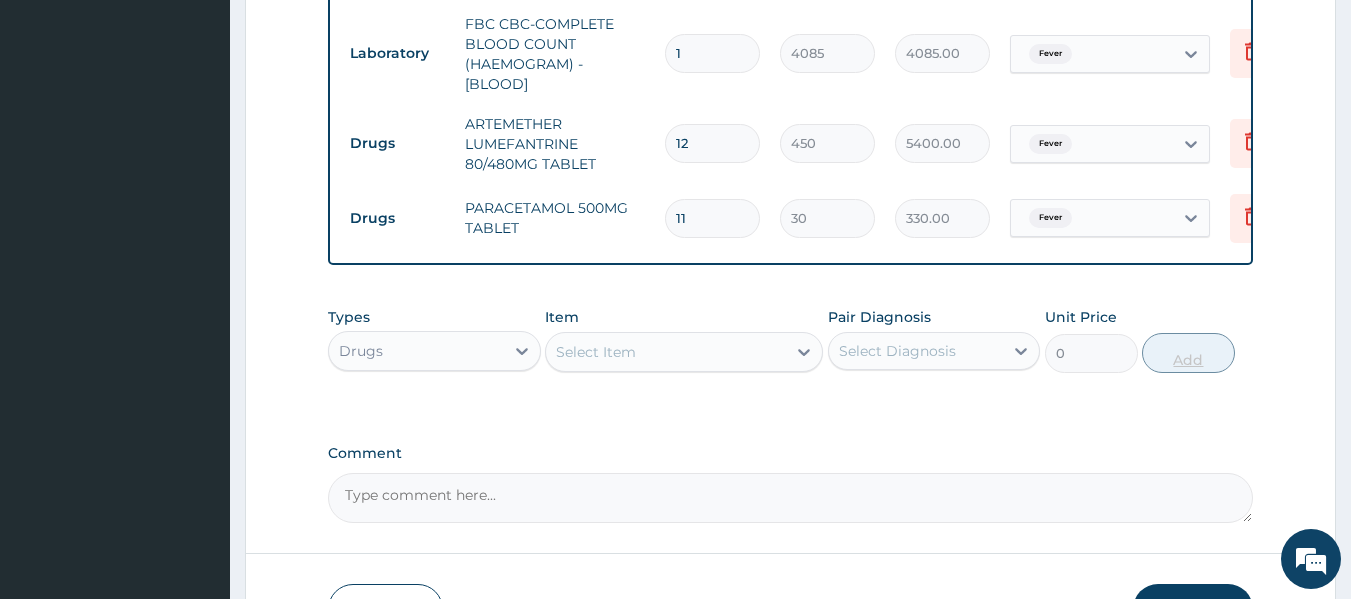 type on "1" 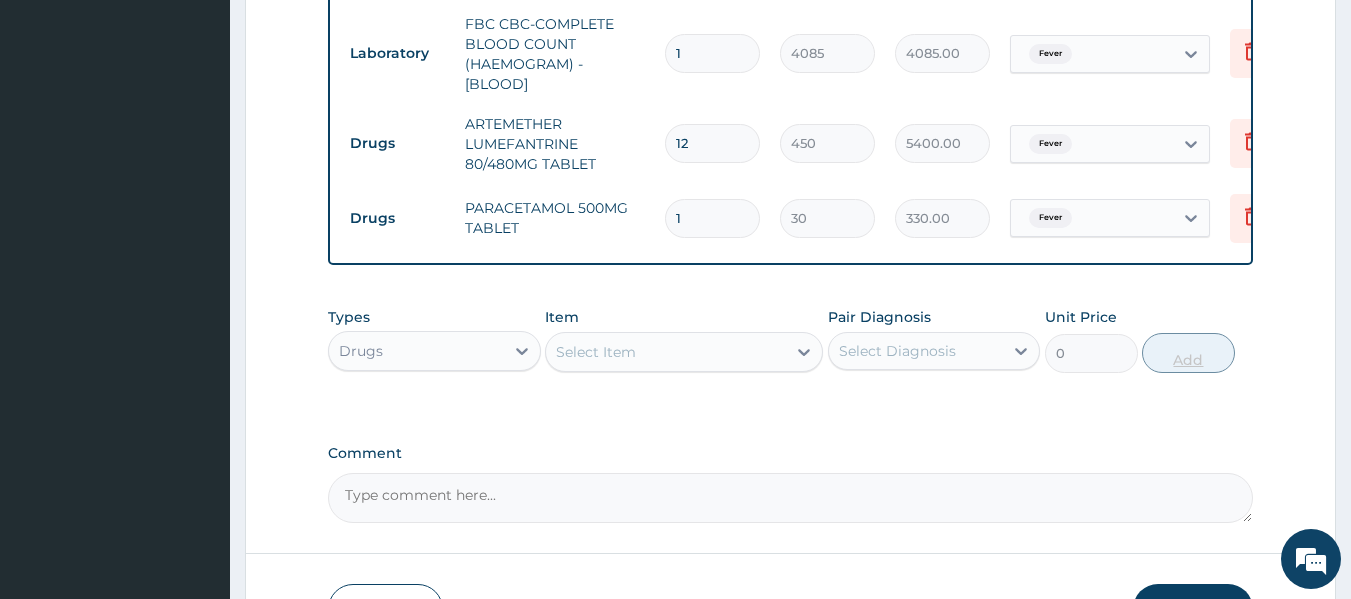 type on "30.00" 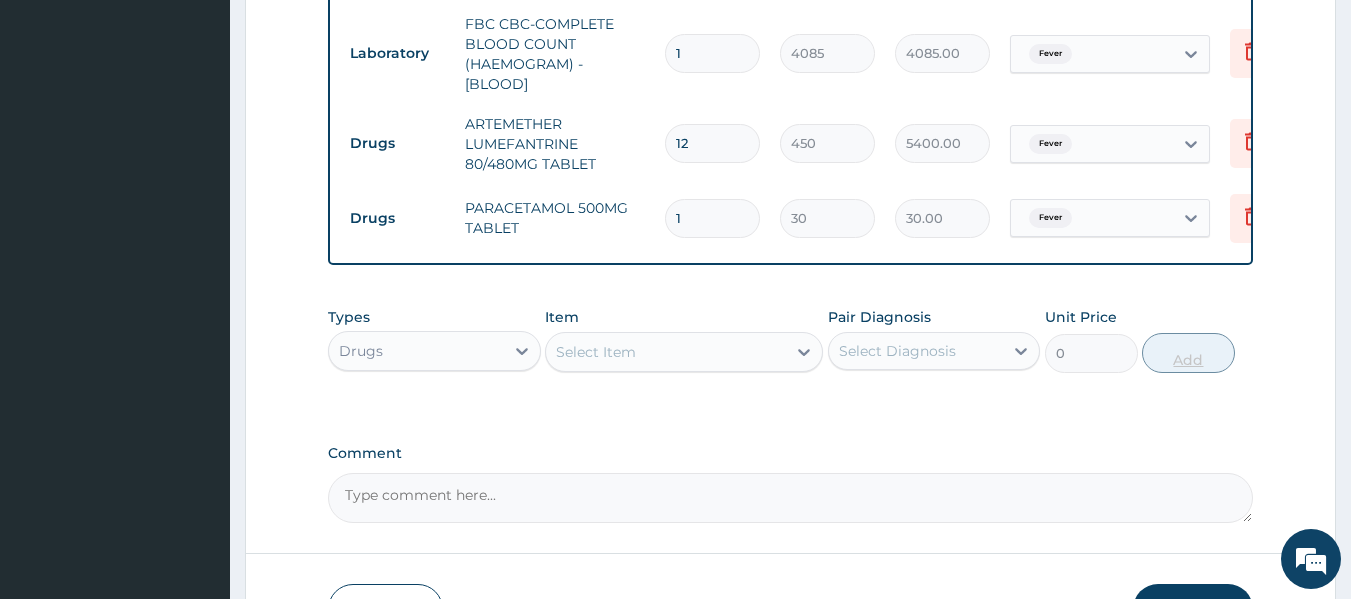 type on "18" 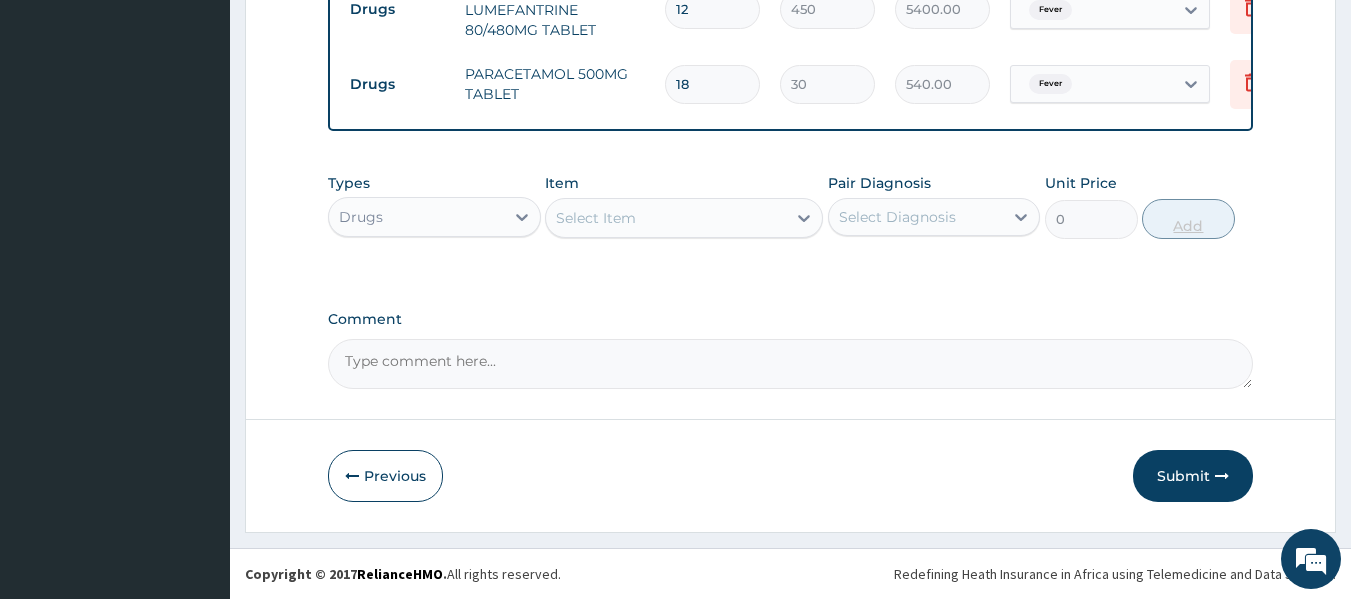 scroll, scrollTop: 1112, scrollLeft: 0, axis: vertical 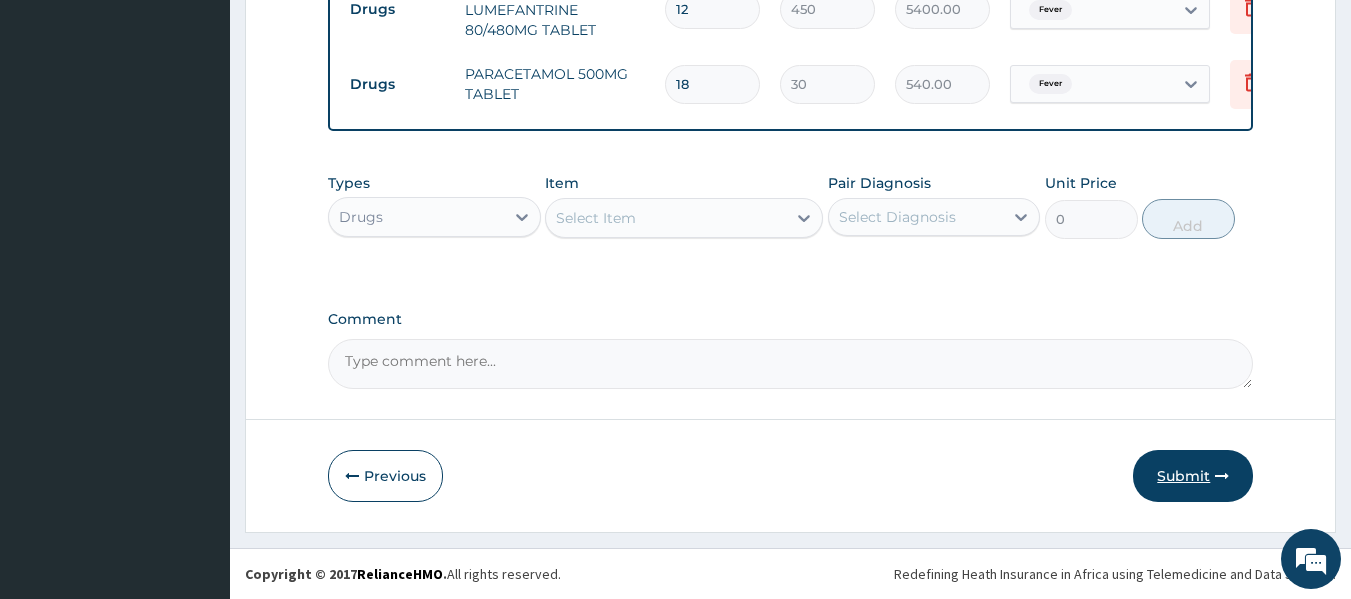 type on "18" 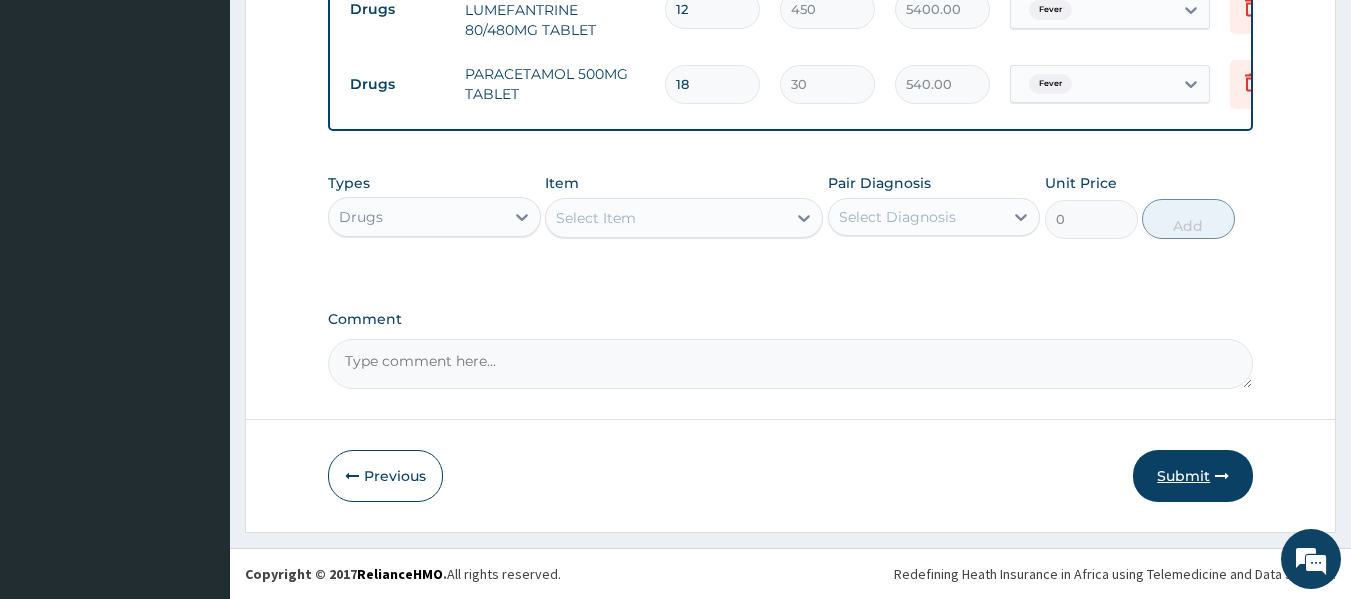click on "Submit" at bounding box center (1193, 476) 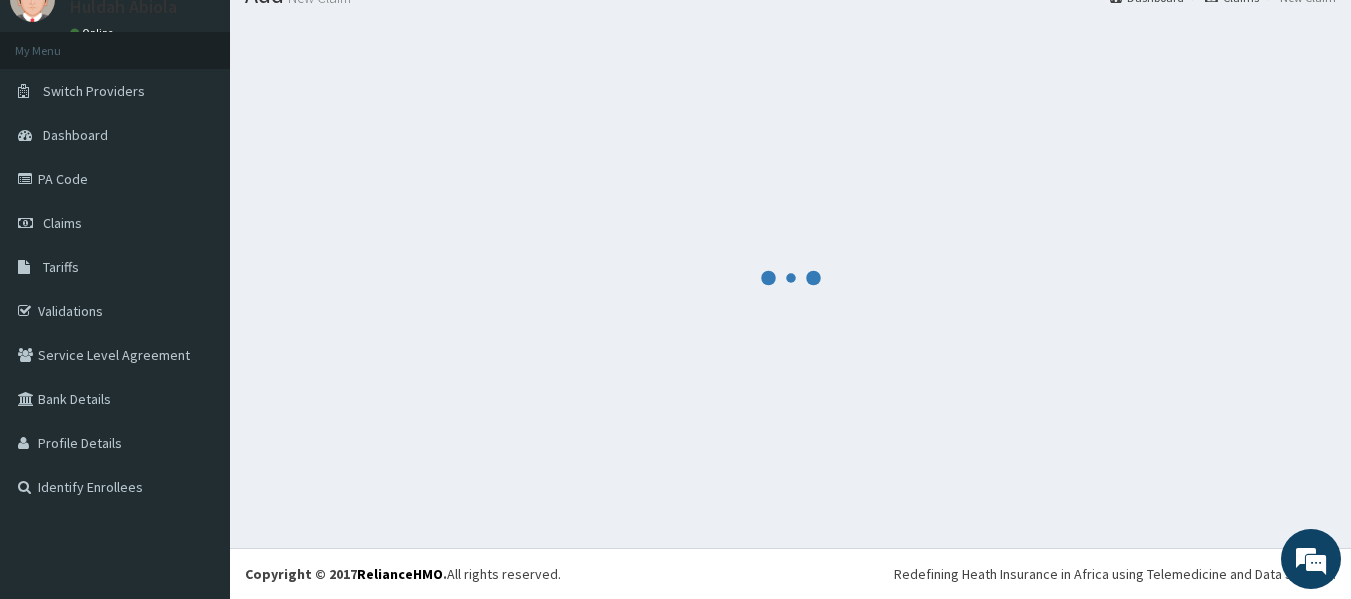 scroll, scrollTop: 1112, scrollLeft: 0, axis: vertical 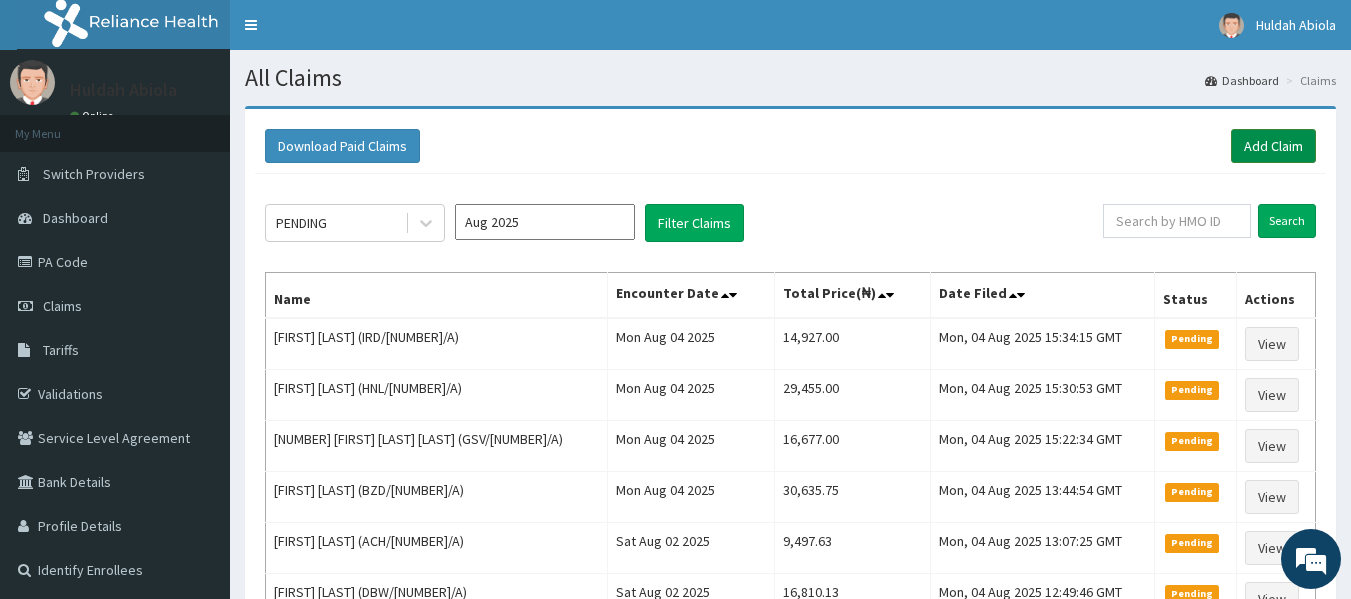 click on "Add Claim" at bounding box center (1273, 146) 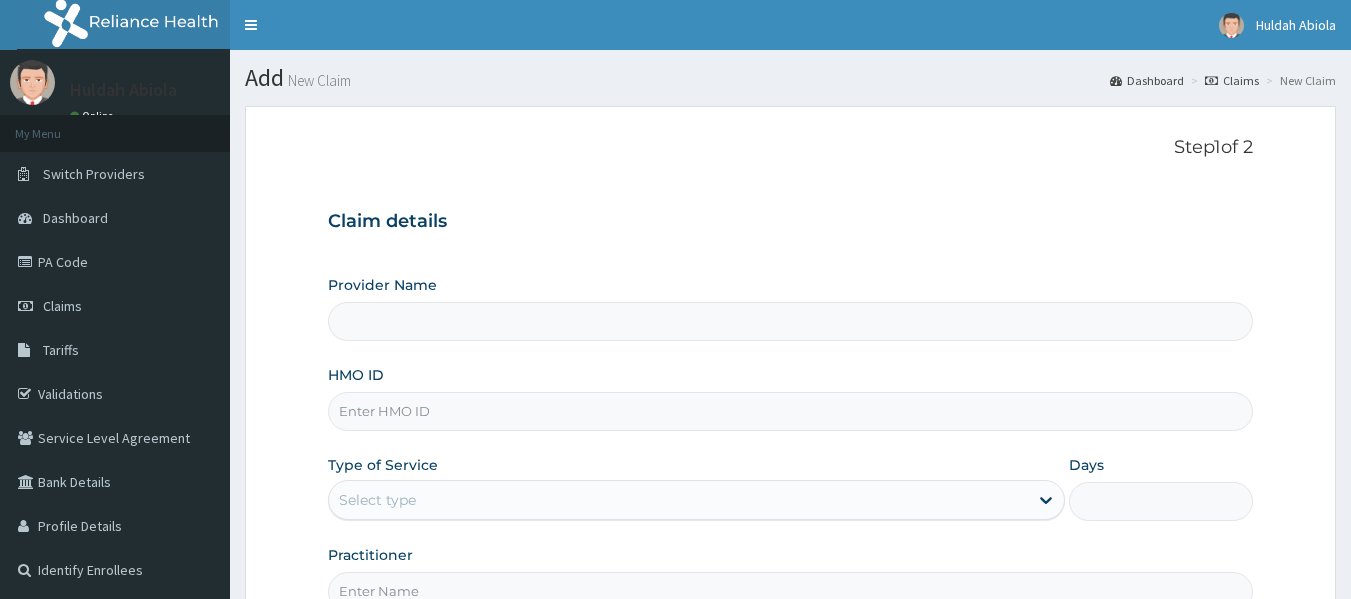 scroll, scrollTop: 223, scrollLeft: 0, axis: vertical 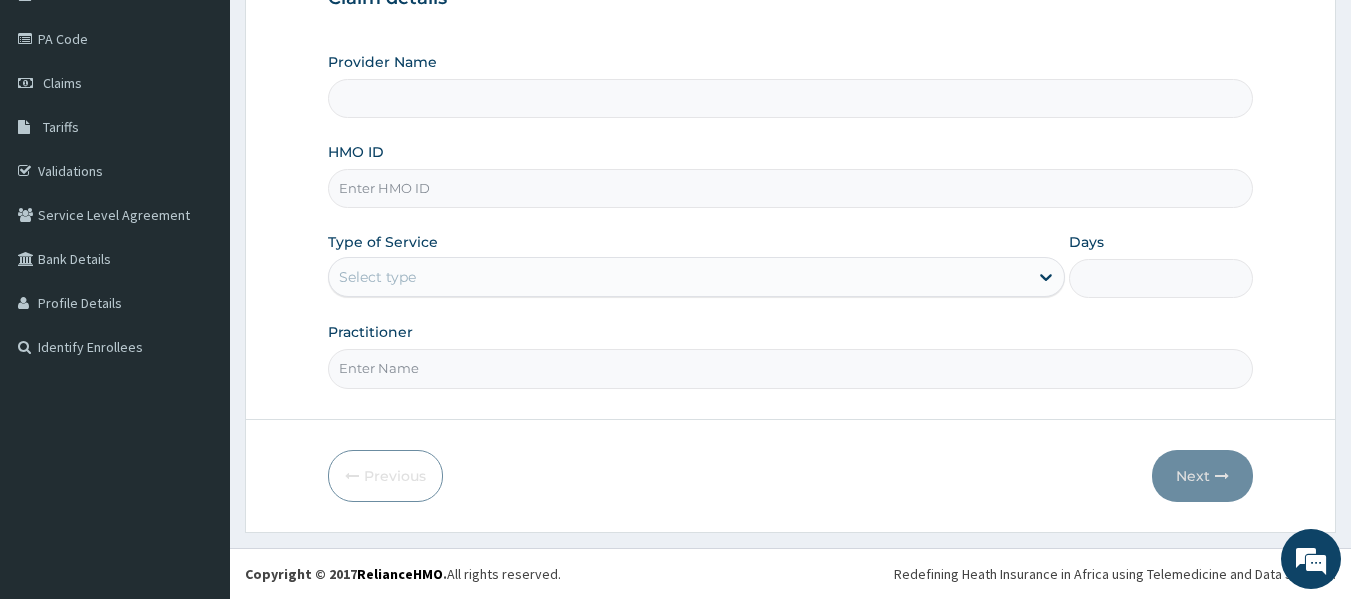 type on "Reliance Family Clinics (RFC) - Lekki" 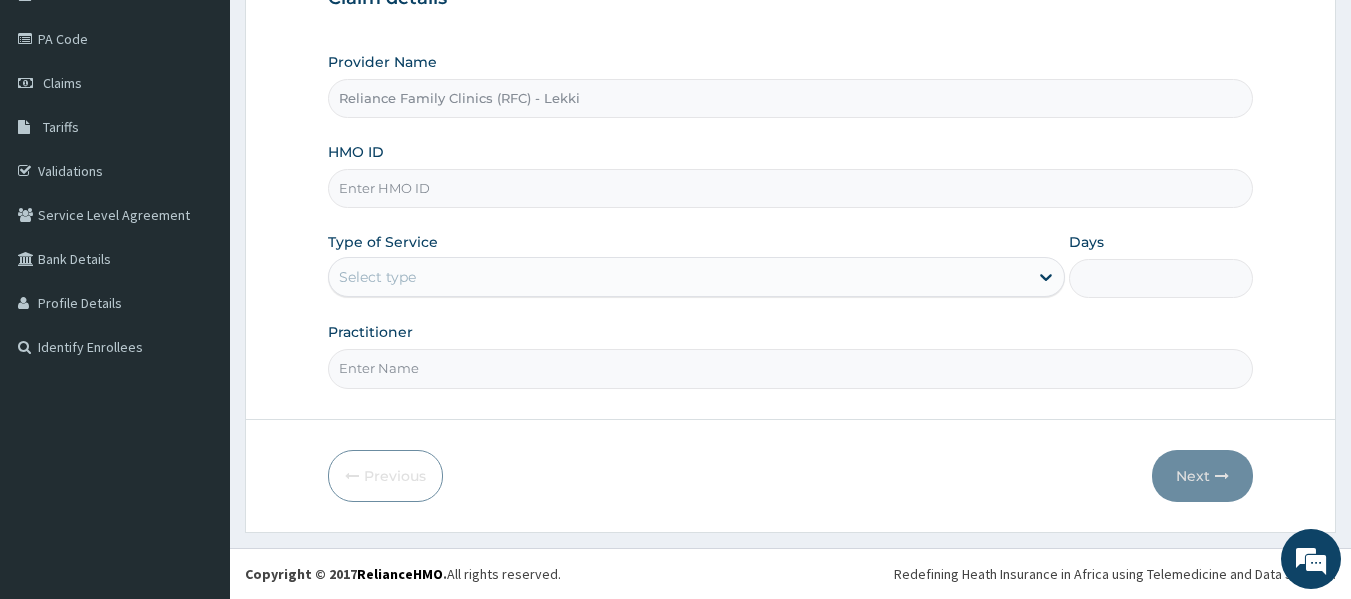 drag, startPoint x: 650, startPoint y: 165, endPoint x: 640, endPoint y: 181, distance: 18.867962 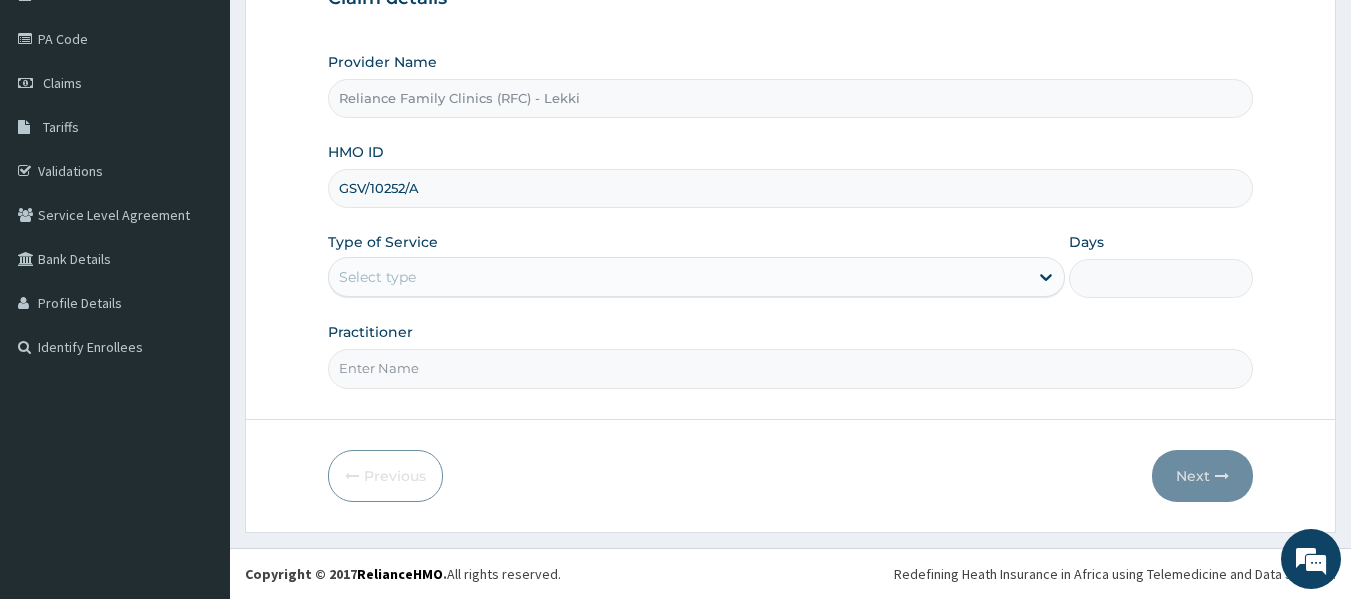 type on "GSV/10252/A" 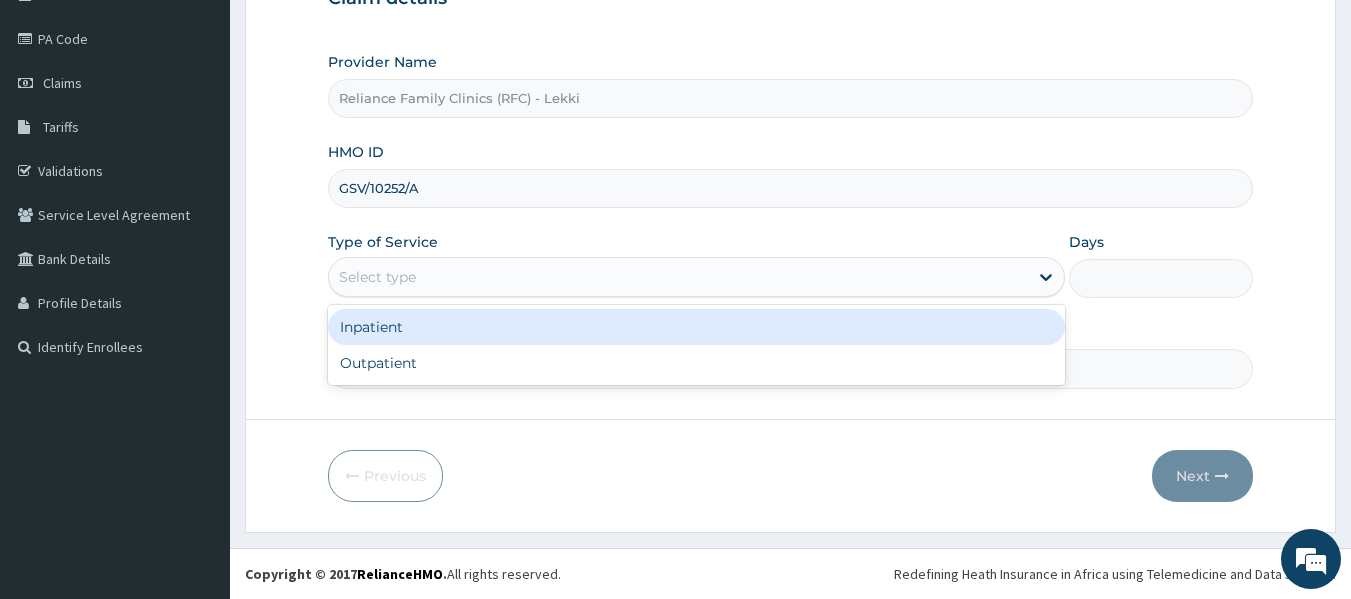 click on "Select type" at bounding box center (678, 277) 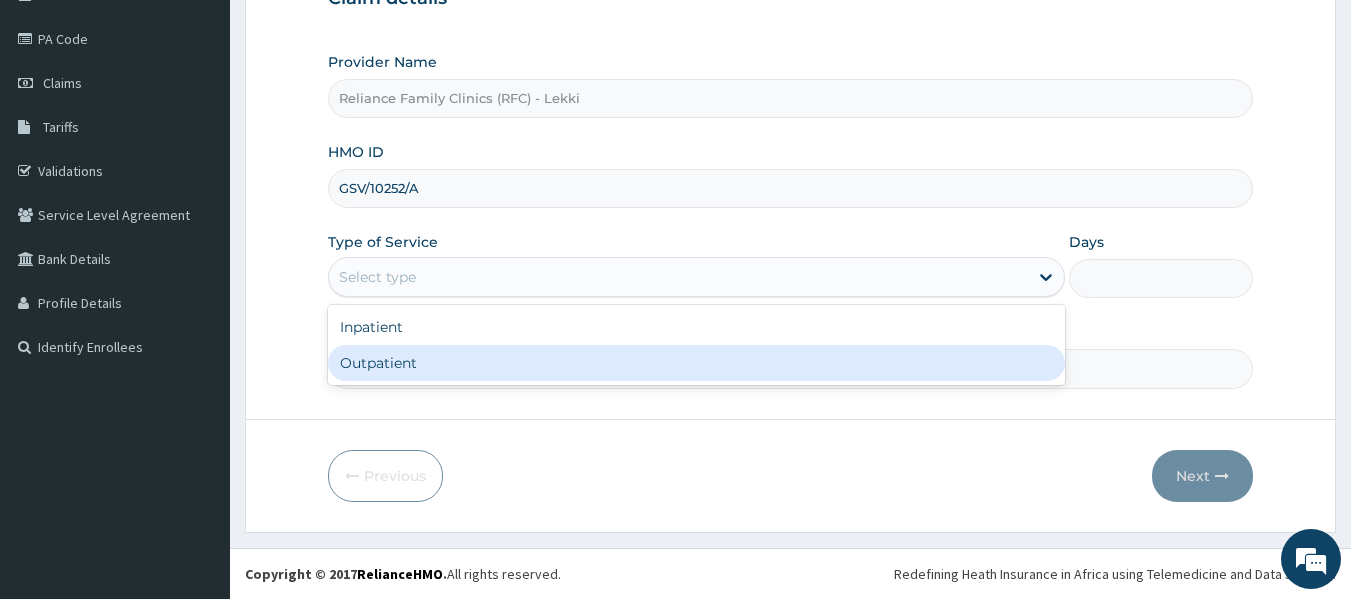 click on "Outpatient" at bounding box center (696, 363) 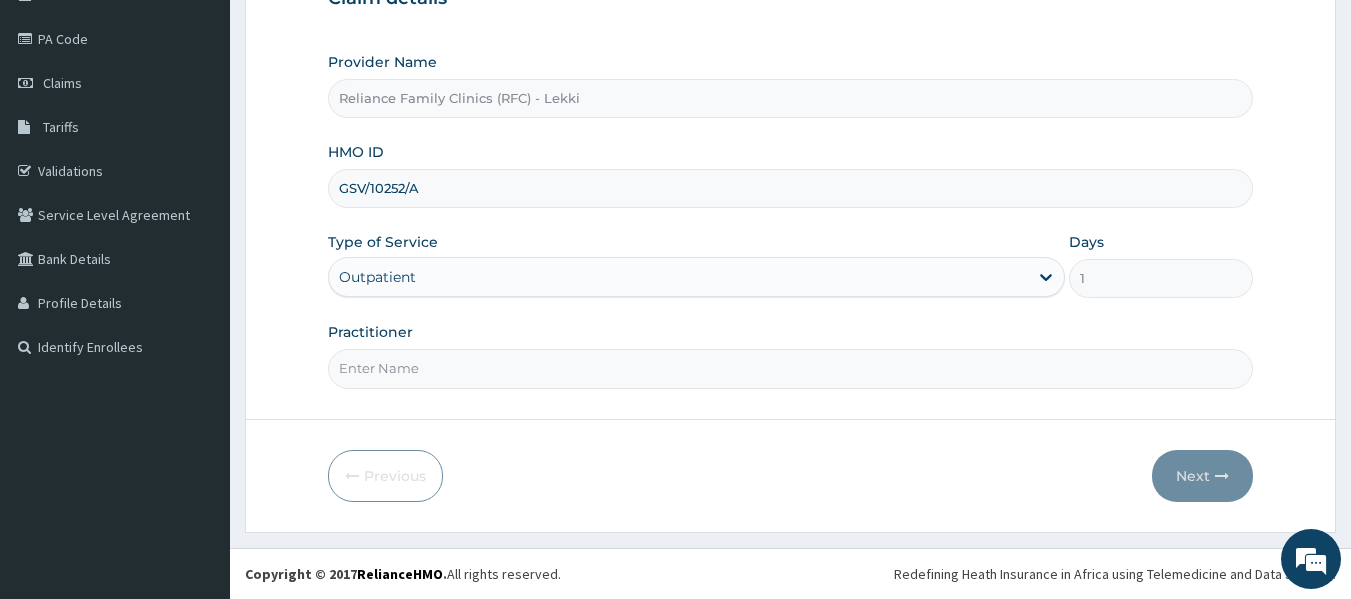 click on "Practitioner" at bounding box center [791, 368] 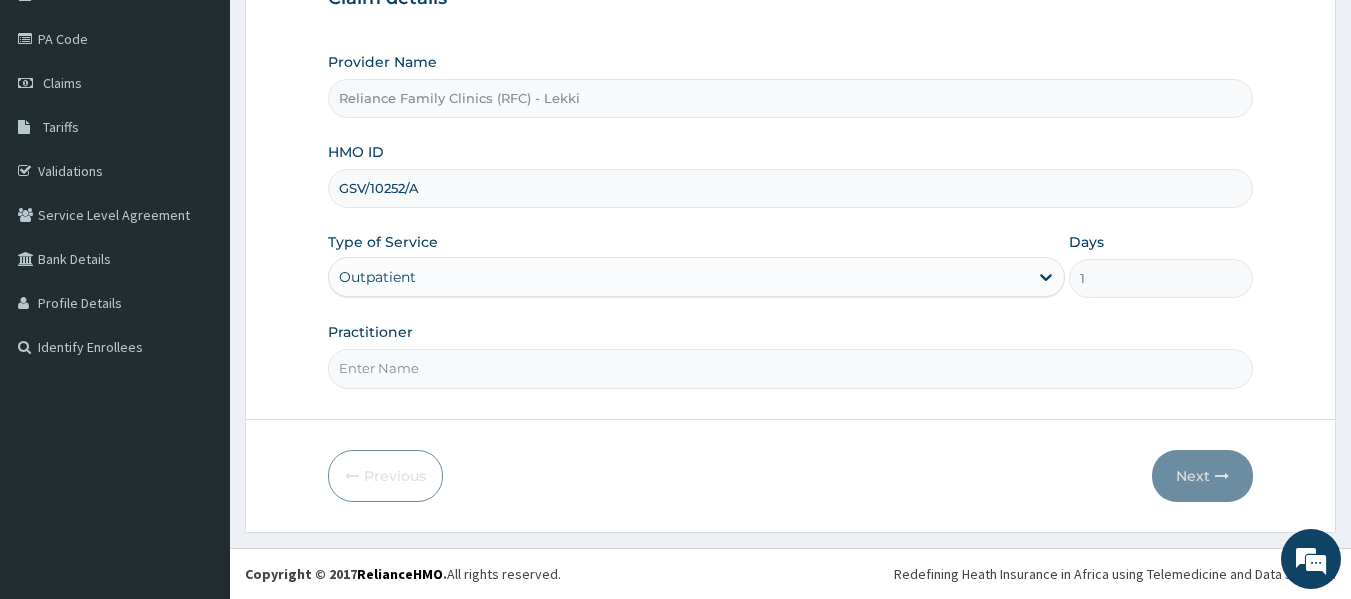 type on "Dr [LAST]" 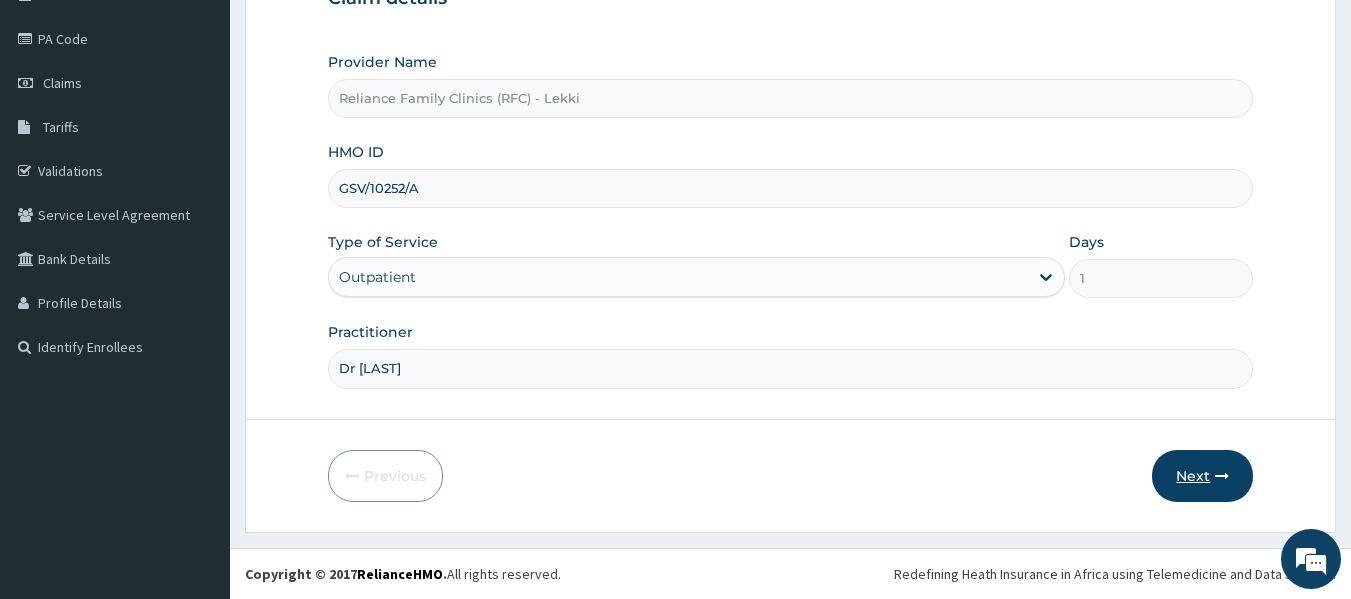 click on "Next" at bounding box center [1202, 476] 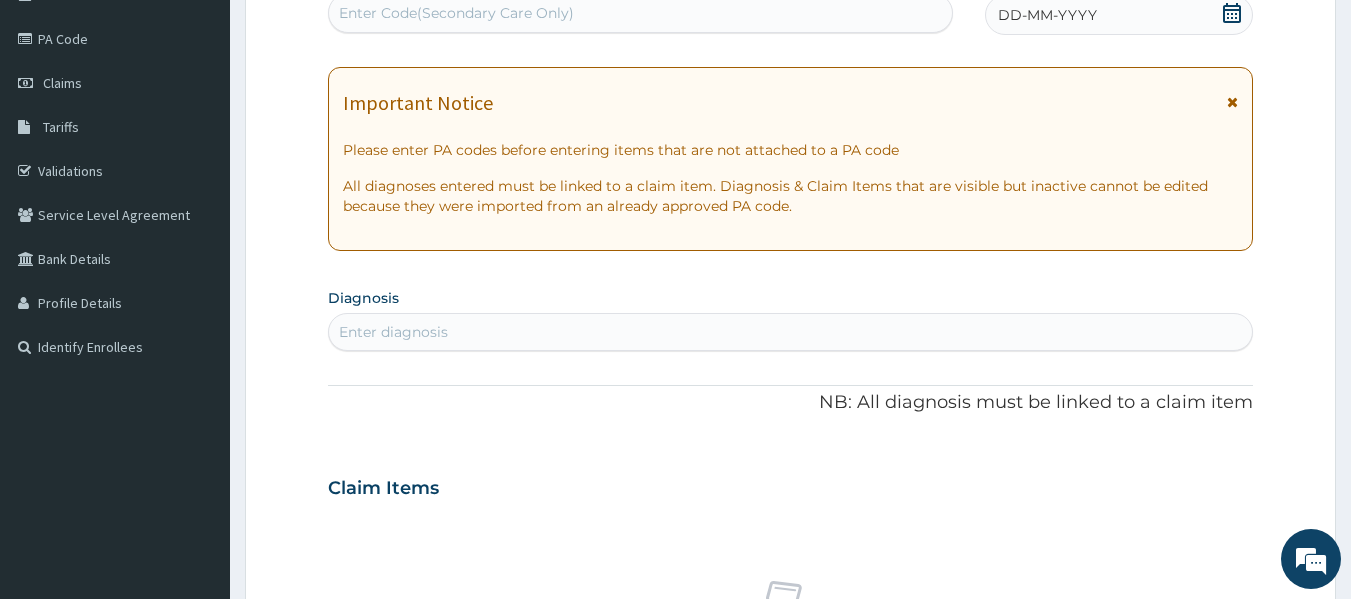click 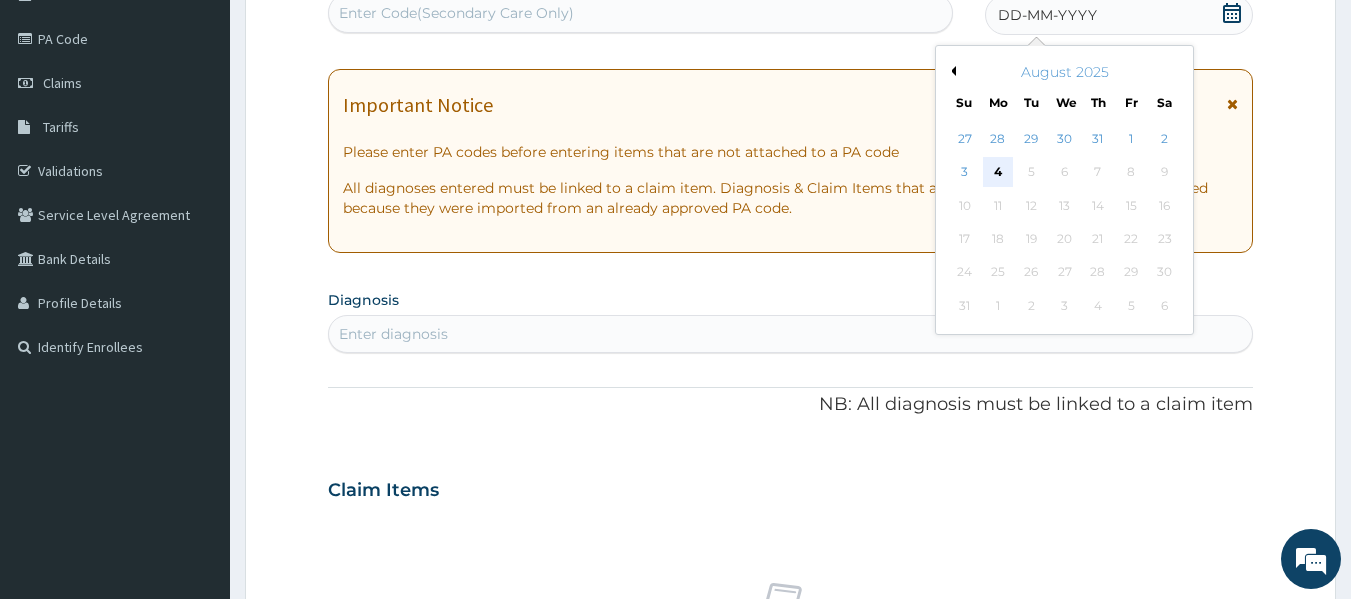 scroll, scrollTop: 0, scrollLeft: 0, axis: both 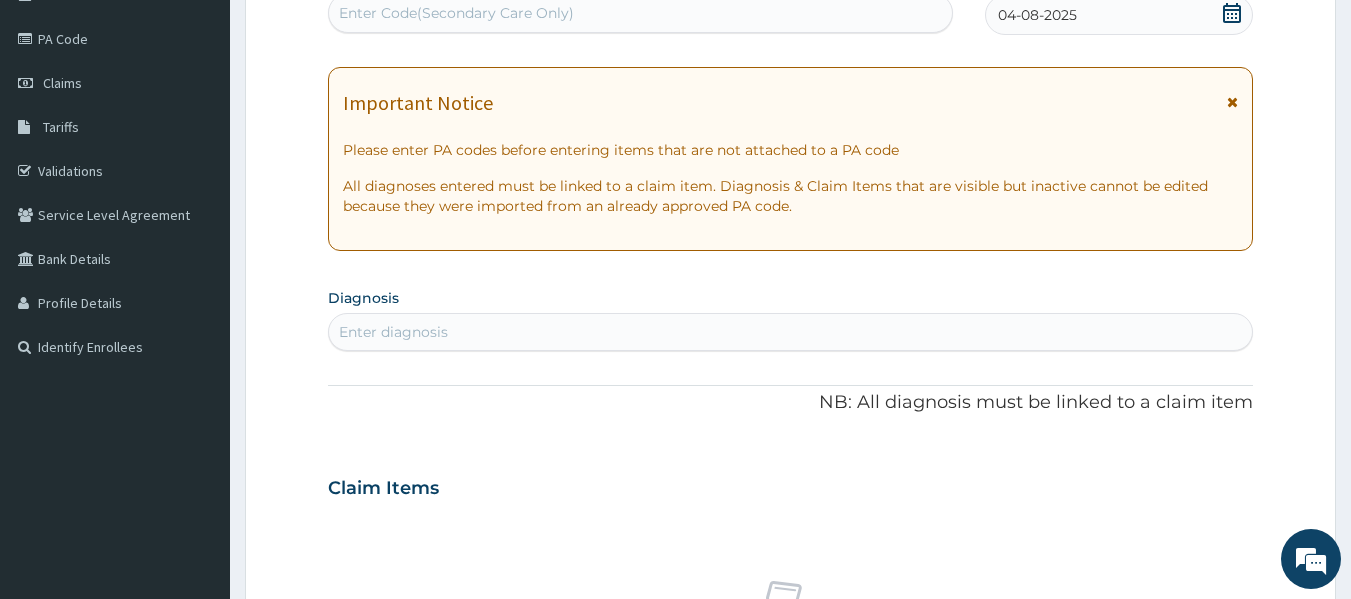 click on "Enter diagnosis" at bounding box center (791, 332) 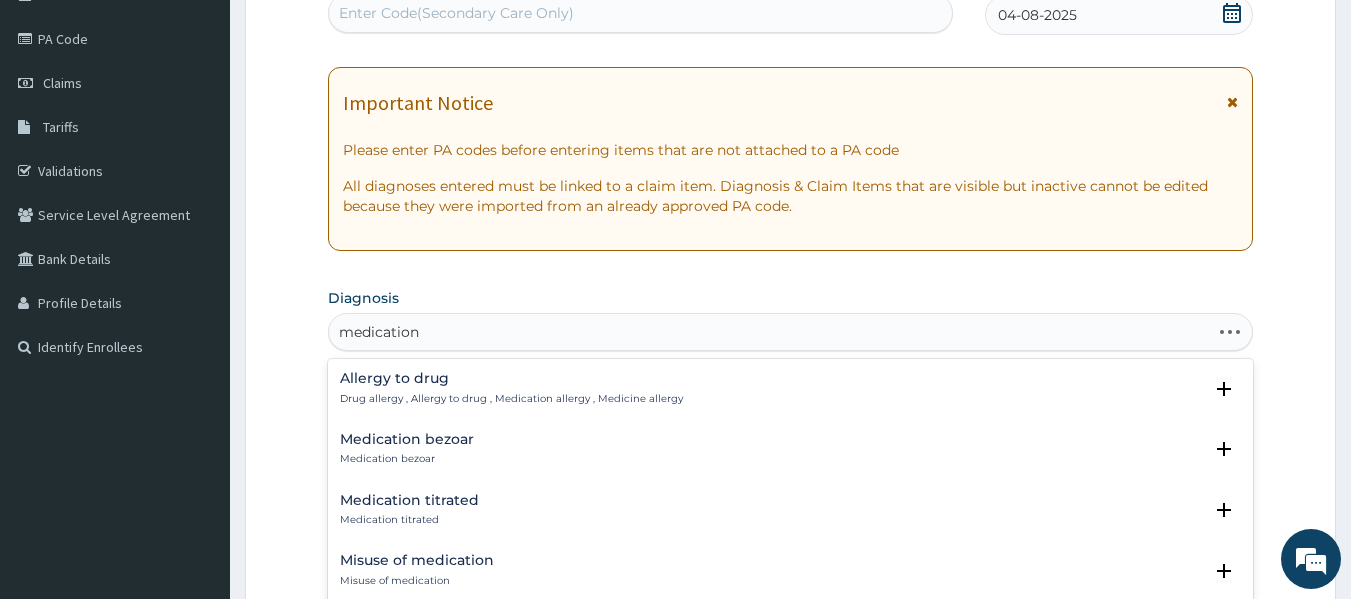 type on "medication" 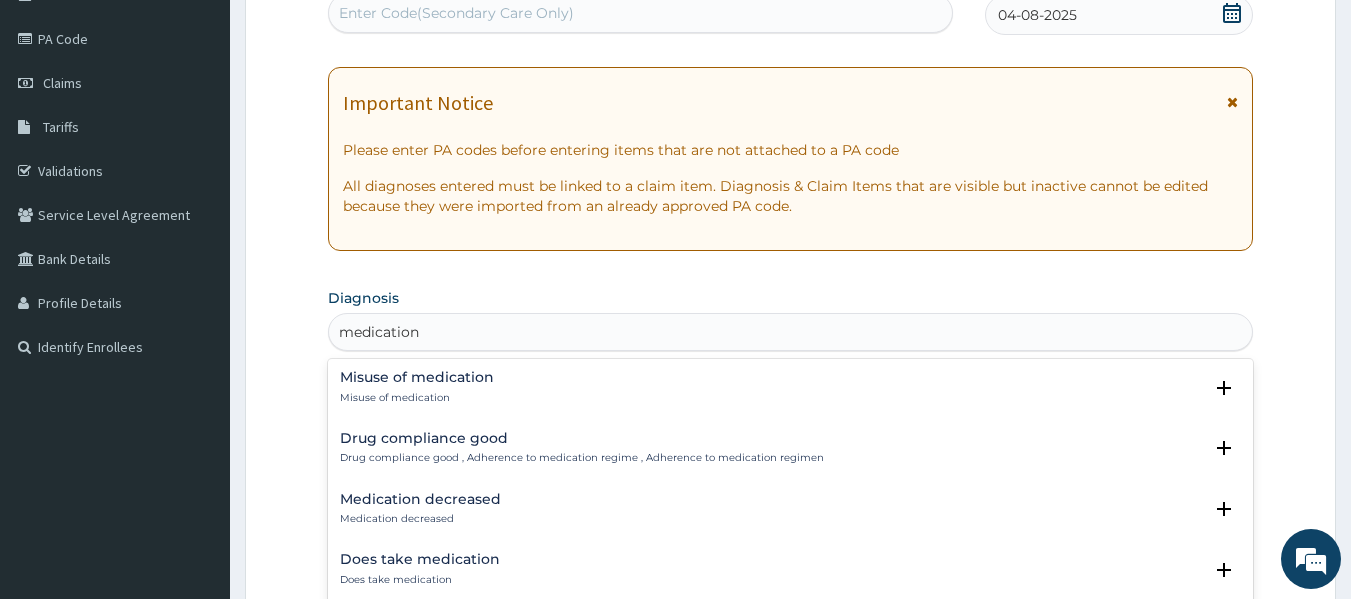 scroll, scrollTop: 185, scrollLeft: 0, axis: vertical 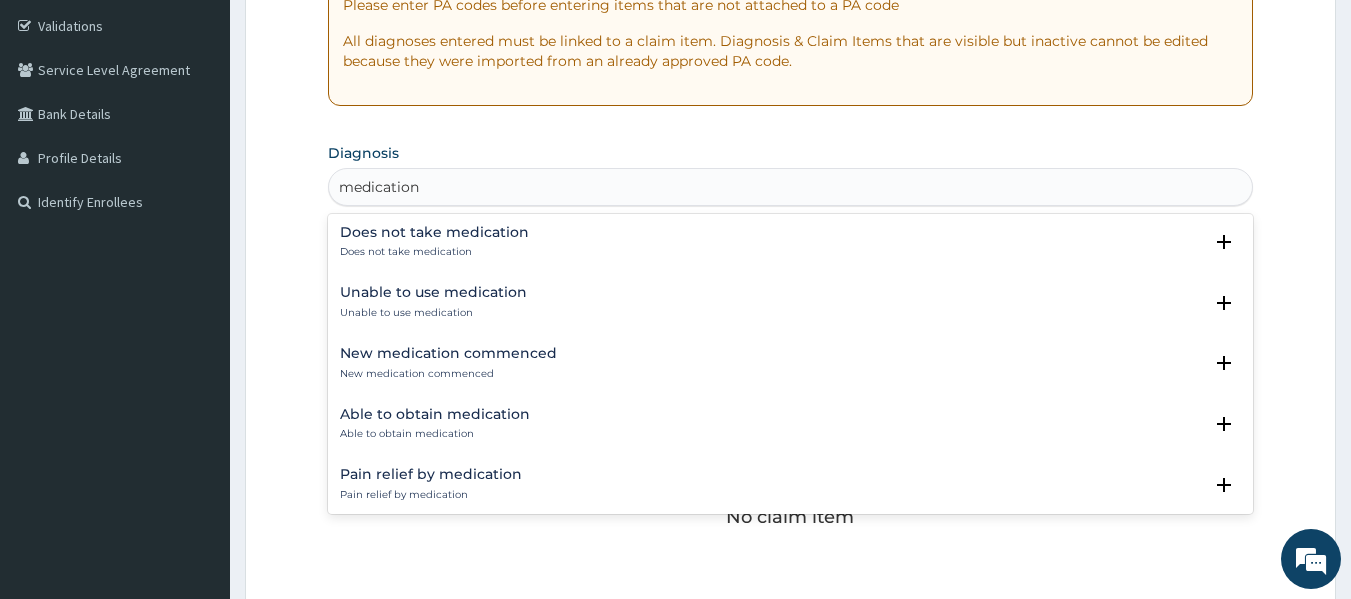 click on "Unable to use medication Unable to use medication" at bounding box center [791, 302] 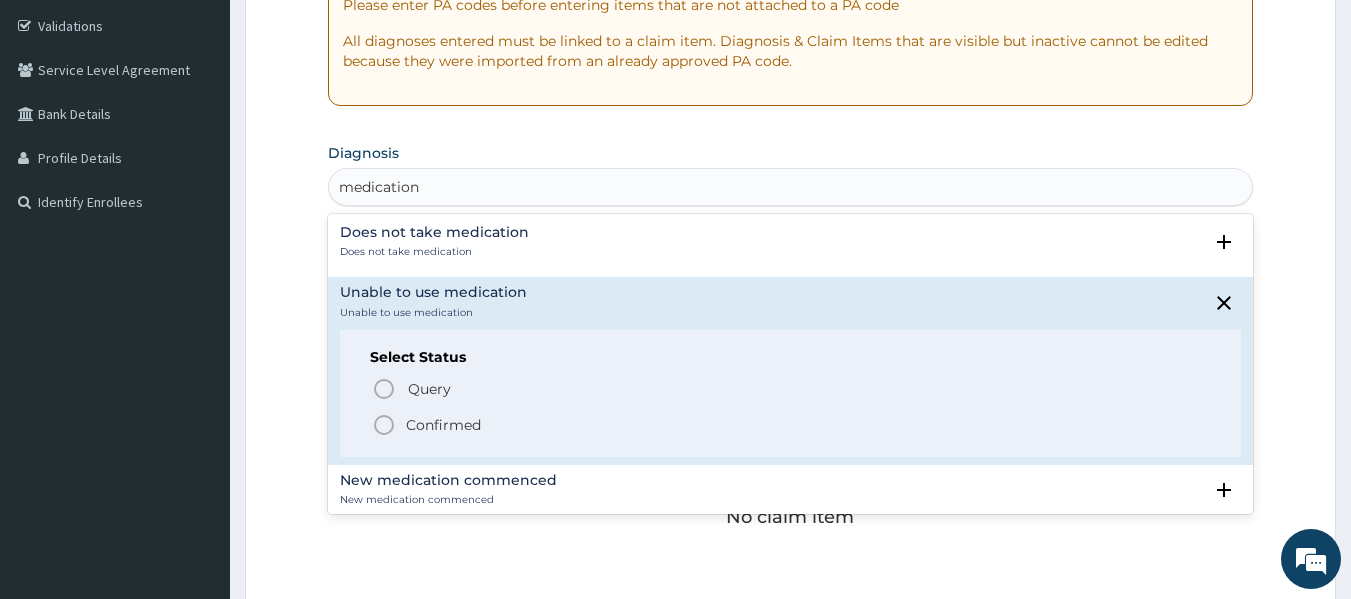 click on "Does not take medication Does not take medication" at bounding box center (791, 242) 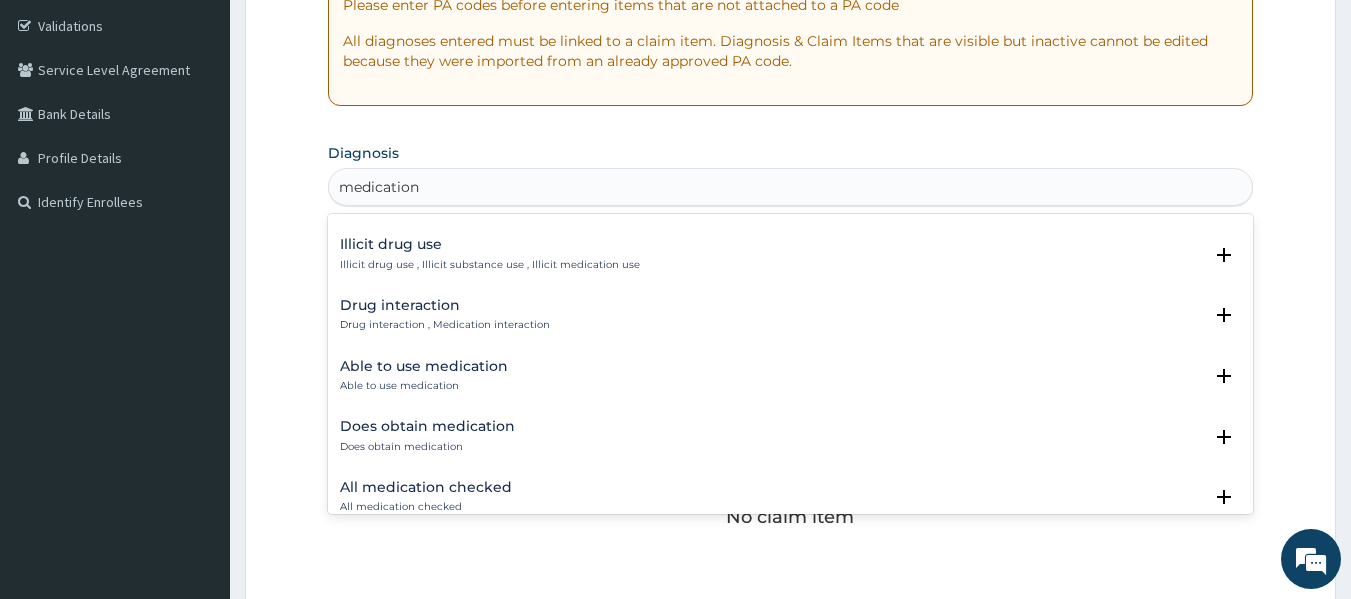 scroll, scrollTop: 537, scrollLeft: 0, axis: vertical 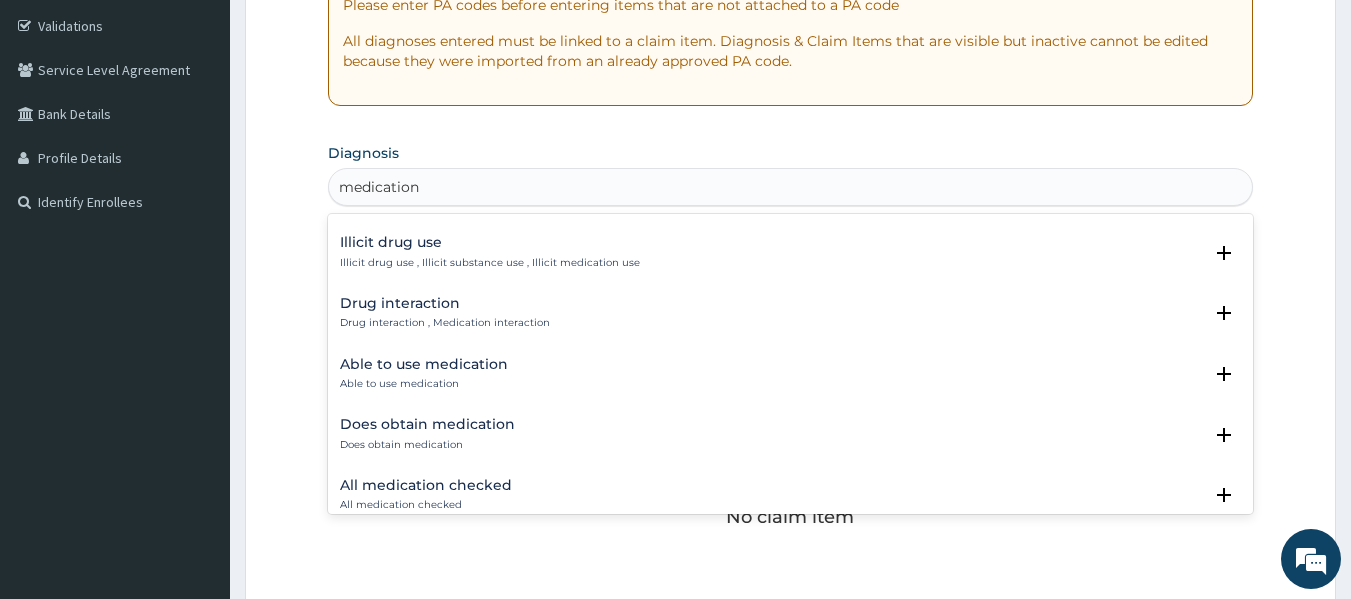 click on "Drug interaction" at bounding box center [445, 303] 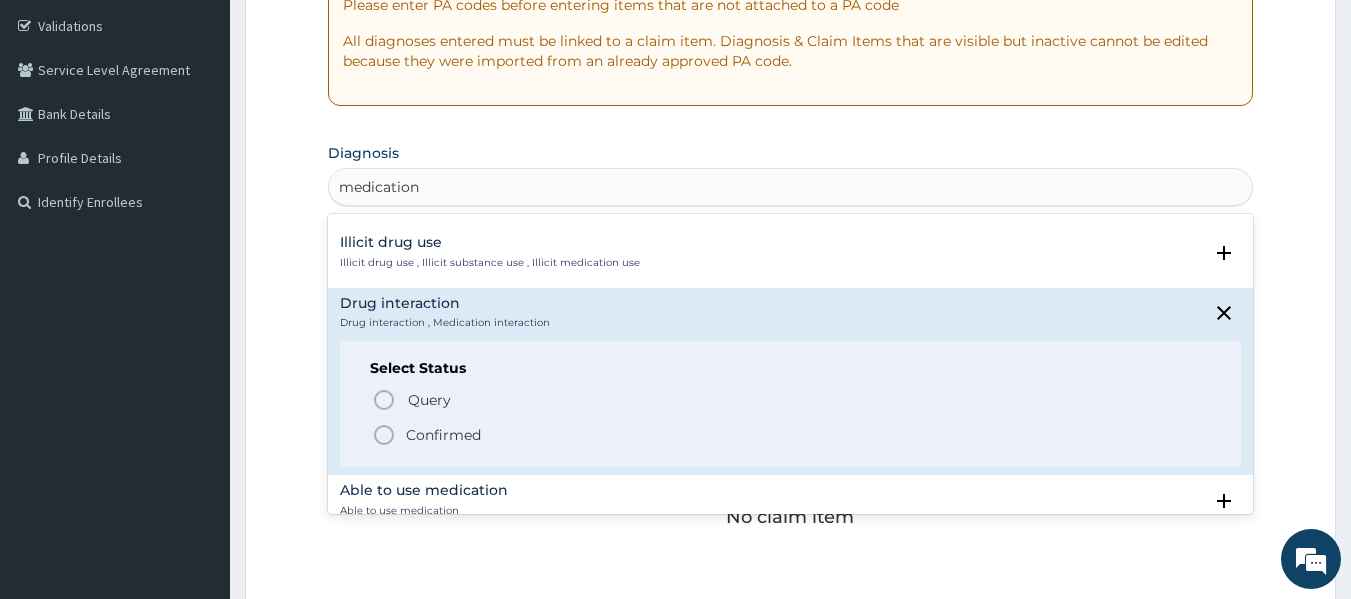 click on "Confirmed" at bounding box center (443, 435) 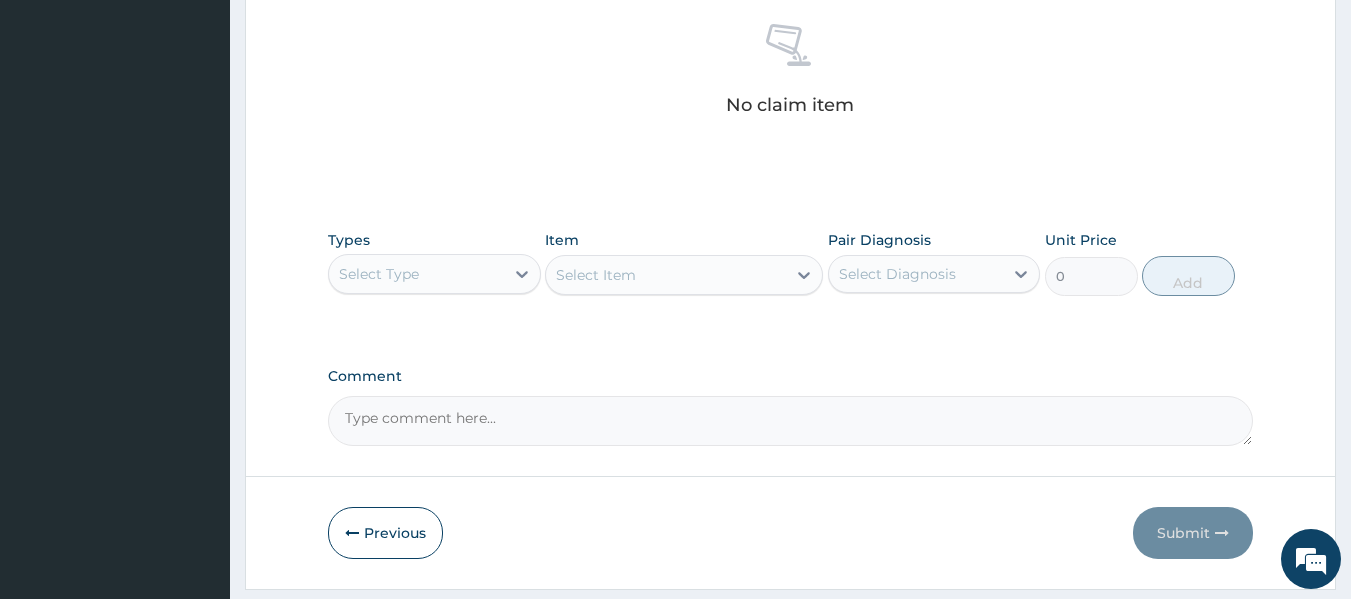 scroll, scrollTop: 843, scrollLeft: 0, axis: vertical 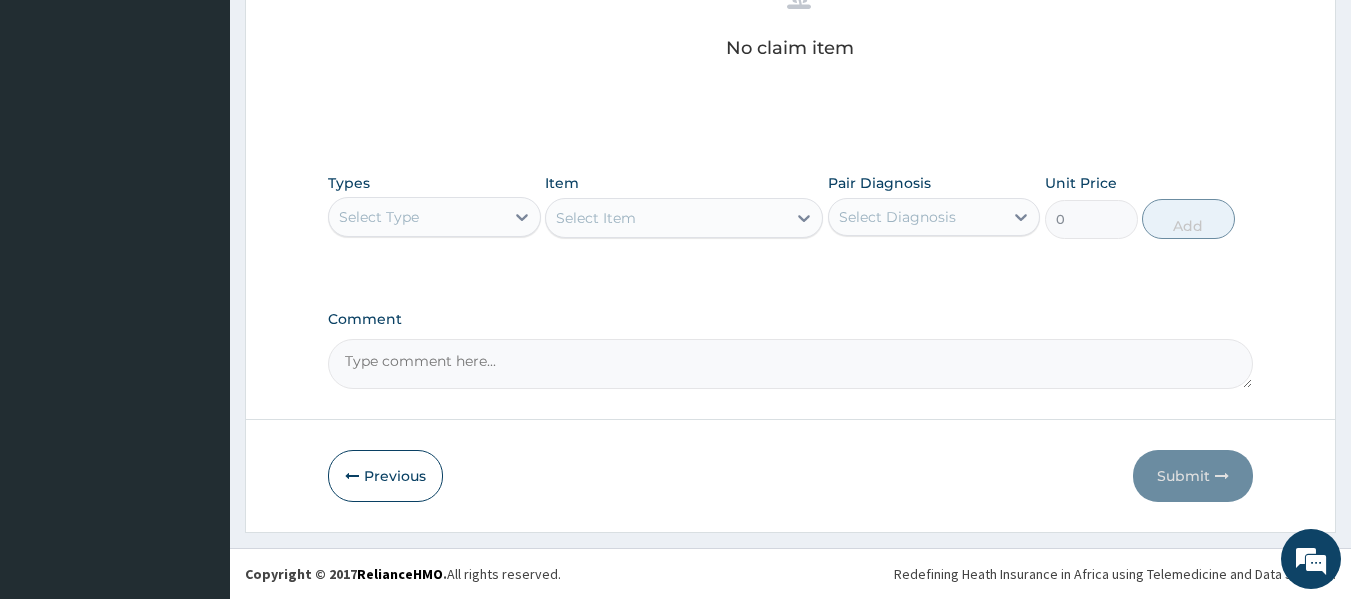 click on "Select Type" at bounding box center [416, 217] 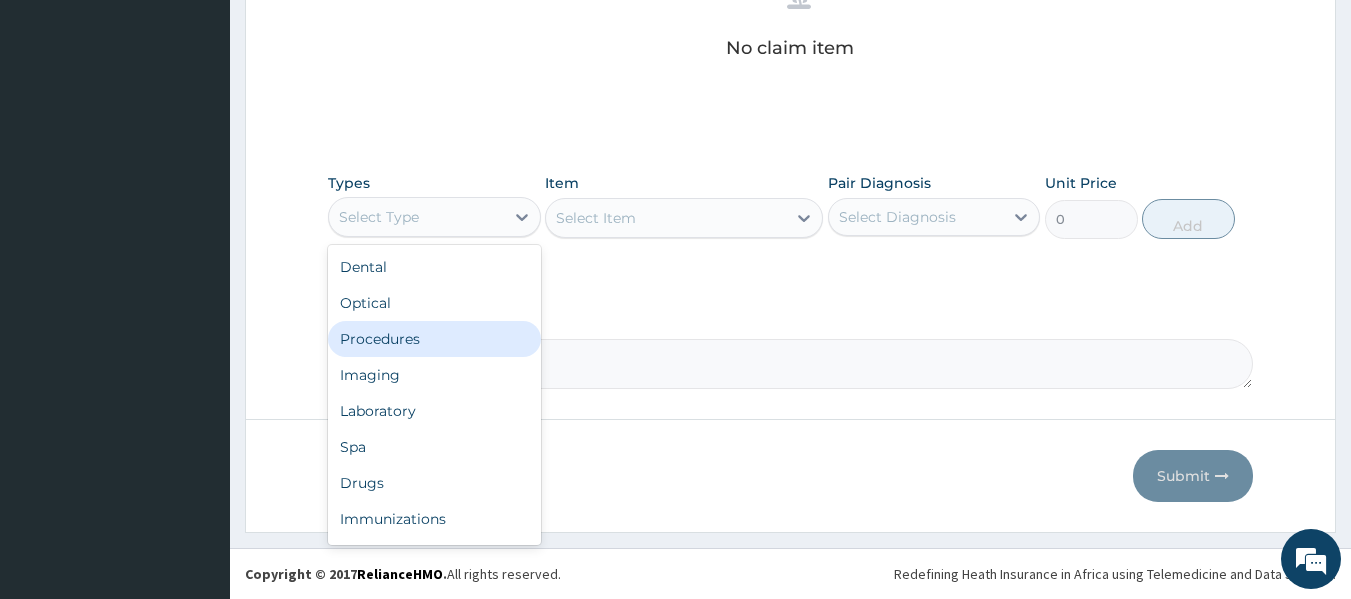 click on "Procedures" at bounding box center (434, 339) 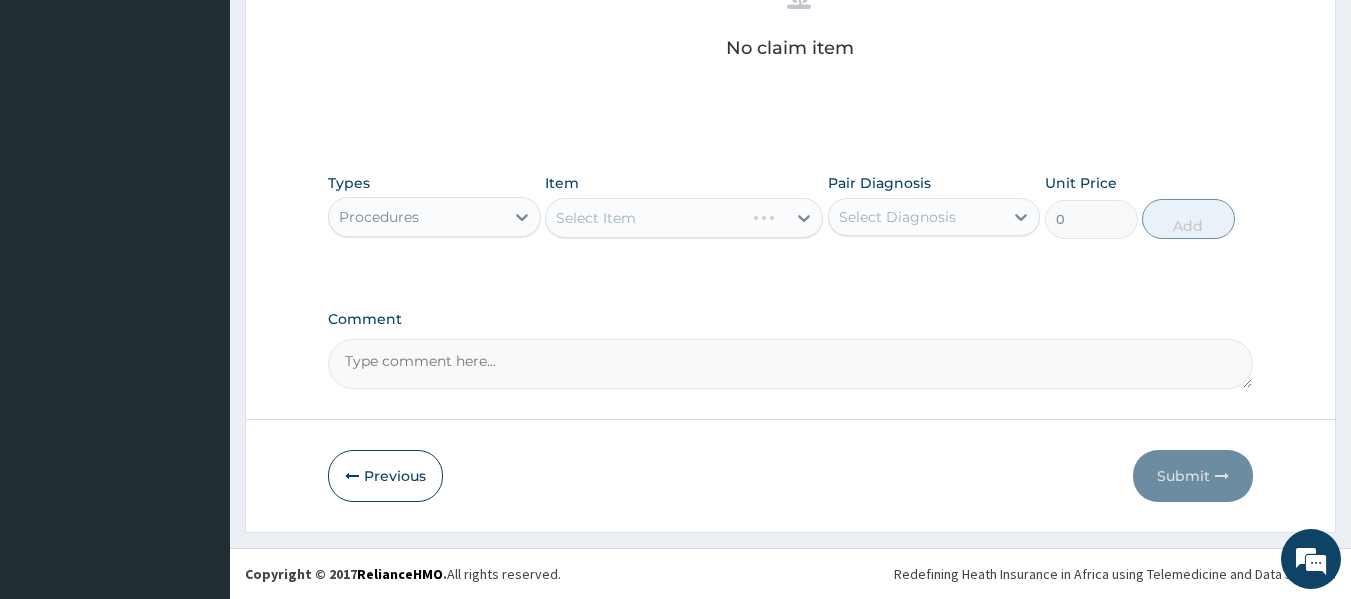 click on "Select Item" at bounding box center (684, 218) 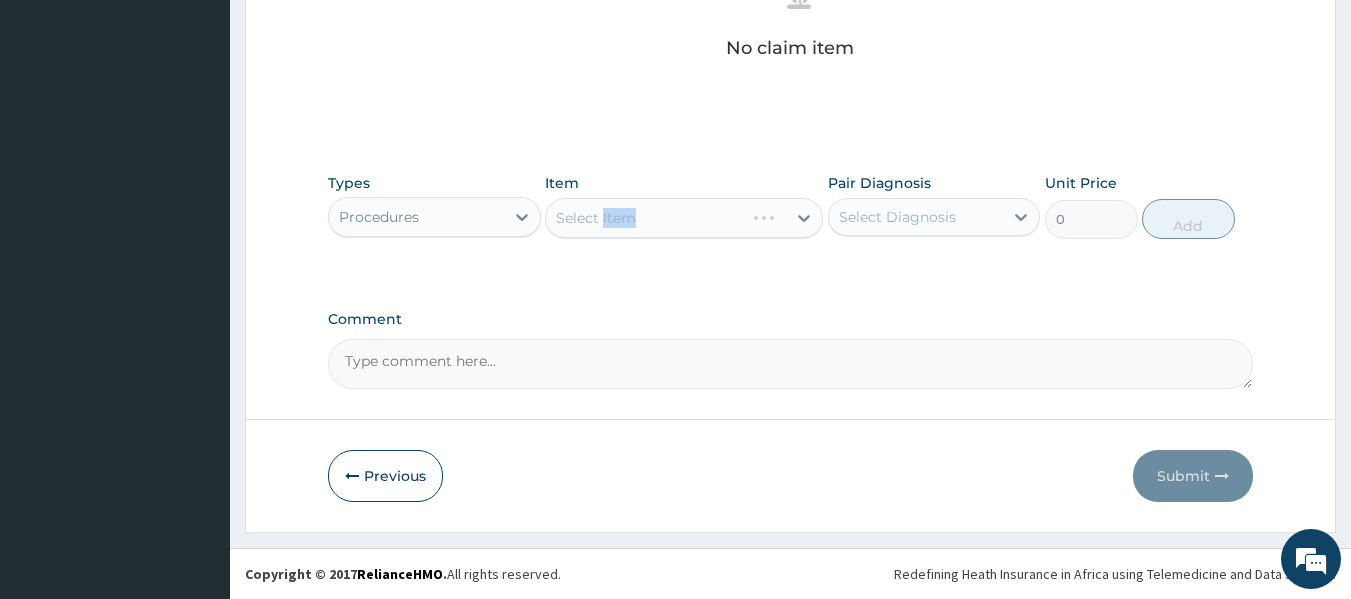 click on "Select Item" at bounding box center (684, 218) 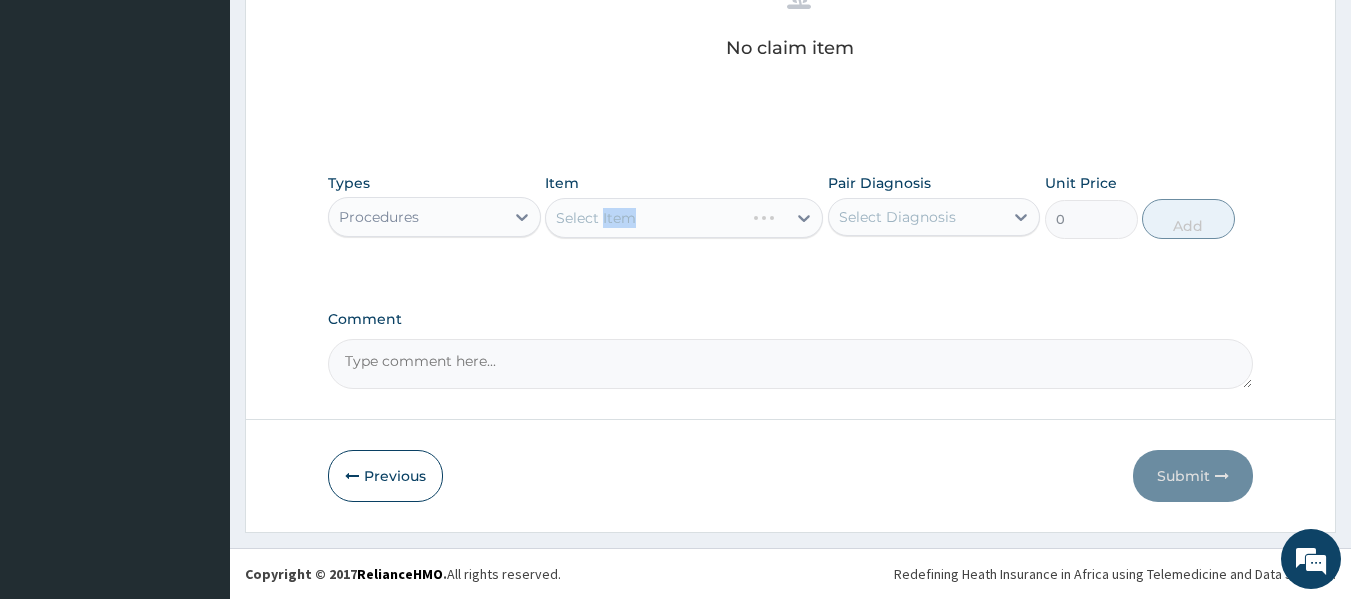 click on "Select Item" at bounding box center [684, 218] 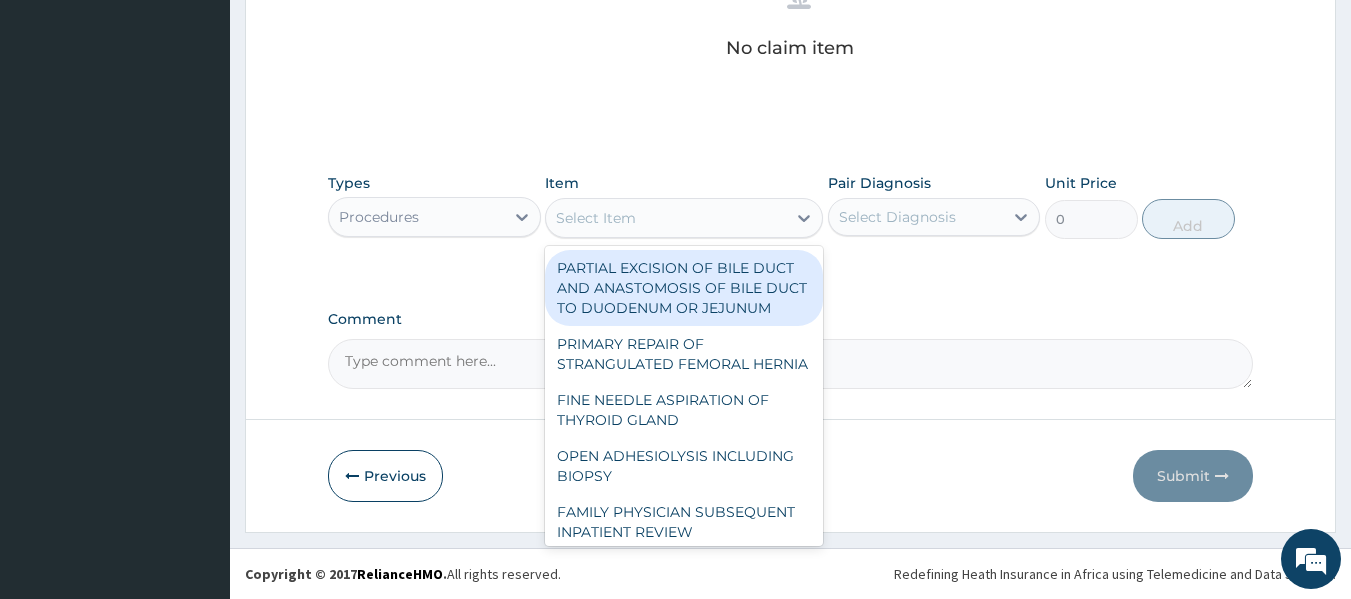 click on "Select Item" at bounding box center (666, 218) 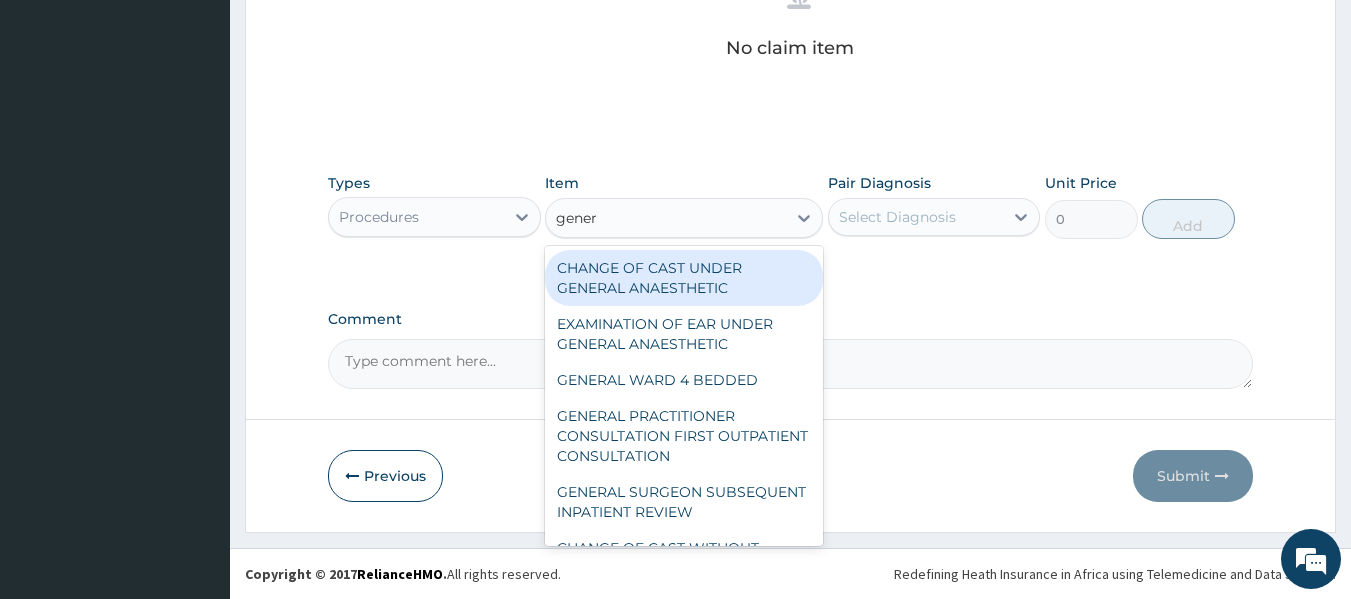 type on "genera" 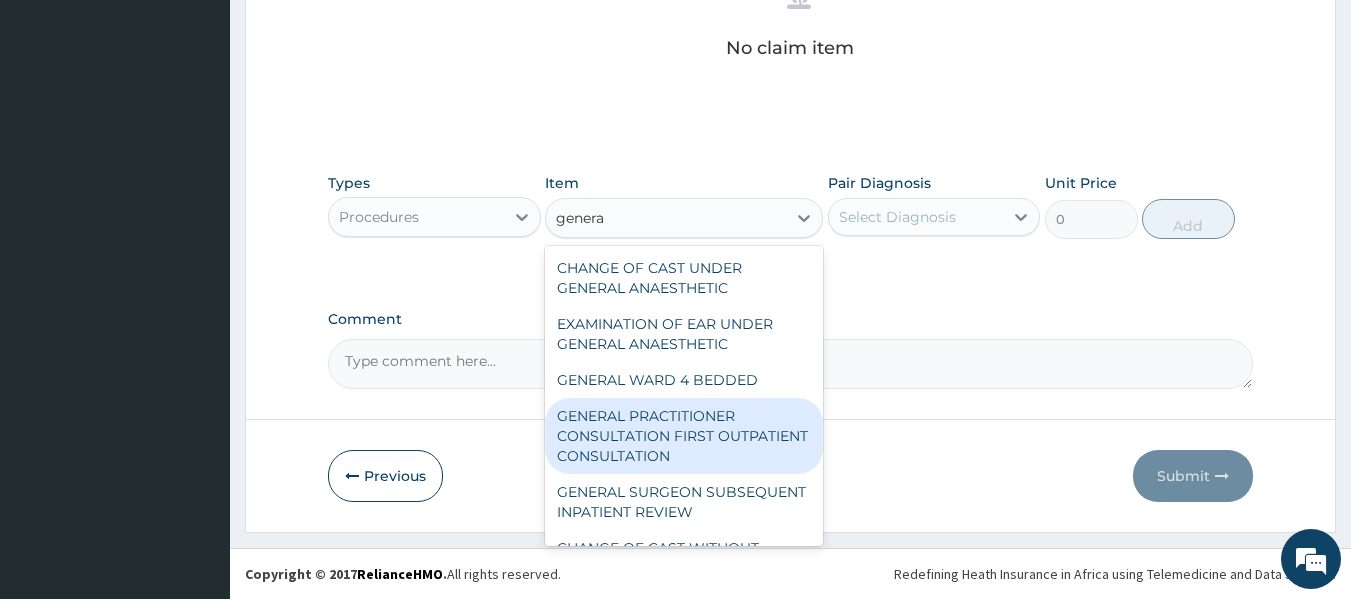 click on "GENERAL PRACTITIONER CONSULTATION FIRST OUTPATIENT CONSULTATION" at bounding box center (684, 436) 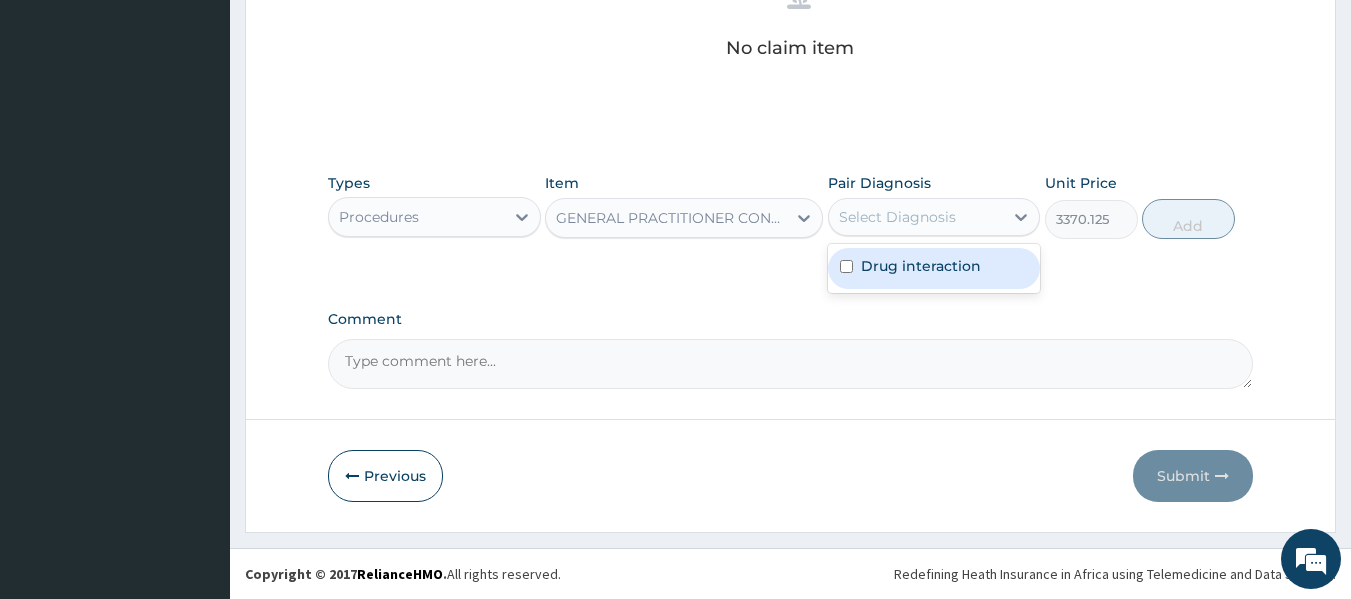 click on "Select Diagnosis" at bounding box center [897, 217] 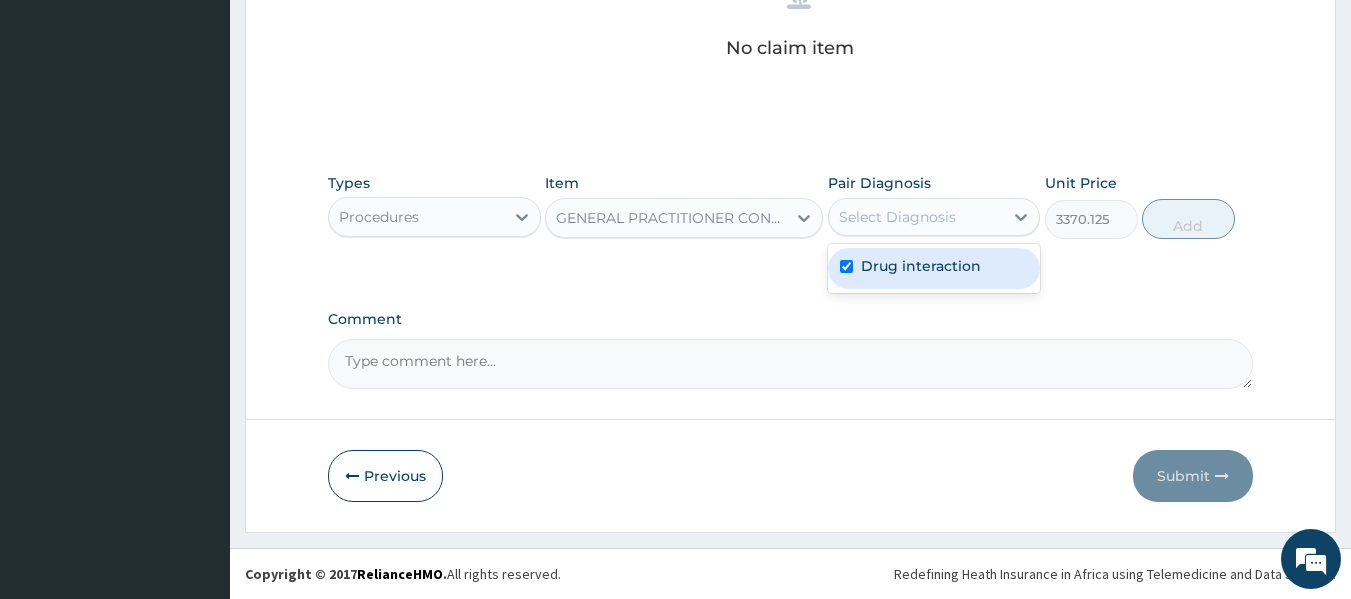 checkbox on "true" 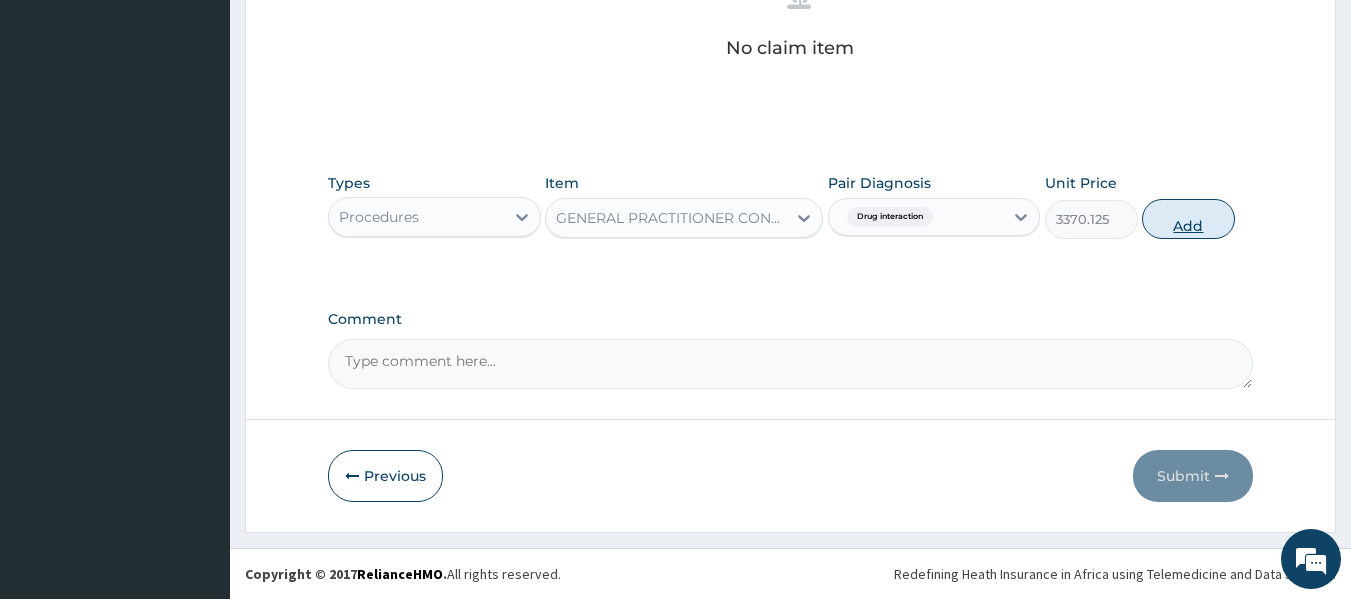click on "Add" at bounding box center (1188, 219) 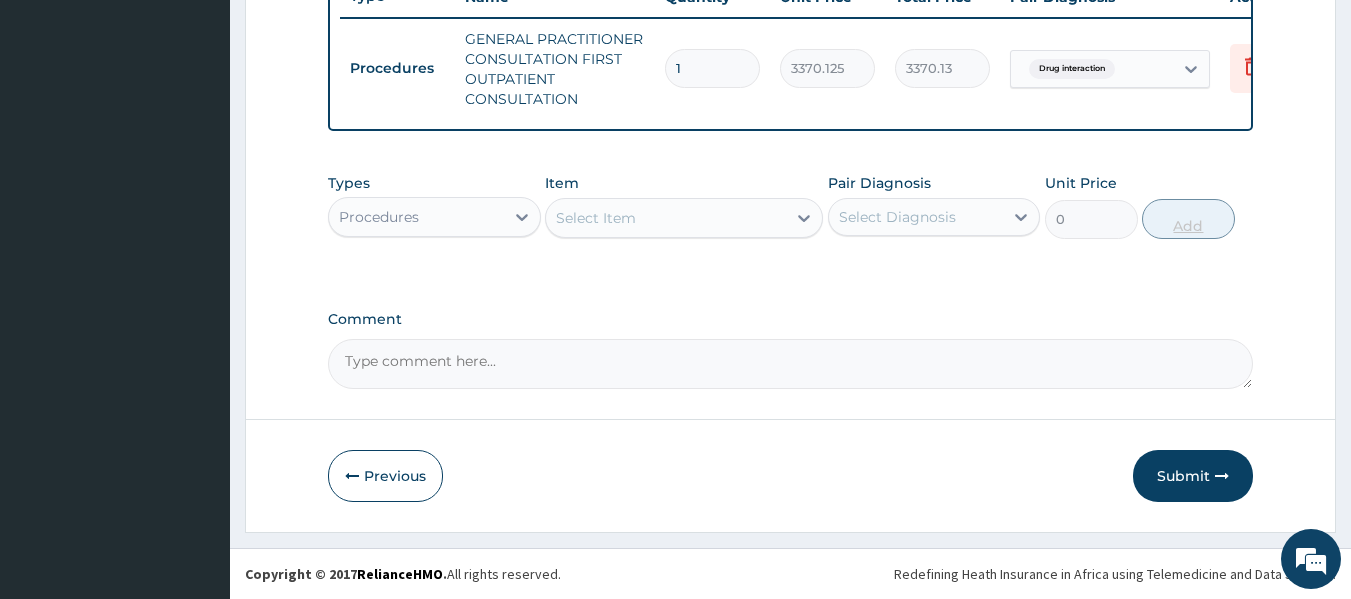 scroll, scrollTop: 794, scrollLeft: 0, axis: vertical 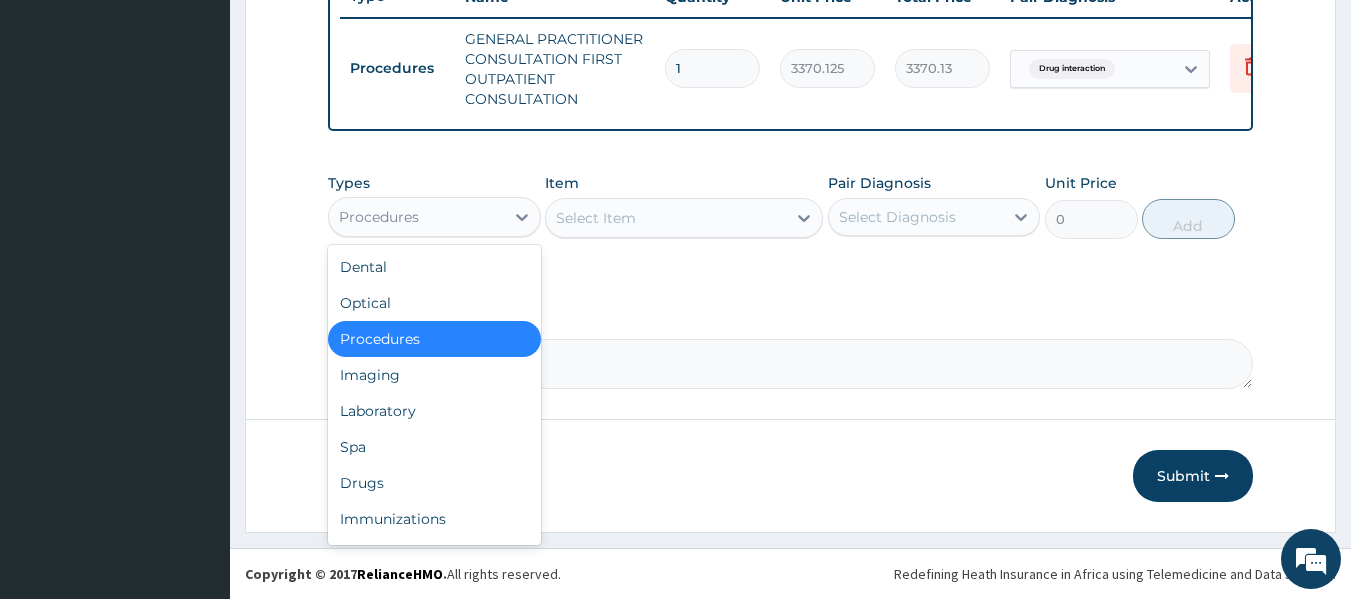 click on "Procedures" at bounding box center (416, 217) 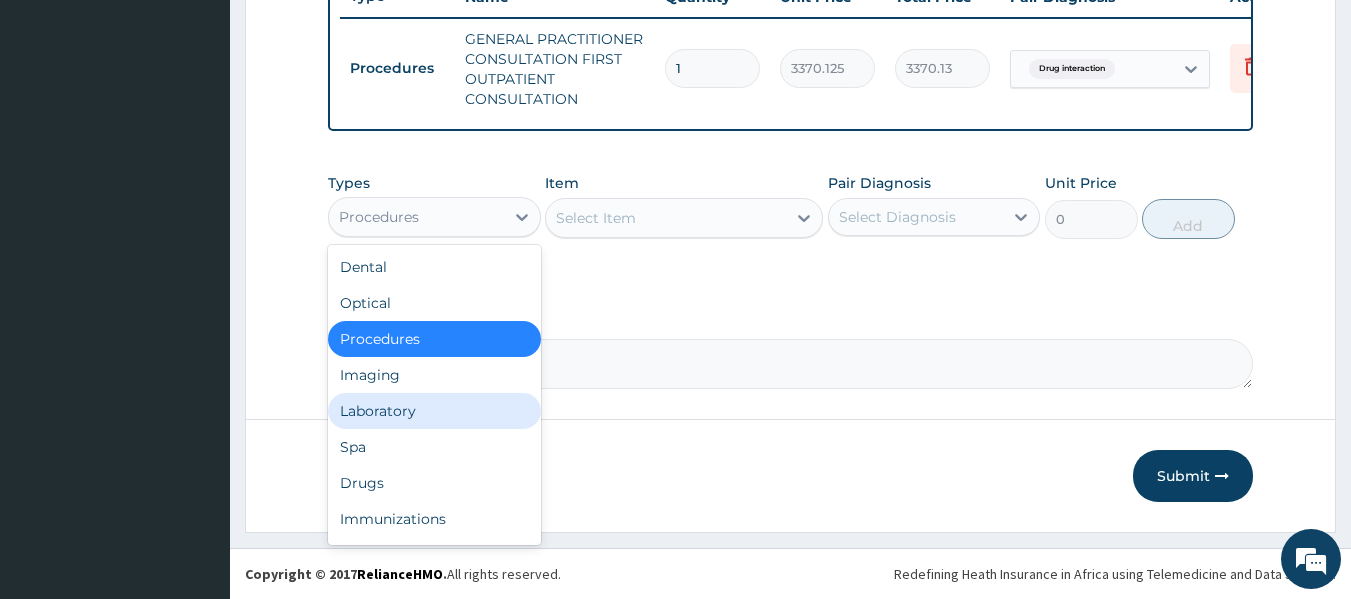 click on "Laboratory" at bounding box center (434, 411) 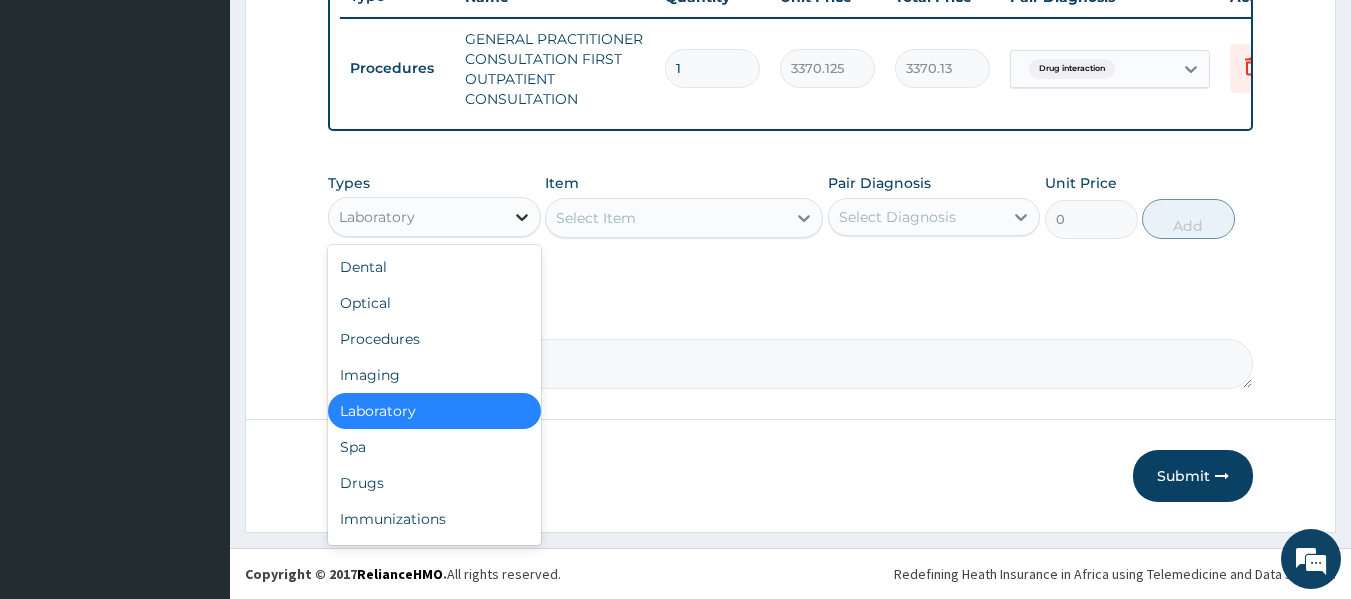click 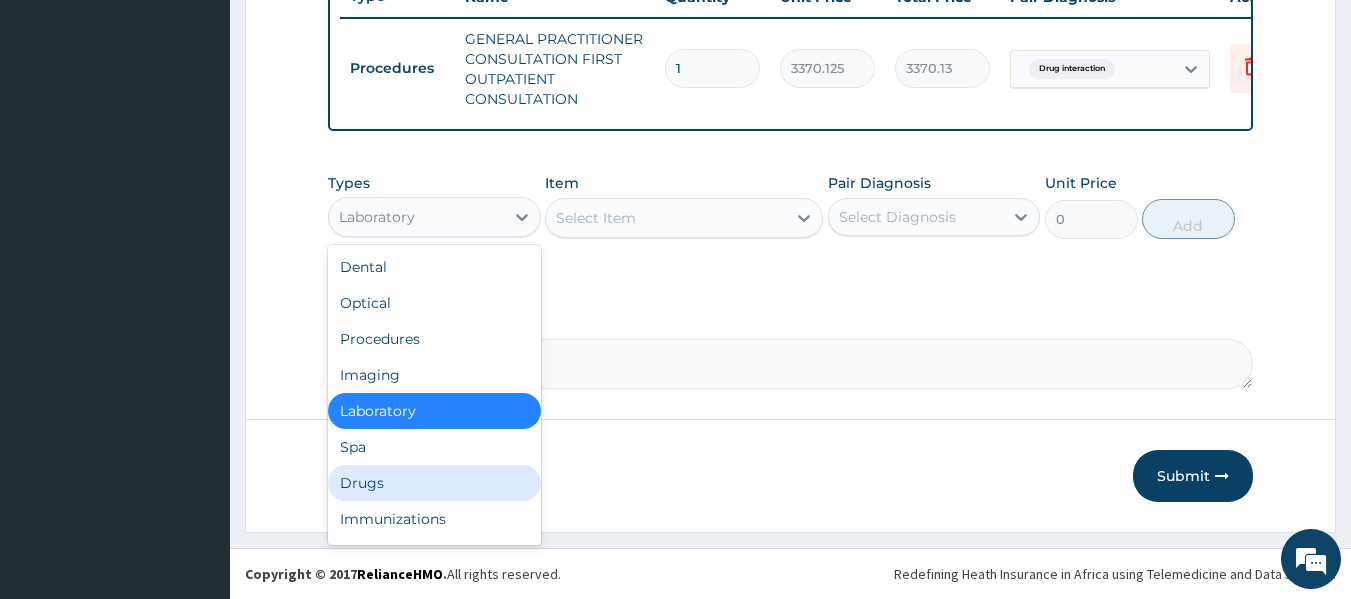 click on "Drugs" at bounding box center [434, 483] 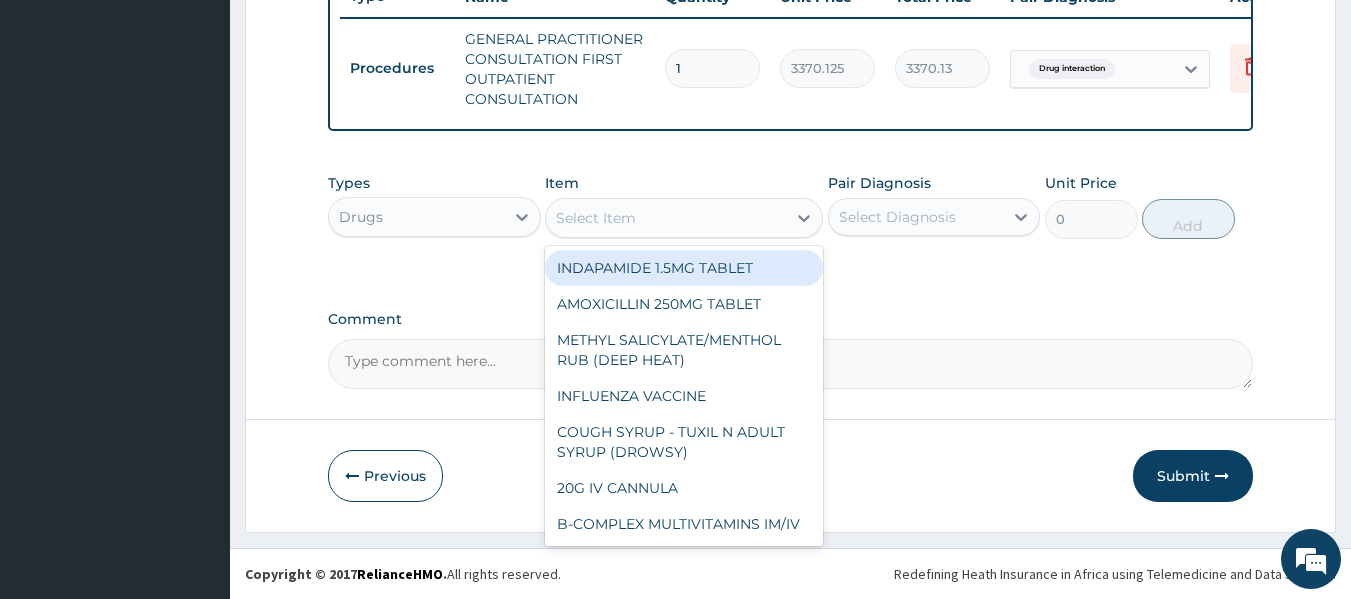 click on "Select Item" at bounding box center (666, 218) 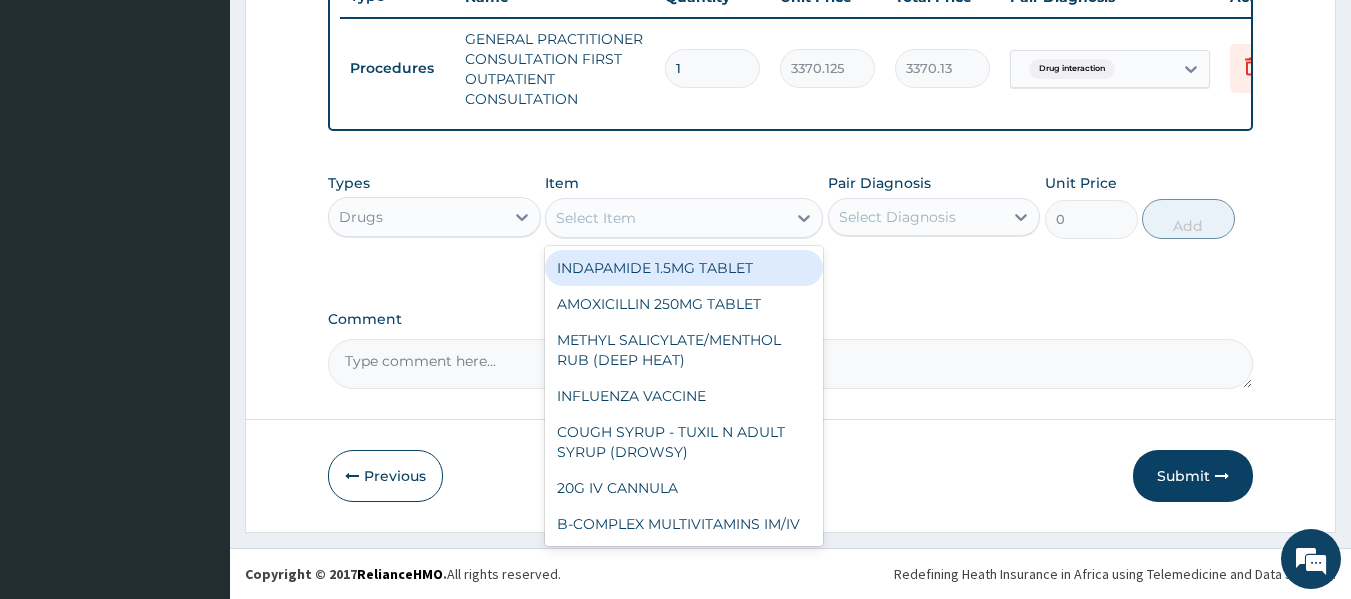 click on "Select Item" at bounding box center (666, 218) 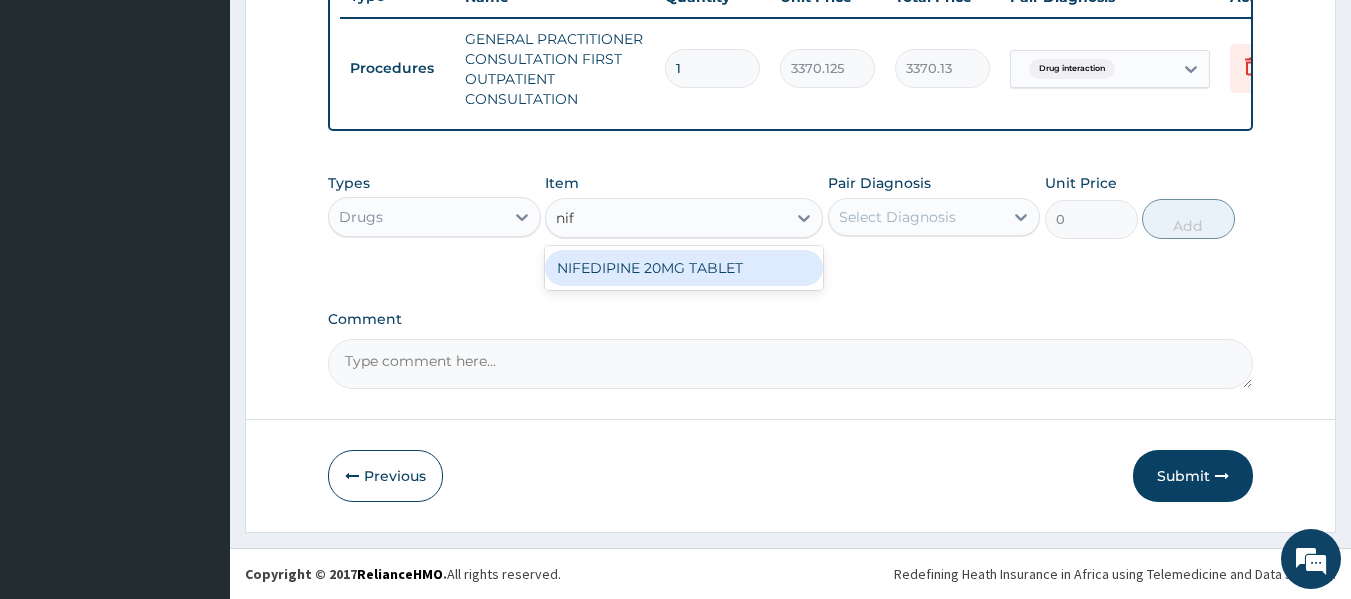 type on "nife" 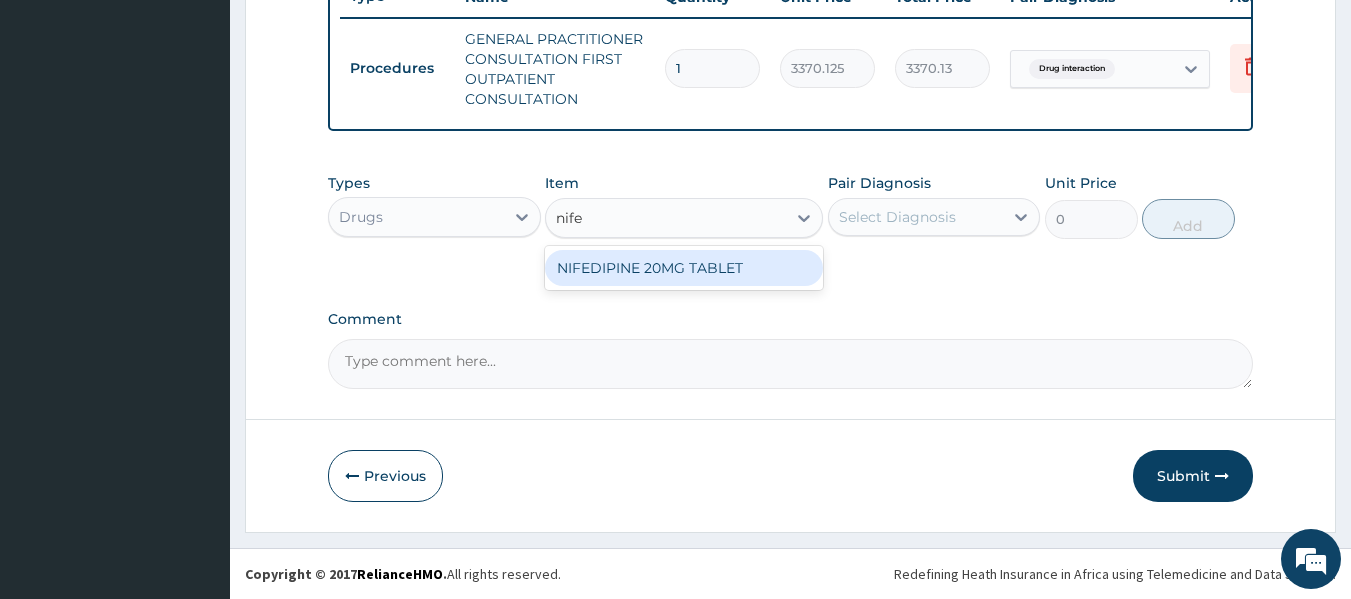 click on "NIFEDIPINE 20MG TABLET" at bounding box center (684, 268) 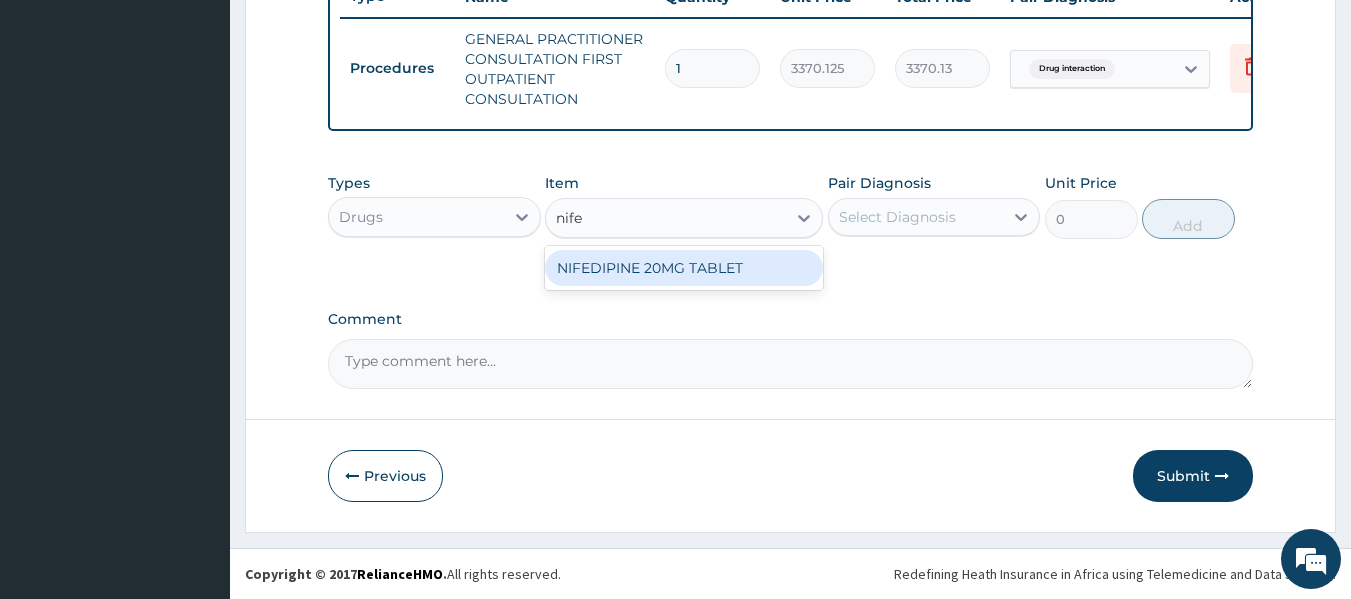 type 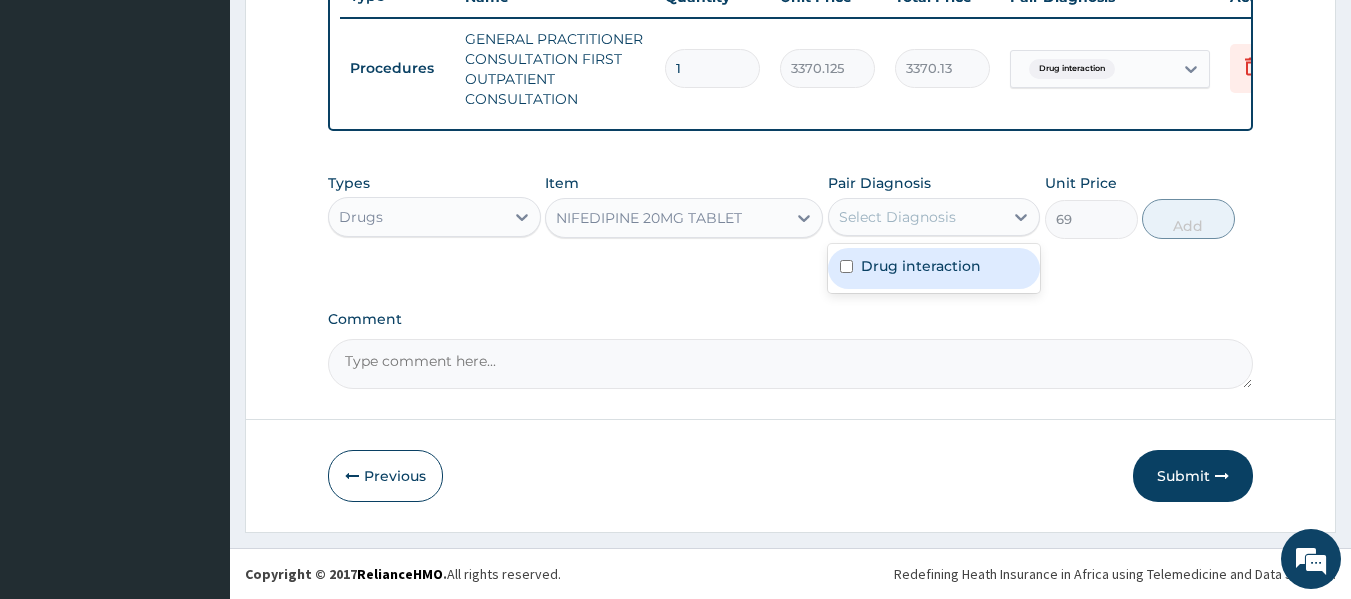 click on "Select Diagnosis" at bounding box center (916, 217) 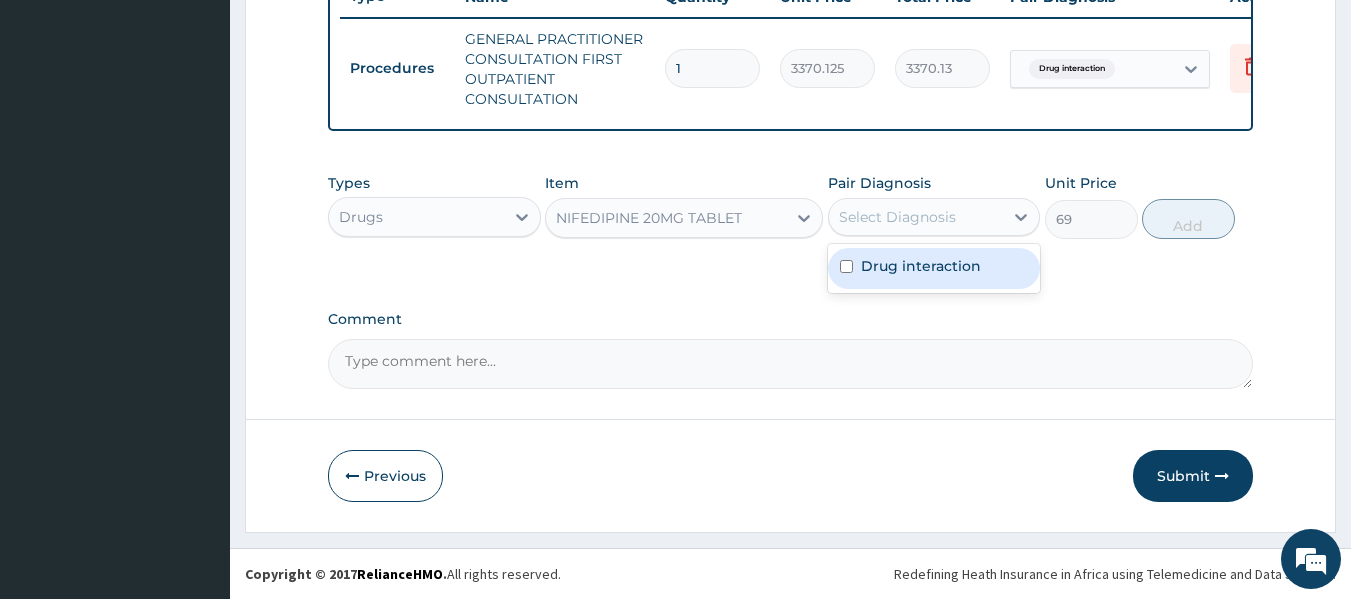 click on "Drug interaction" at bounding box center [934, 268] 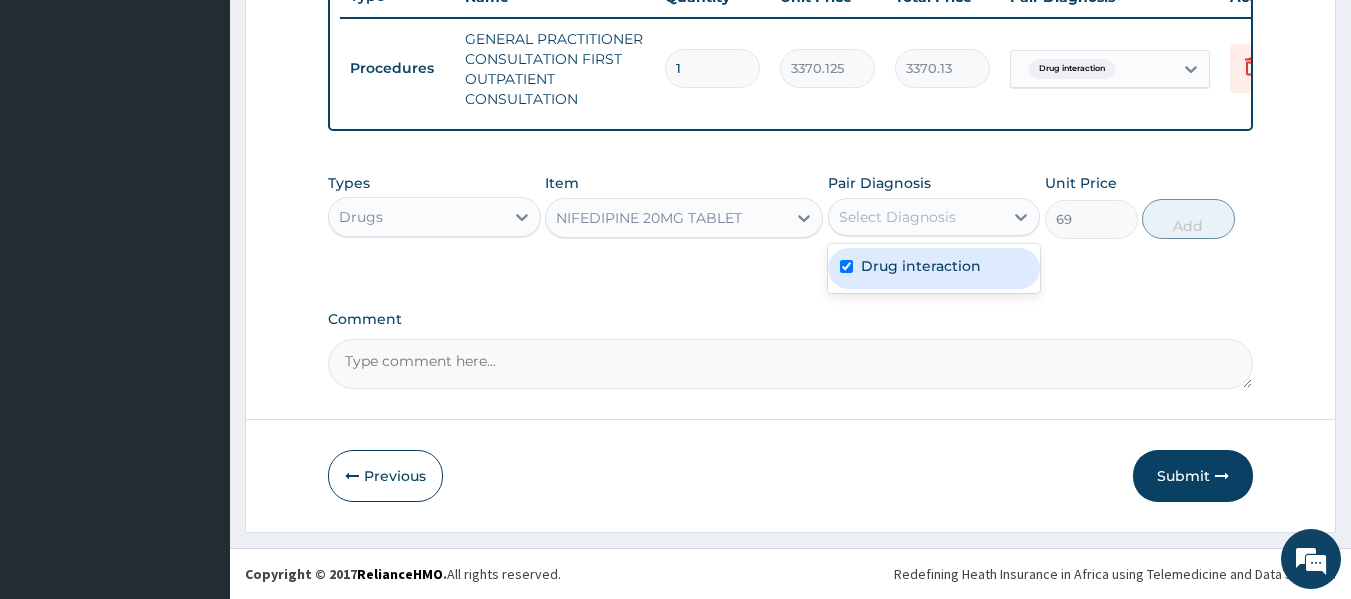 checkbox on "true" 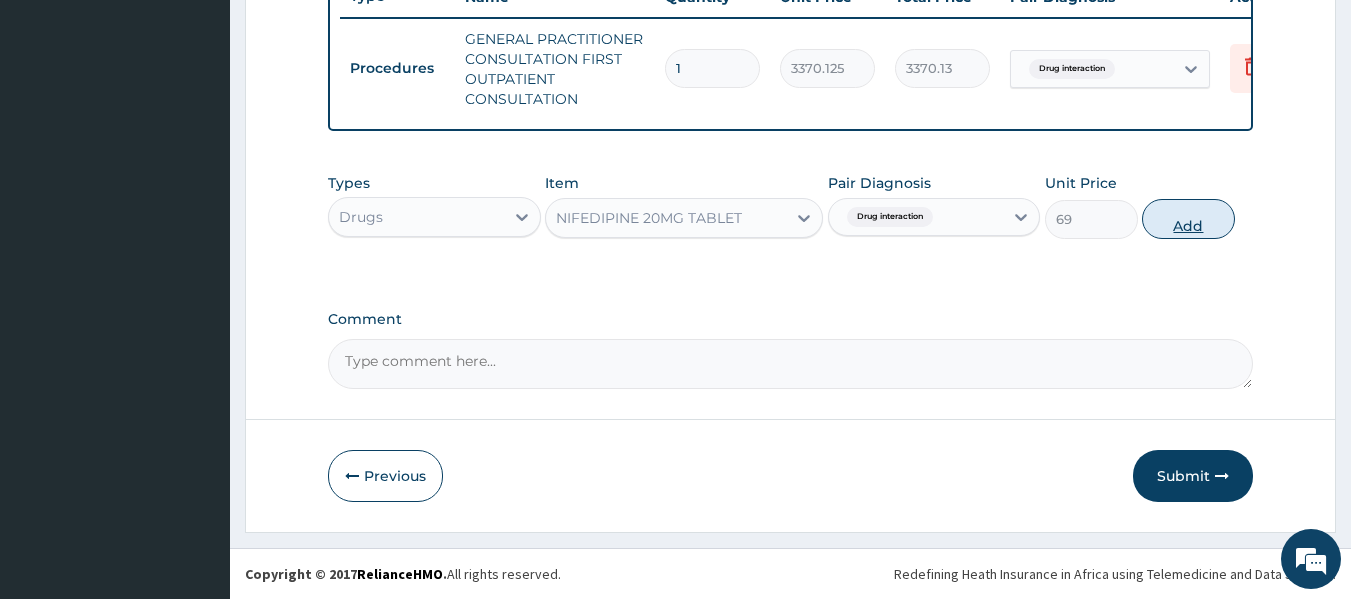 click on "Add" at bounding box center (1188, 219) 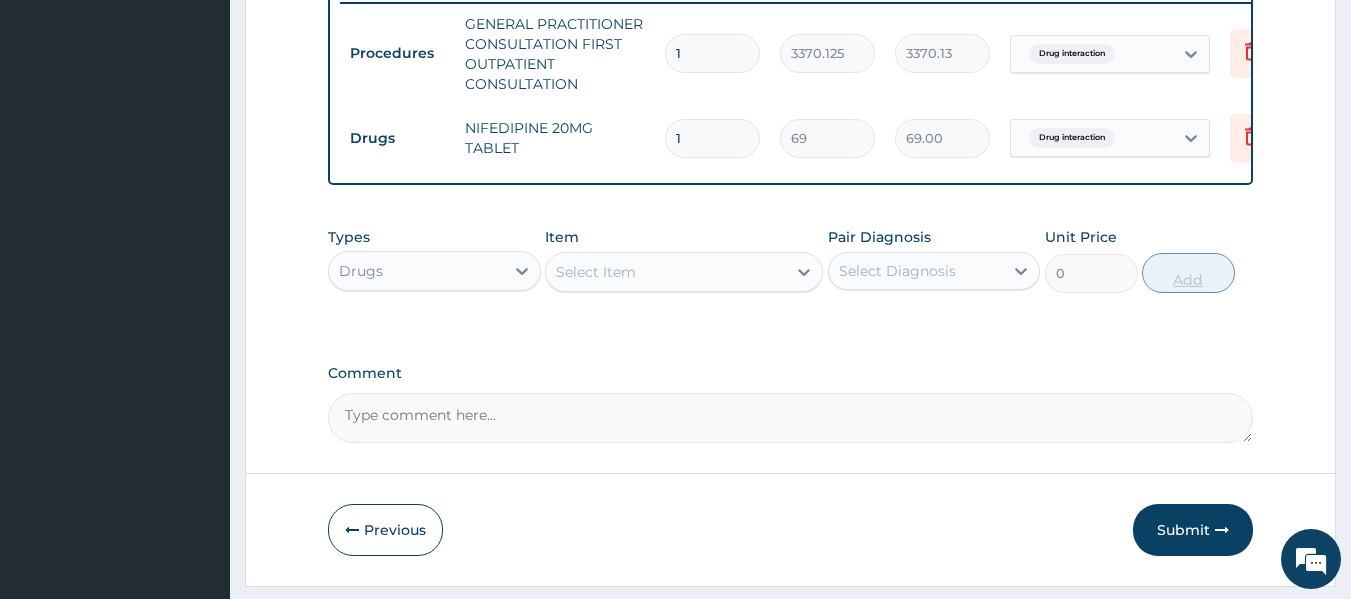 type 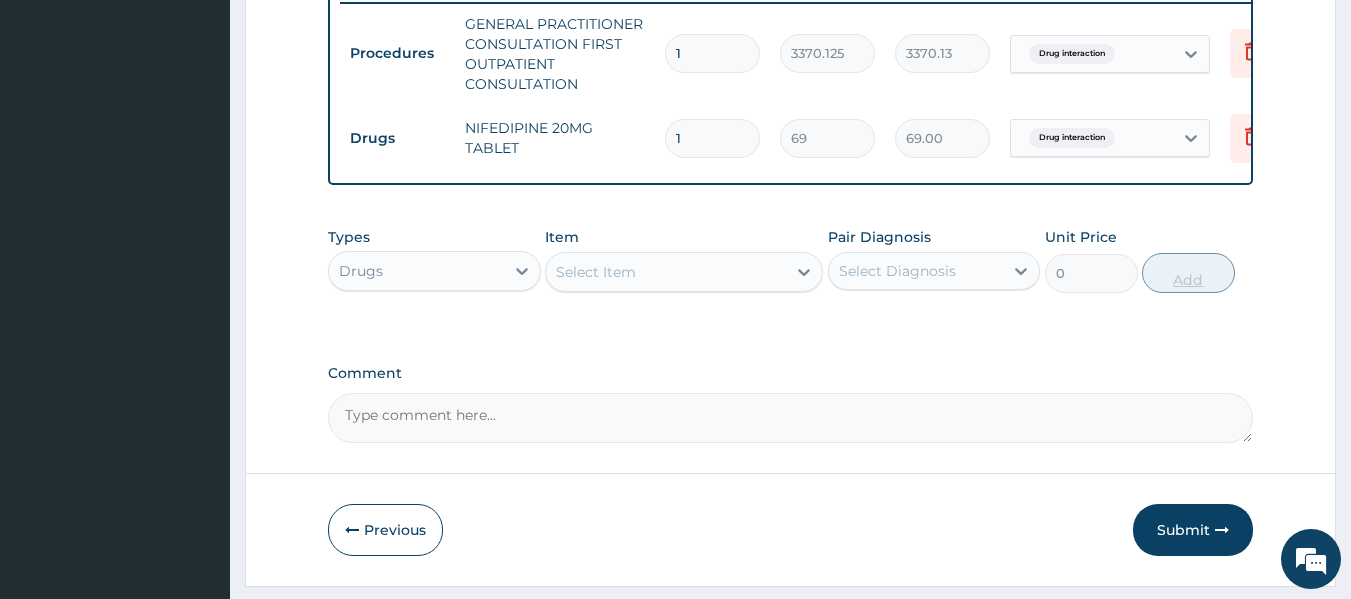type on "0.00" 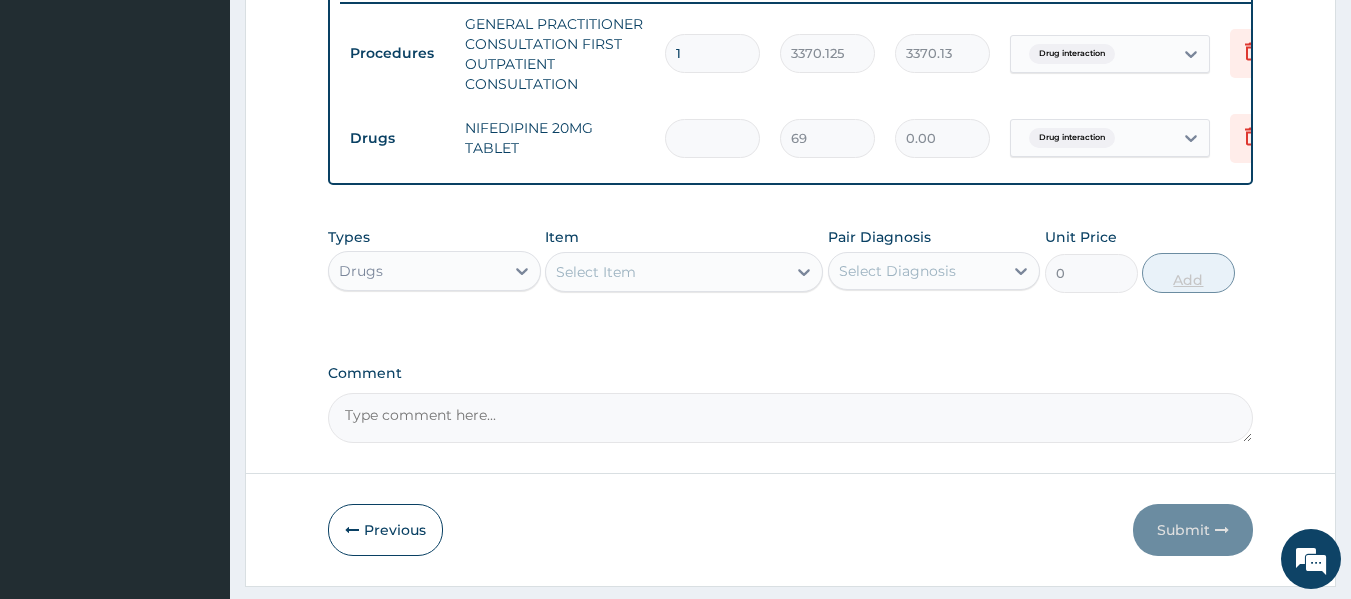 type on "2" 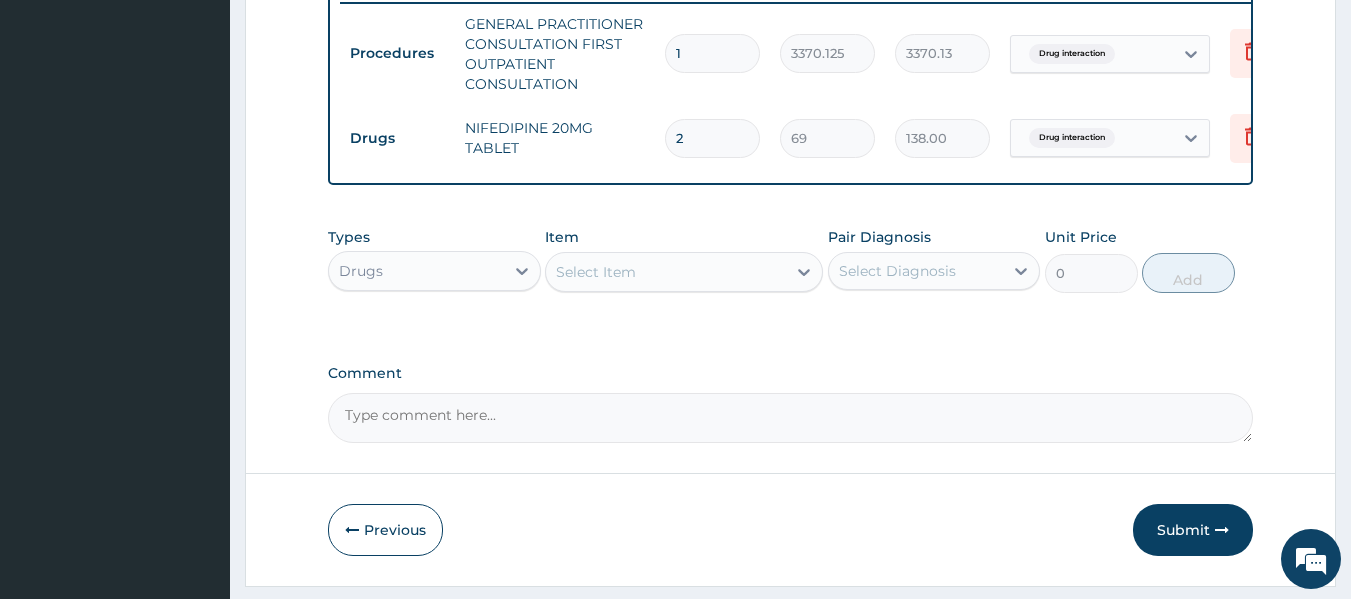 type on "2" 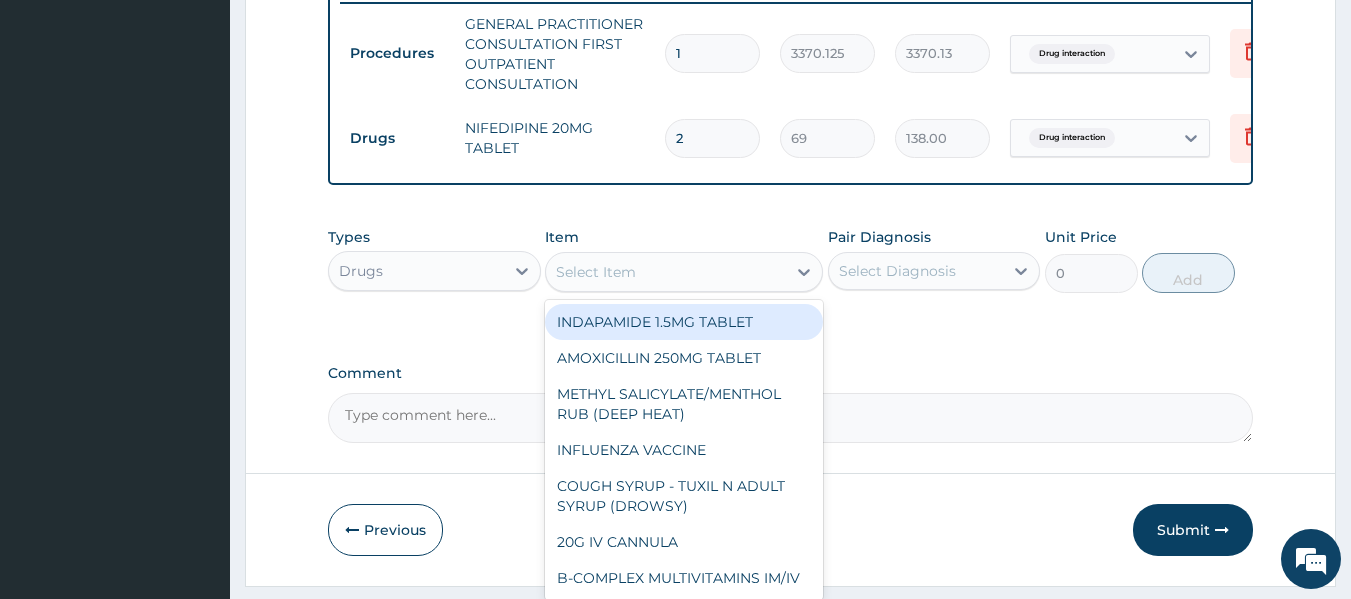 click on "Select Item" at bounding box center (666, 272) 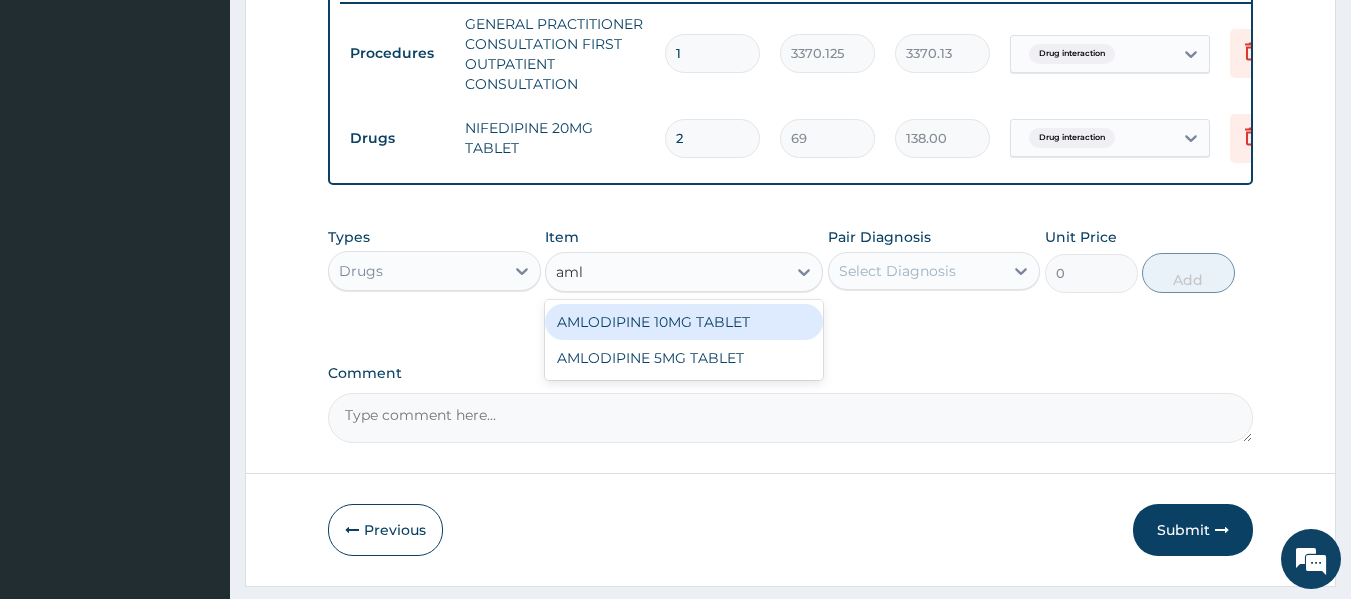 type on "amlo" 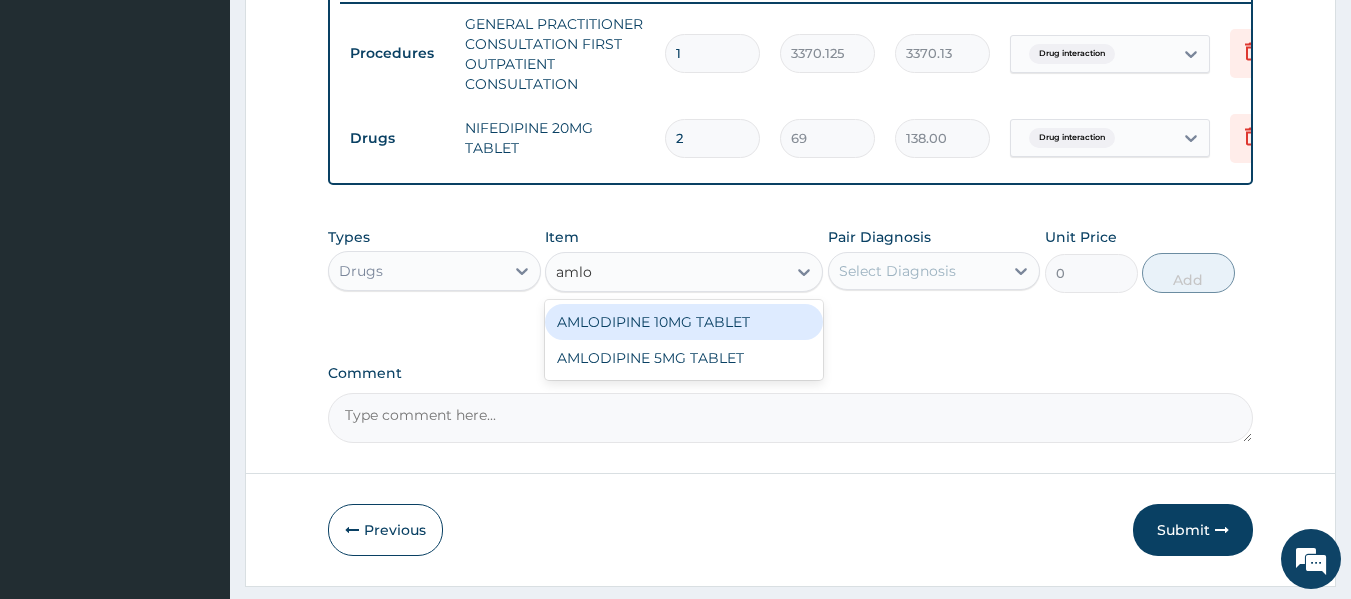 click on "AMLODIPINE 10MG TABLET" at bounding box center [684, 322] 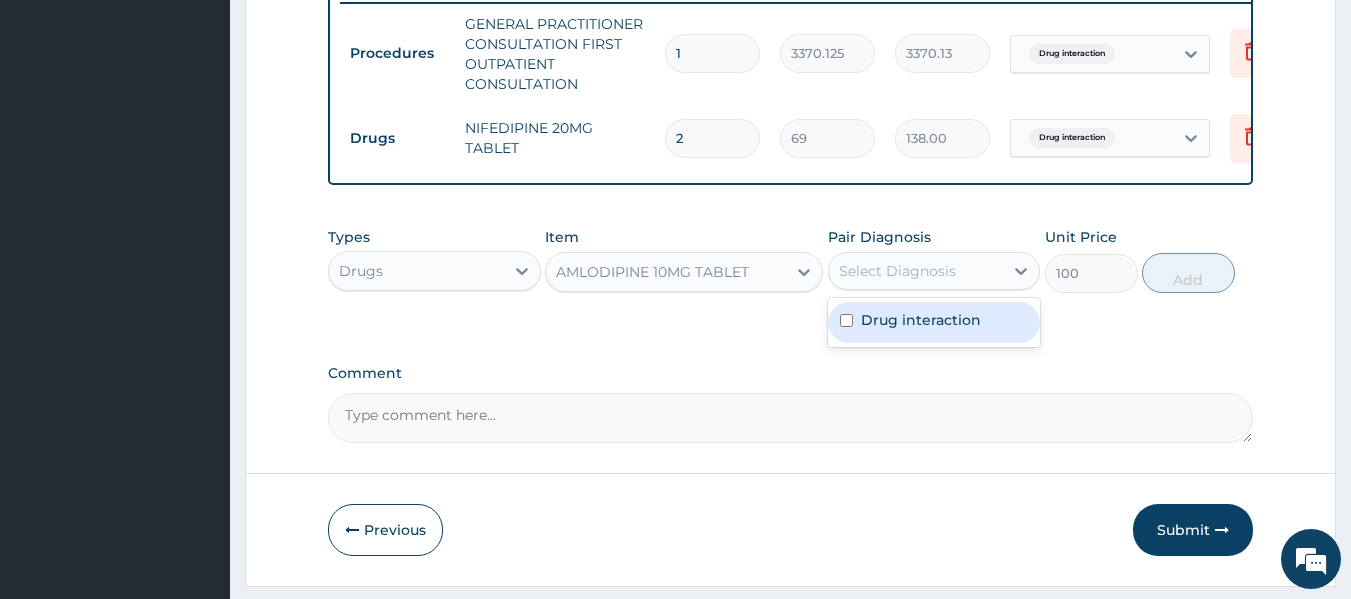 click on "Select Diagnosis" at bounding box center [934, 271] 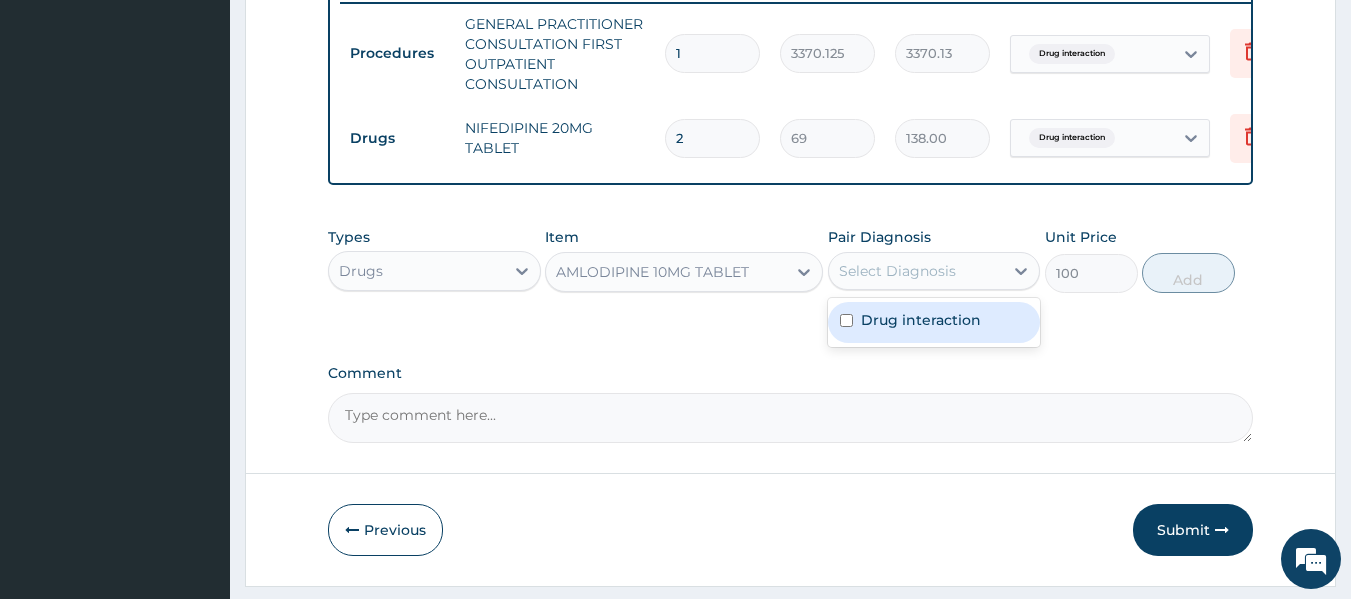 click on "Drug interaction" at bounding box center [921, 320] 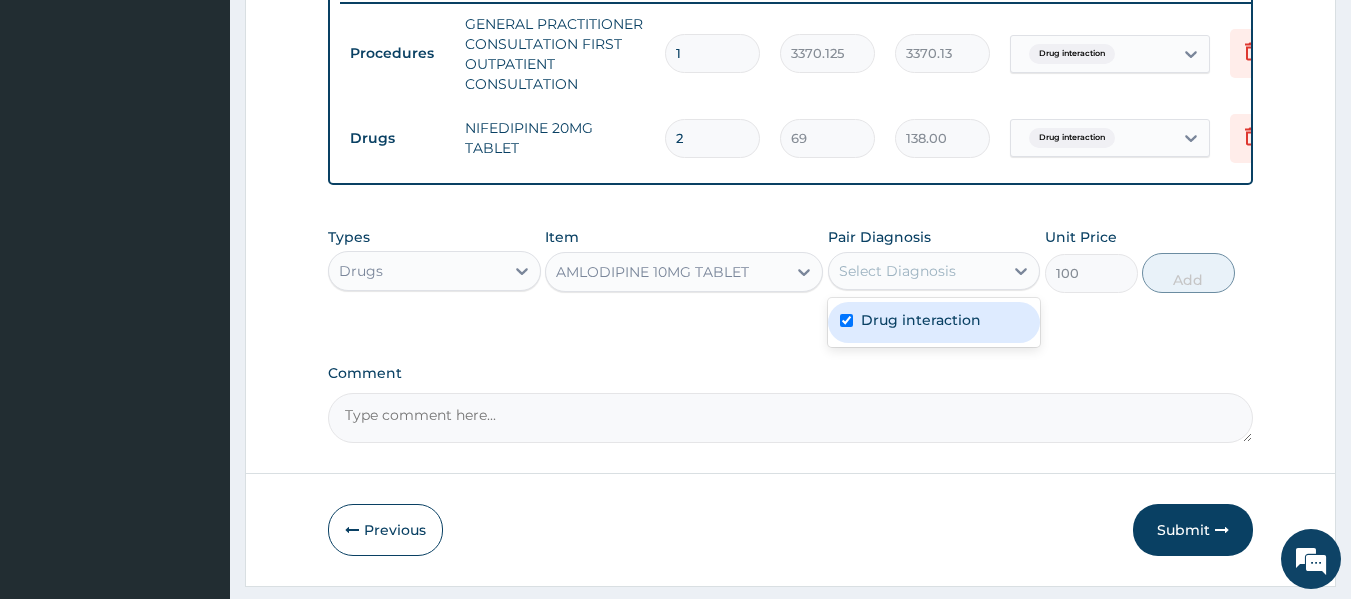 checkbox on "true" 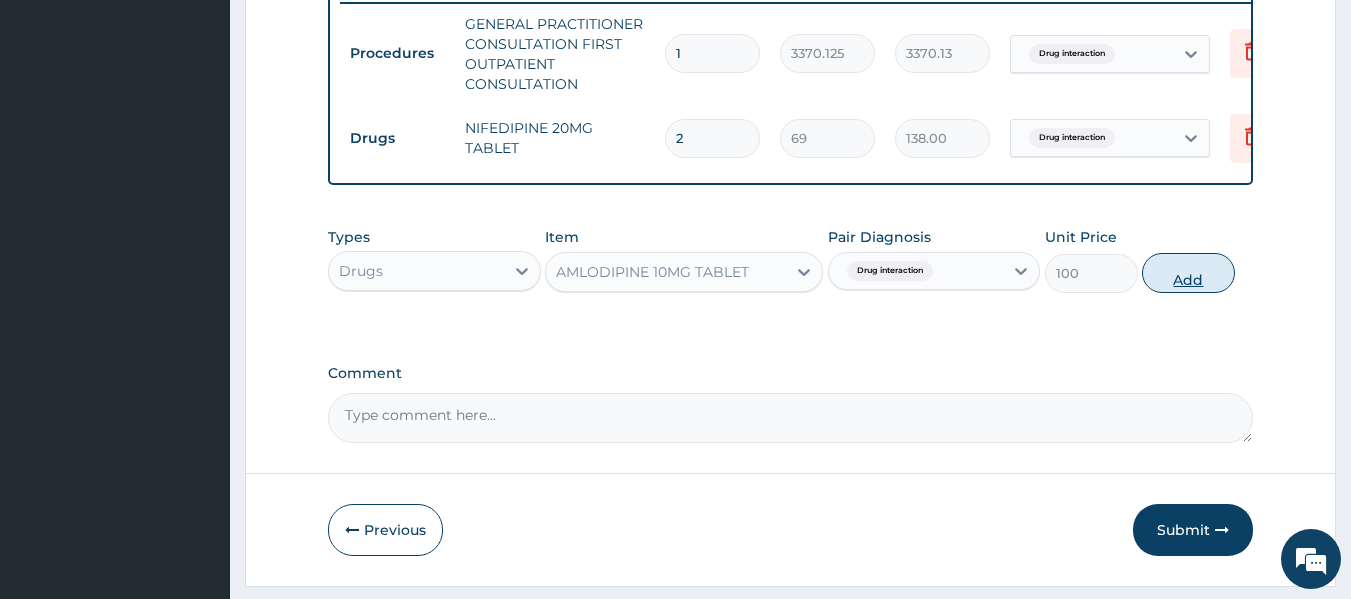 click on "Add" at bounding box center [1188, 273] 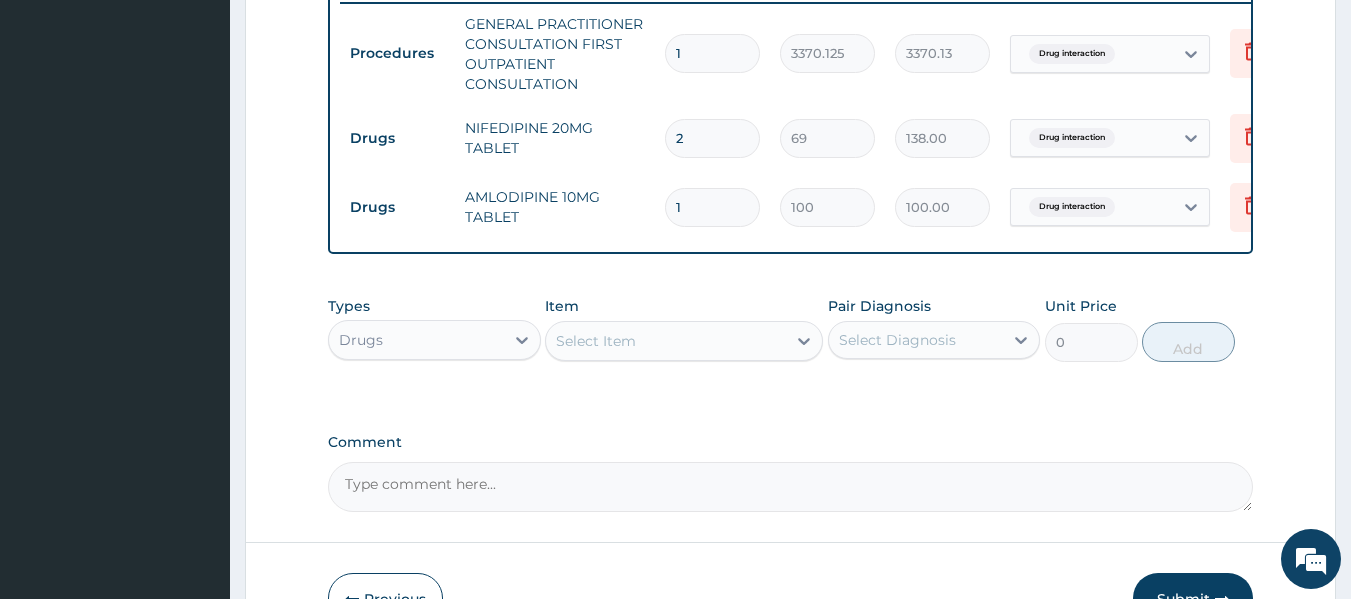 type 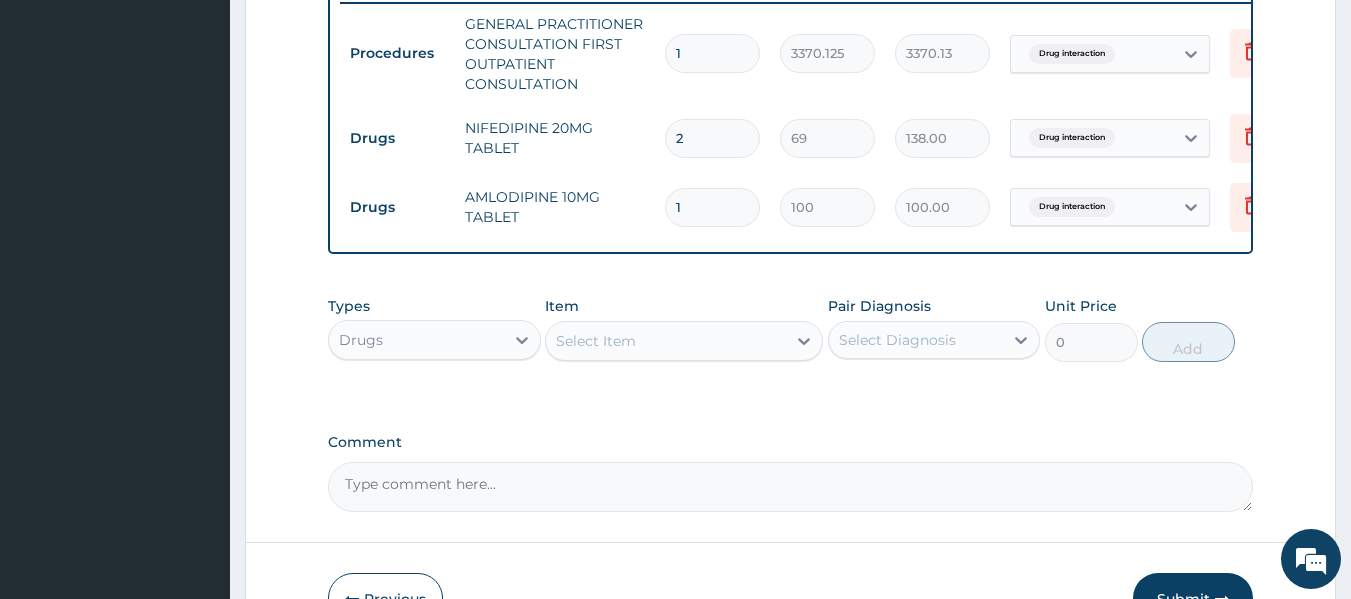 type on "0.00" 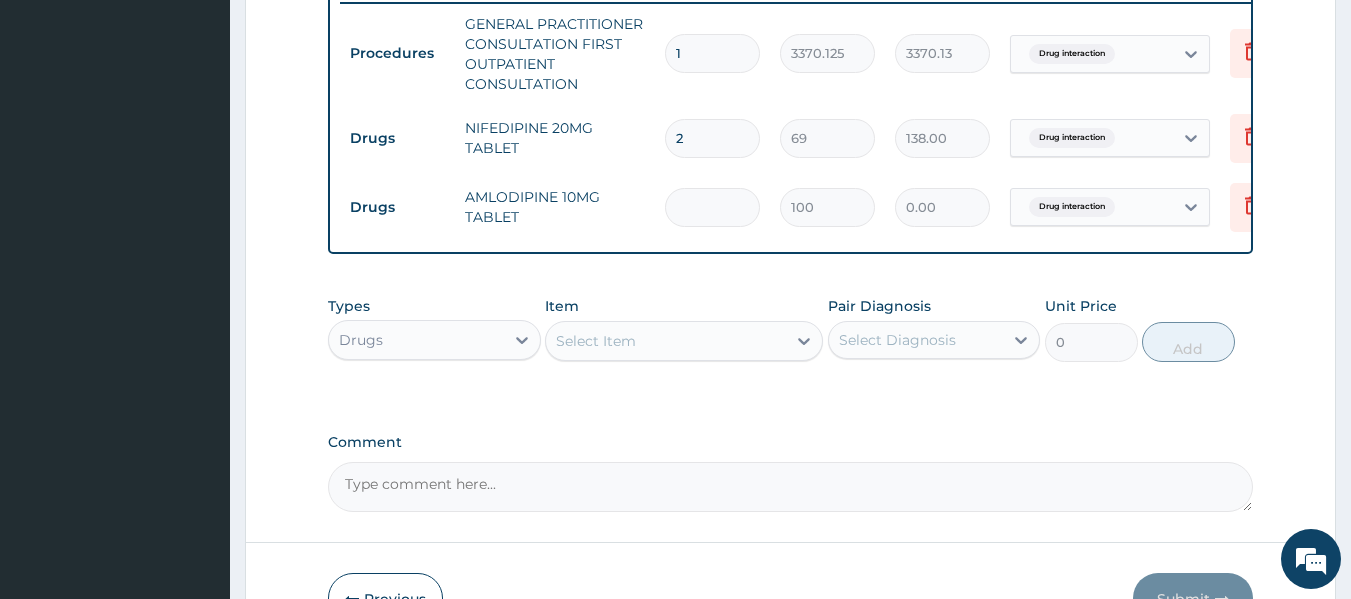 type on "3" 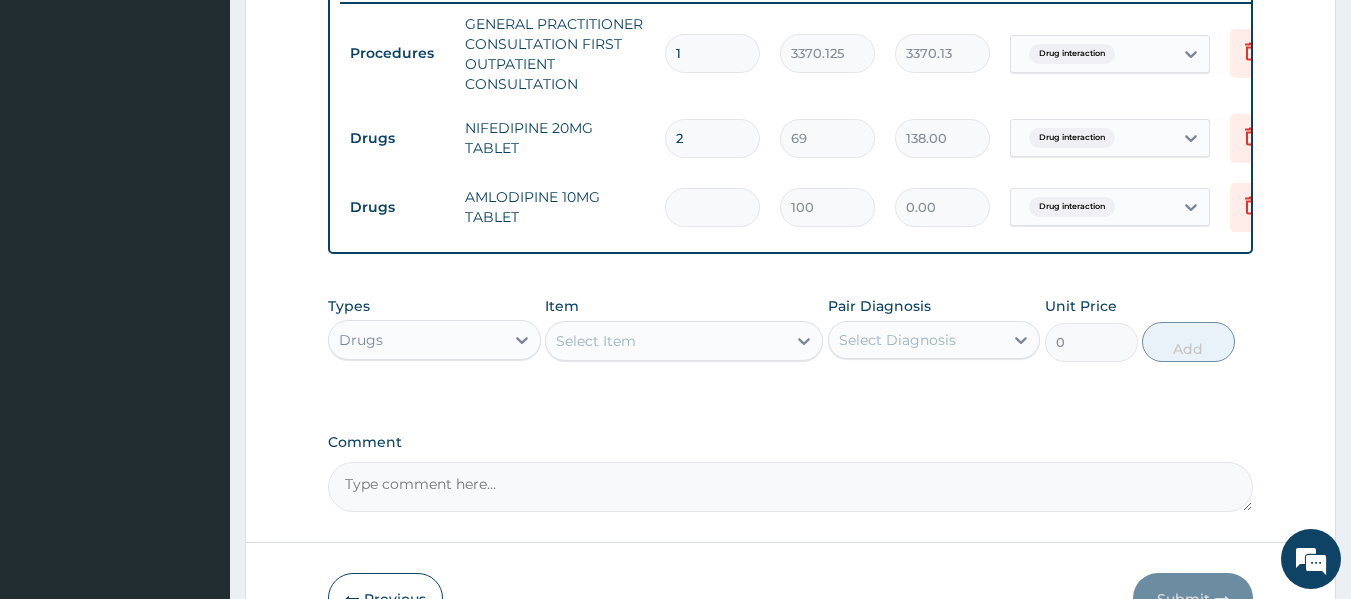 type on "300.00" 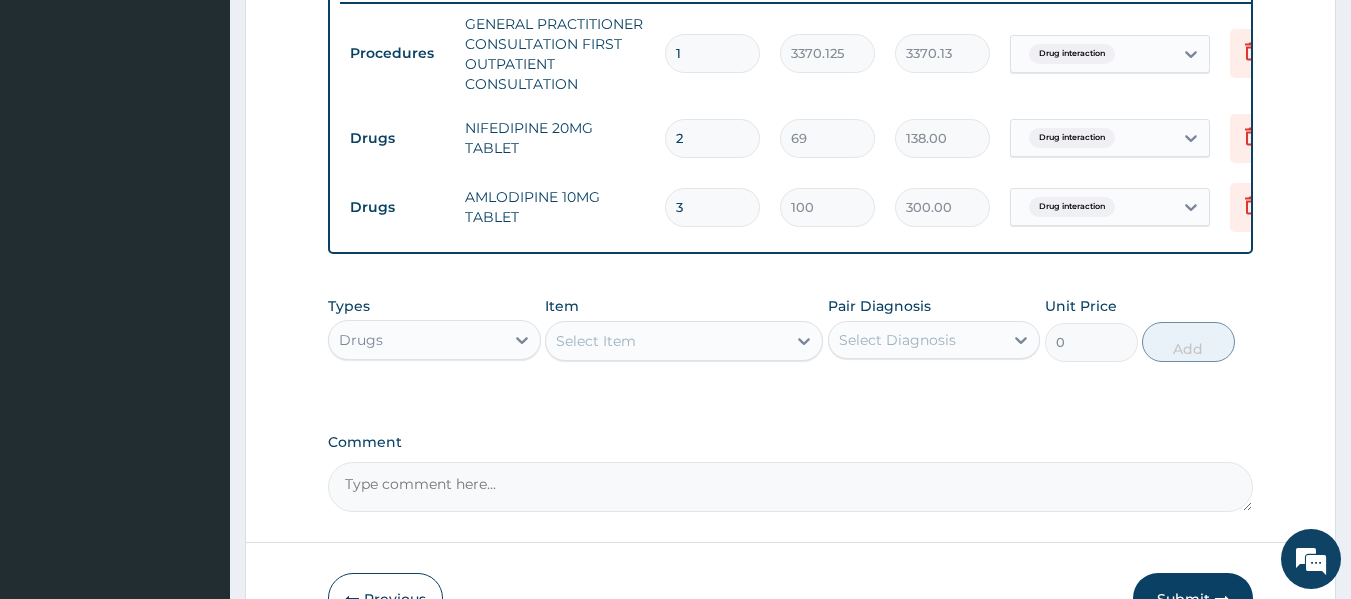 type on "30" 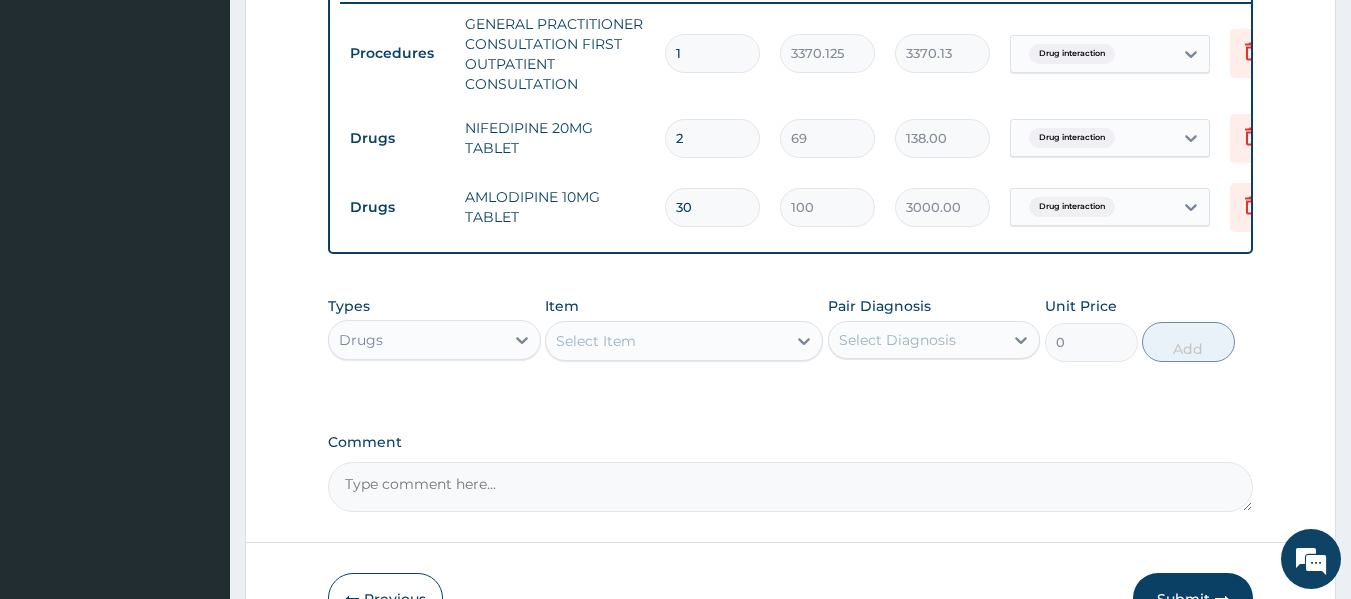type on "30" 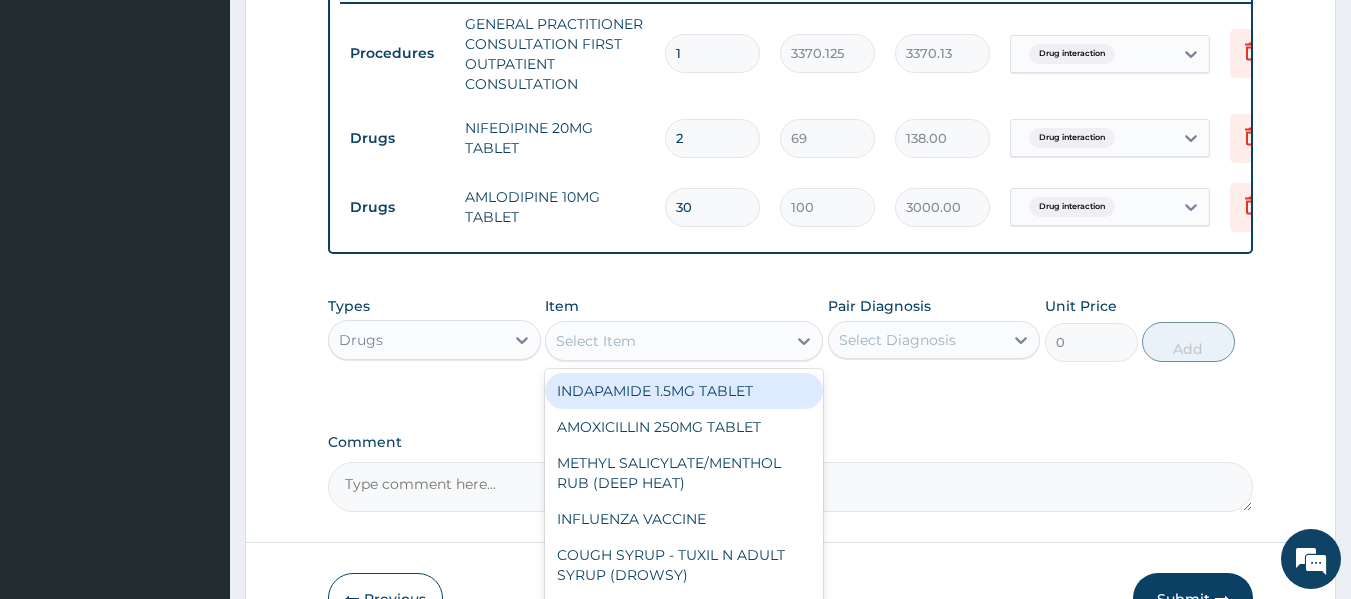click on "Select Item" at bounding box center [596, 341] 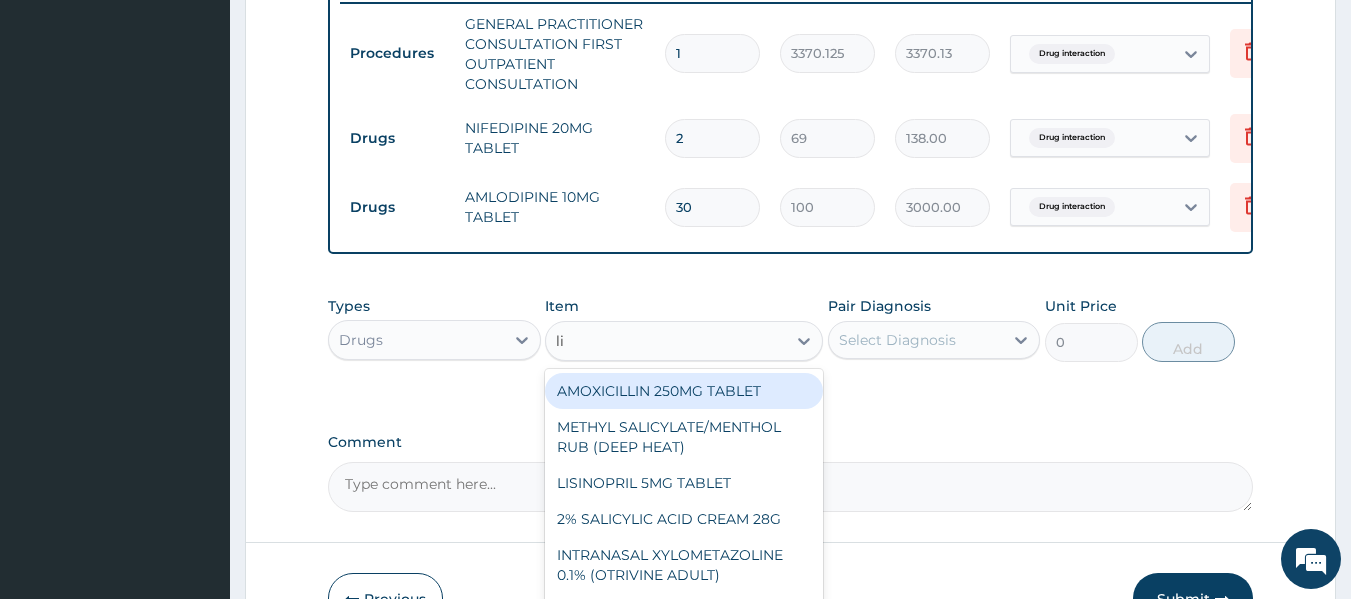 type on "lis" 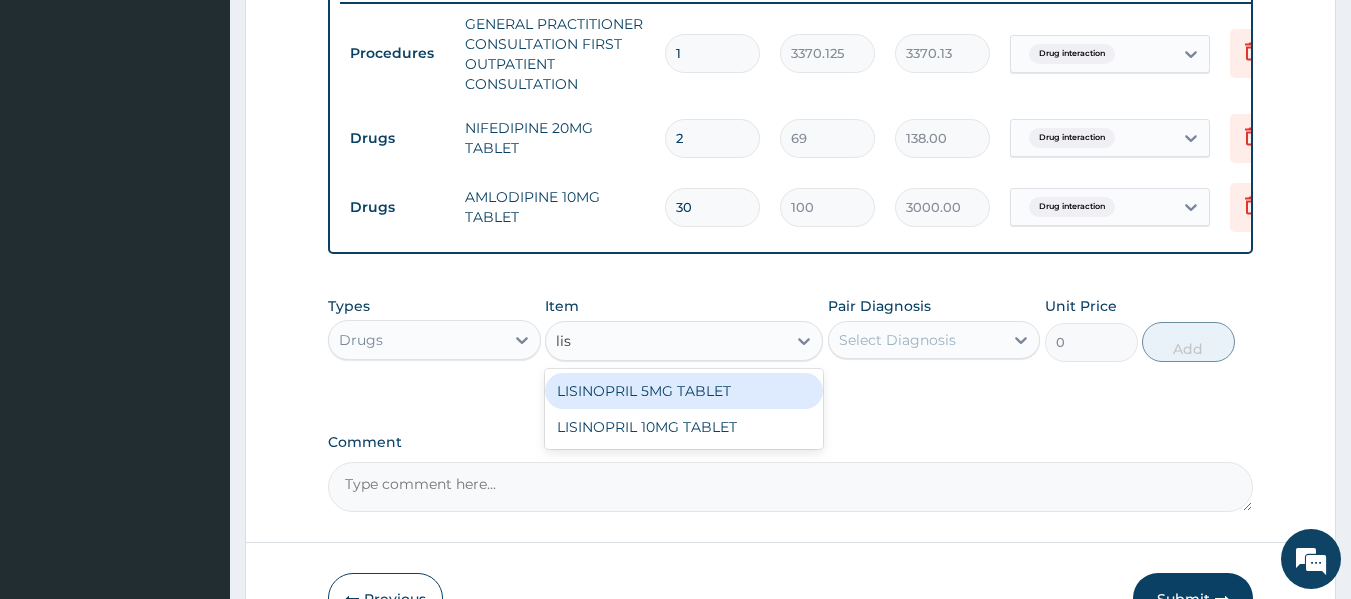 click on "LISINOPRIL 5MG TABLET" at bounding box center [684, 391] 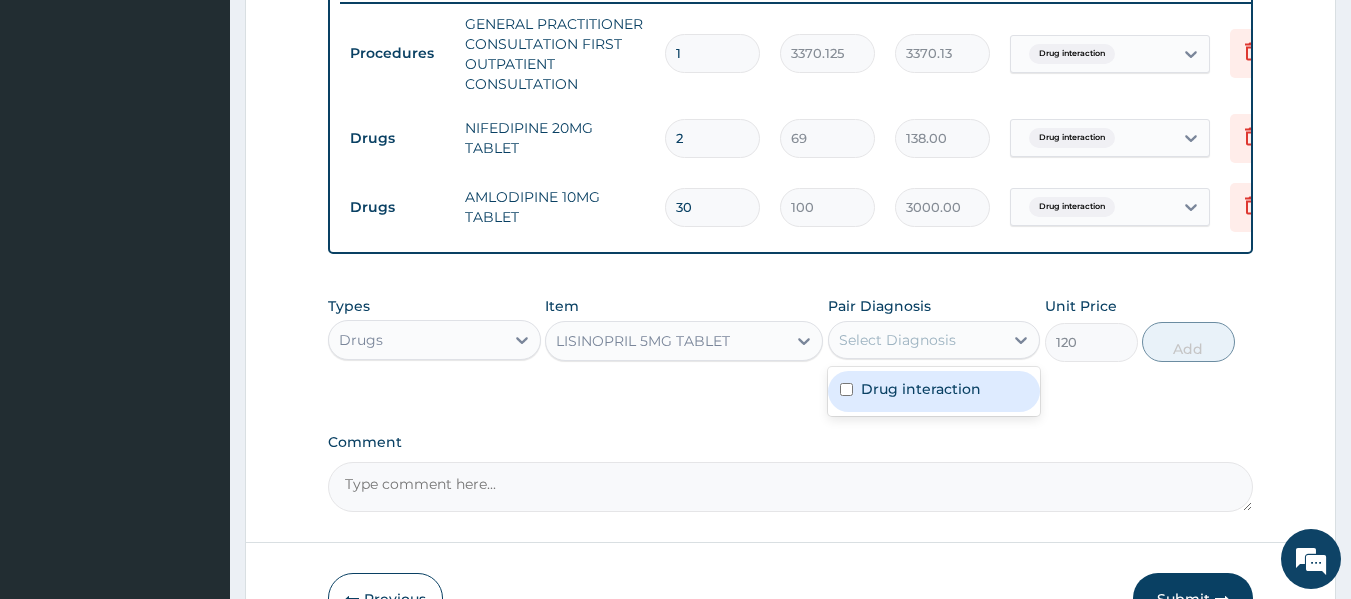 click on "Select Diagnosis" at bounding box center [916, 340] 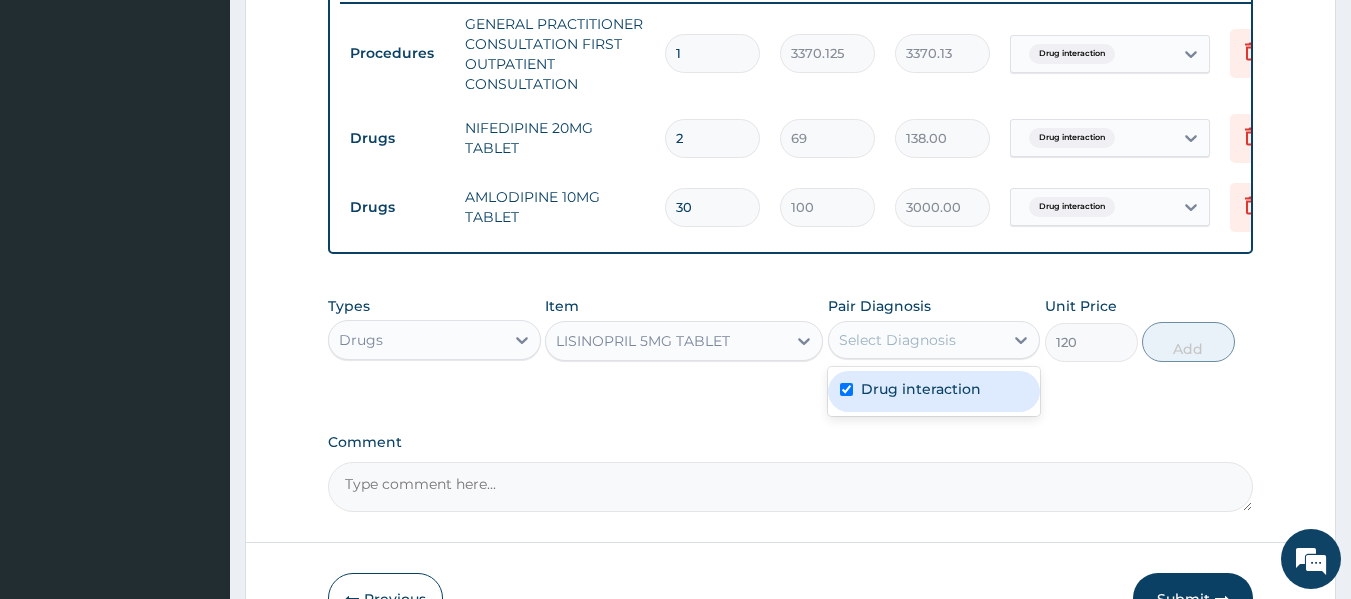 checkbox on "true" 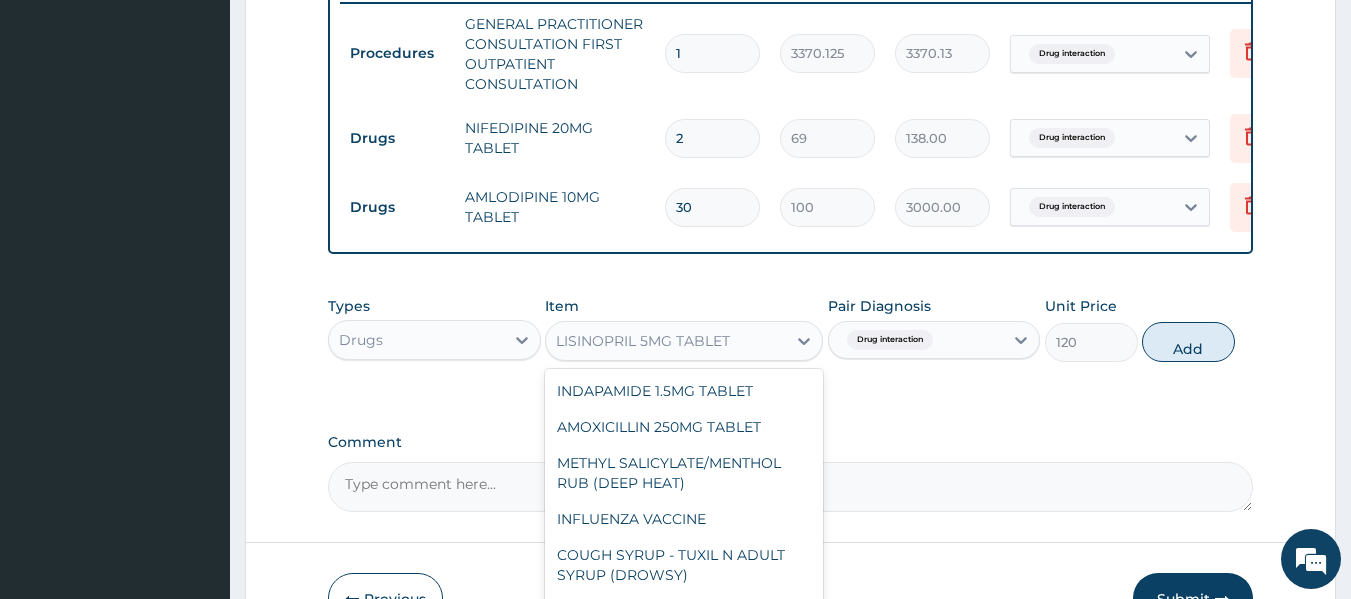 click on "LISINOPRIL 5MG TABLET" at bounding box center [666, 341] 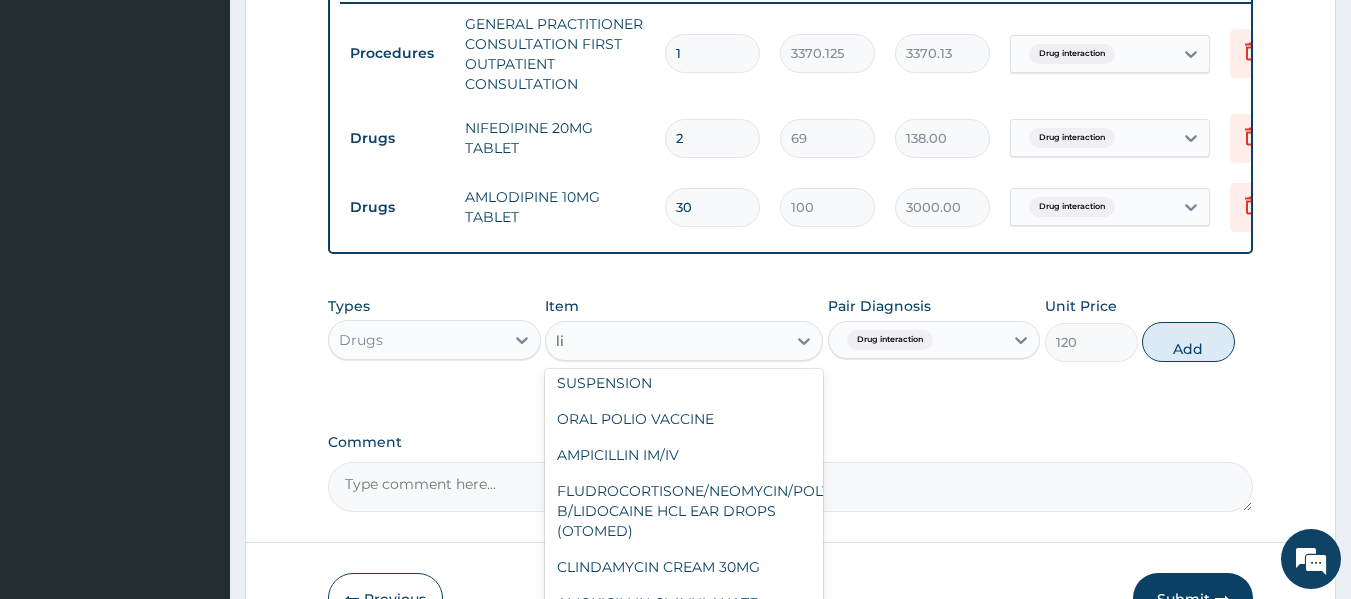 scroll, scrollTop: 0, scrollLeft: 0, axis: both 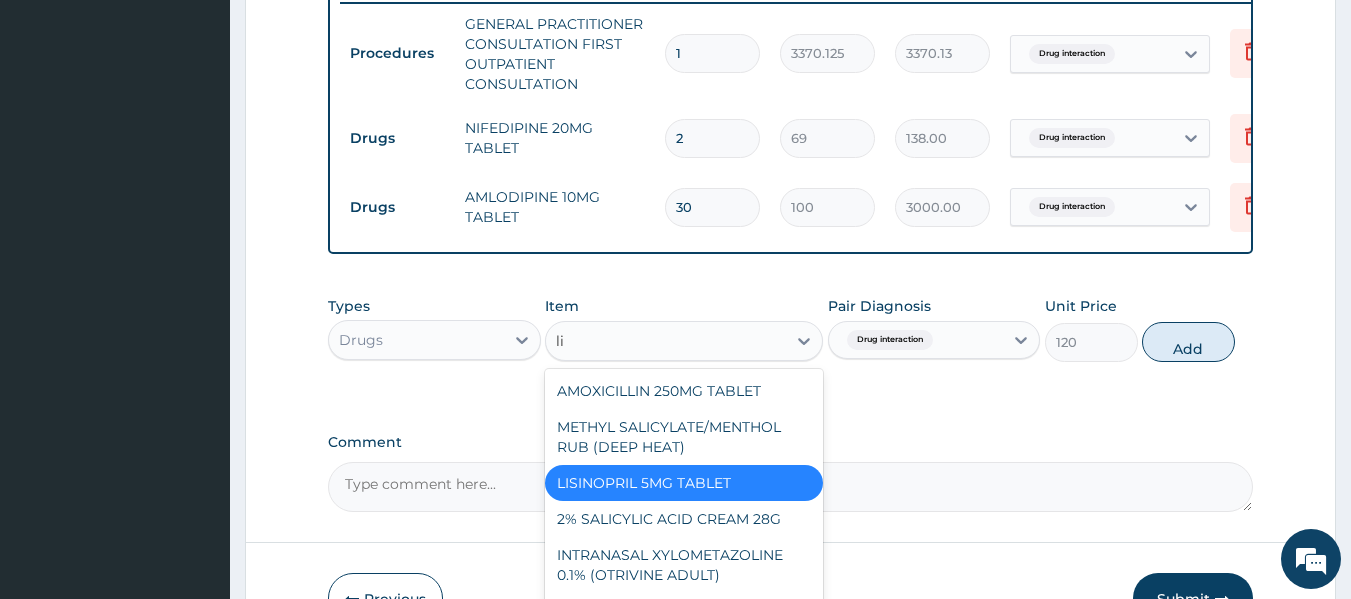 type on "lis" 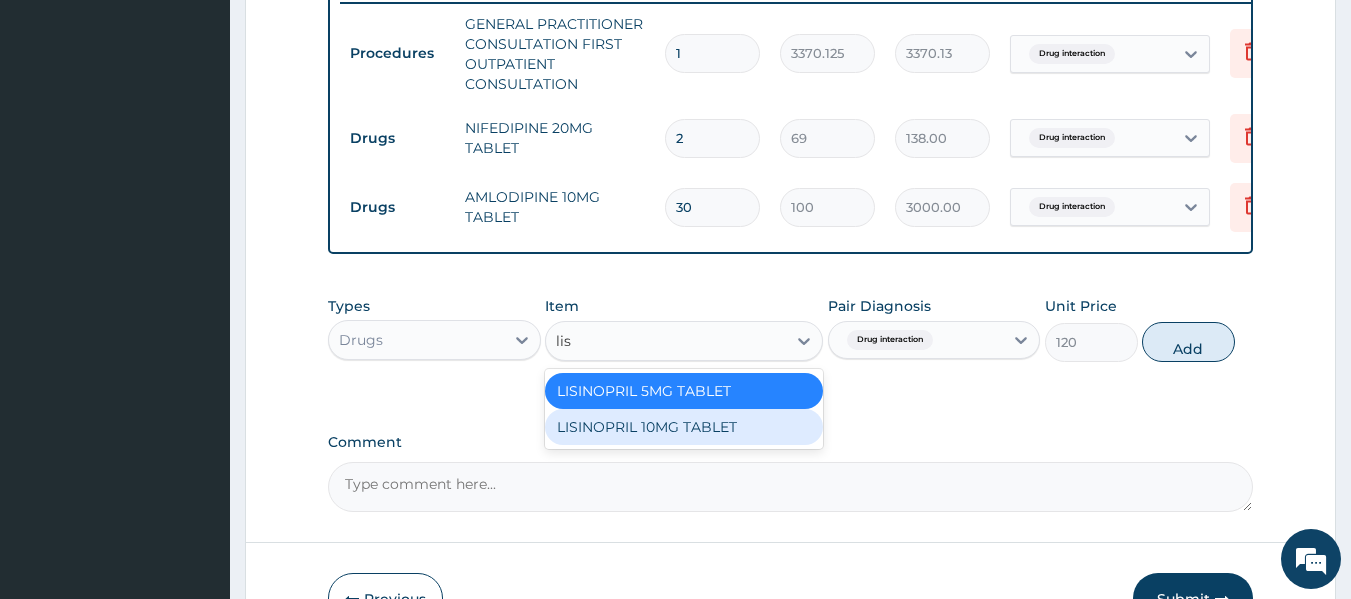 click on "LISINOPRIL 10MG TABLET" at bounding box center [684, 427] 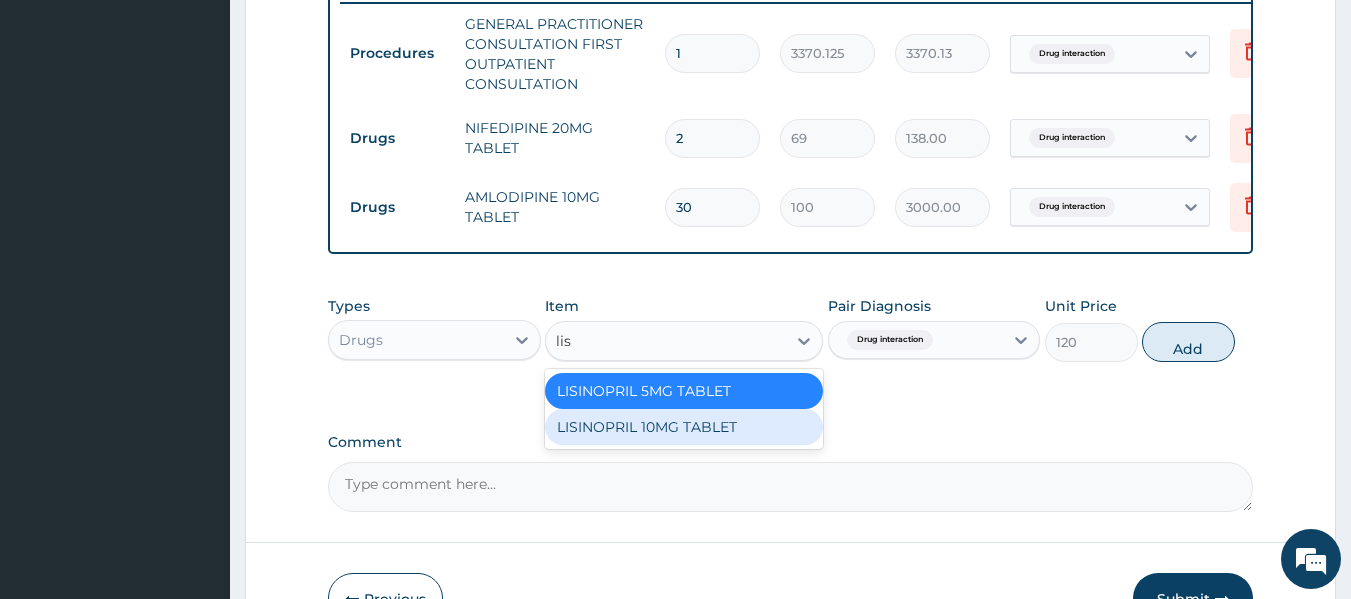 type 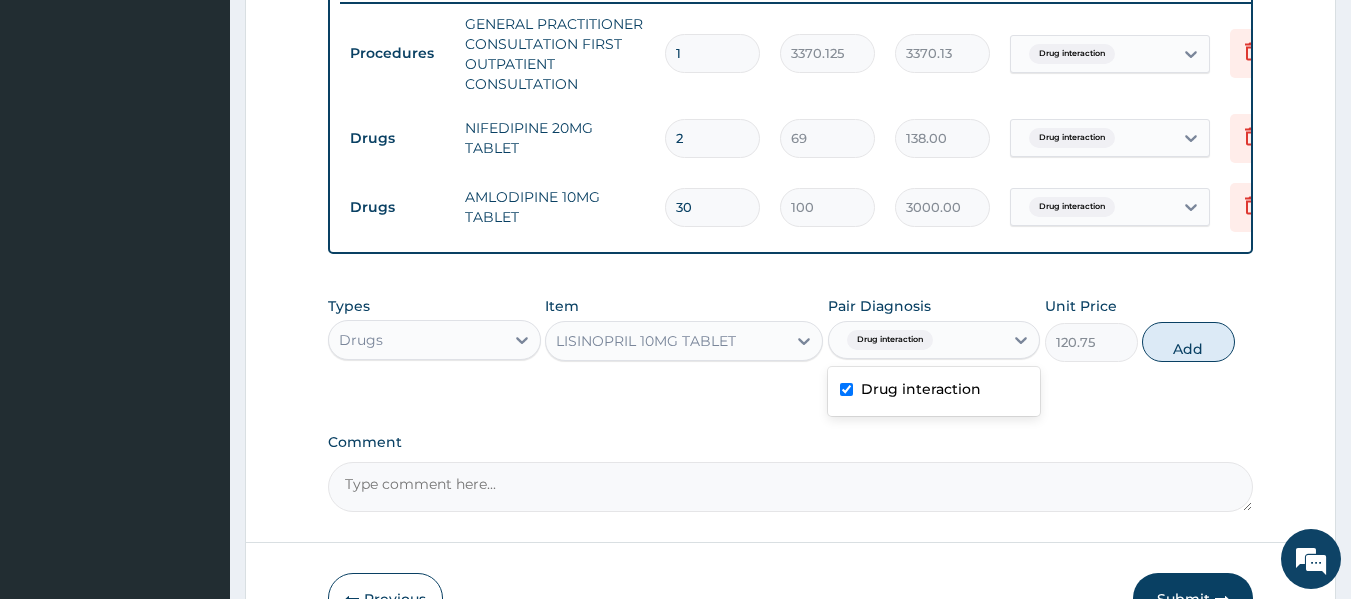 click on "Drug interaction" at bounding box center (890, 340) 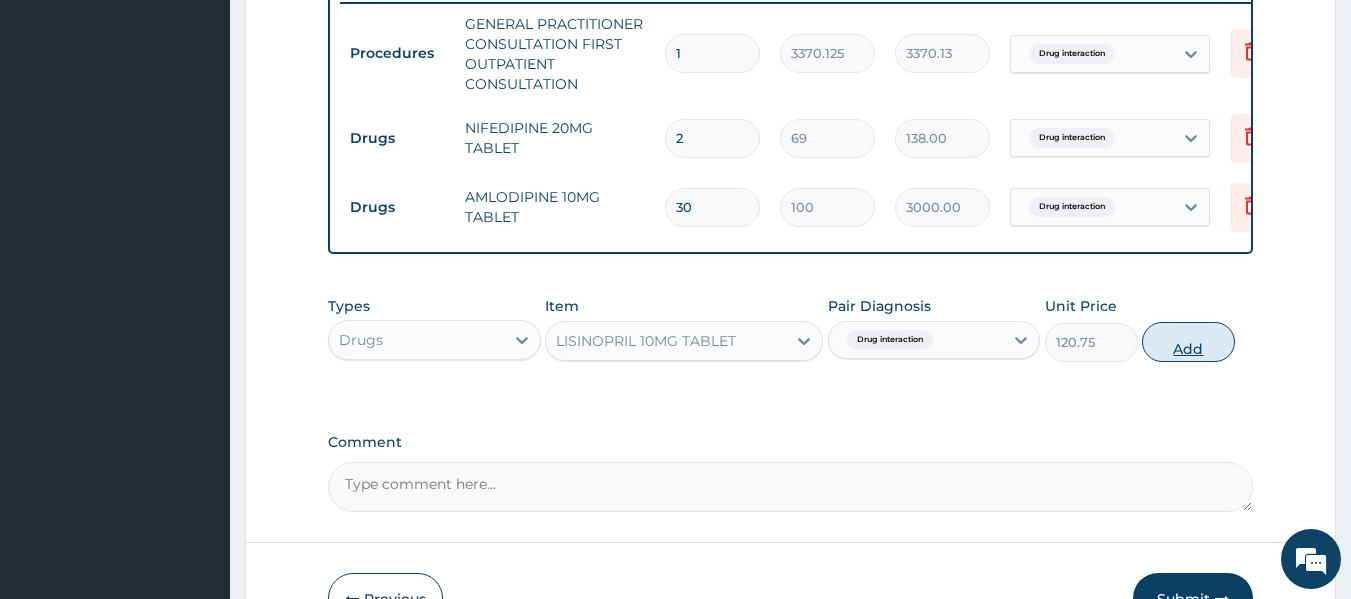 click on "Add" at bounding box center [1188, 342] 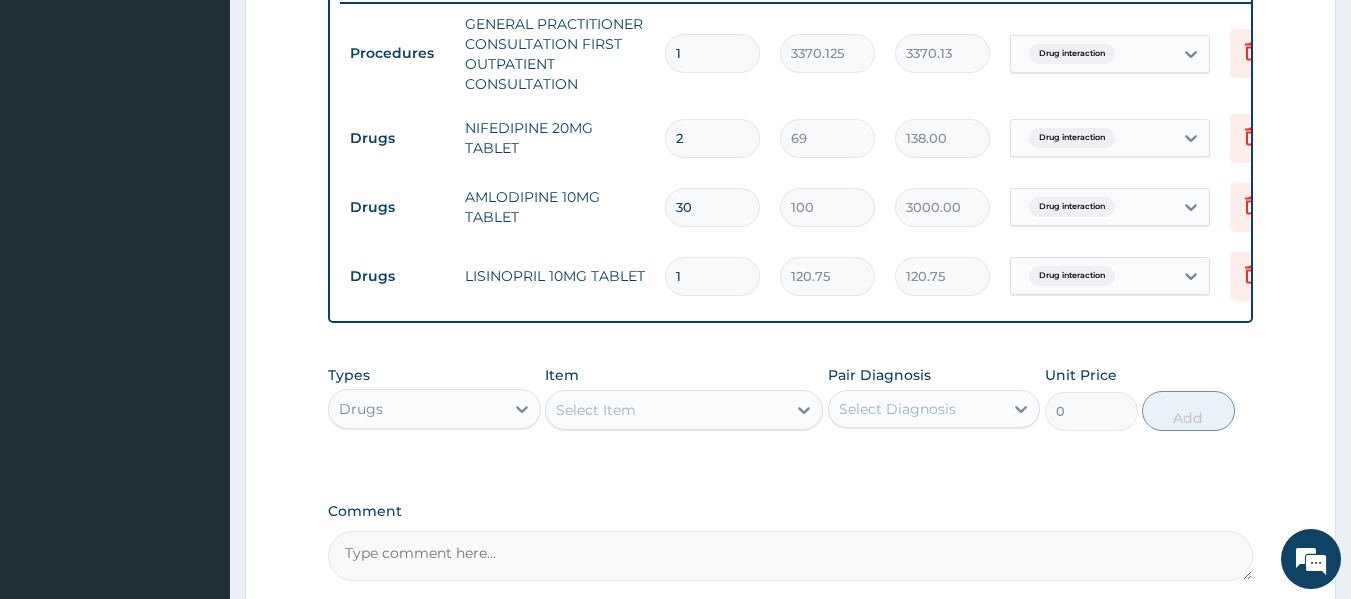type 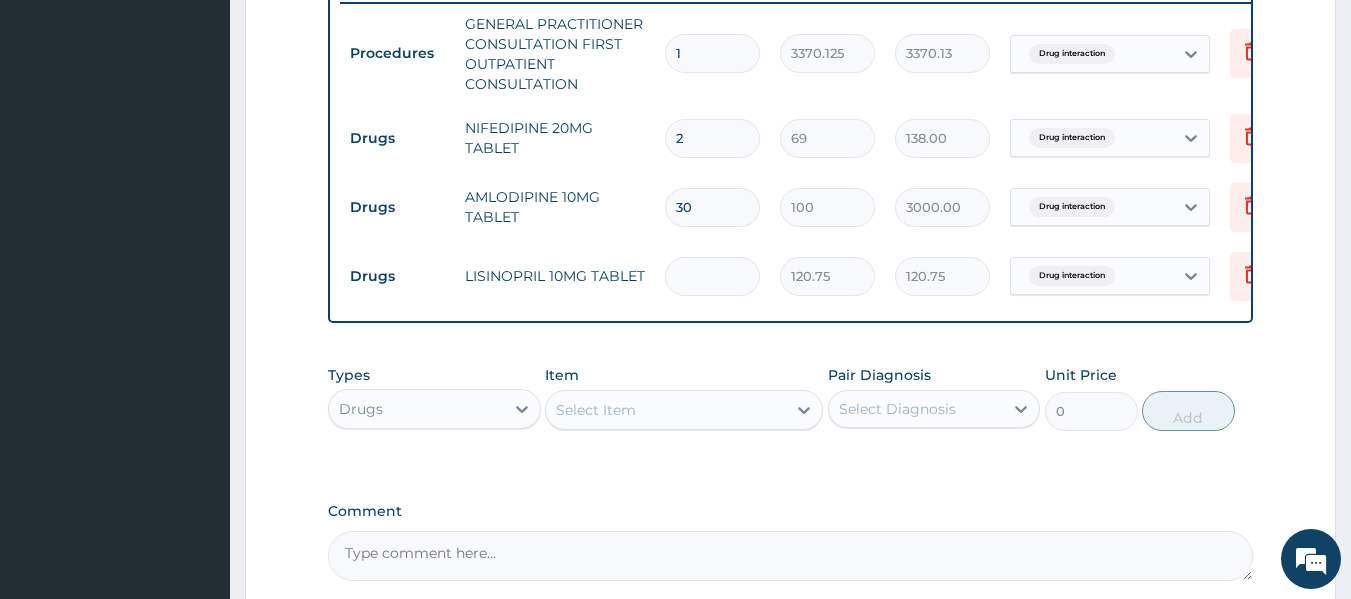 type on "0.00" 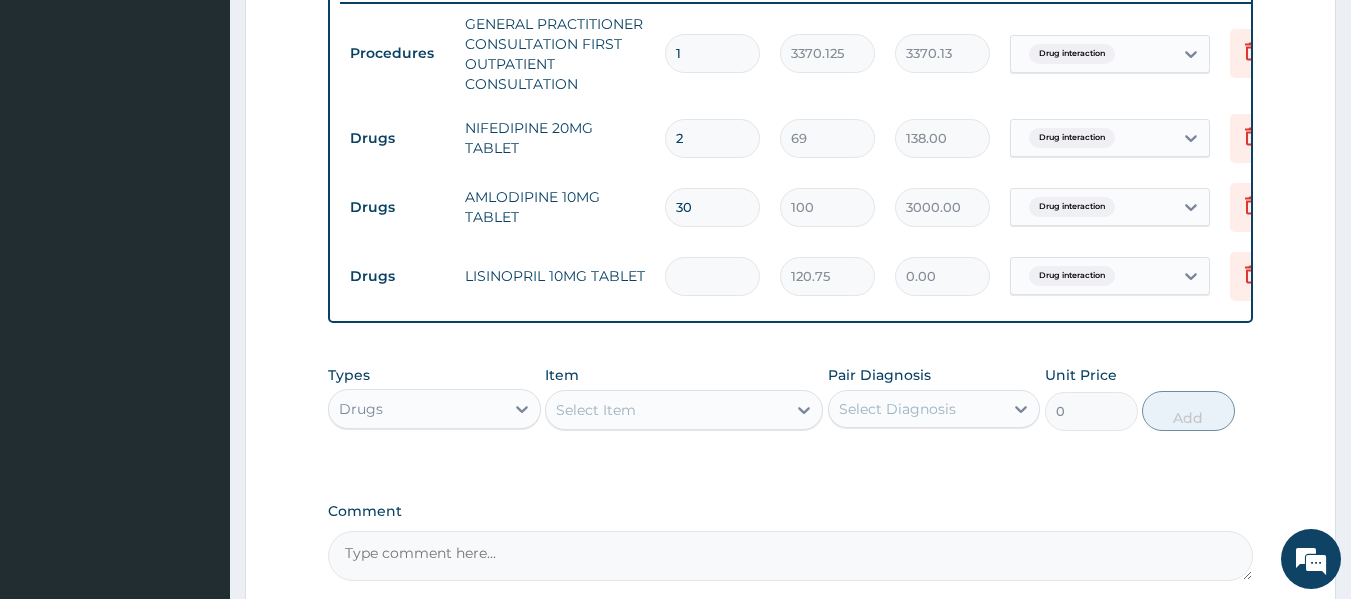 type on "3" 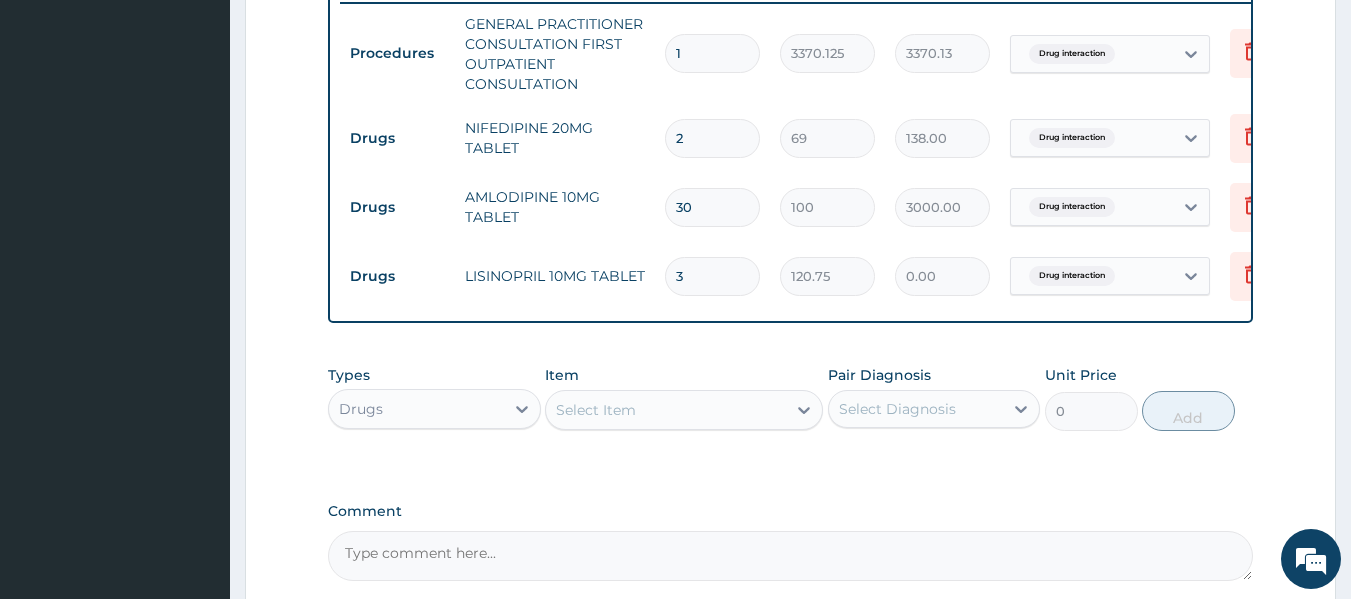 type on "362.25" 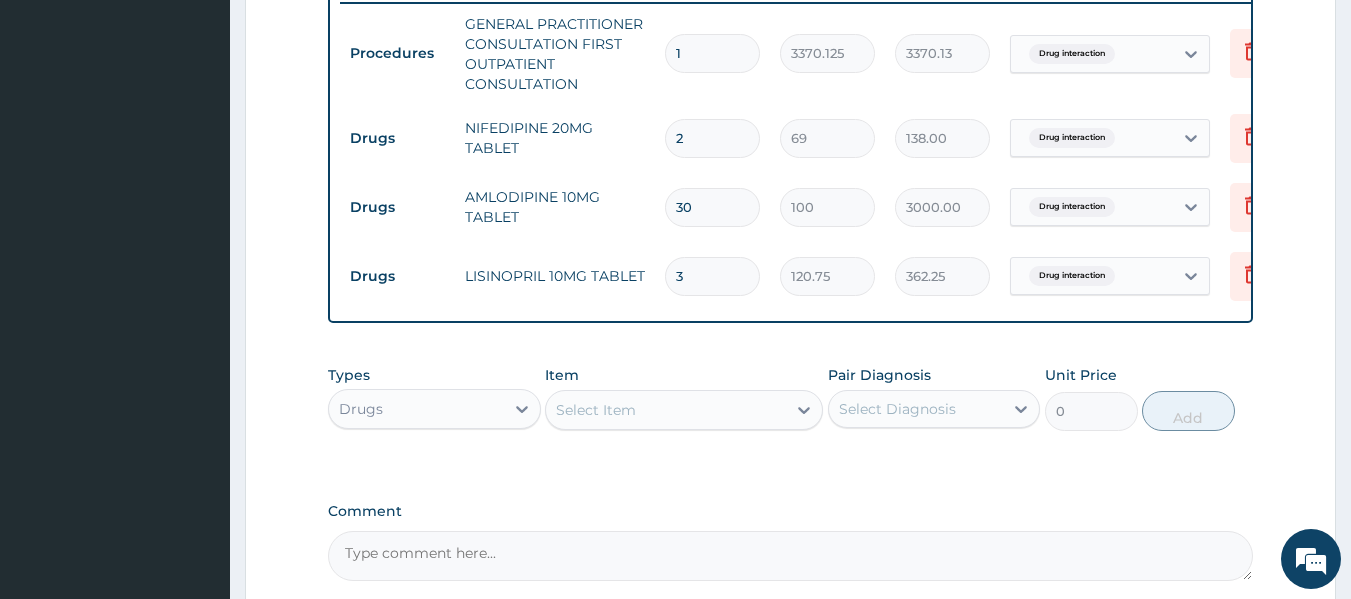 type on "30" 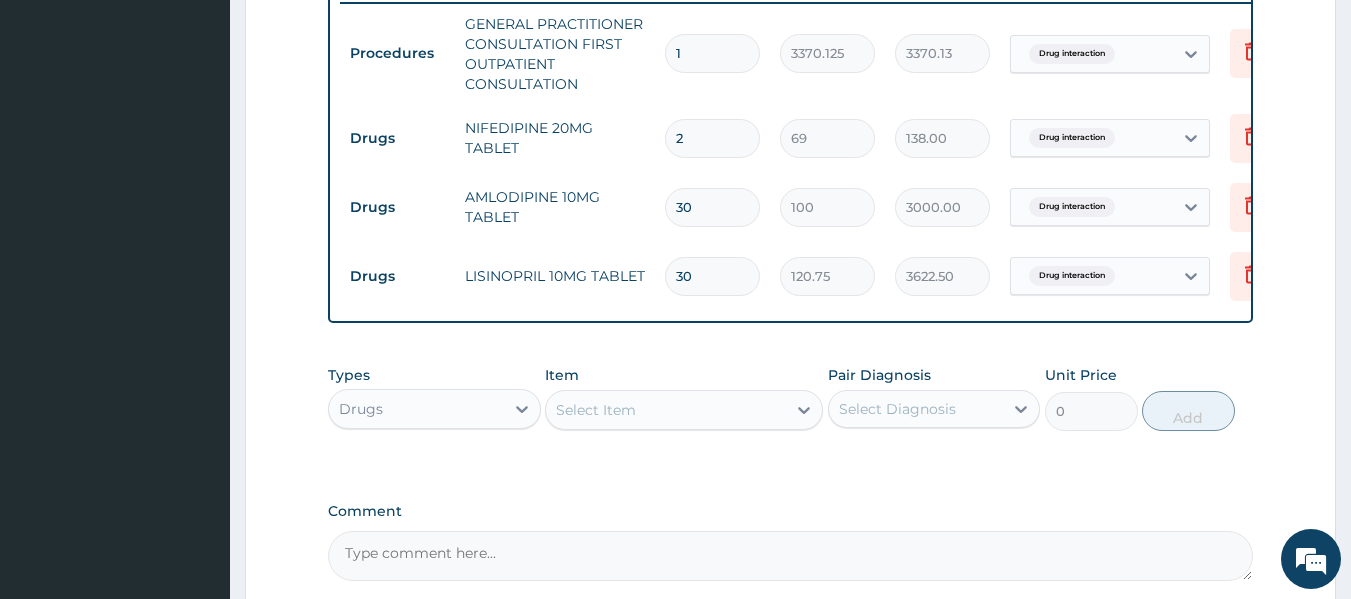 type on "30" 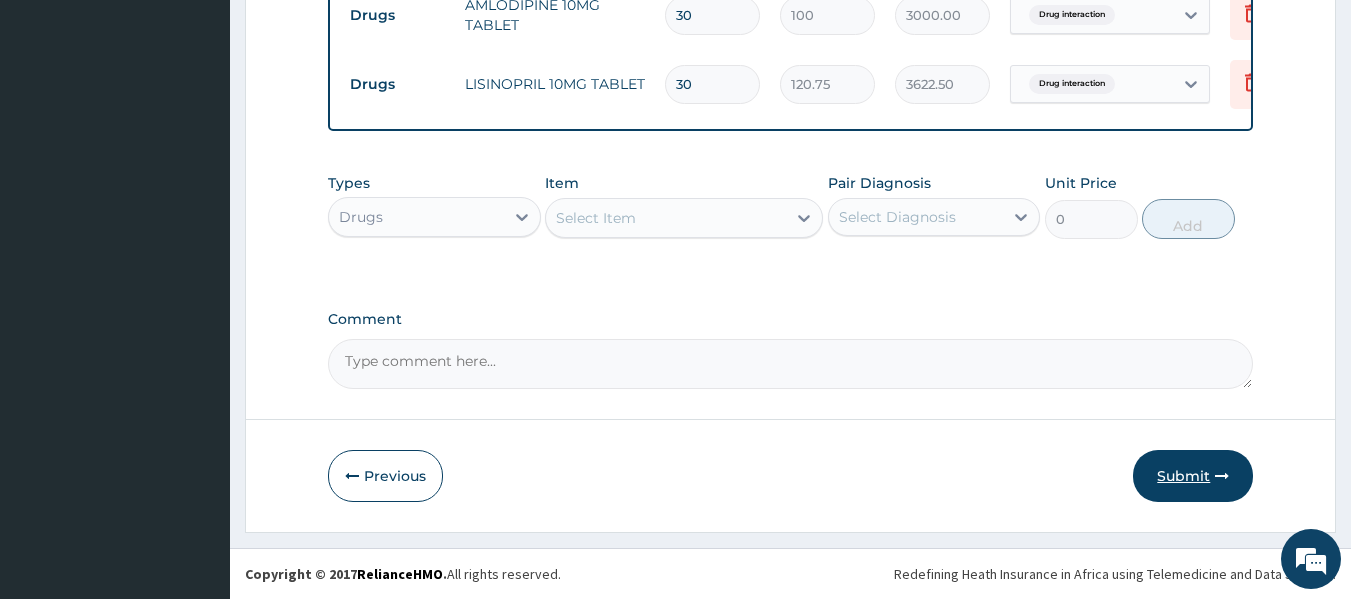 click on "Submit" at bounding box center [1193, 476] 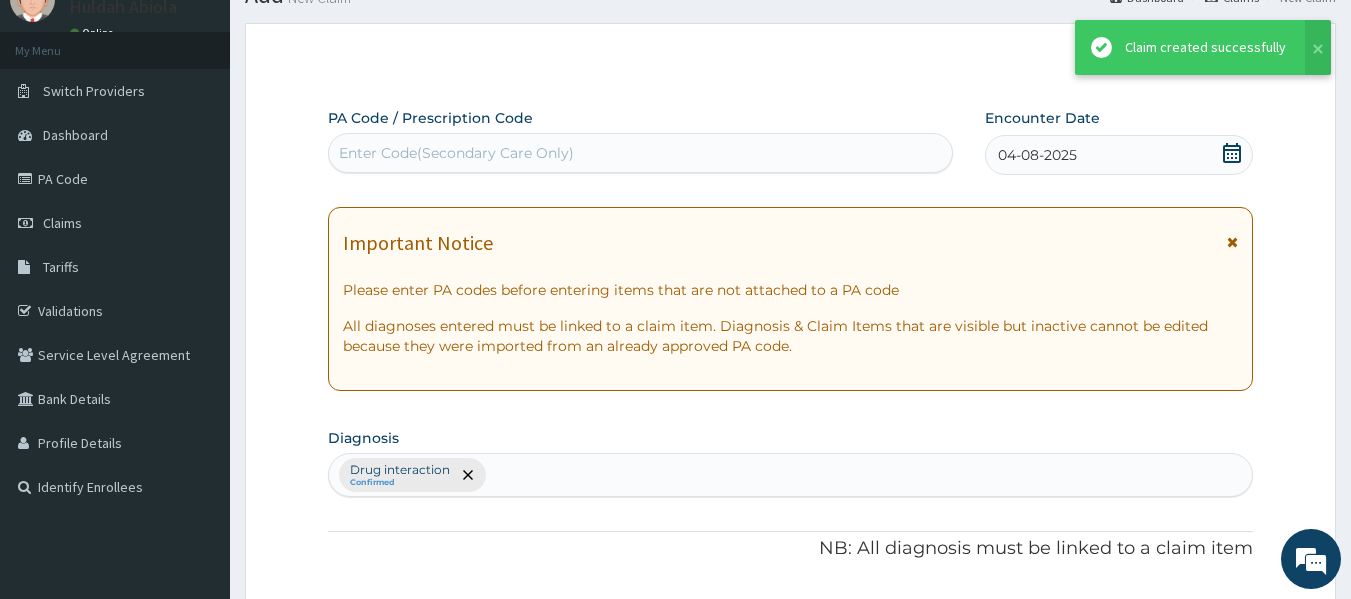 scroll, scrollTop: 1001, scrollLeft: 0, axis: vertical 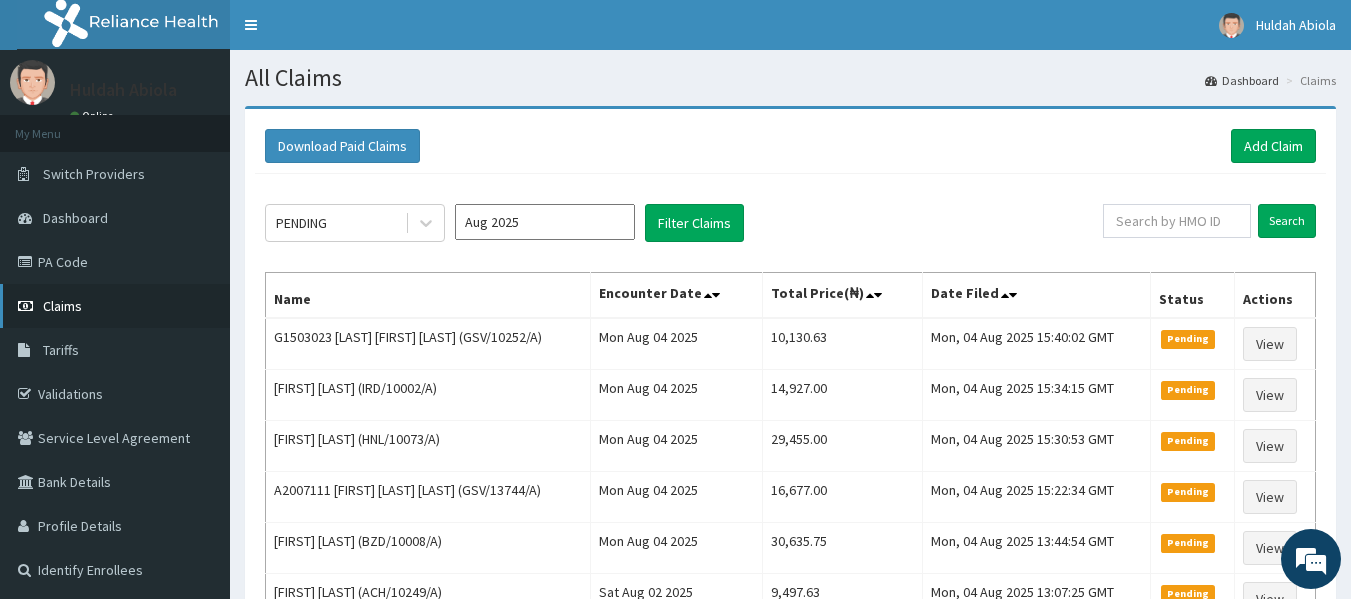 click on "Claims" at bounding box center (62, 306) 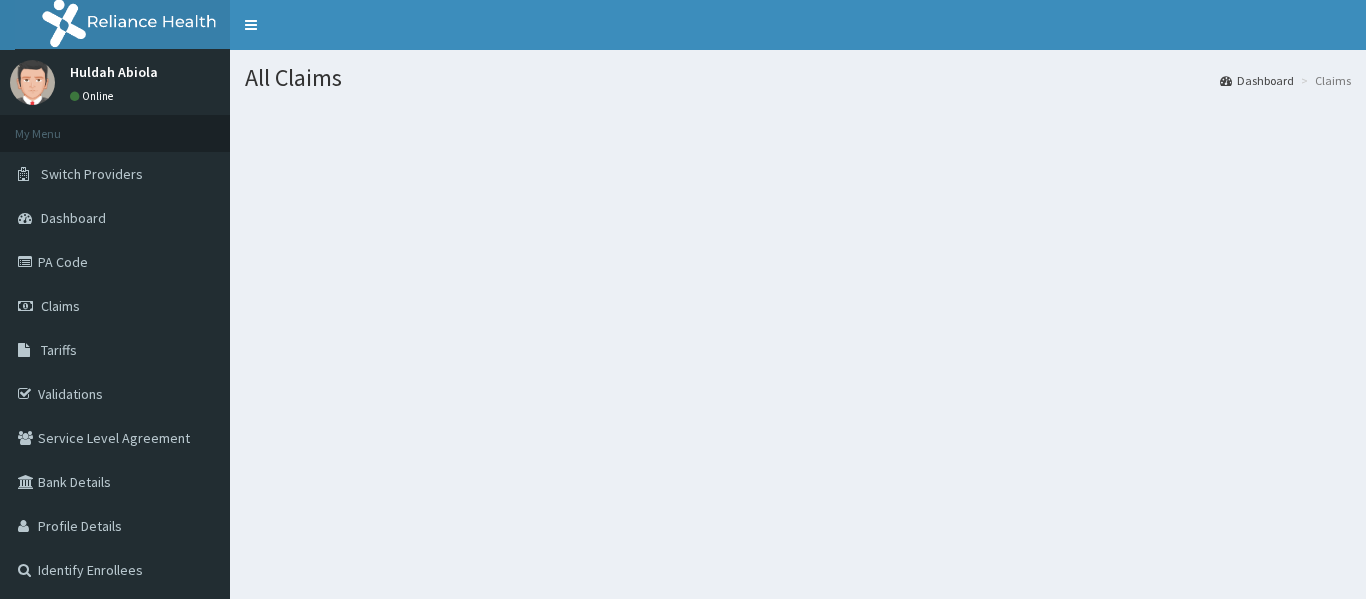 scroll, scrollTop: 0, scrollLeft: 0, axis: both 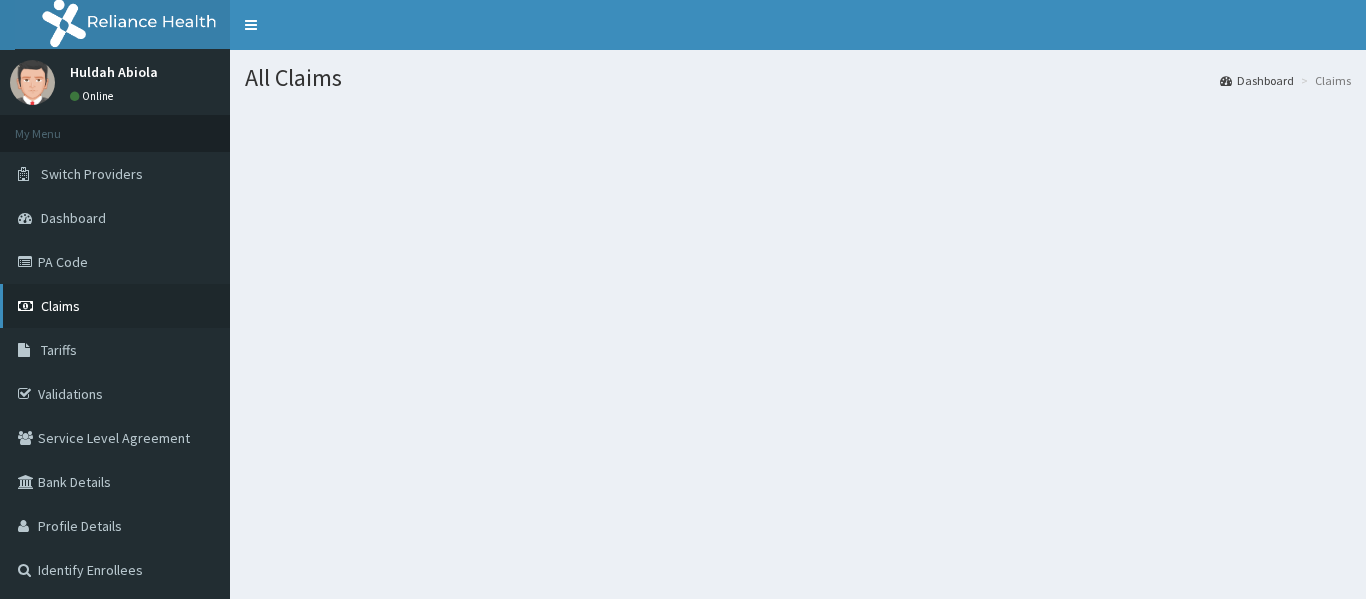 click on "Claims" at bounding box center [115, 306] 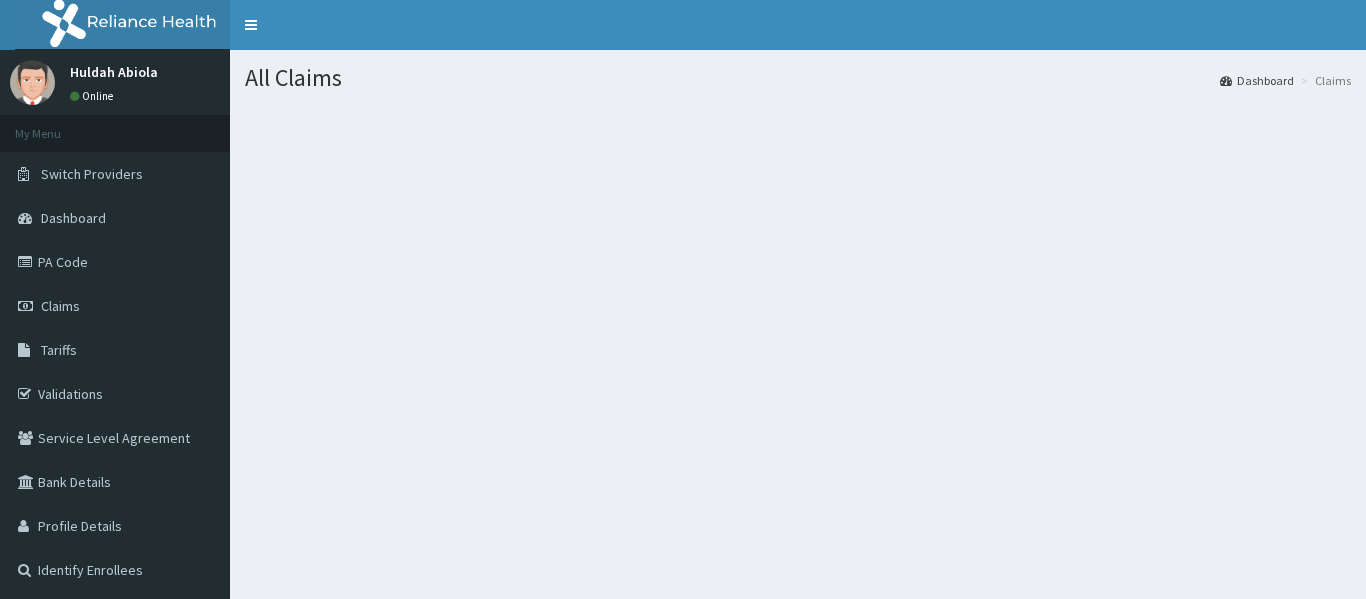 scroll, scrollTop: 0, scrollLeft: 0, axis: both 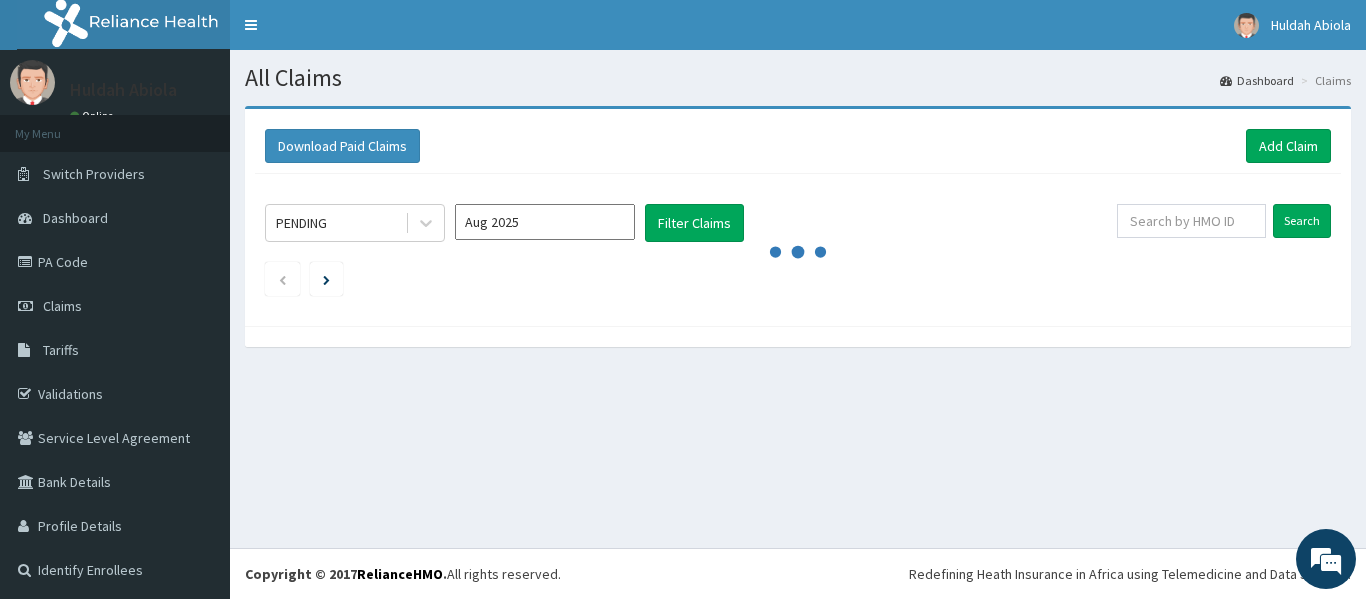 click on "All Claims
Dashboard
Claims
Download Paid Claims Add Claim × Note you can only download claims within a maximum of 1 year and the dates will auto-adjust when you select range that is greater than 1 year From 04-05-2025 To 04-08-2025 Close Download PENDING Aug 2025 Filter Claims Search" at bounding box center (798, 299) 